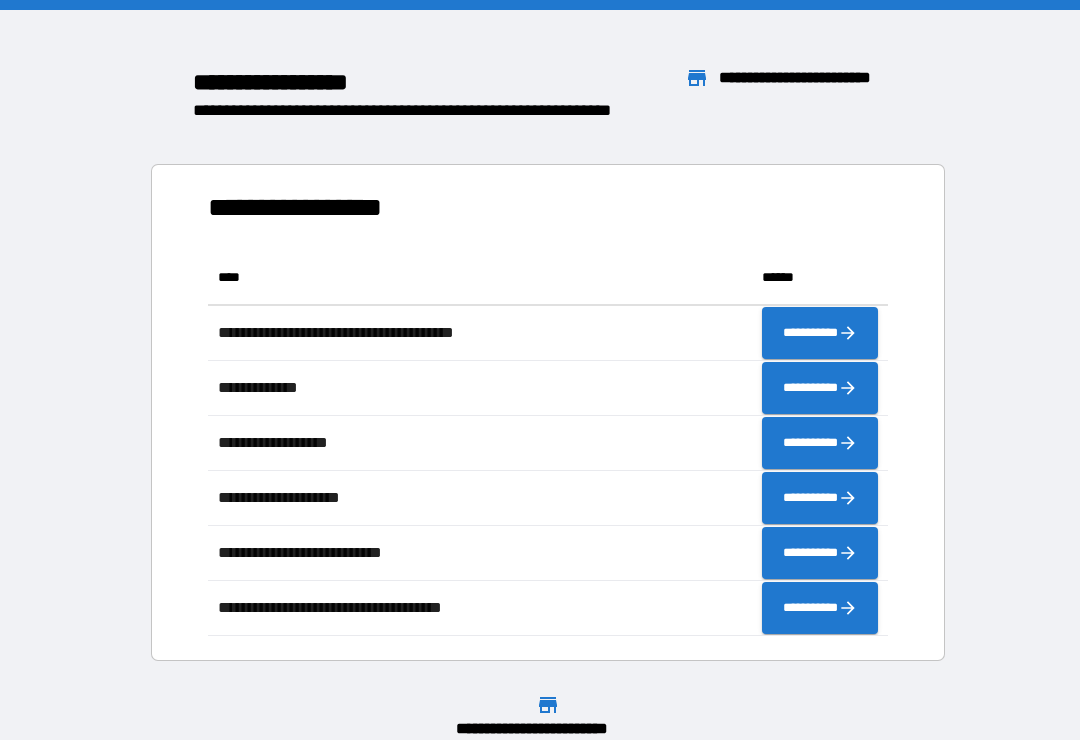 scroll, scrollTop: 0, scrollLeft: 0, axis: both 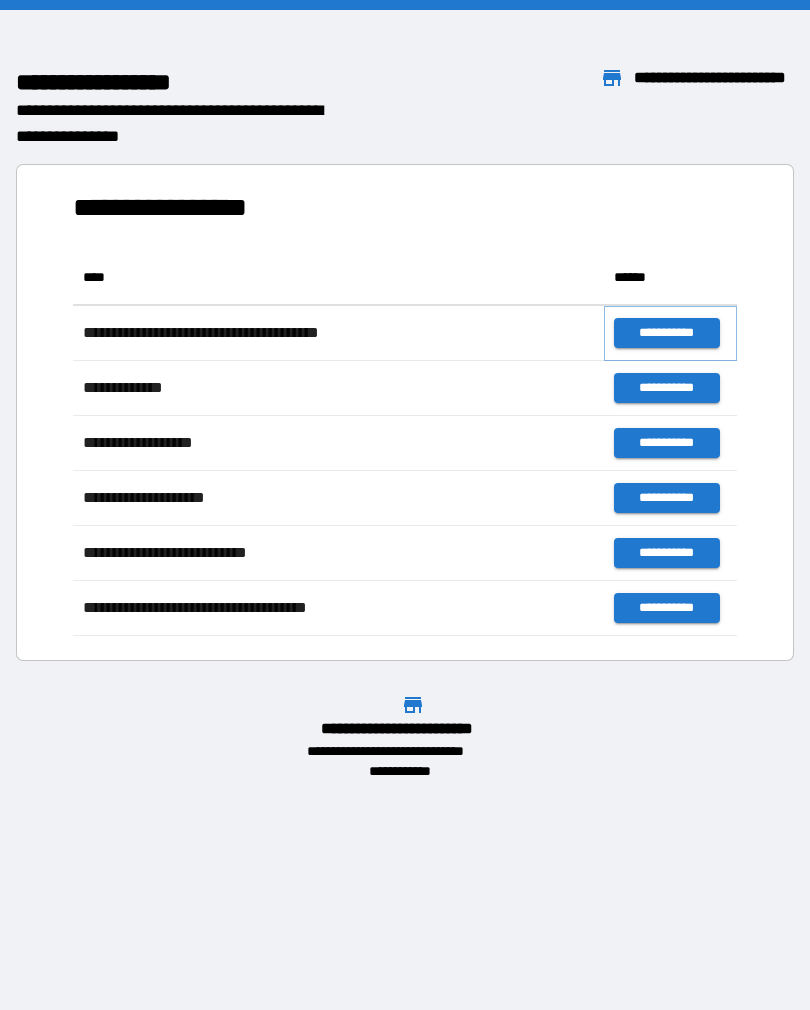 click on "**********" at bounding box center [666, 333] 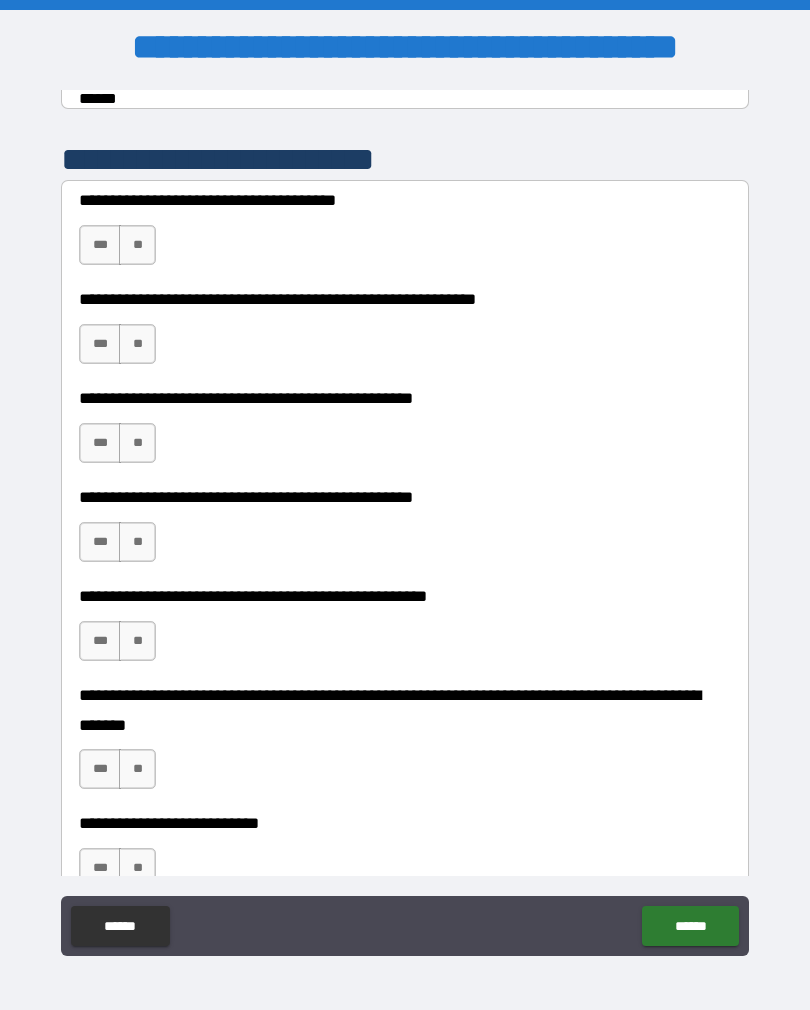 scroll, scrollTop: 400, scrollLeft: 0, axis: vertical 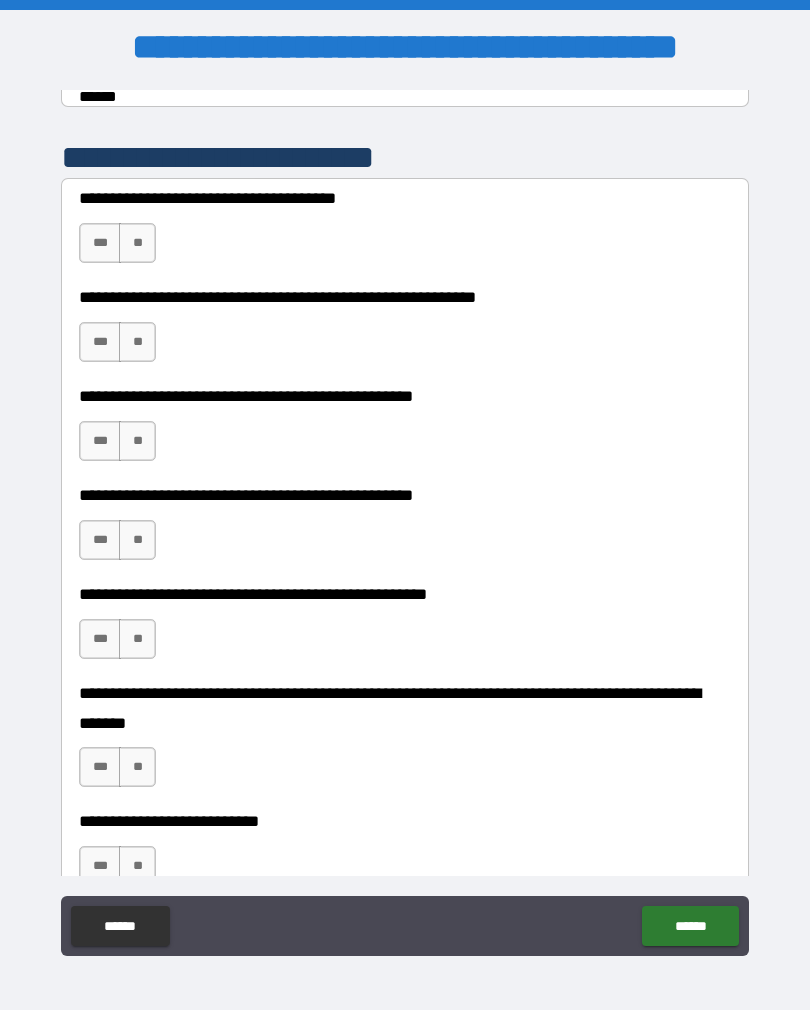 click on "***" at bounding box center [100, 243] 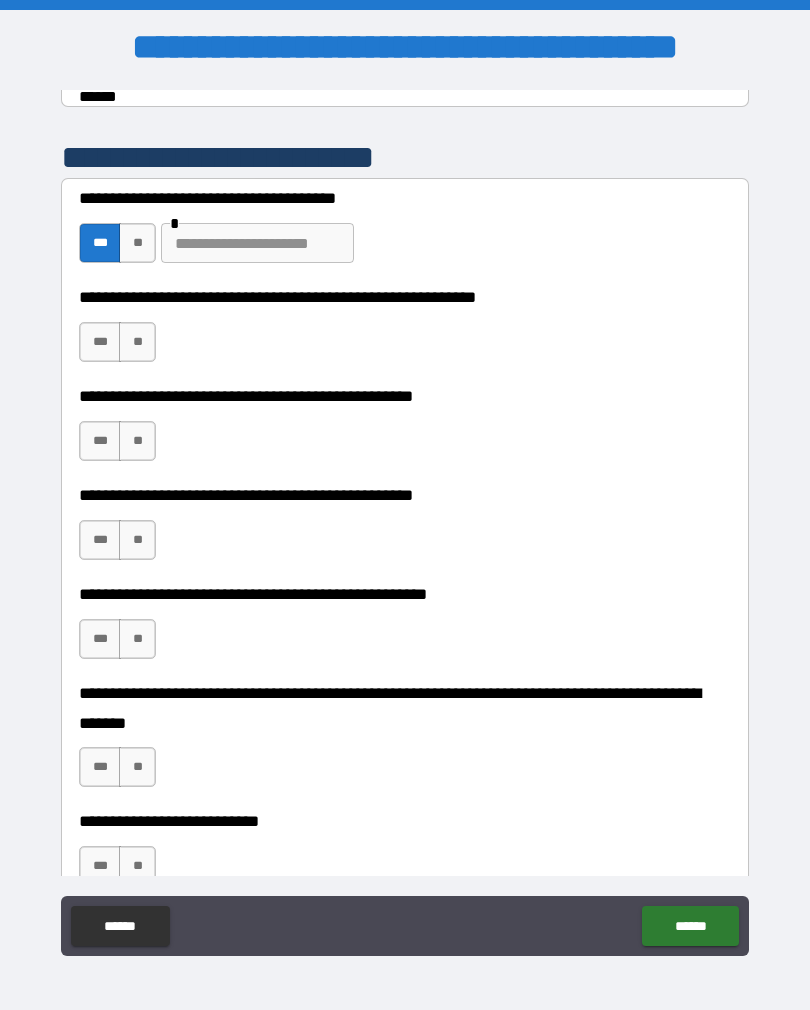 click at bounding box center [257, 243] 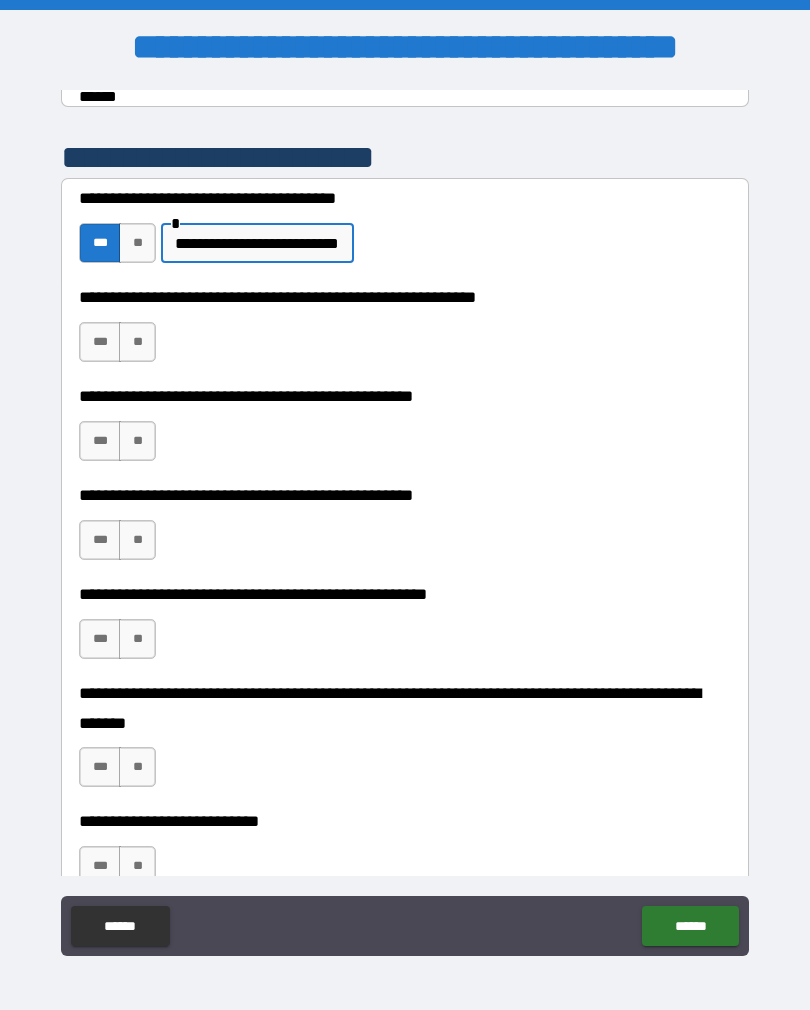 type on "**********" 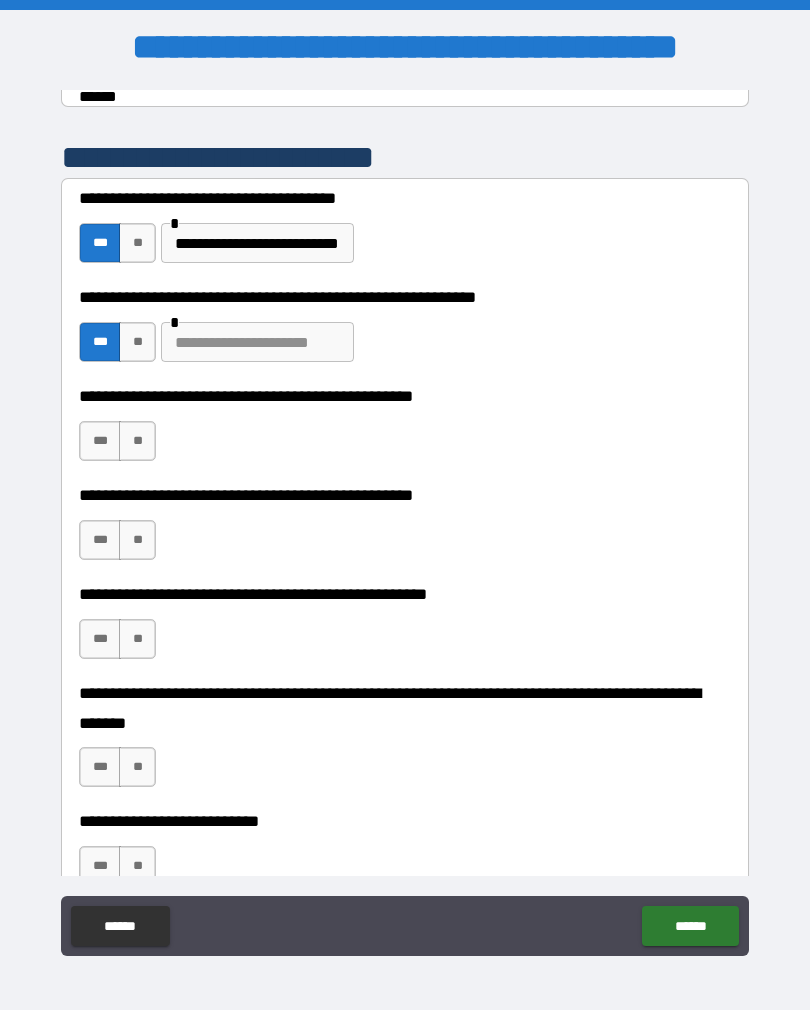 click at bounding box center (257, 342) 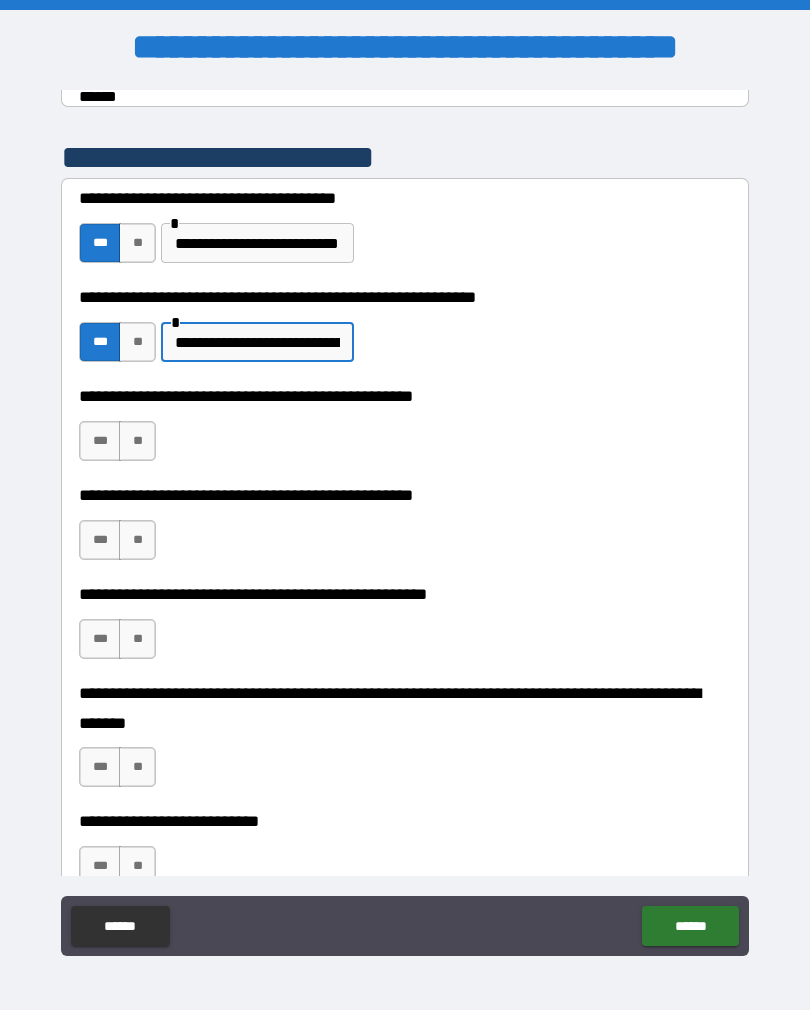 click on "**" at bounding box center [137, 441] 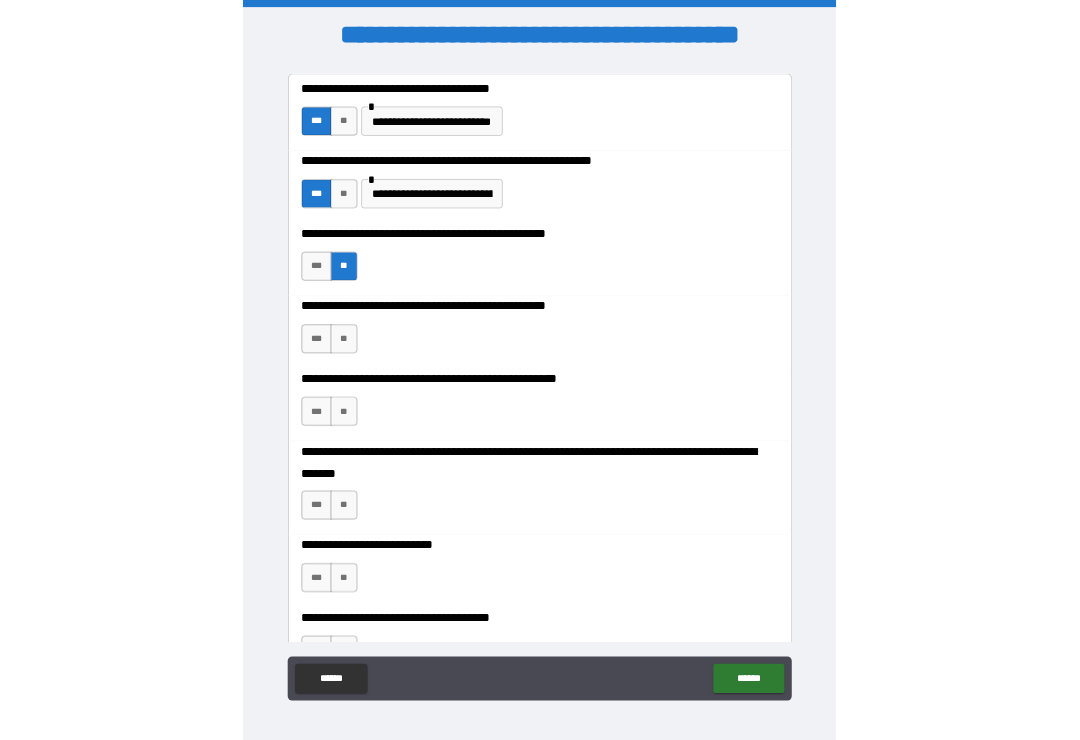 scroll, scrollTop: 480, scrollLeft: 0, axis: vertical 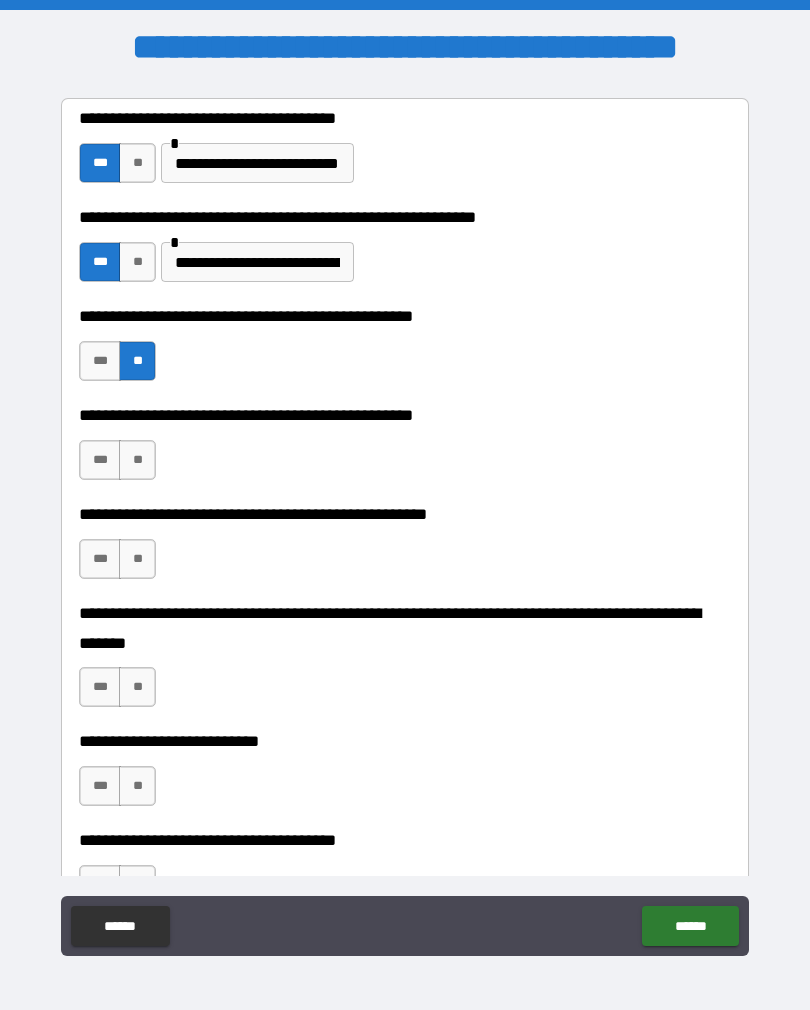 click on "**" at bounding box center [137, 460] 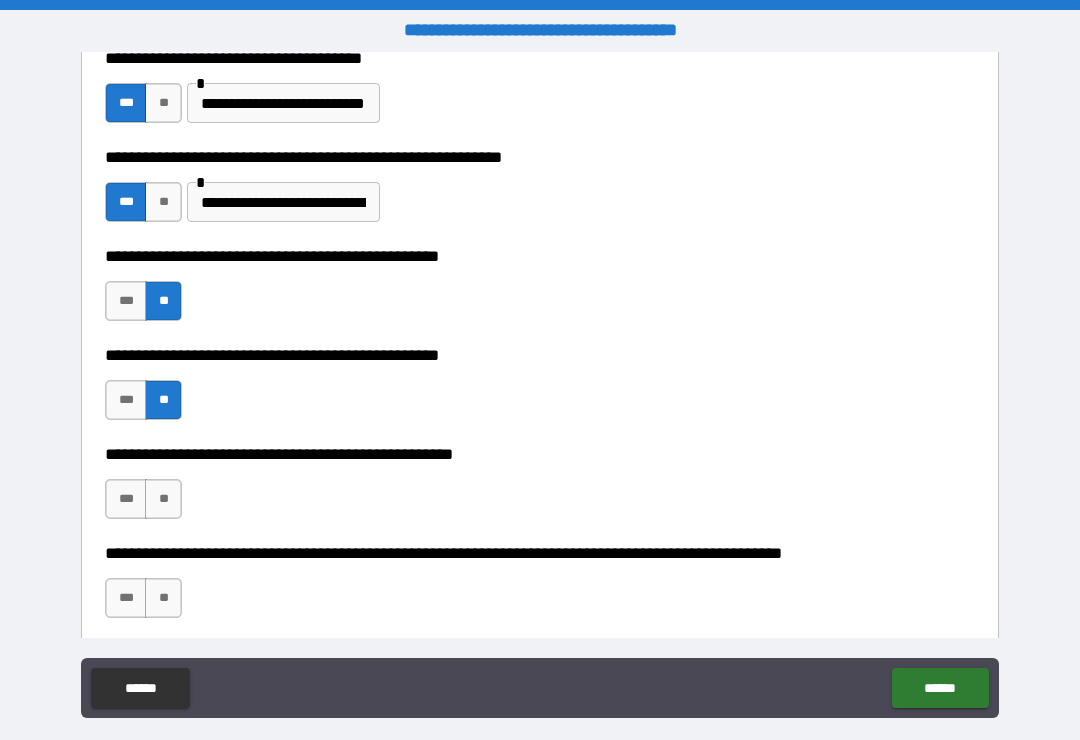 click on "**" at bounding box center (163, 499) 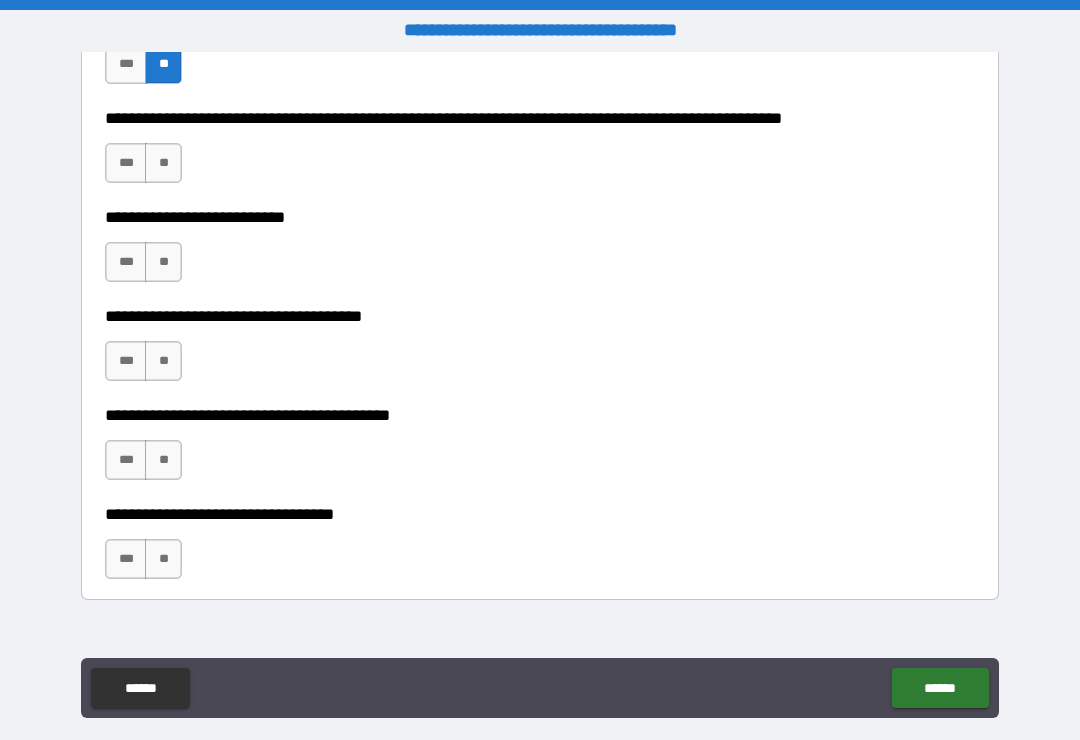 scroll, scrollTop: 920, scrollLeft: 0, axis: vertical 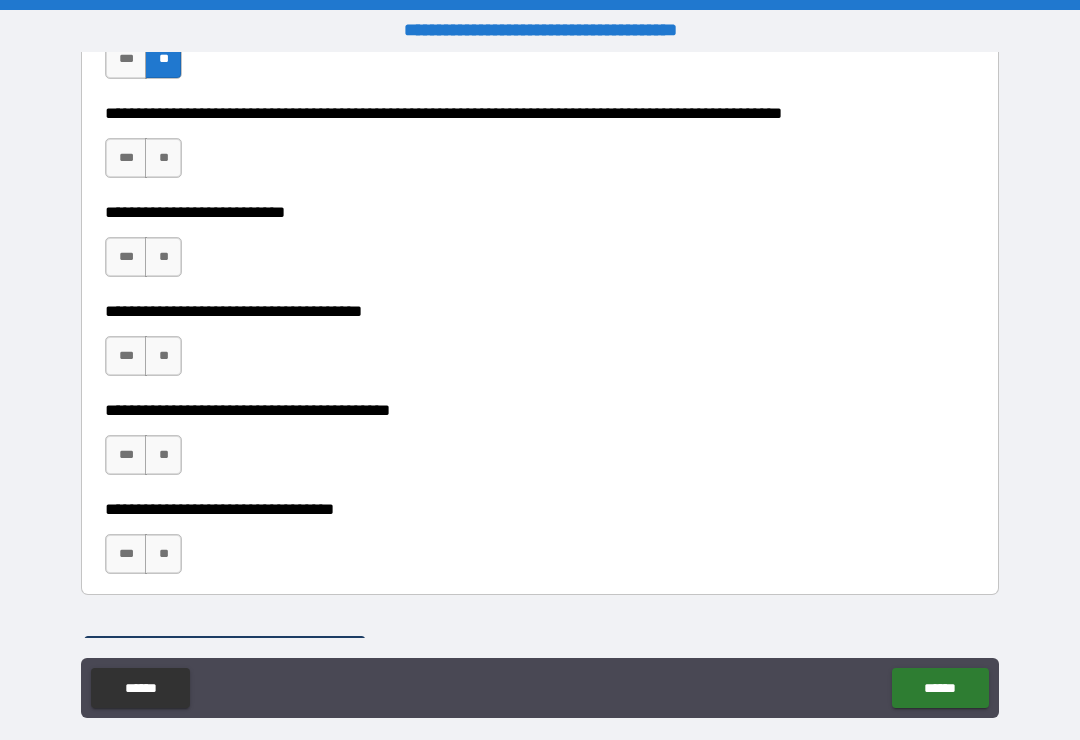 click on "**" at bounding box center (163, 158) 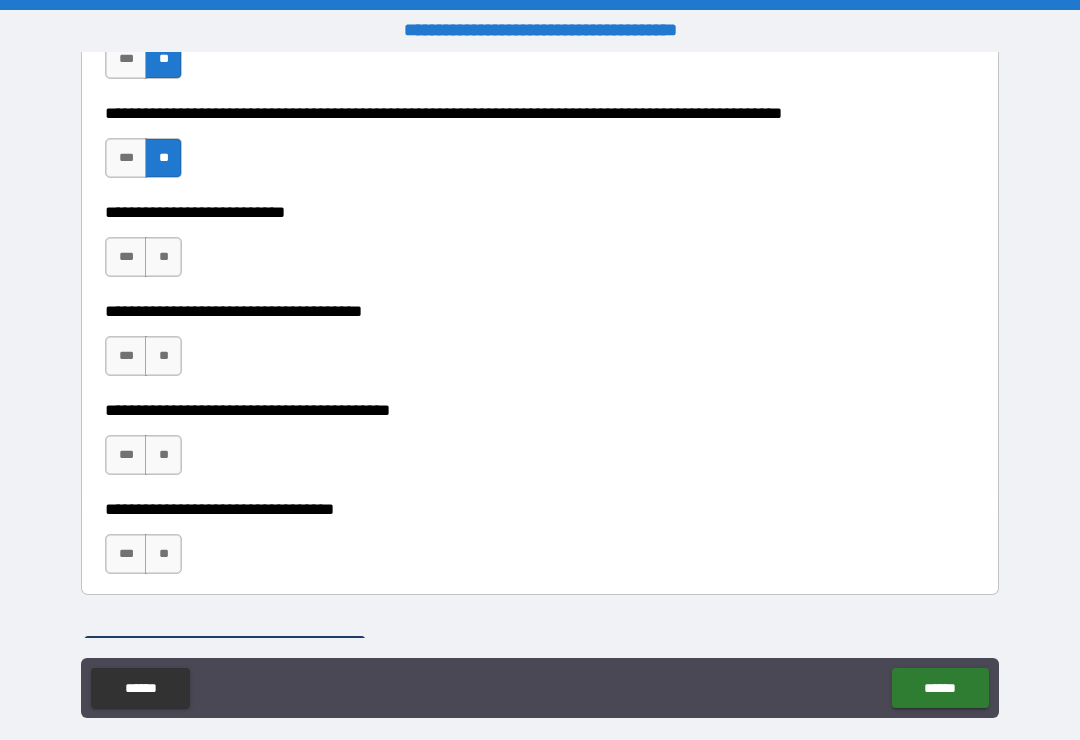 click on "**" at bounding box center (163, 257) 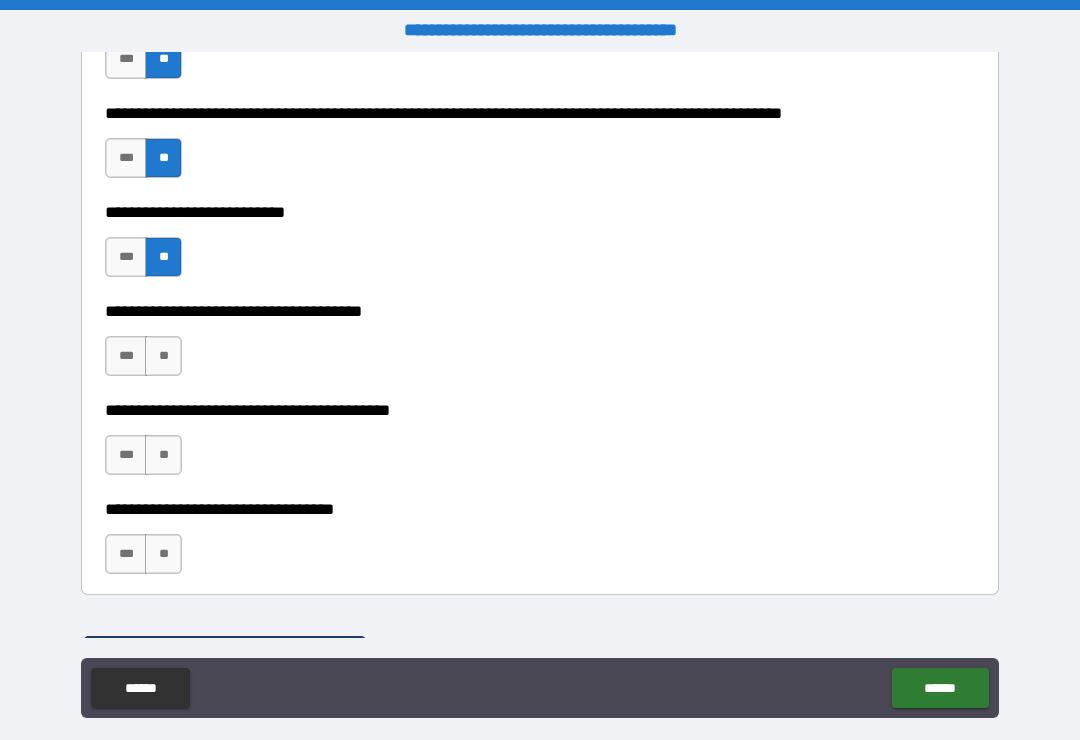click on "**" at bounding box center [163, 356] 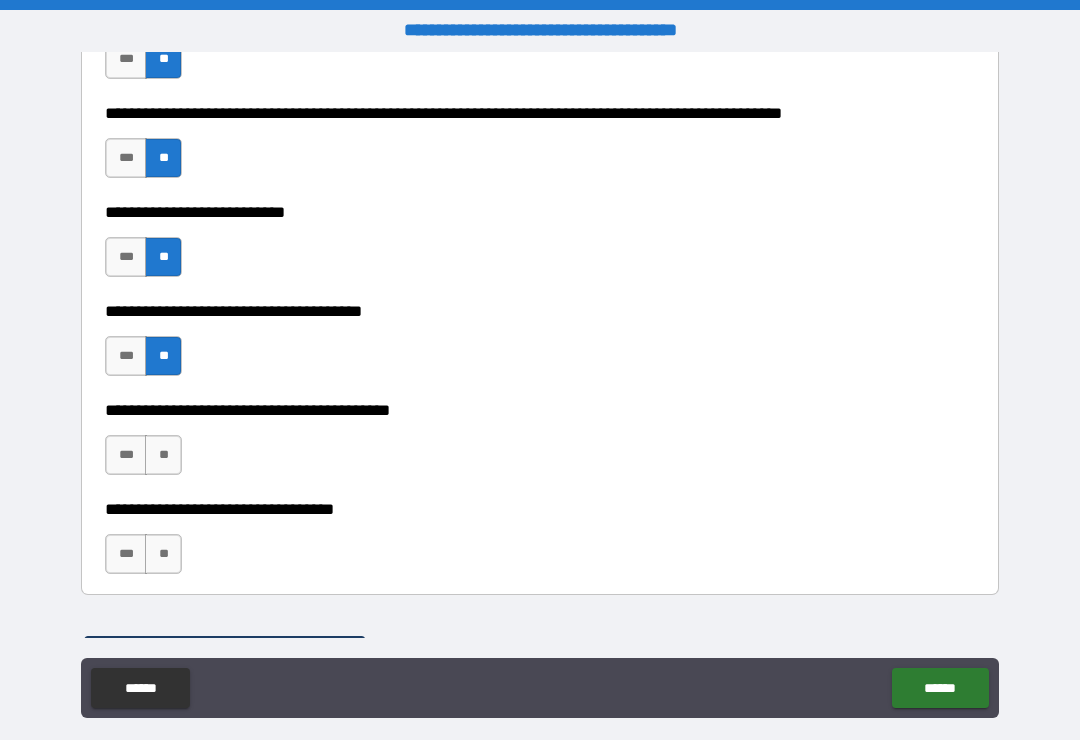 click on "**" at bounding box center [163, 455] 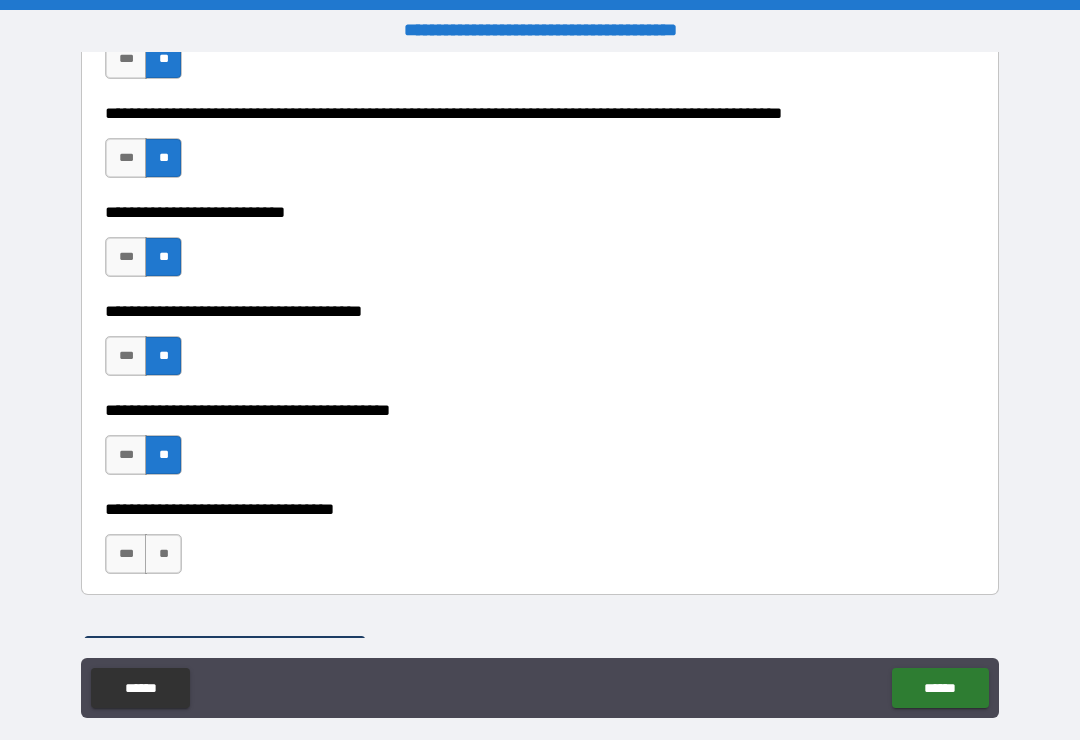 click on "**" at bounding box center (163, 554) 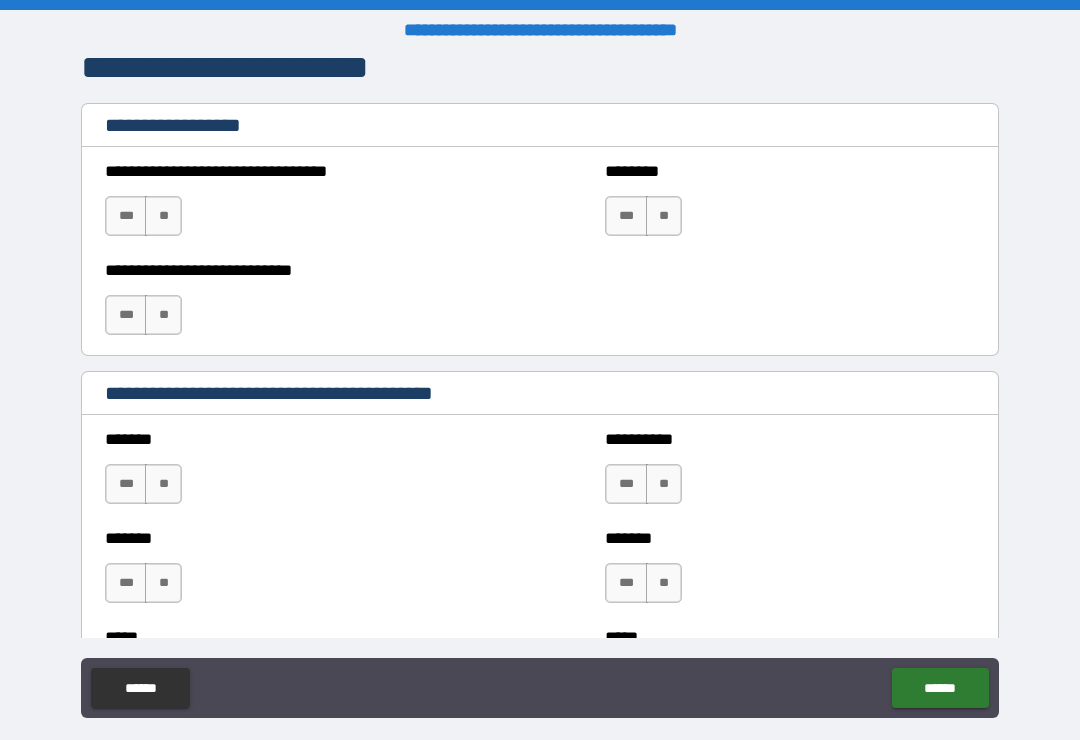 scroll, scrollTop: 1503, scrollLeft: 0, axis: vertical 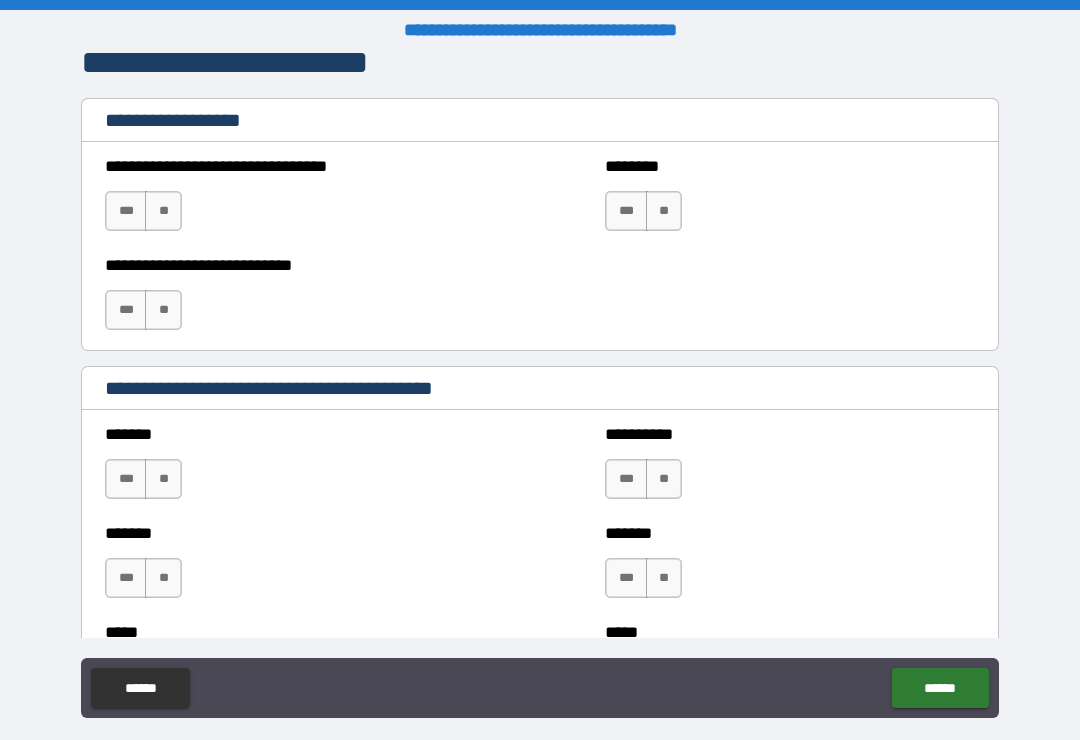 click on "**" at bounding box center (163, 211) 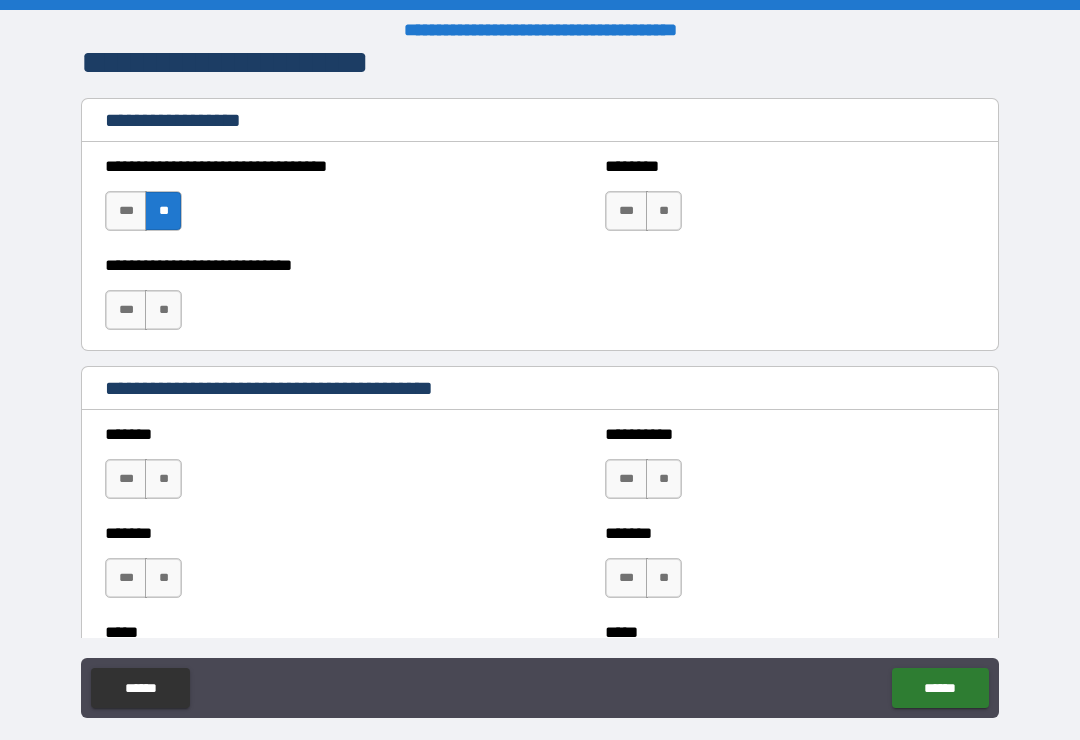 click on "**" at bounding box center [163, 310] 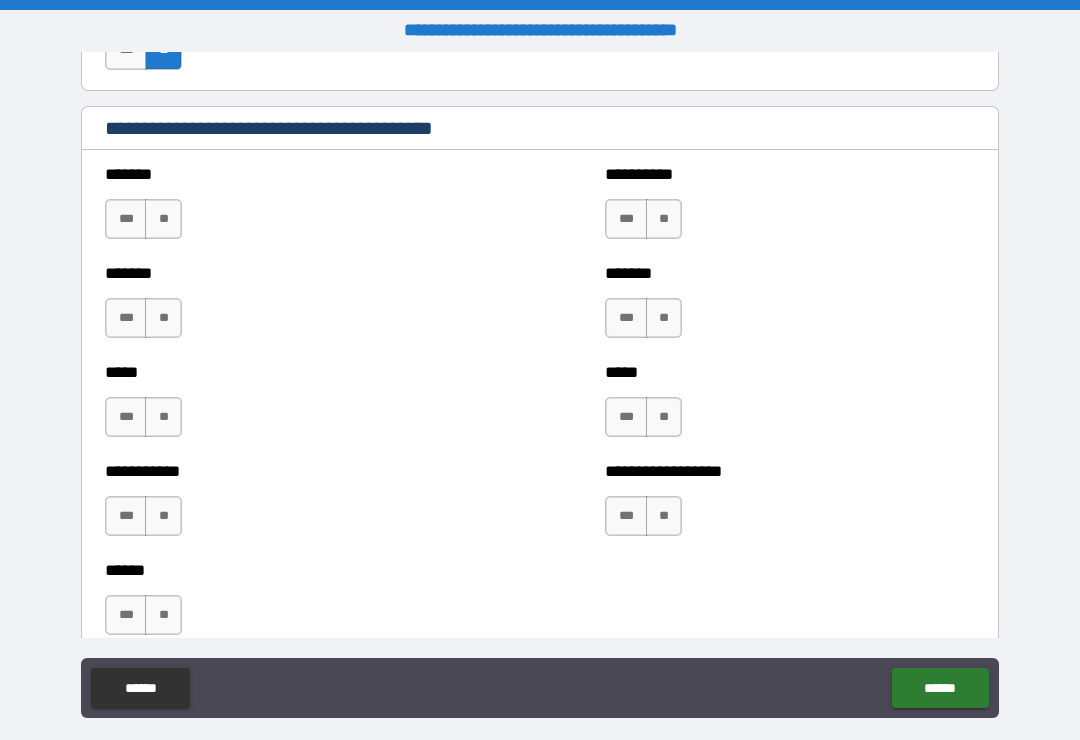 scroll, scrollTop: 1768, scrollLeft: 0, axis: vertical 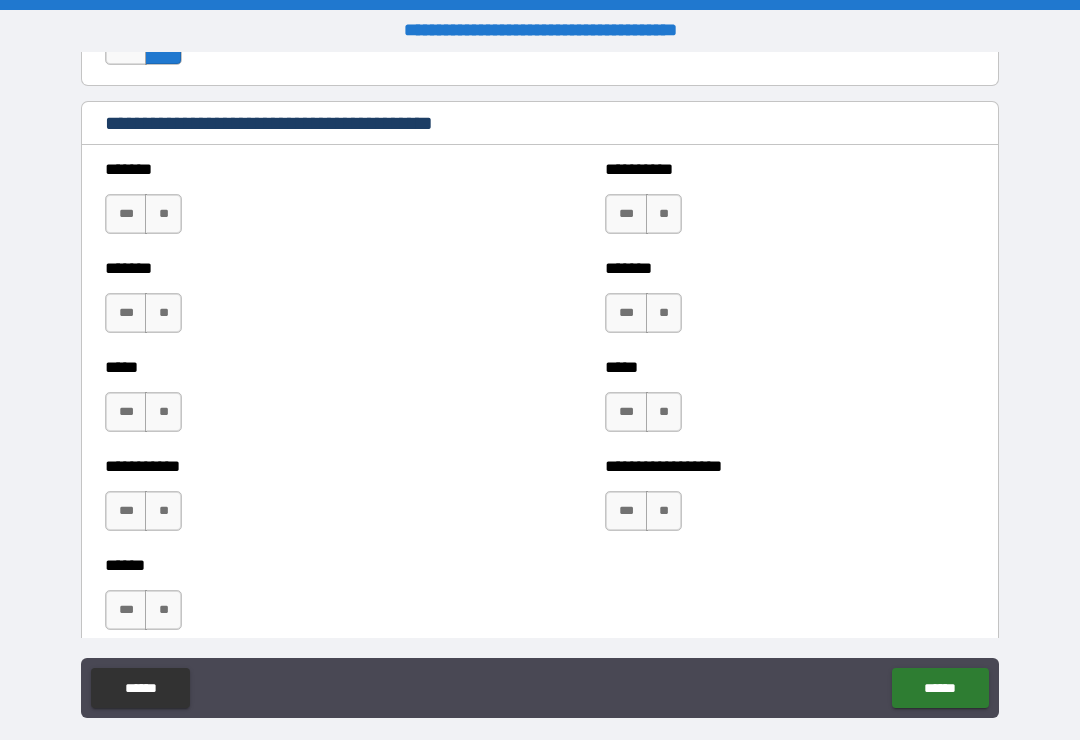 click on "*** **" at bounding box center [146, 219] 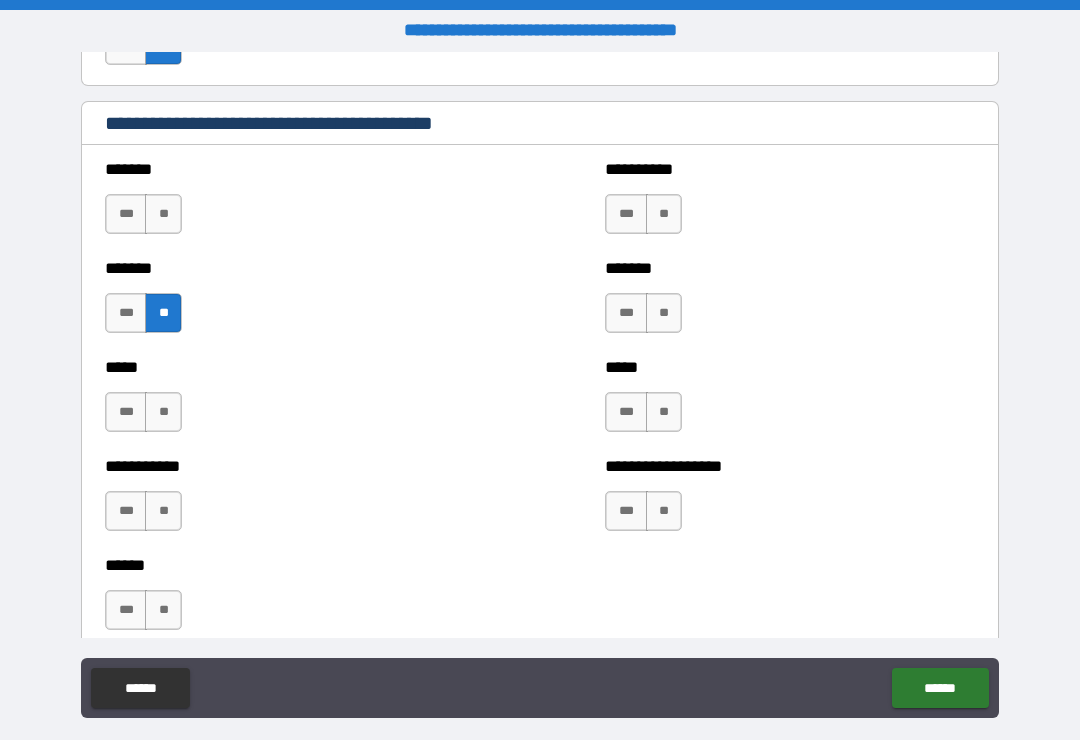 click on "**" at bounding box center [163, 214] 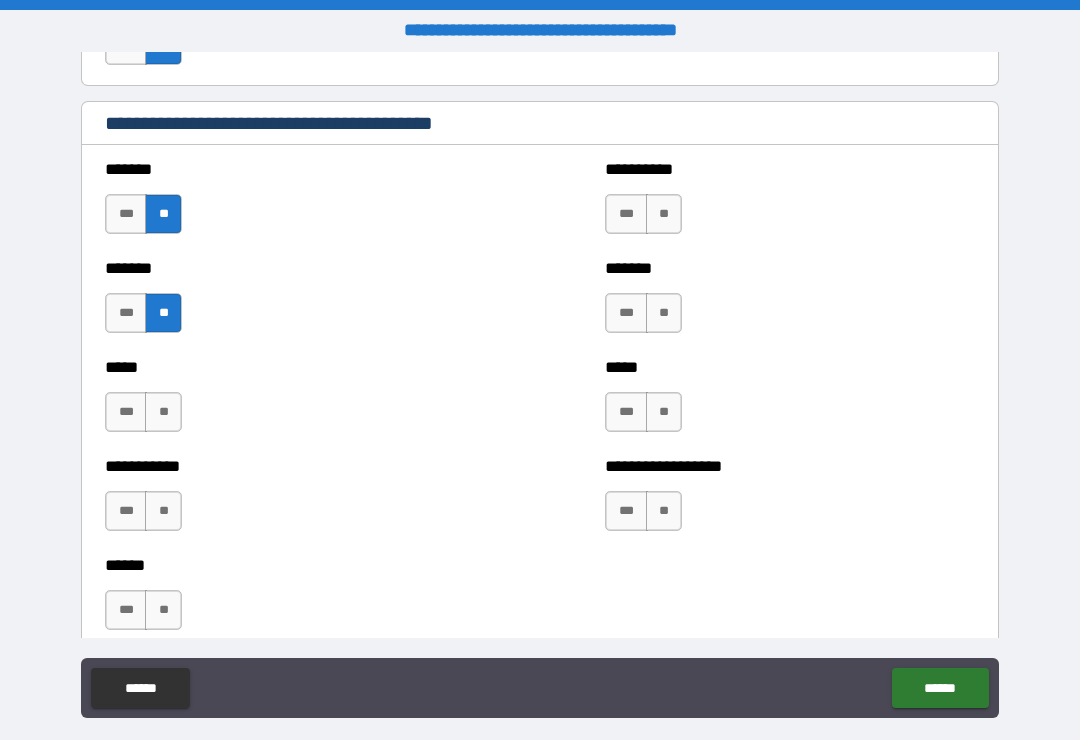 click on "**" at bounding box center (163, 412) 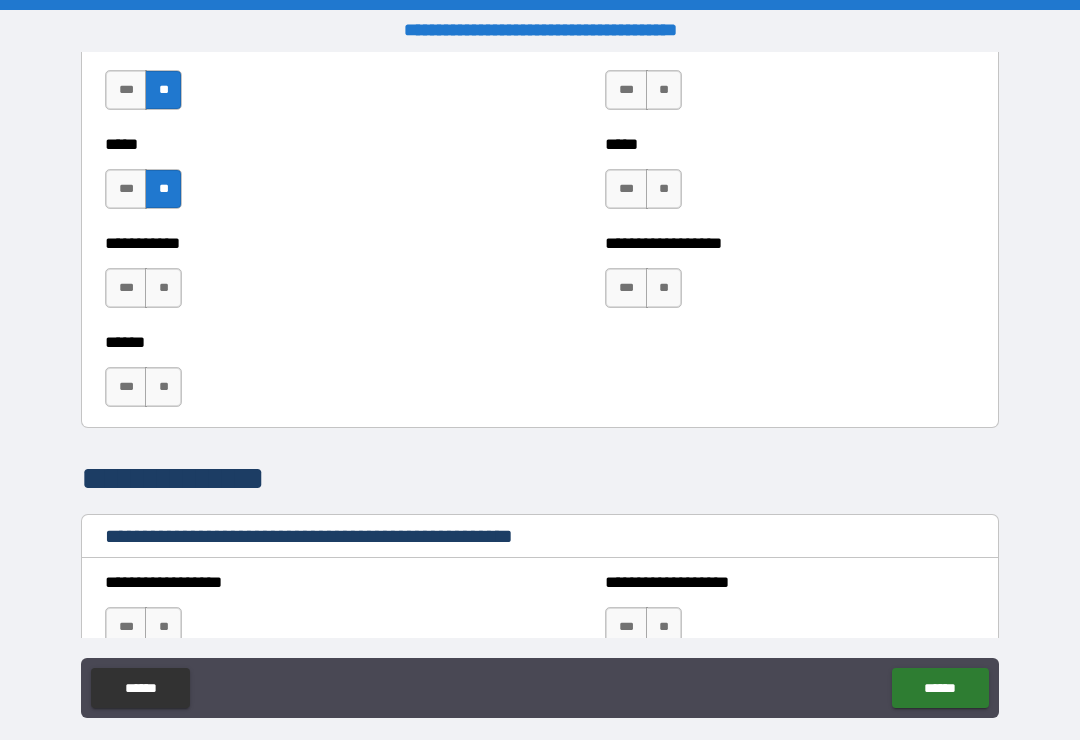 scroll, scrollTop: 1997, scrollLeft: 0, axis: vertical 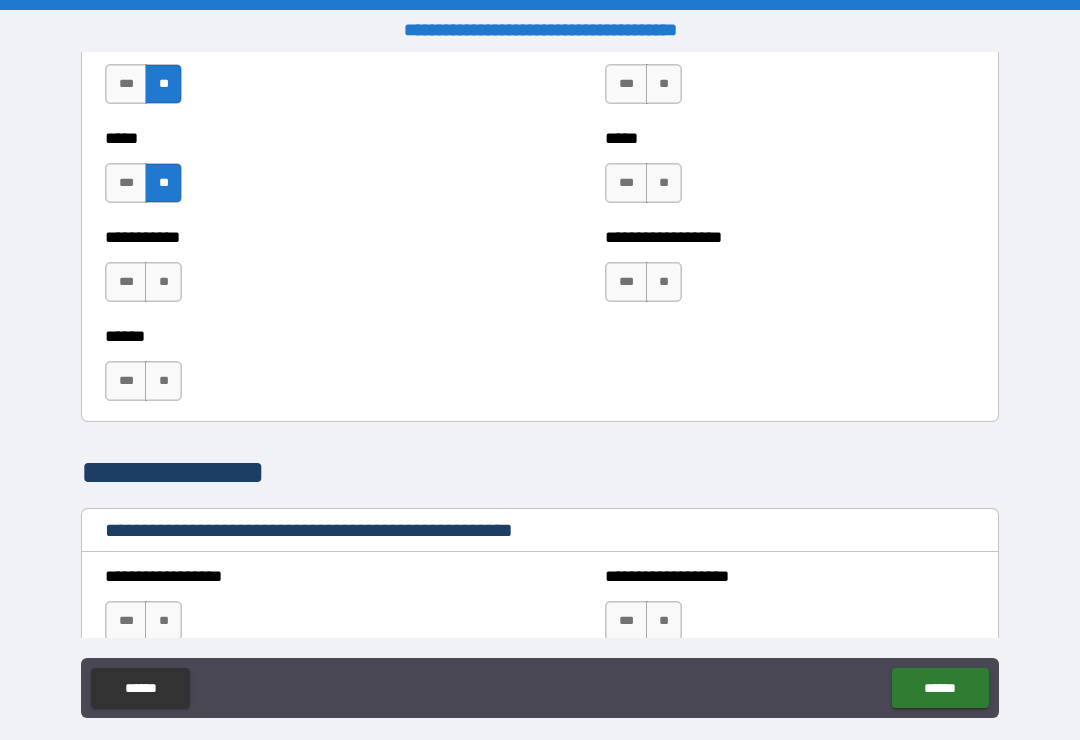 click on "**" at bounding box center (163, 282) 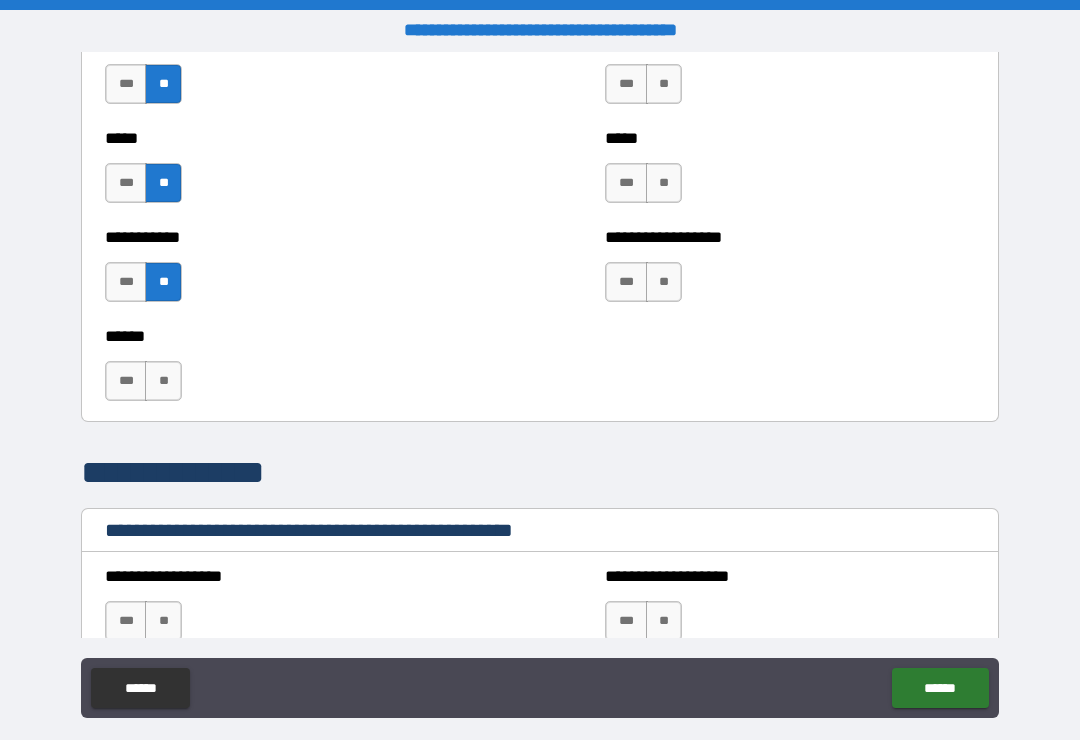 click on "**" at bounding box center [163, 381] 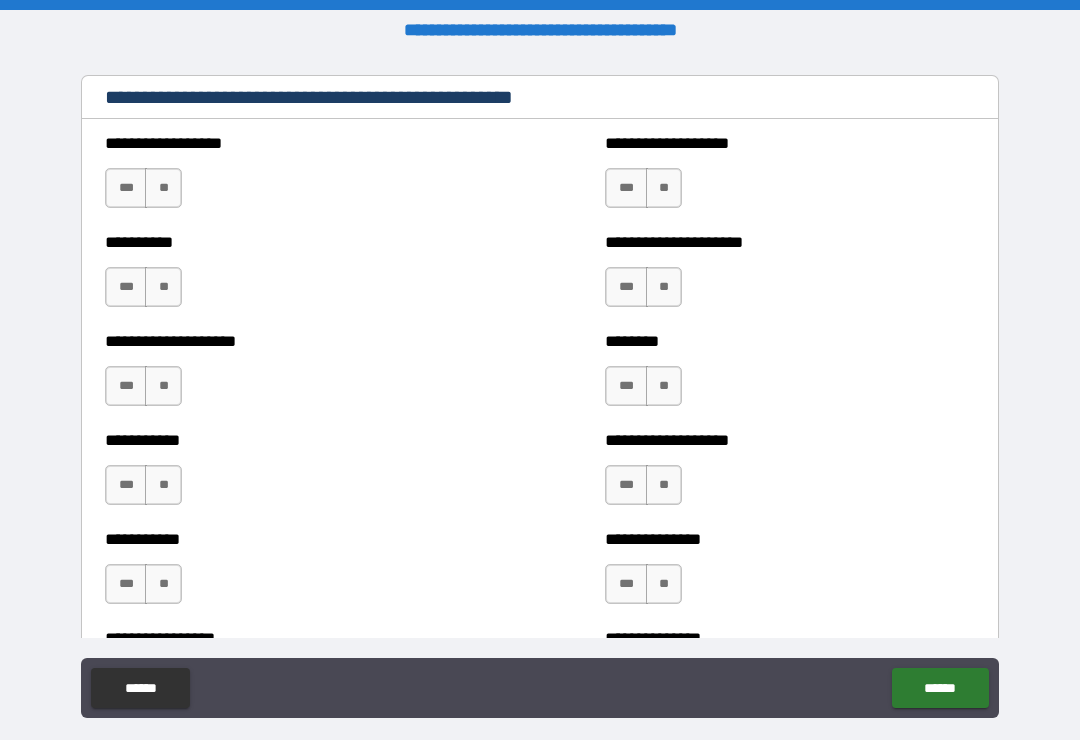 scroll, scrollTop: 2432, scrollLeft: 0, axis: vertical 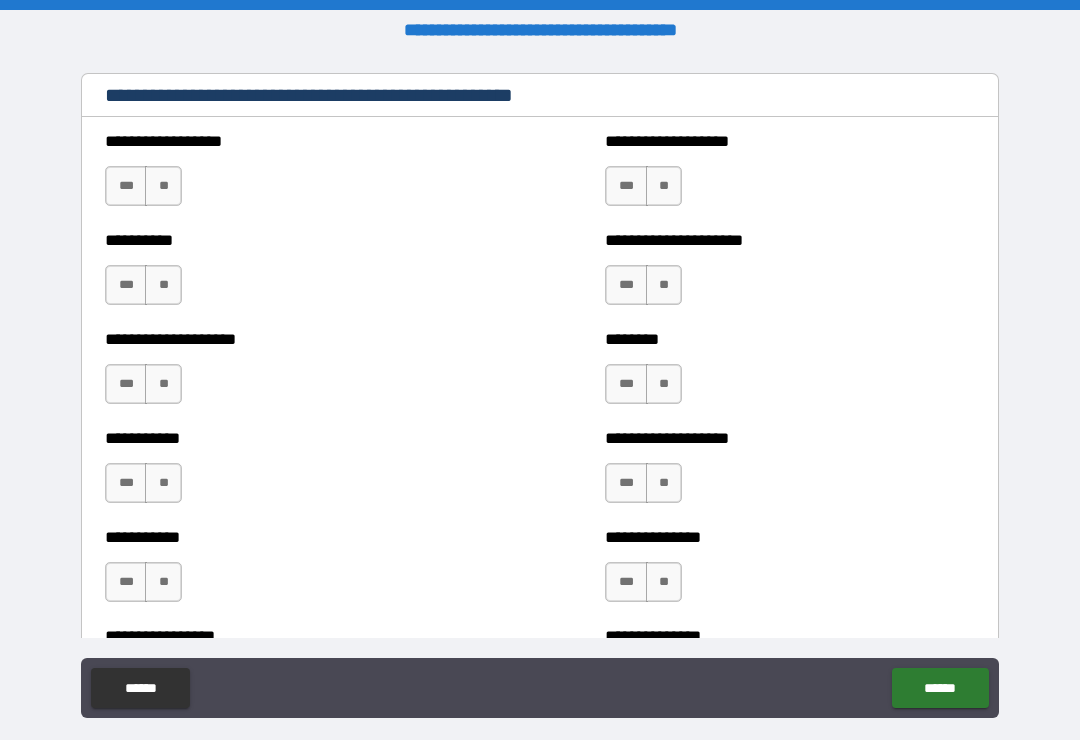 click on "**" at bounding box center [163, 186] 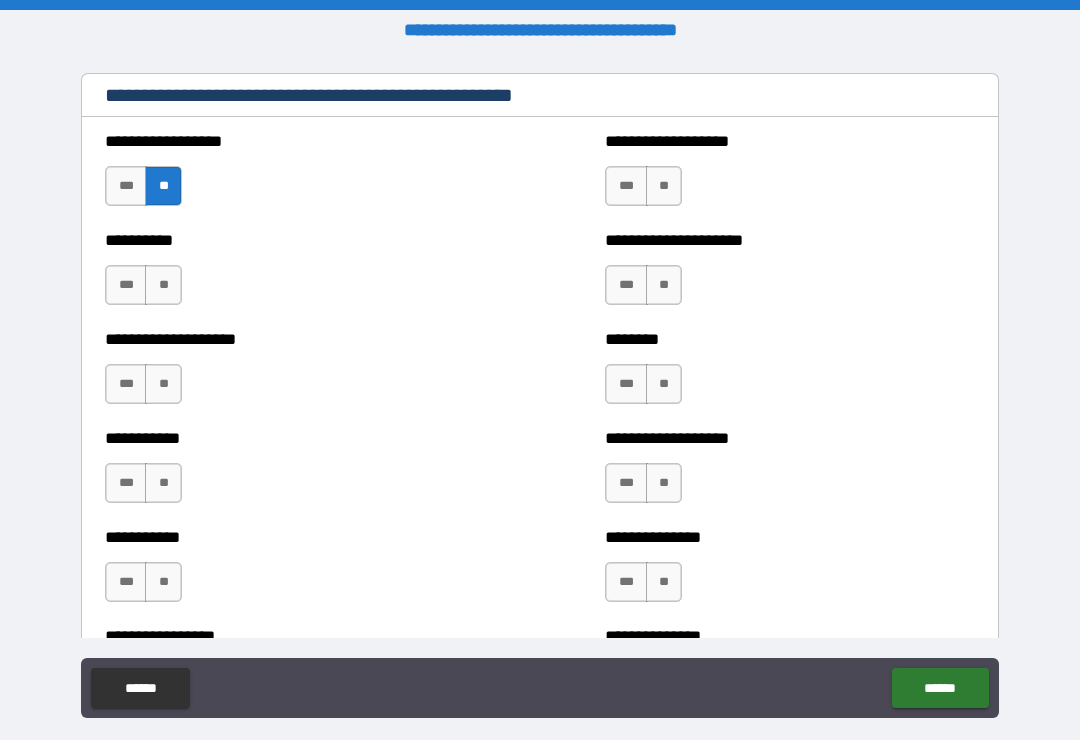 click on "**" at bounding box center [163, 285] 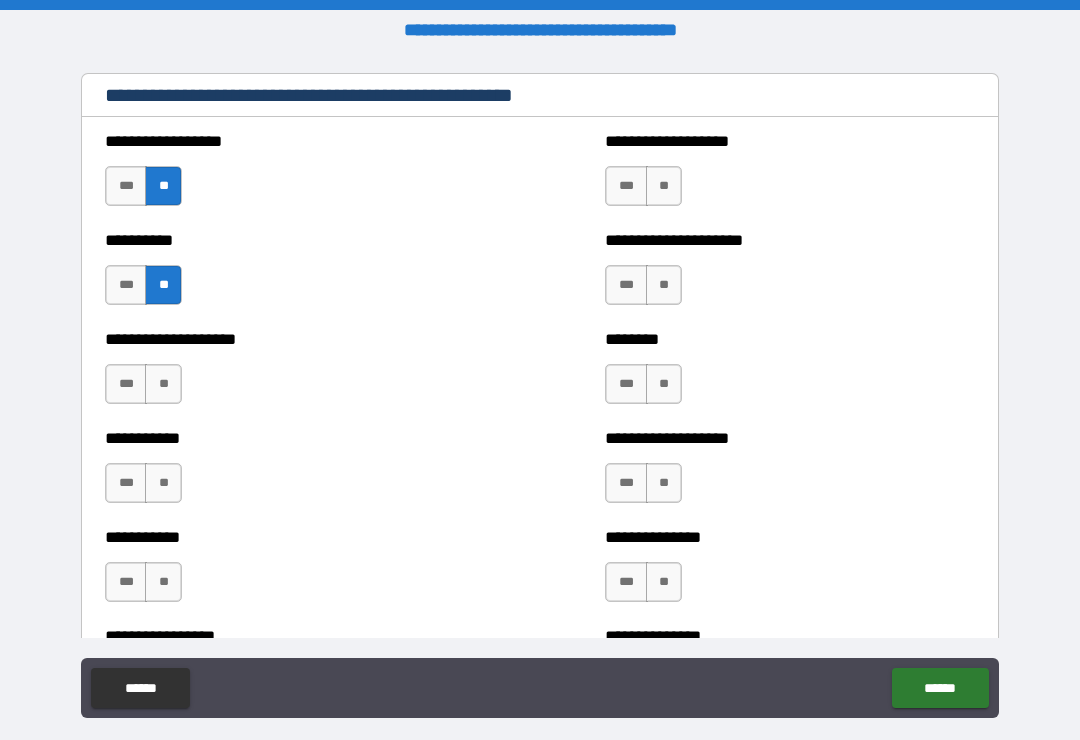 click on "**" at bounding box center (163, 384) 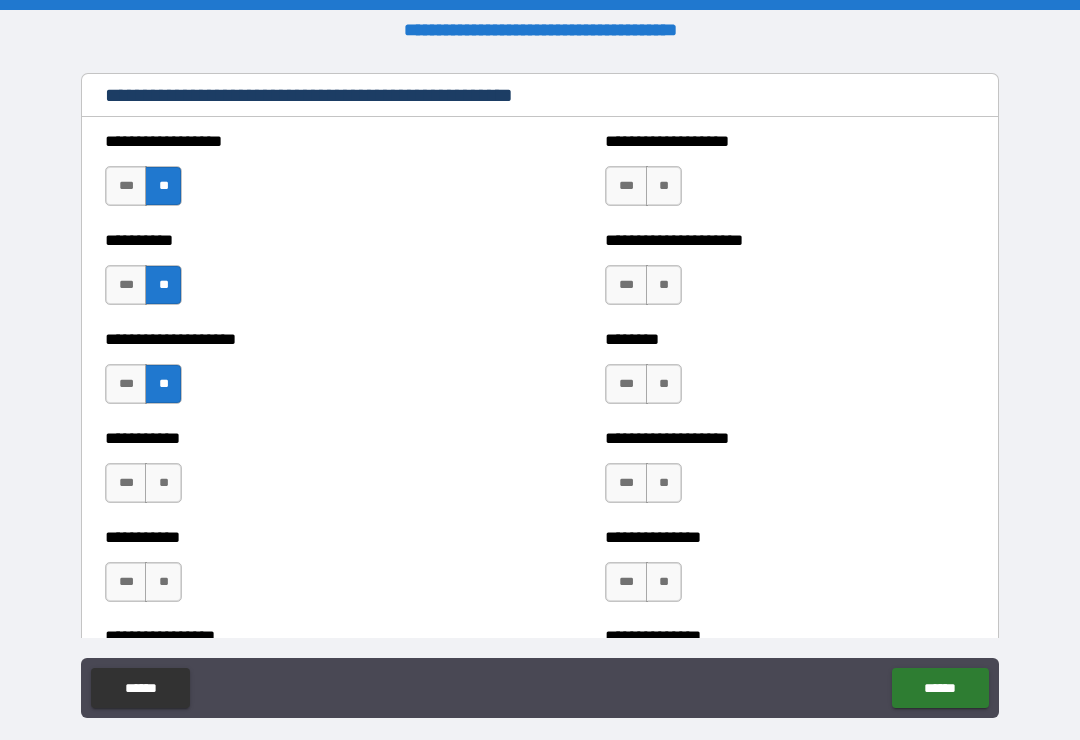 click on "**" at bounding box center [163, 483] 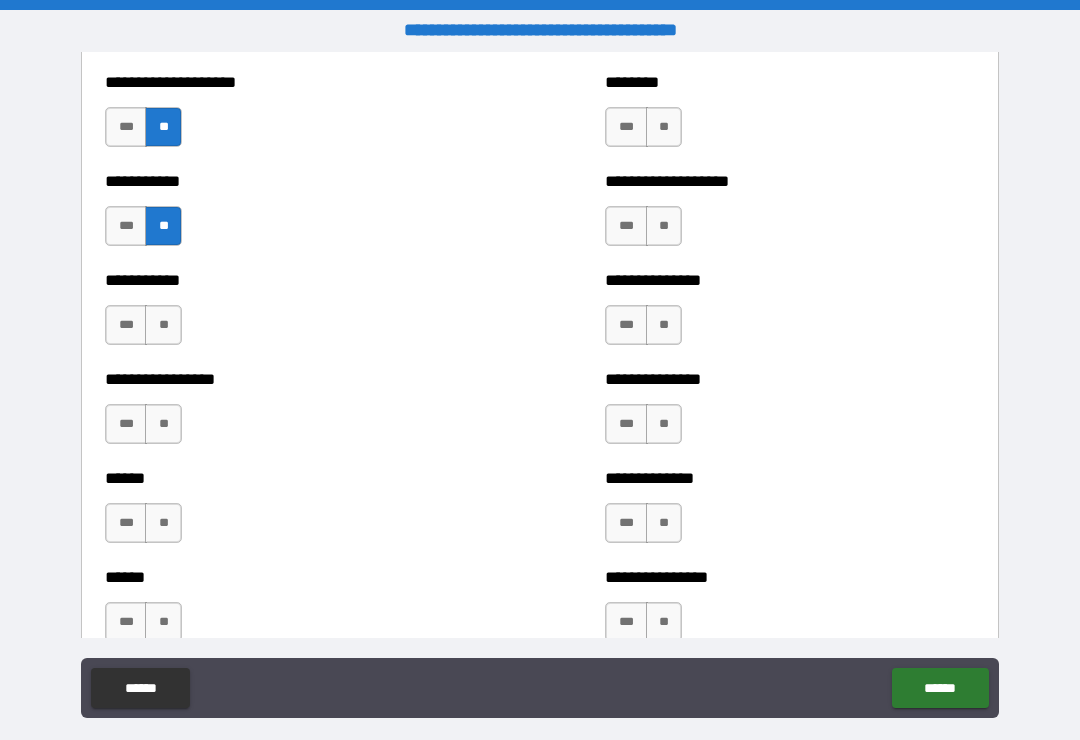 scroll, scrollTop: 2719, scrollLeft: 0, axis: vertical 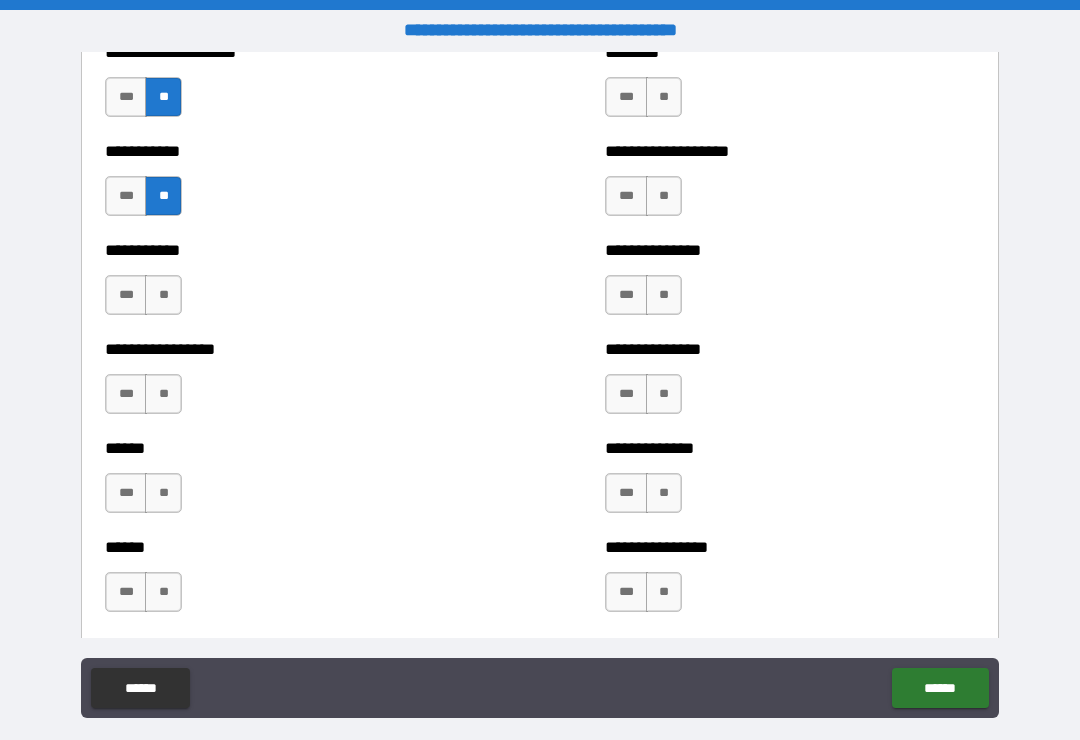 click on "**" at bounding box center [163, 295] 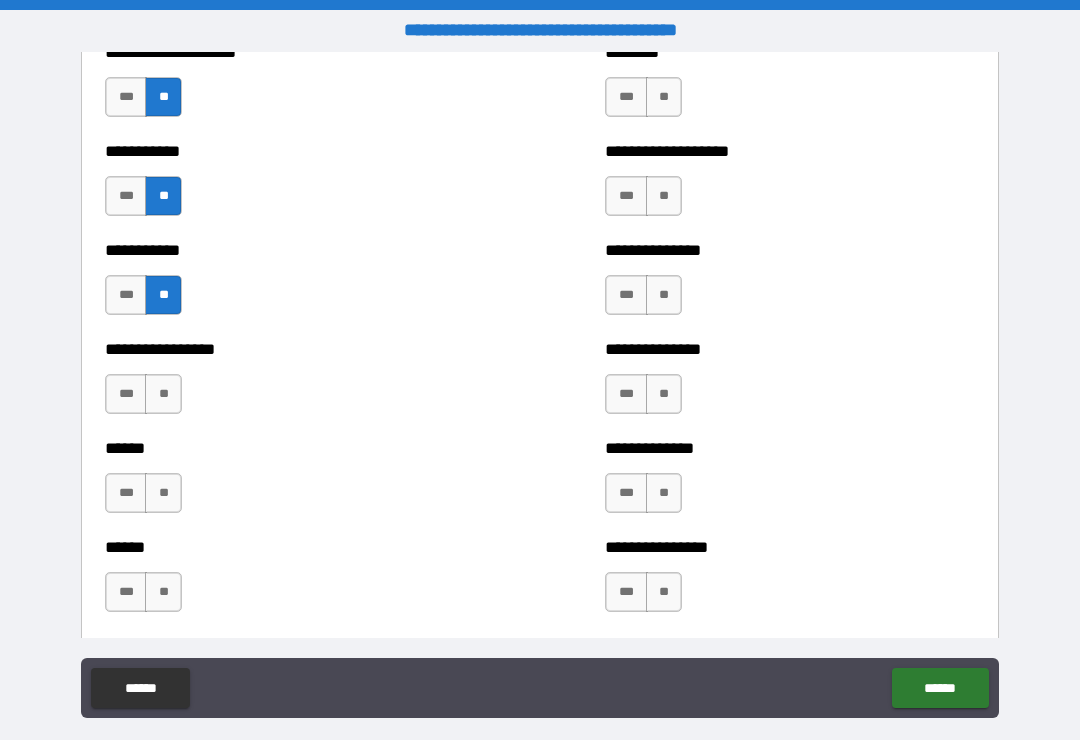 click on "**" at bounding box center (163, 394) 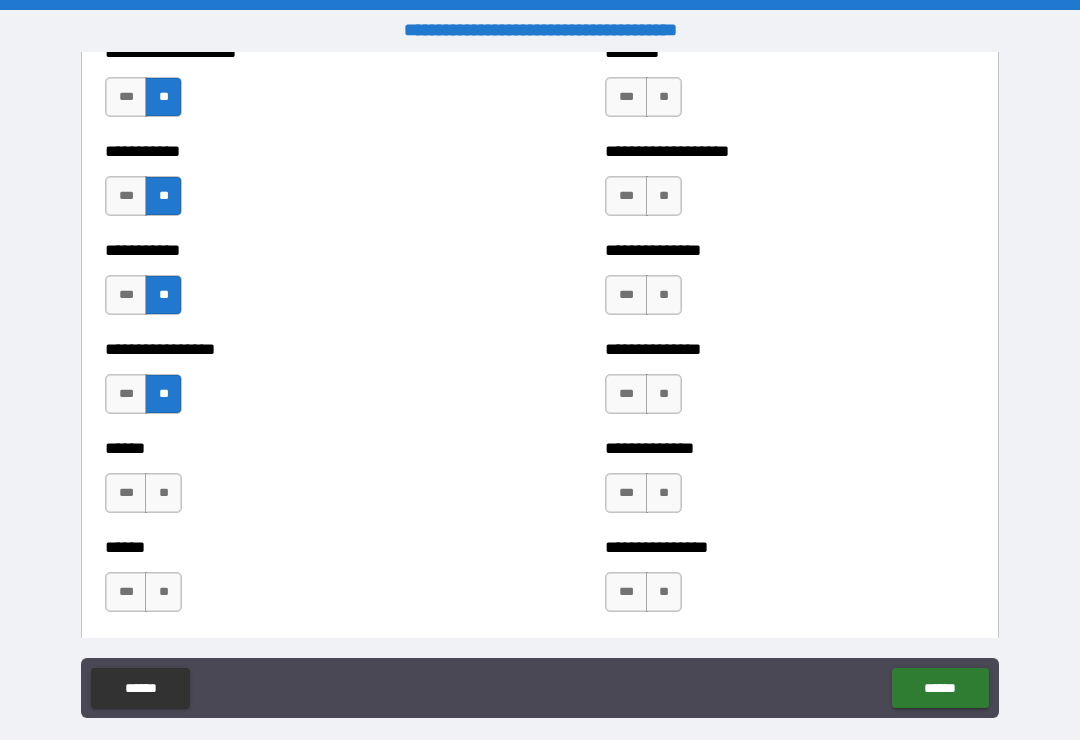 click on "**" at bounding box center (163, 493) 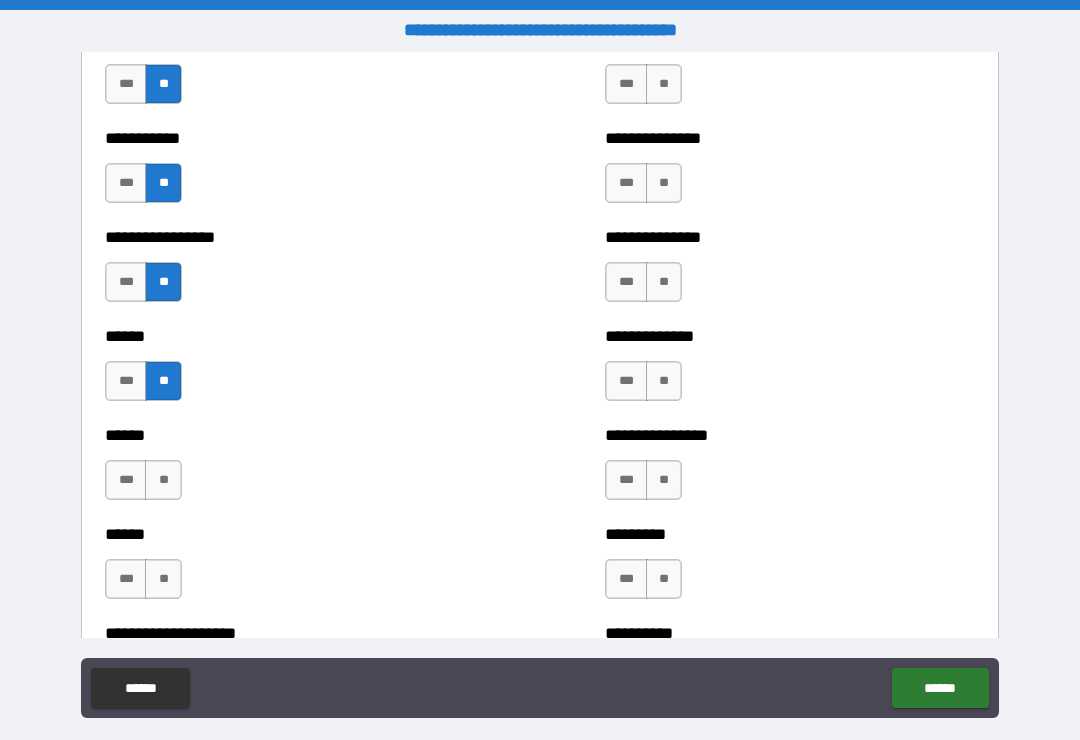 scroll, scrollTop: 2925, scrollLeft: 0, axis: vertical 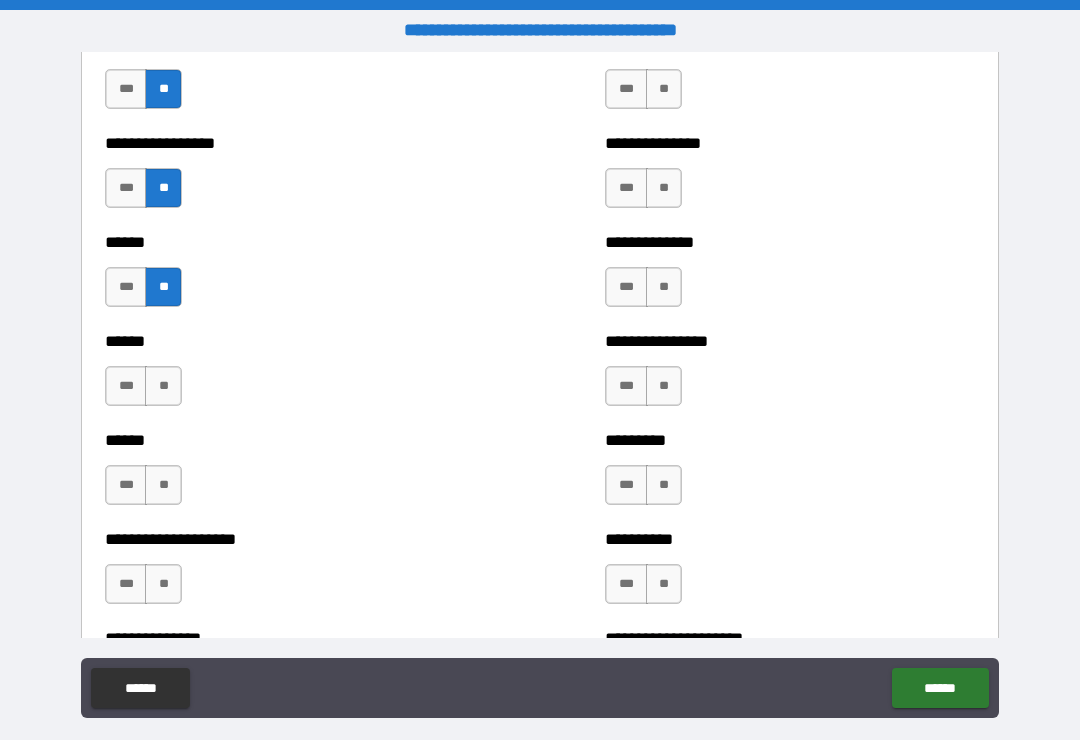click on "**" at bounding box center [163, 386] 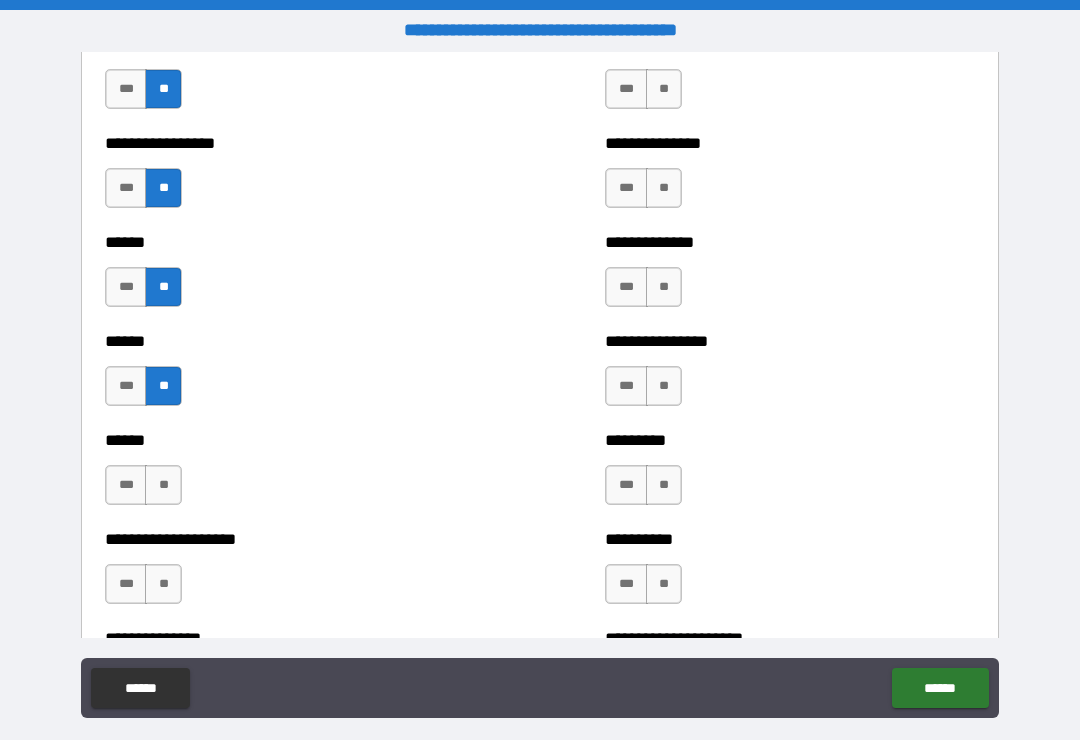click on "**" at bounding box center (163, 485) 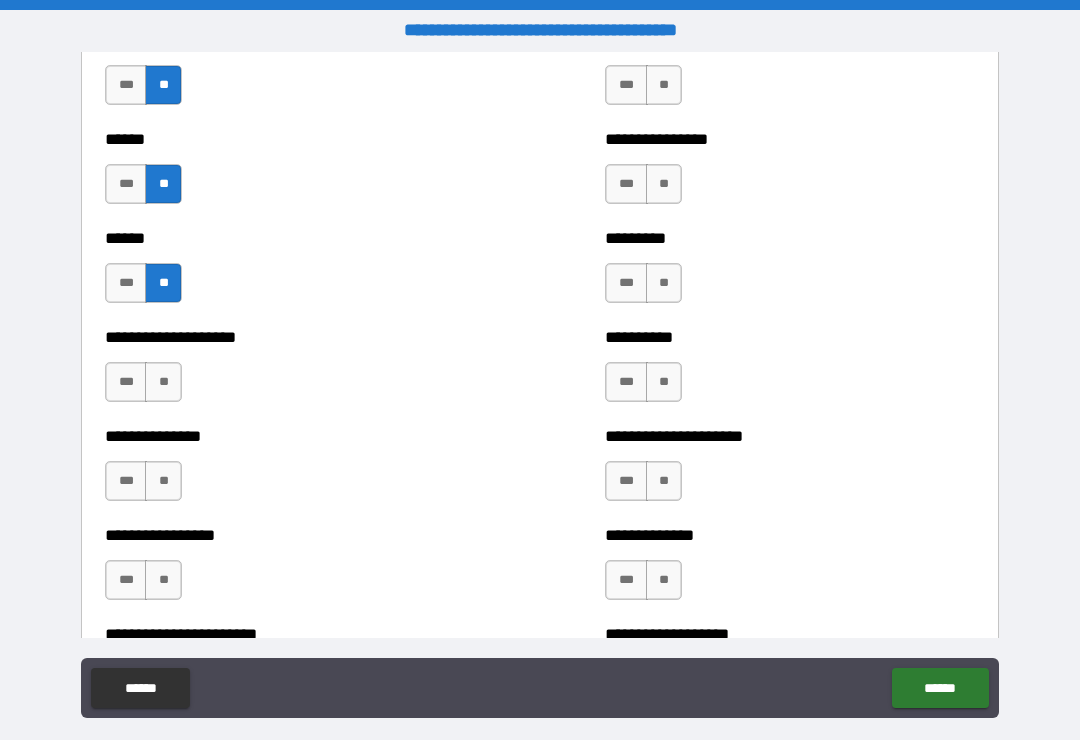 scroll, scrollTop: 3157, scrollLeft: 0, axis: vertical 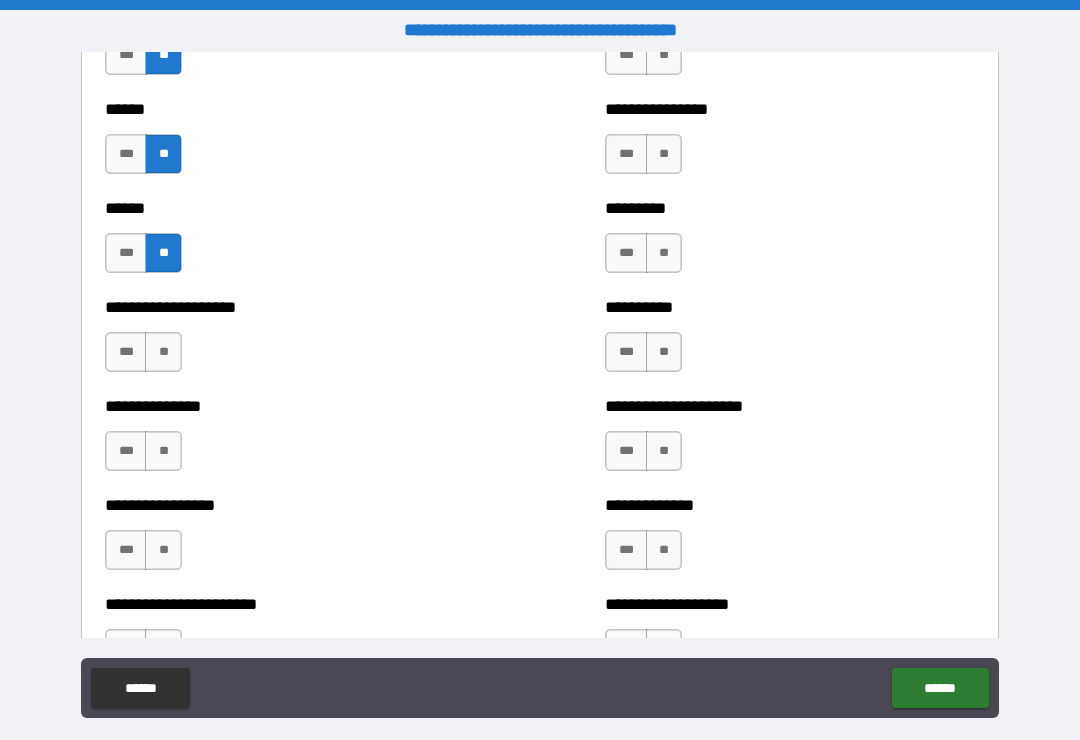 click on "**" at bounding box center (163, 352) 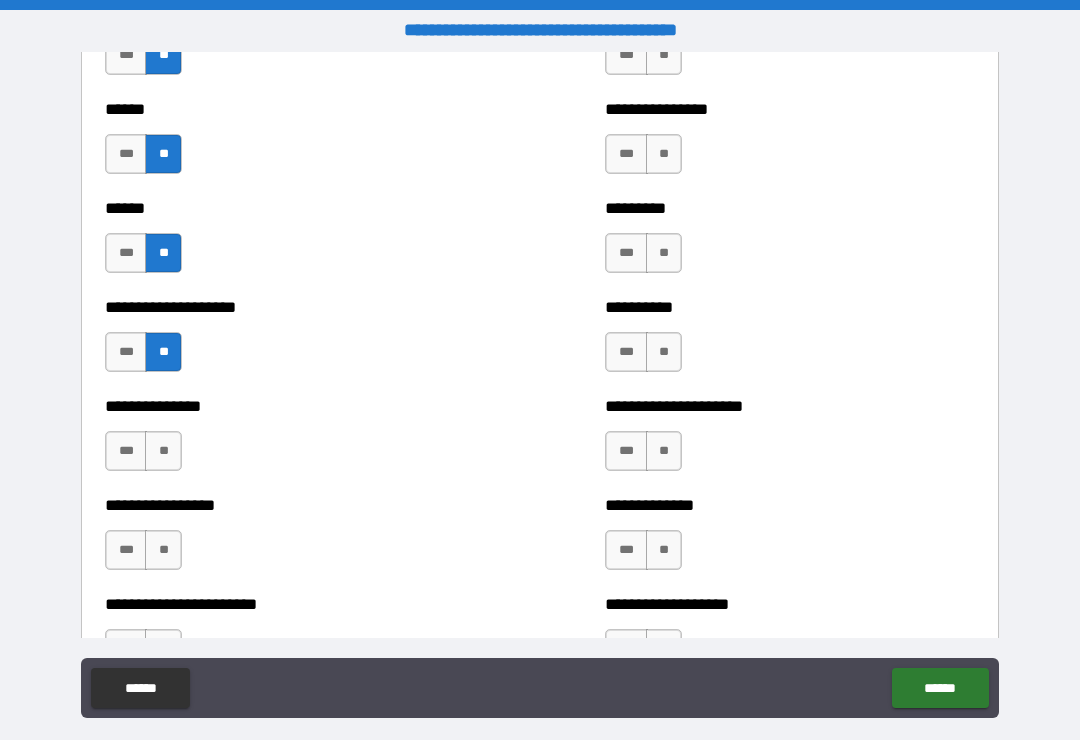 click on "**" at bounding box center [163, 451] 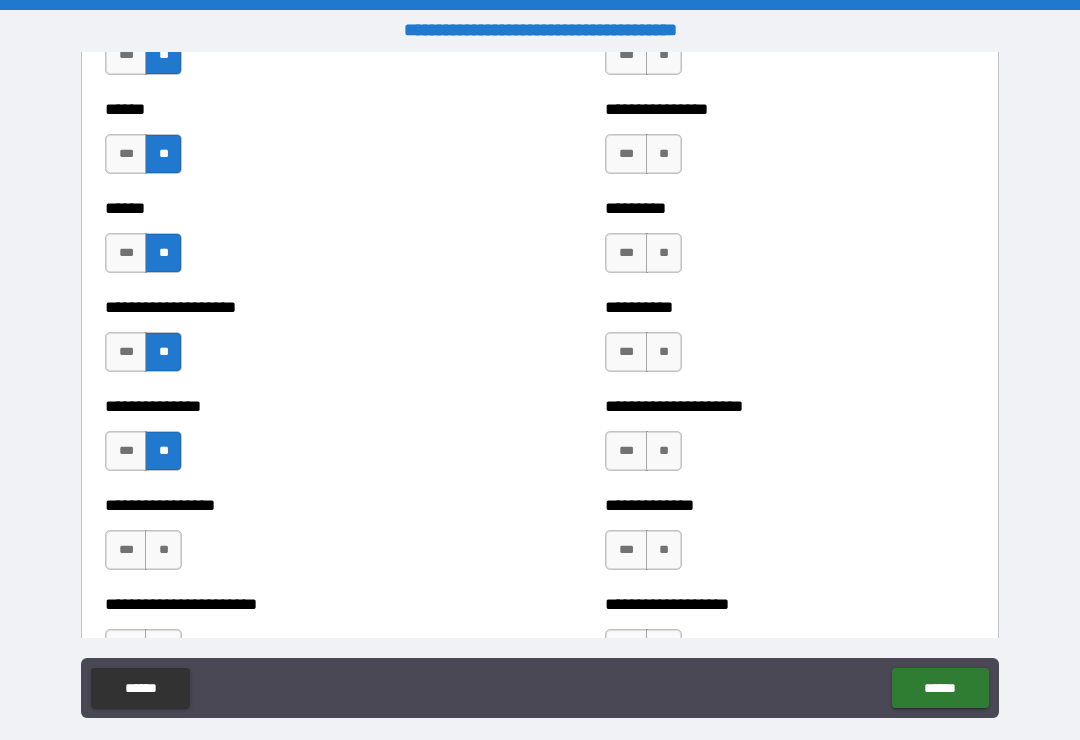 click on "**" at bounding box center (163, 550) 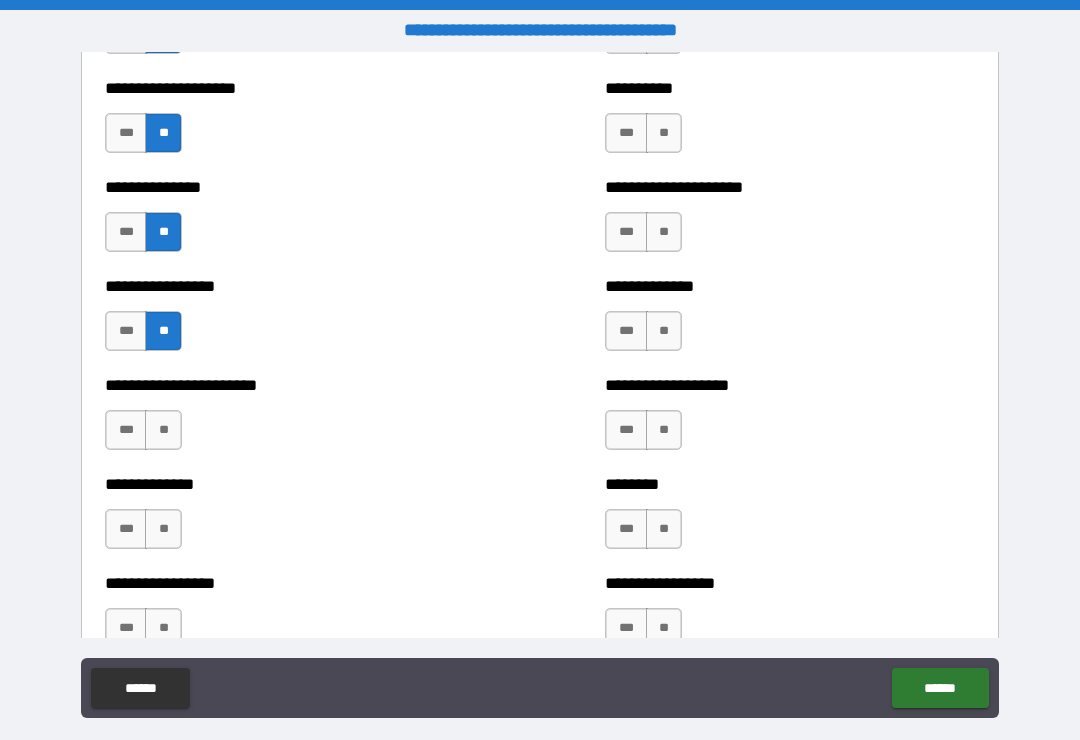 scroll, scrollTop: 3379, scrollLeft: 0, axis: vertical 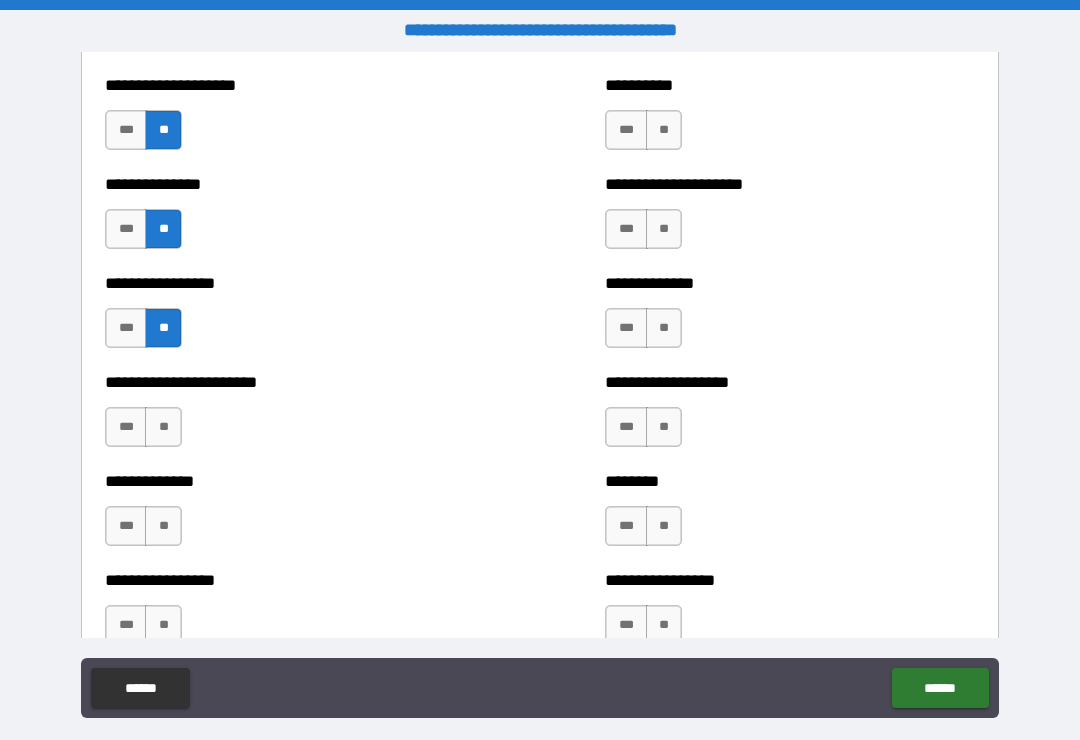 click on "**" at bounding box center (163, 427) 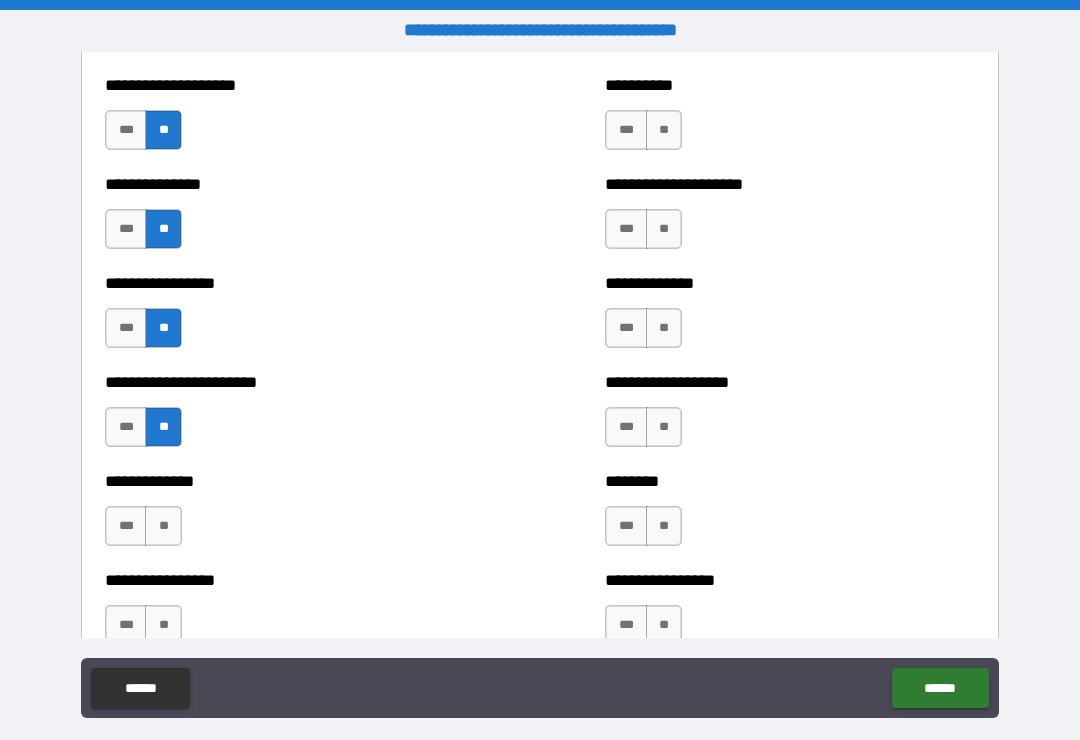 click on "**" at bounding box center [163, 526] 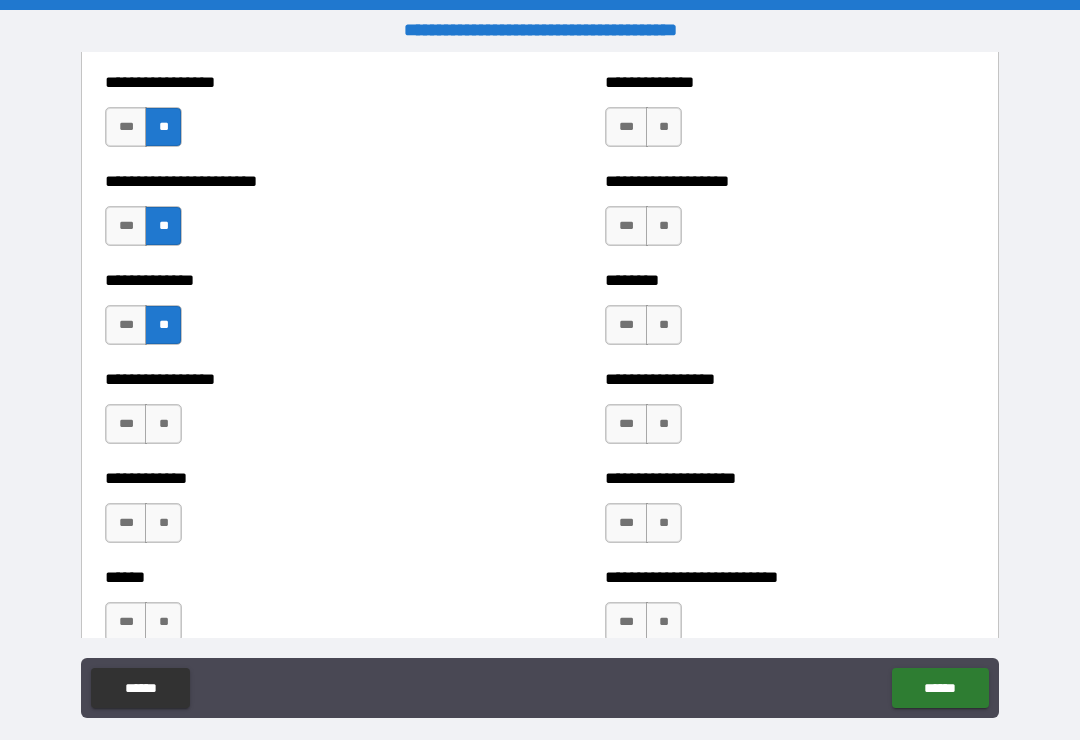 scroll, scrollTop: 3588, scrollLeft: 0, axis: vertical 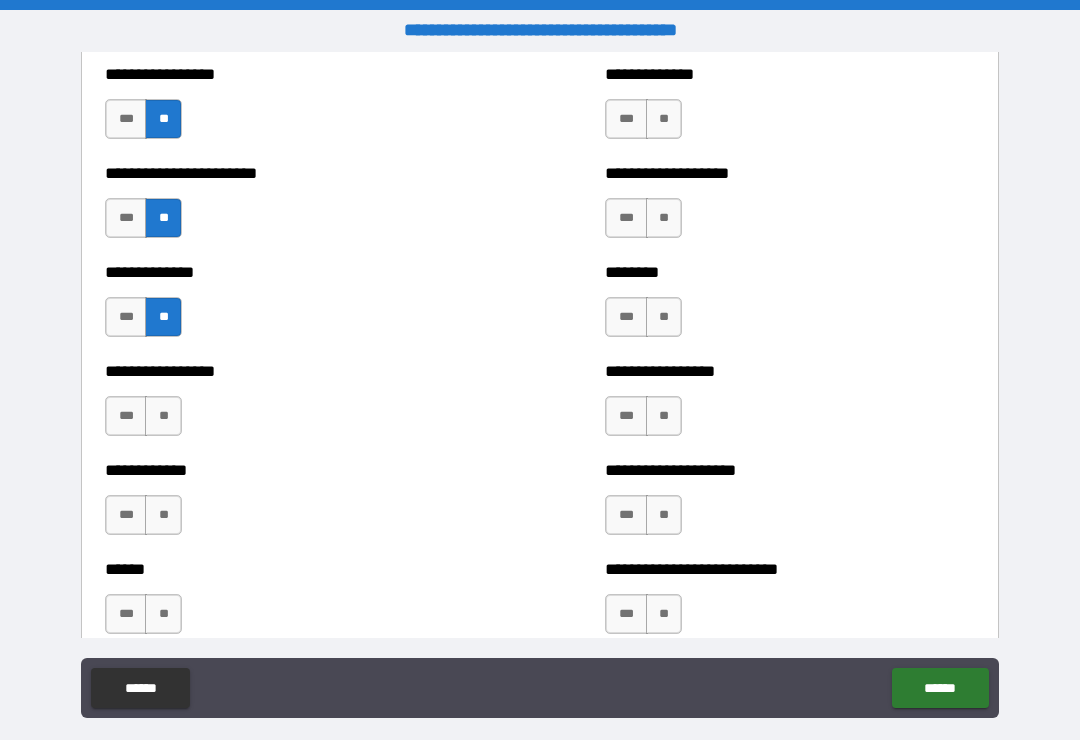 click on "**" at bounding box center (163, 416) 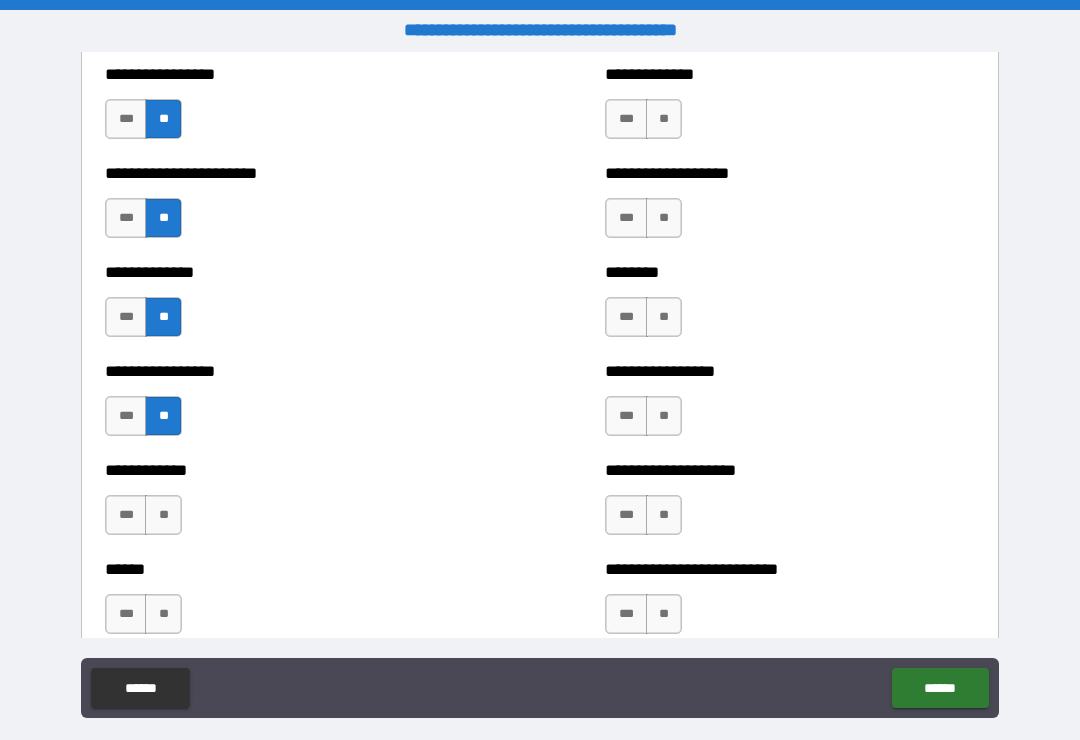 click on "**" at bounding box center (163, 515) 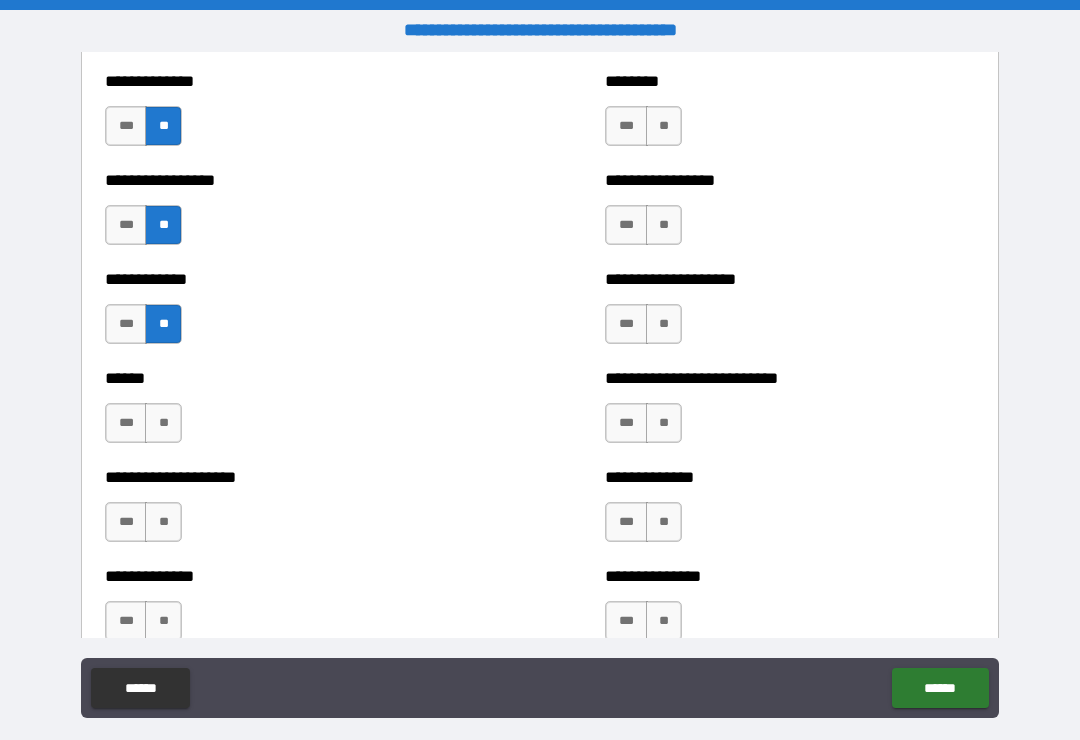 scroll, scrollTop: 3780, scrollLeft: 0, axis: vertical 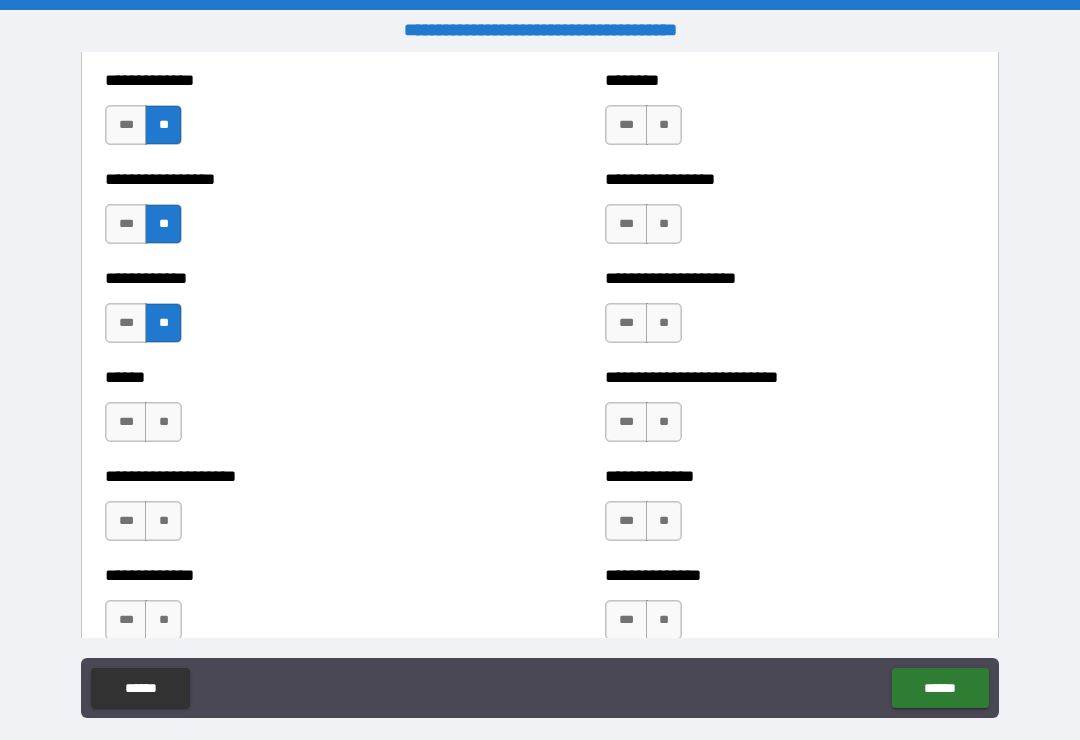 click on "**" at bounding box center [163, 422] 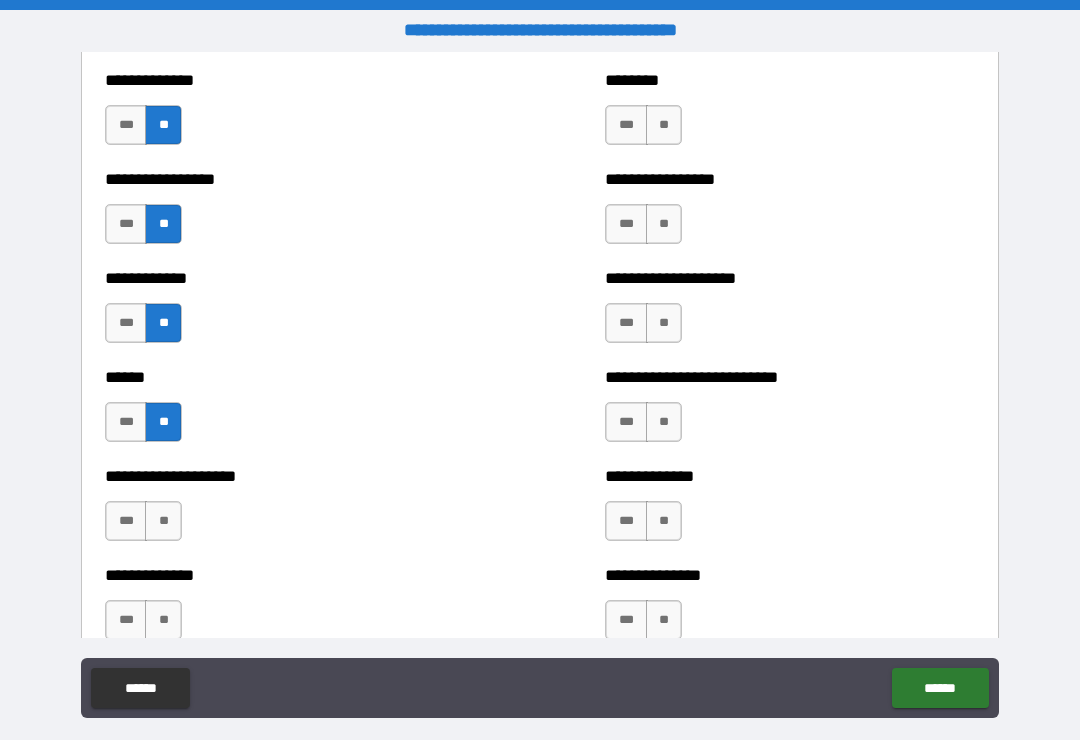 click on "**" at bounding box center [163, 521] 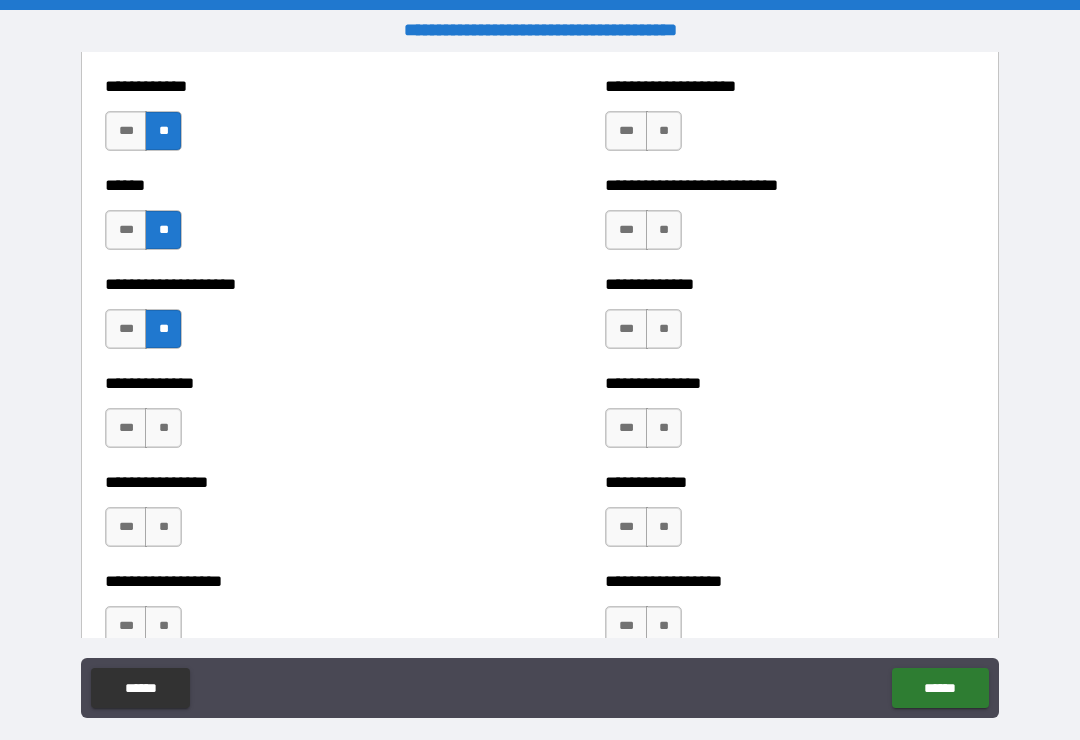 scroll, scrollTop: 3984, scrollLeft: 0, axis: vertical 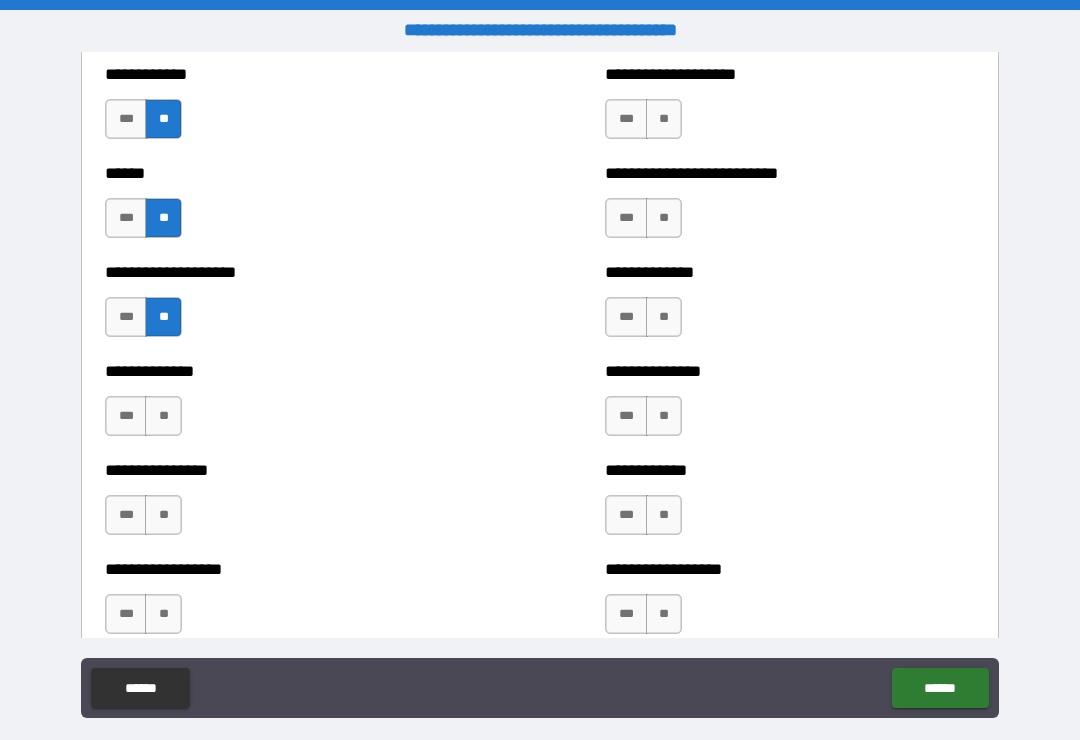 click on "**" at bounding box center (163, 416) 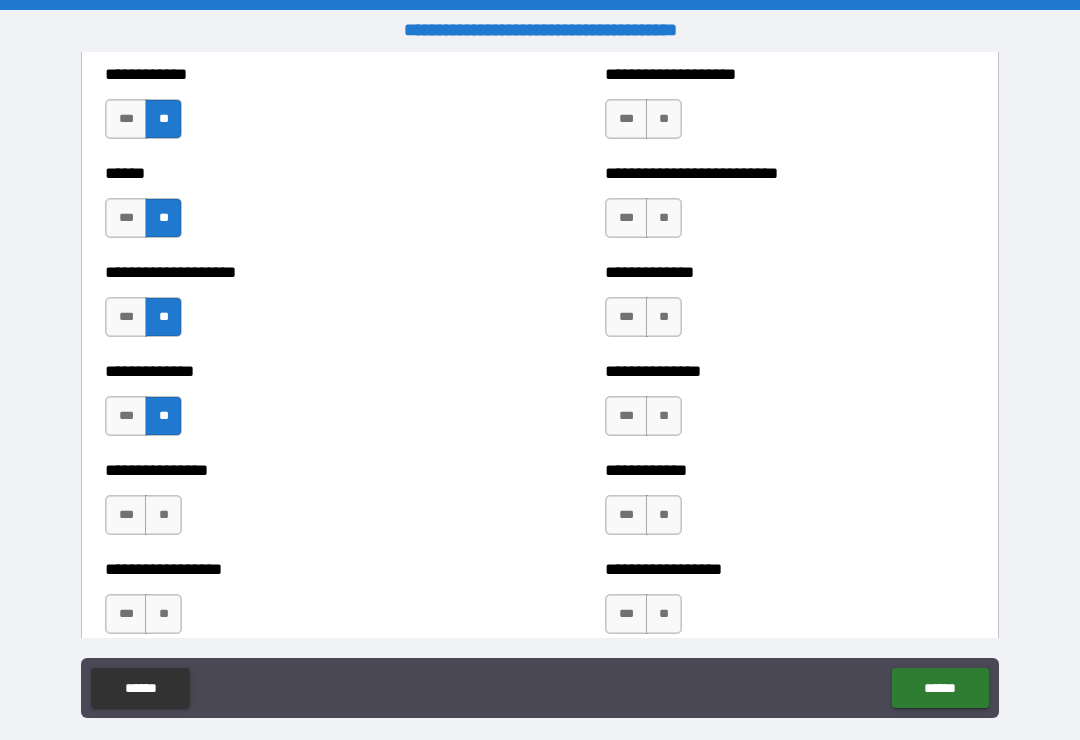 click on "**" at bounding box center (163, 515) 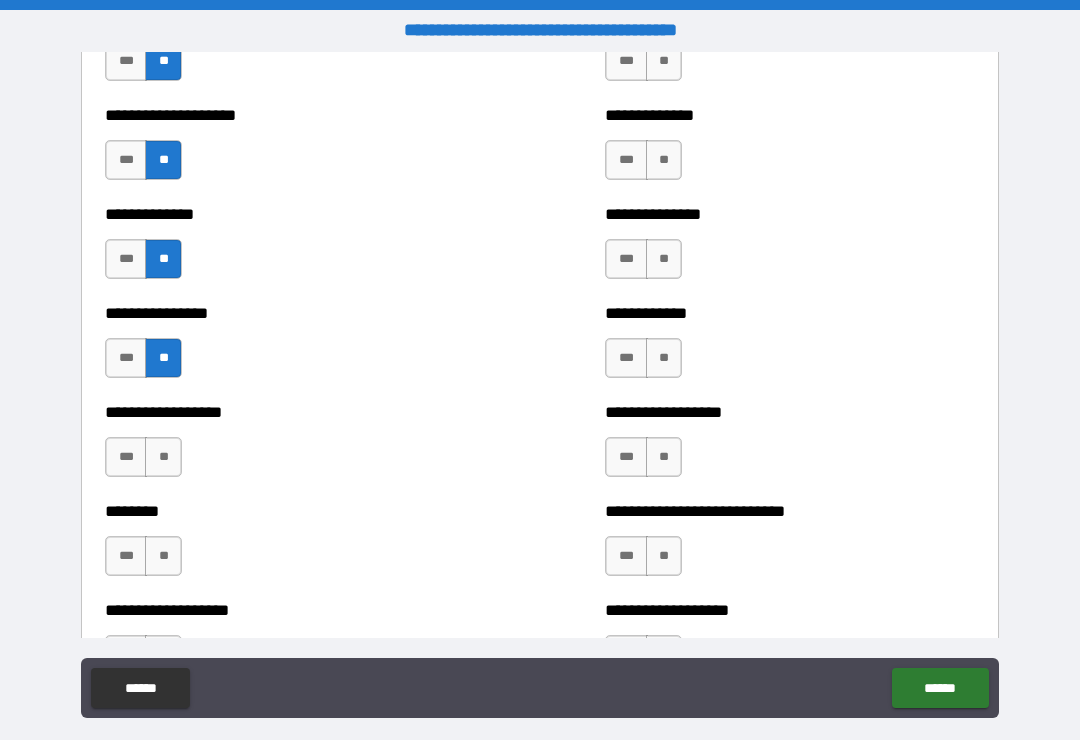 scroll, scrollTop: 4145, scrollLeft: 0, axis: vertical 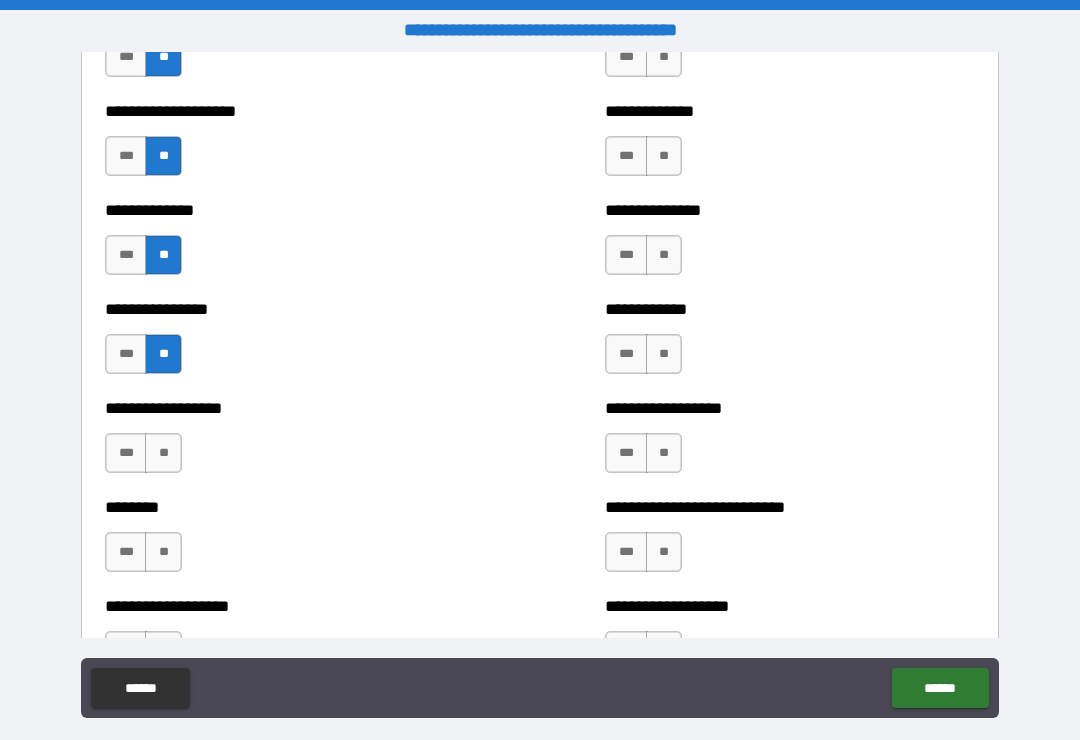click on "**" at bounding box center [163, 453] 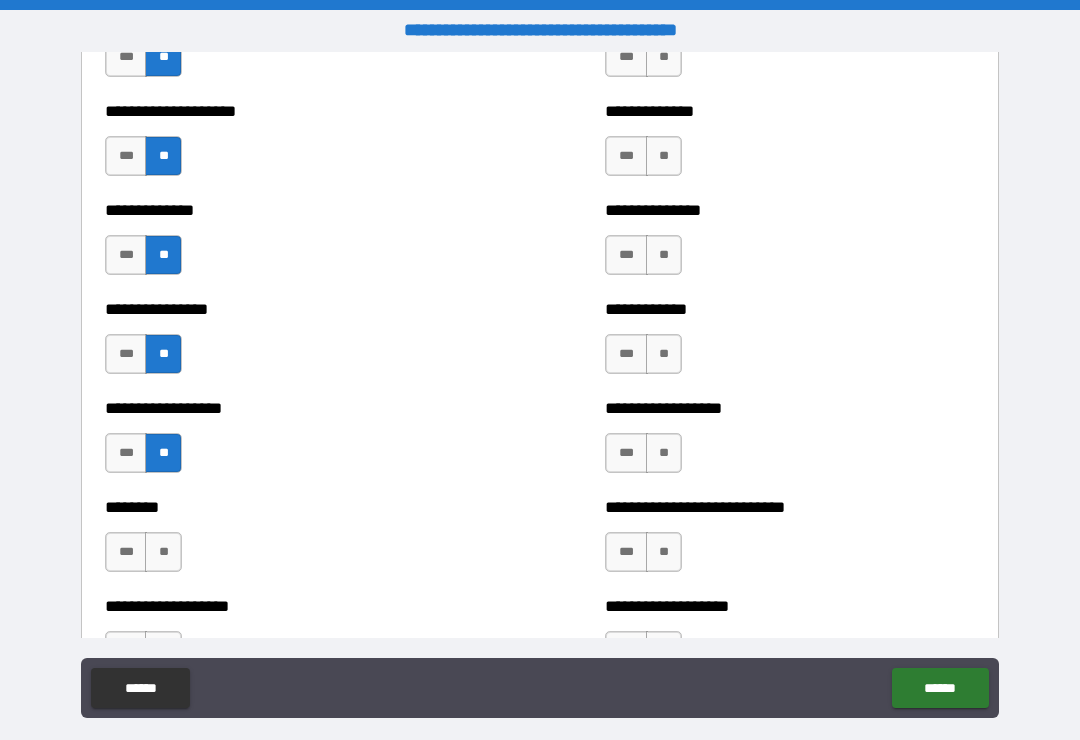 click on "**" at bounding box center [163, 552] 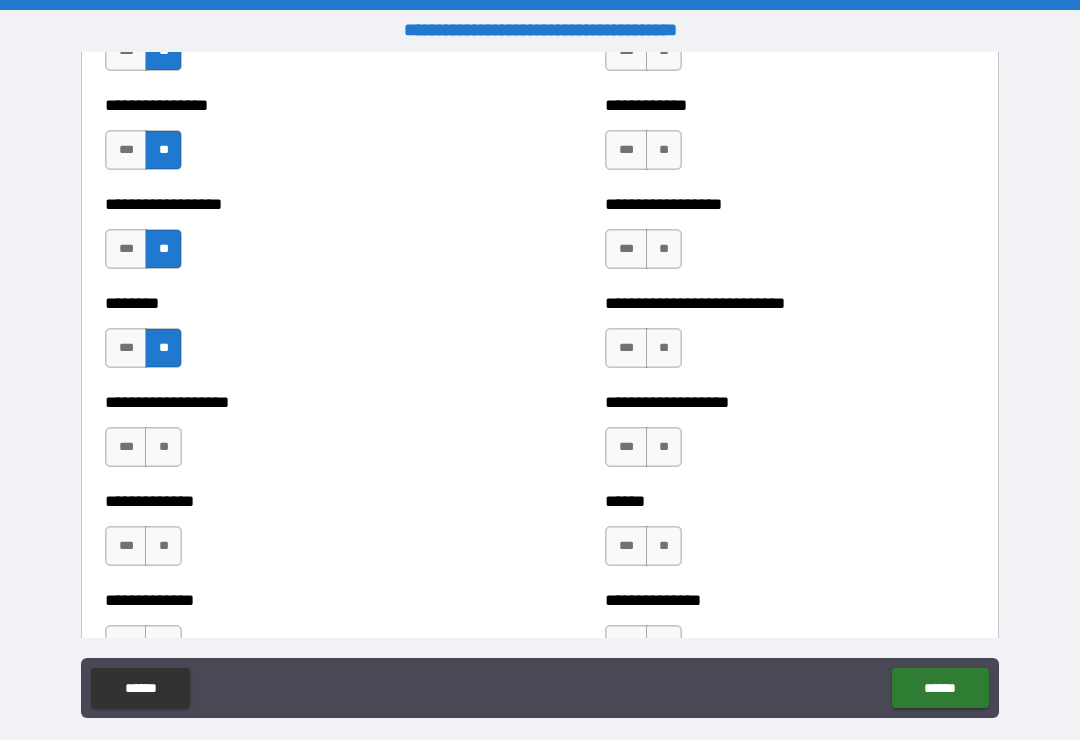 scroll, scrollTop: 4370, scrollLeft: 0, axis: vertical 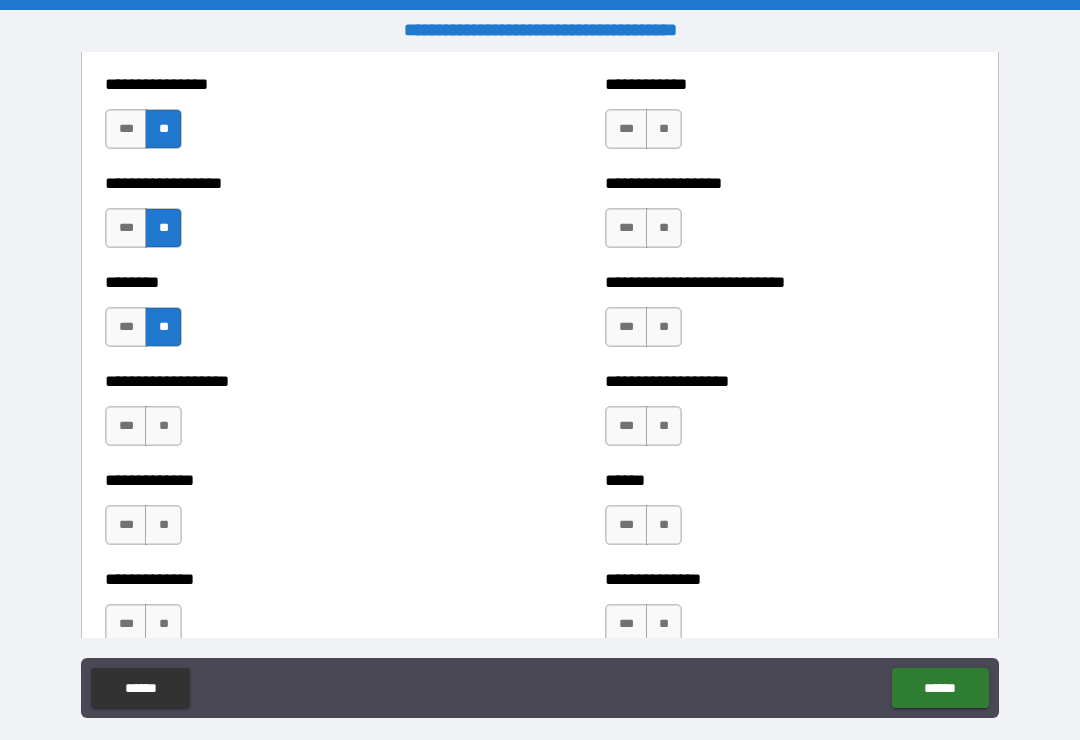 click on "**" at bounding box center [163, 426] 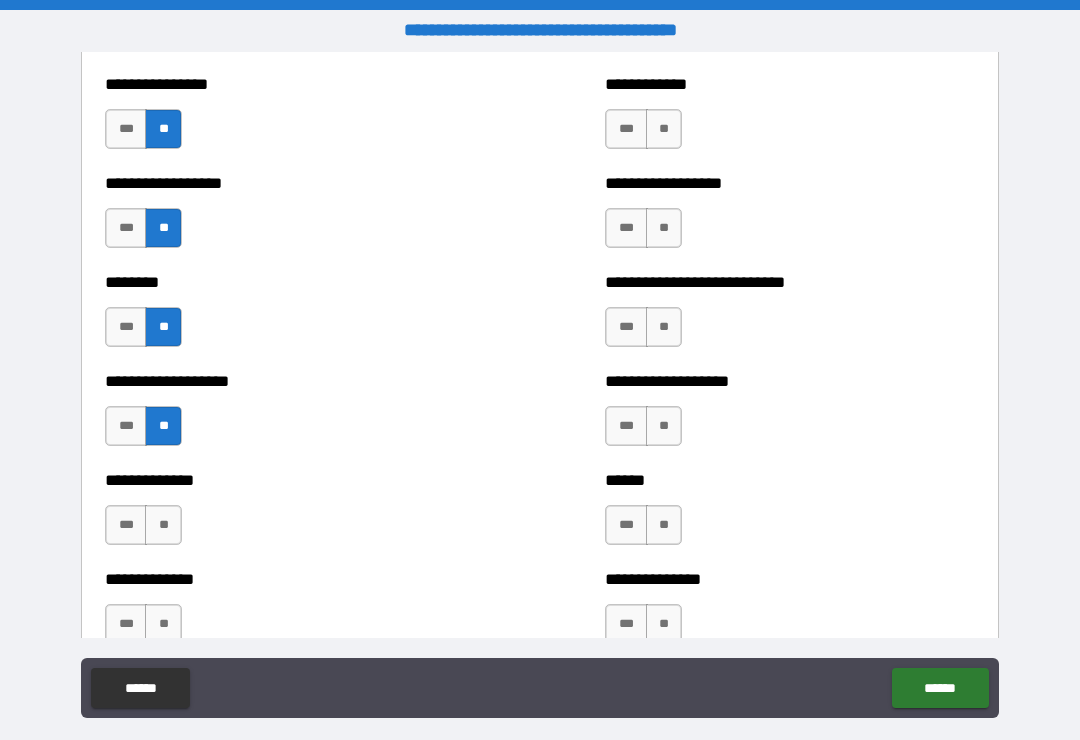 click on "**" at bounding box center (163, 525) 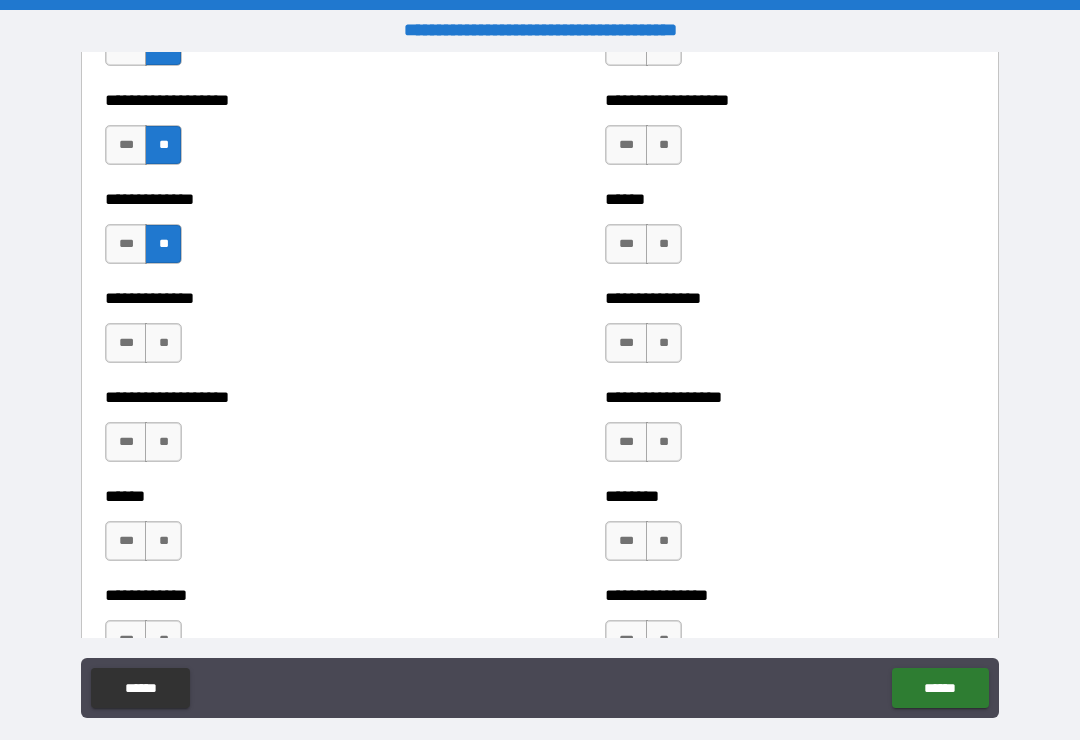 scroll, scrollTop: 4651, scrollLeft: 0, axis: vertical 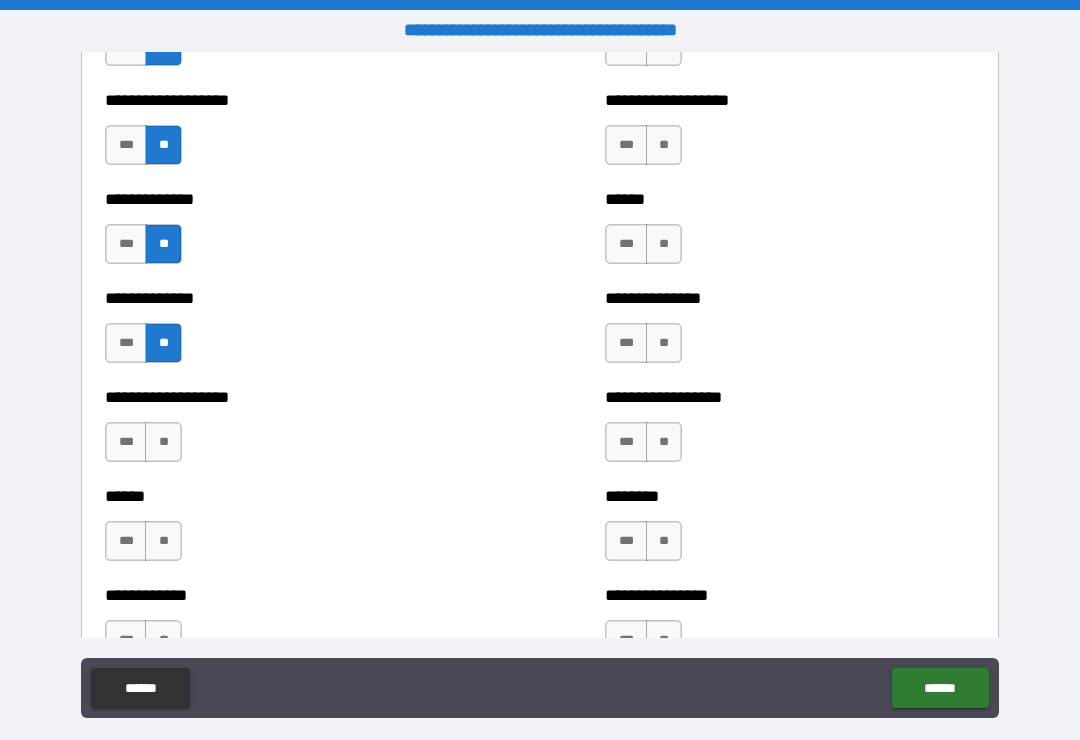 click on "**" at bounding box center [163, 442] 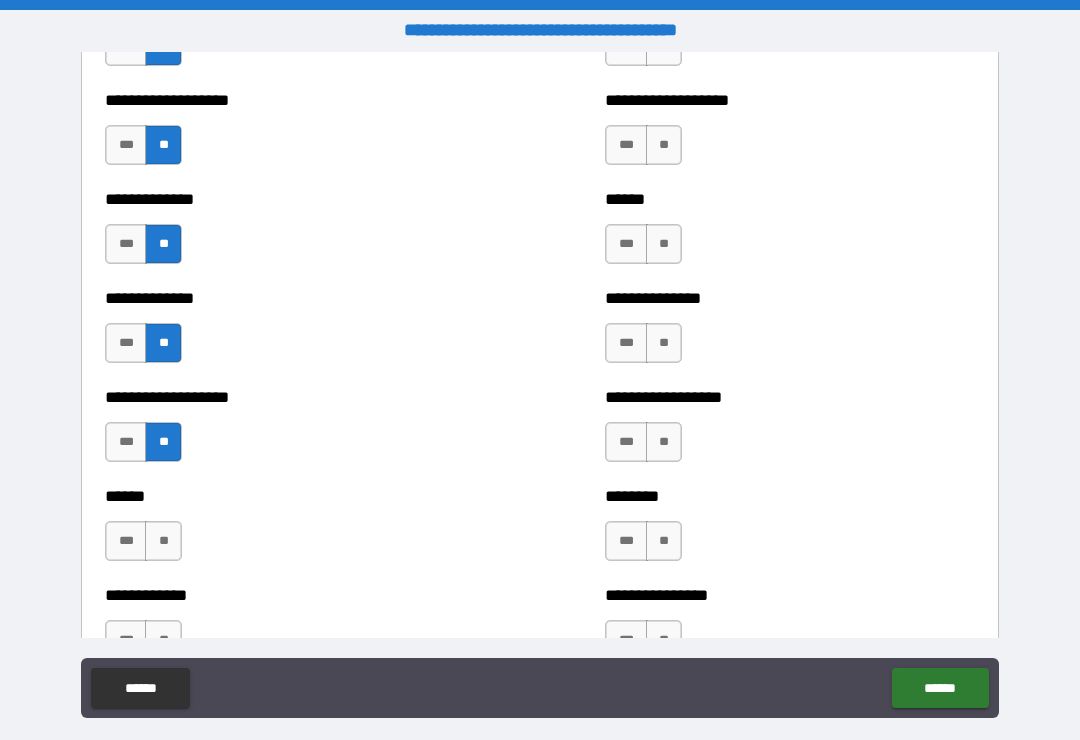 click on "**" at bounding box center (163, 541) 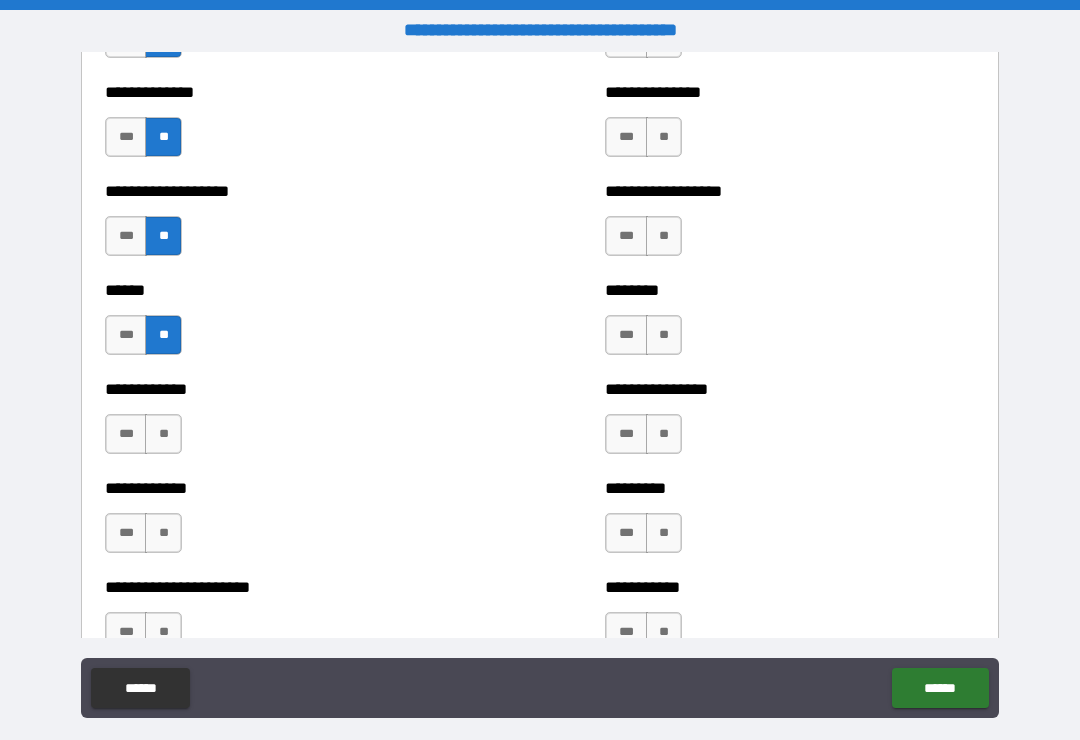 scroll, scrollTop: 4871, scrollLeft: 0, axis: vertical 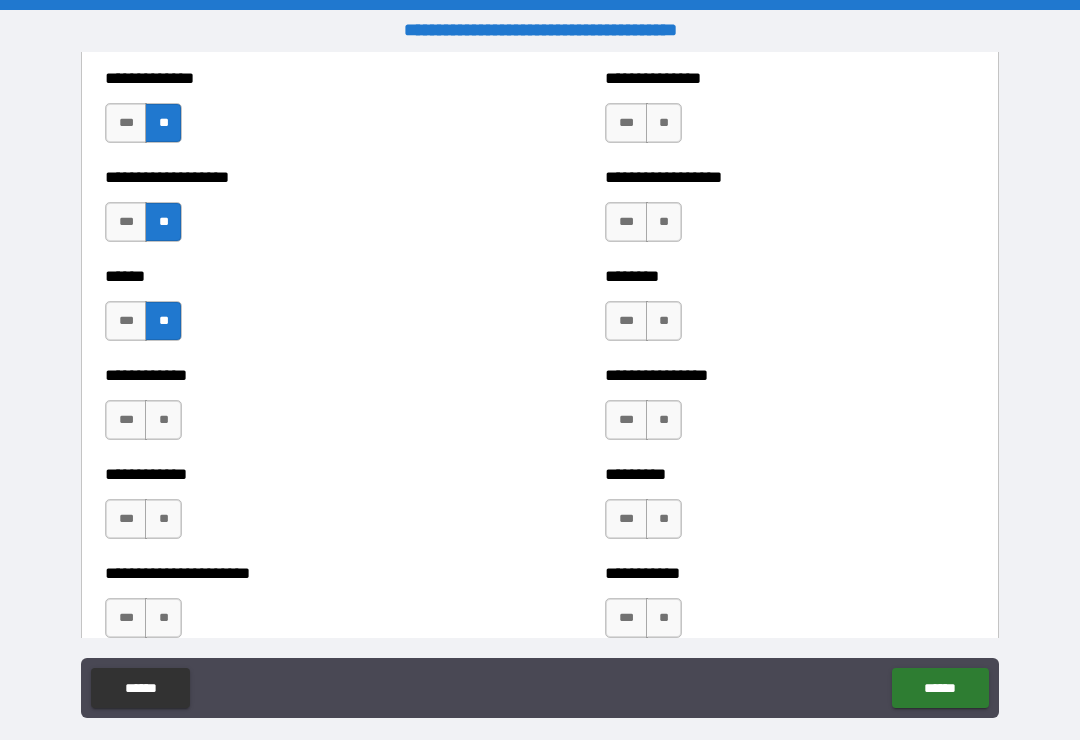 click on "**" at bounding box center [163, 420] 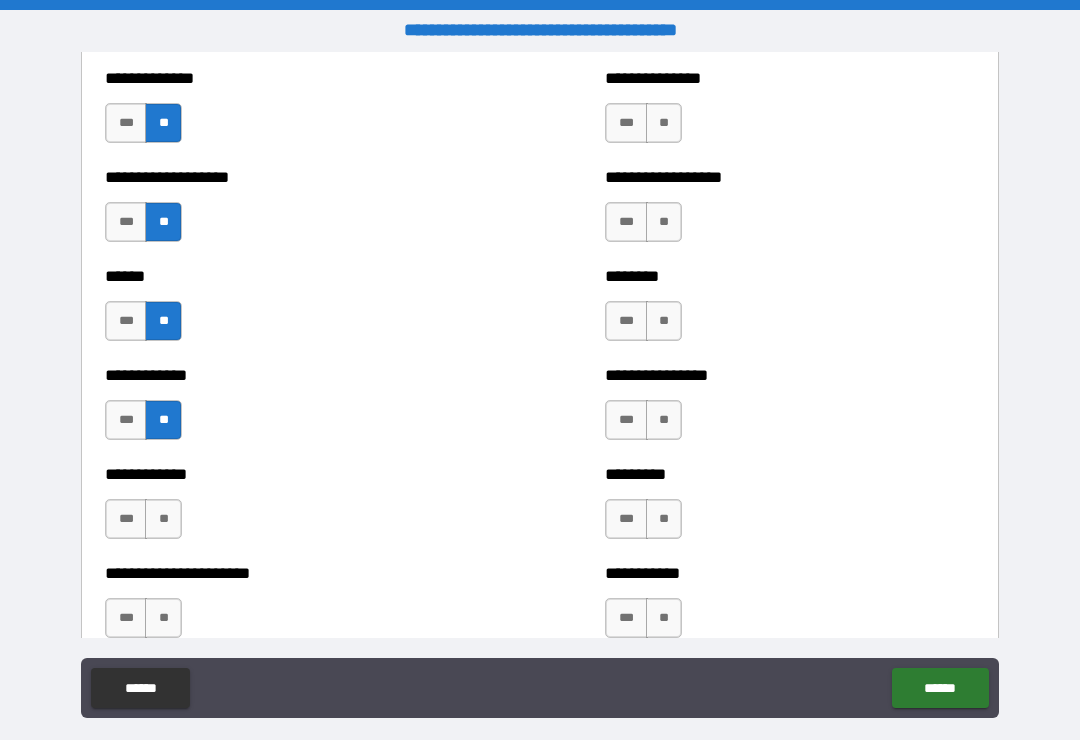 click on "**" at bounding box center [163, 519] 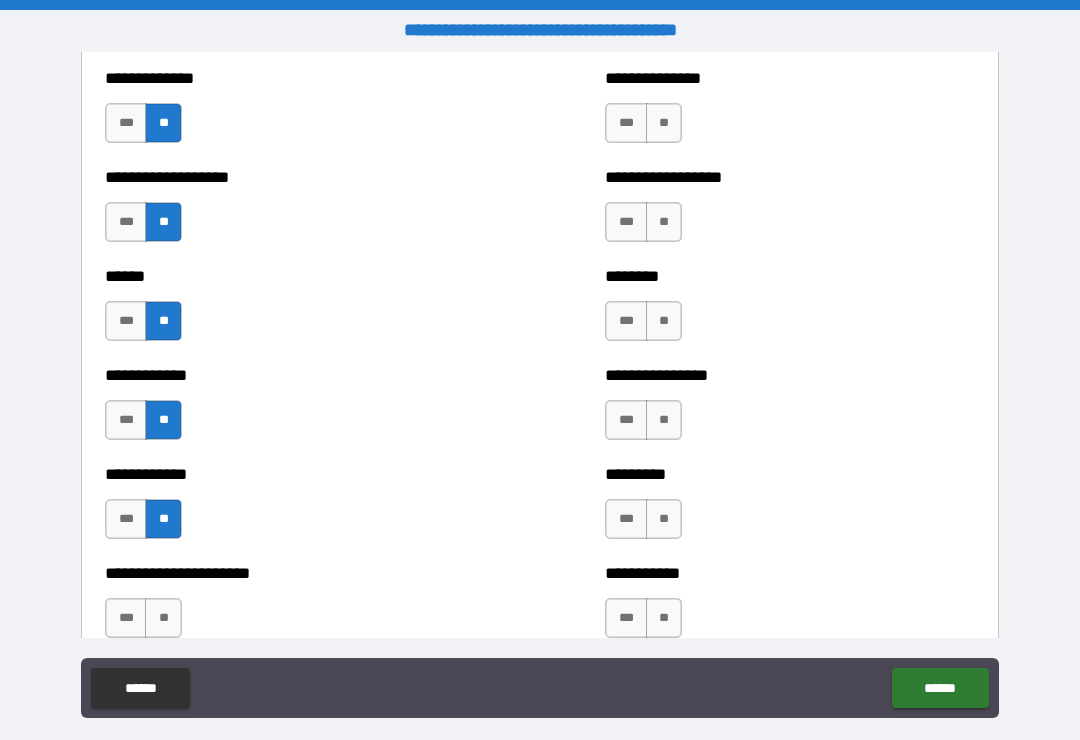 click on "**" at bounding box center (163, 618) 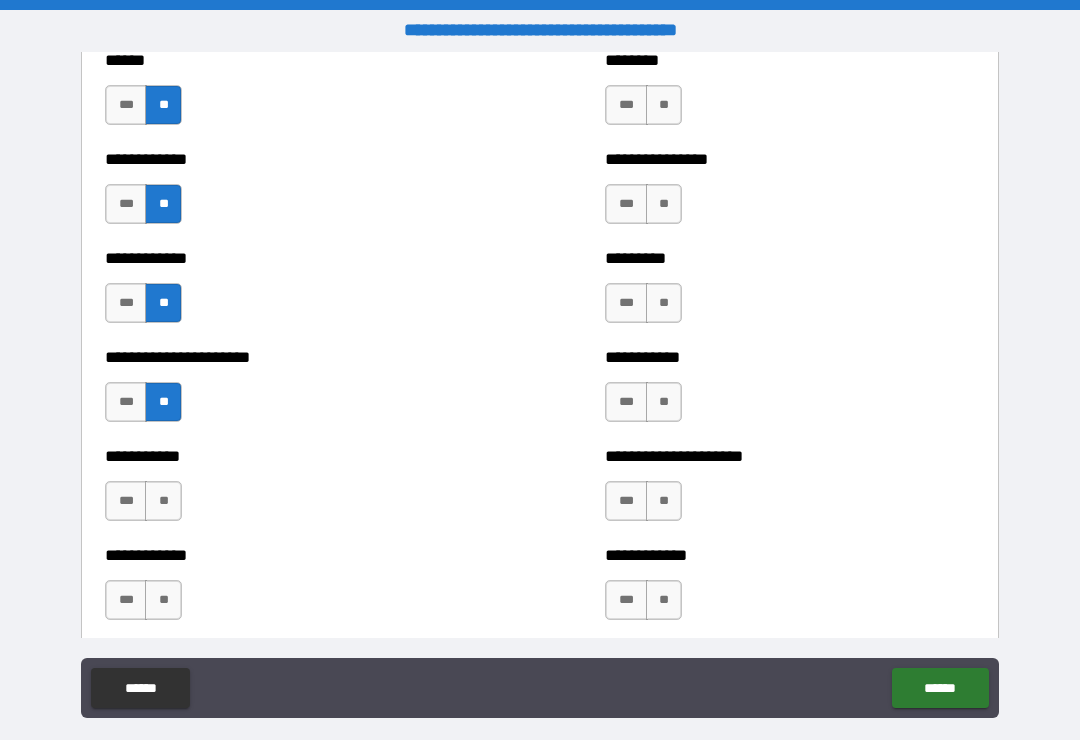 scroll, scrollTop: 5093, scrollLeft: 0, axis: vertical 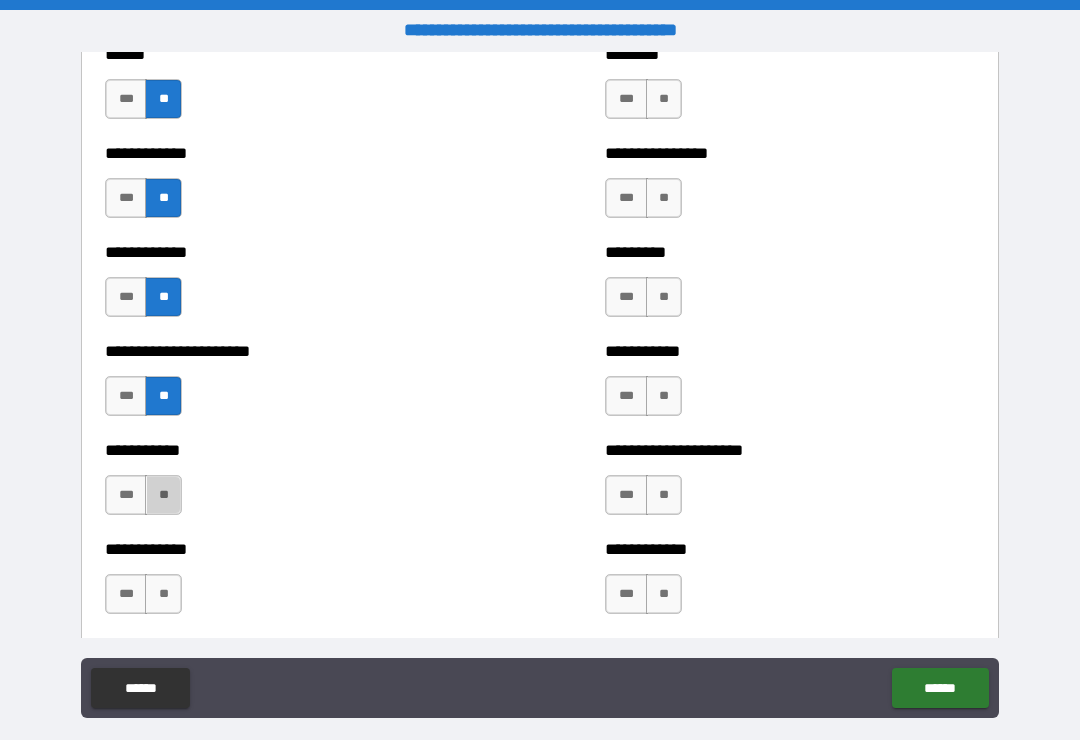 click on "**" at bounding box center (163, 495) 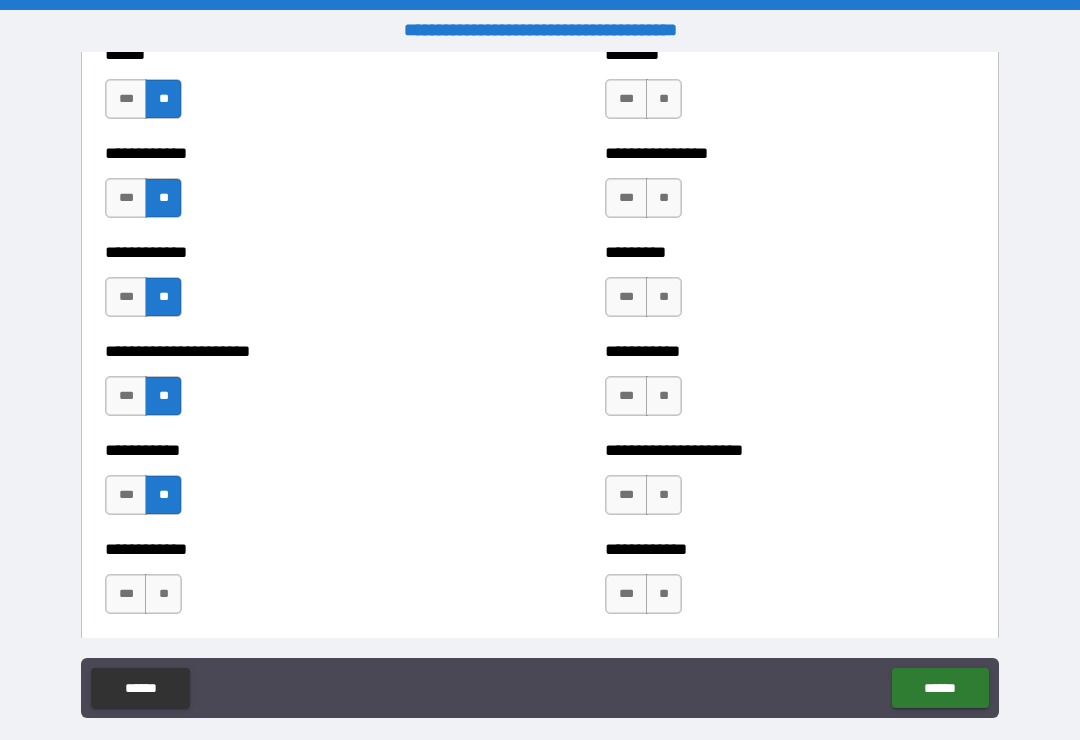 click on "**" at bounding box center (163, 594) 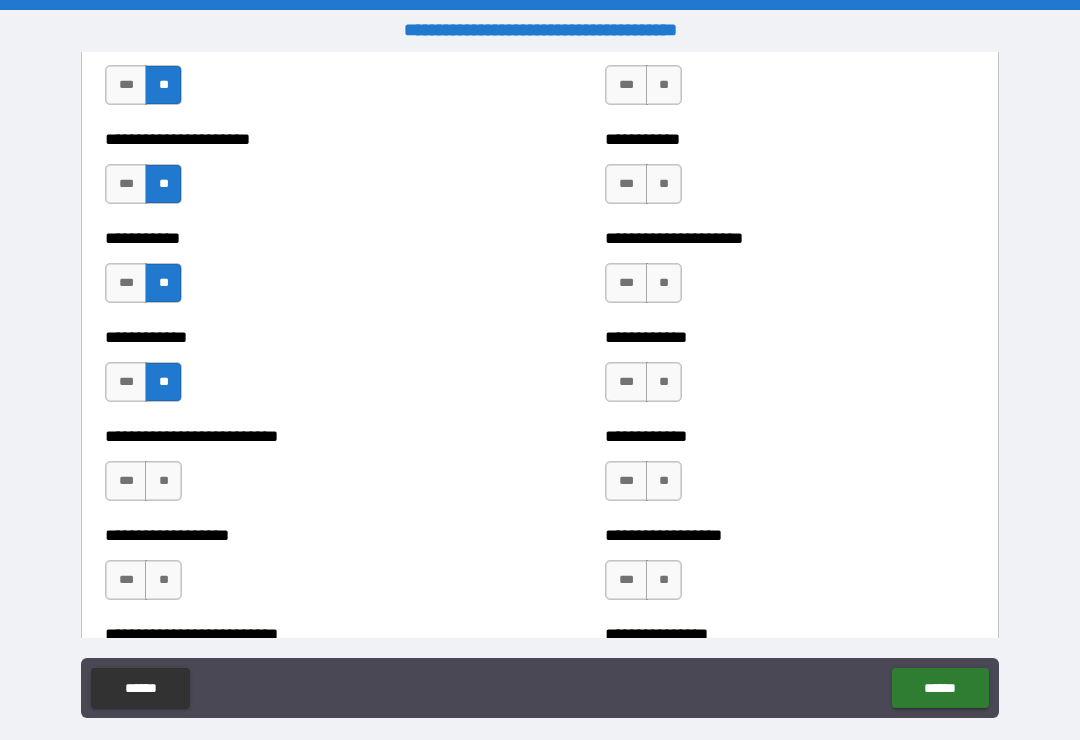 scroll, scrollTop: 5306, scrollLeft: 0, axis: vertical 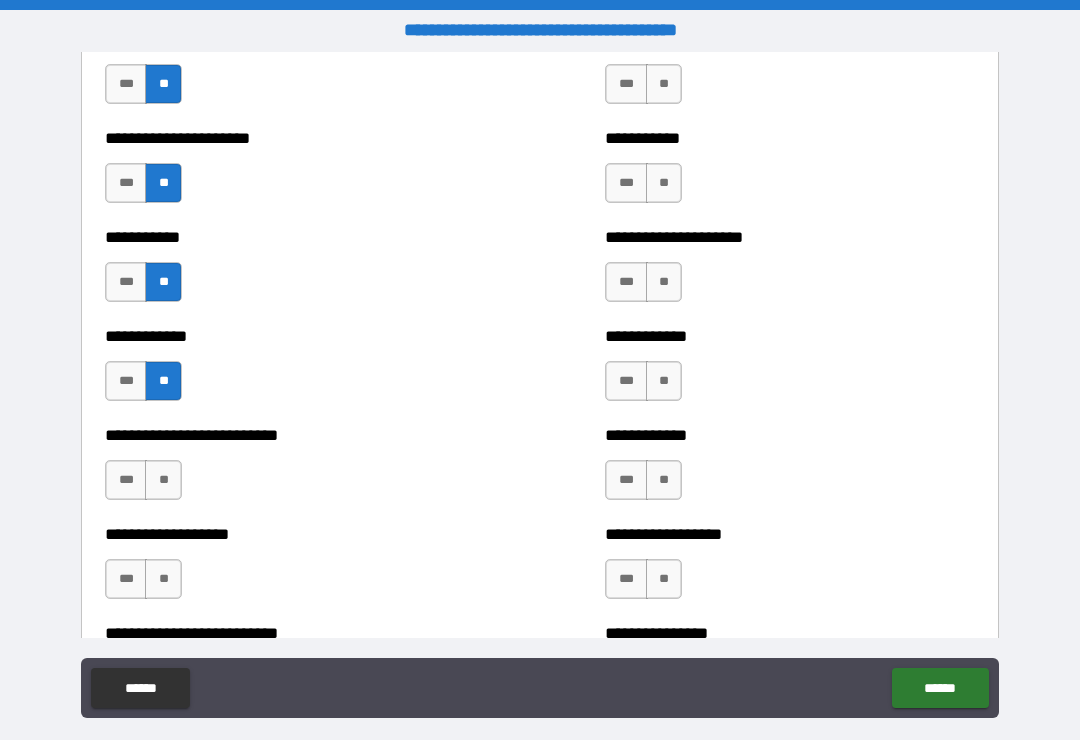 click on "**" at bounding box center [163, 480] 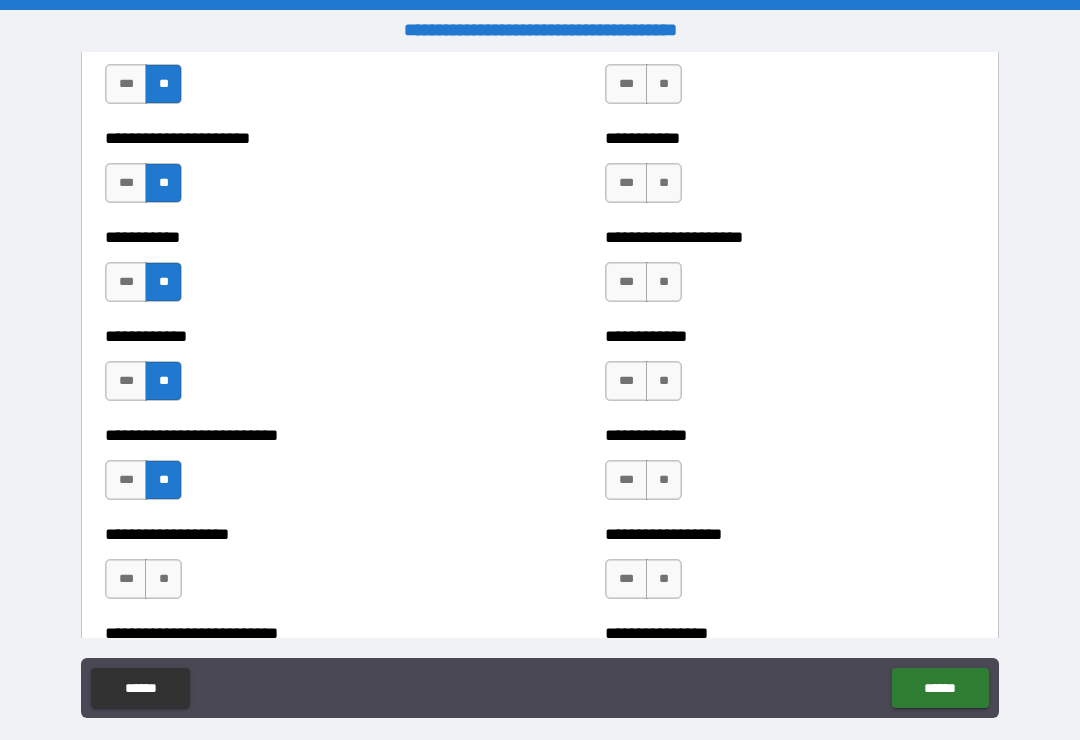 click on "**" at bounding box center (163, 579) 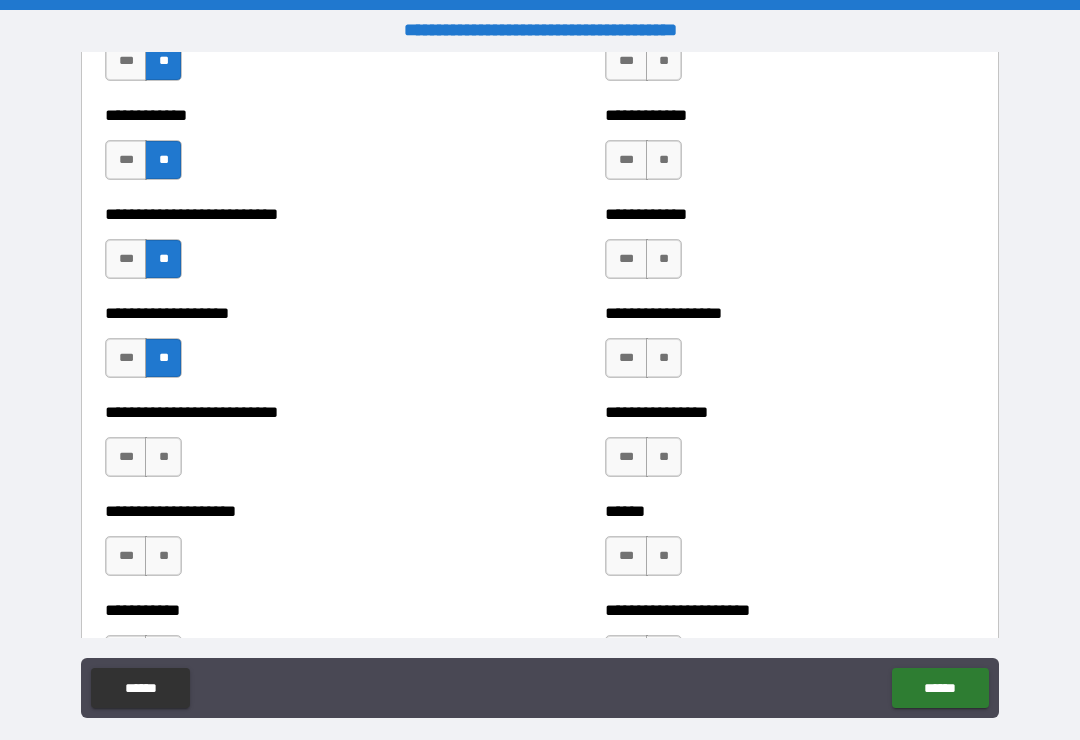 scroll, scrollTop: 5540, scrollLeft: 0, axis: vertical 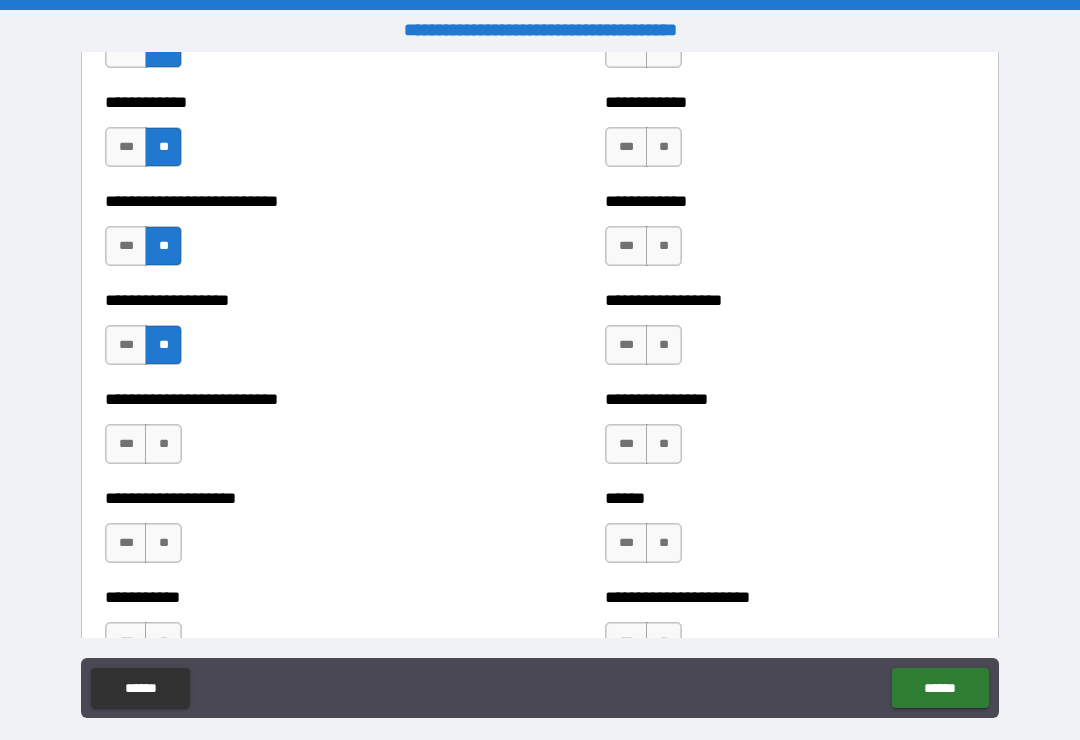 click on "**" at bounding box center (163, 444) 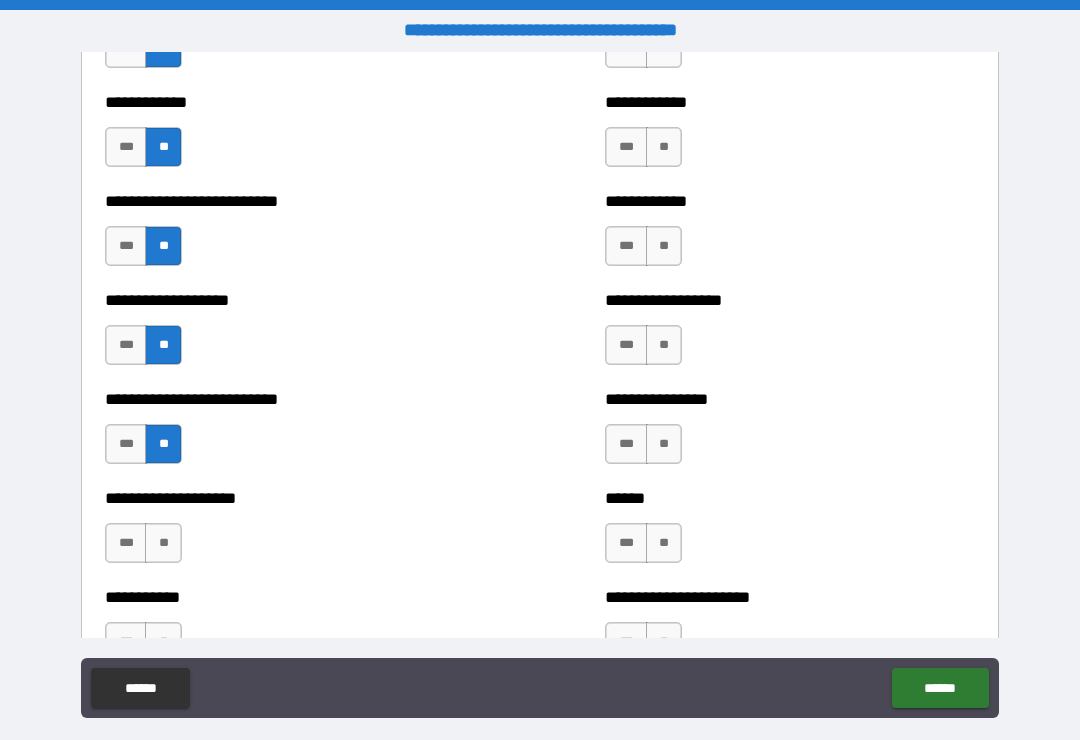 click on "**" at bounding box center (163, 543) 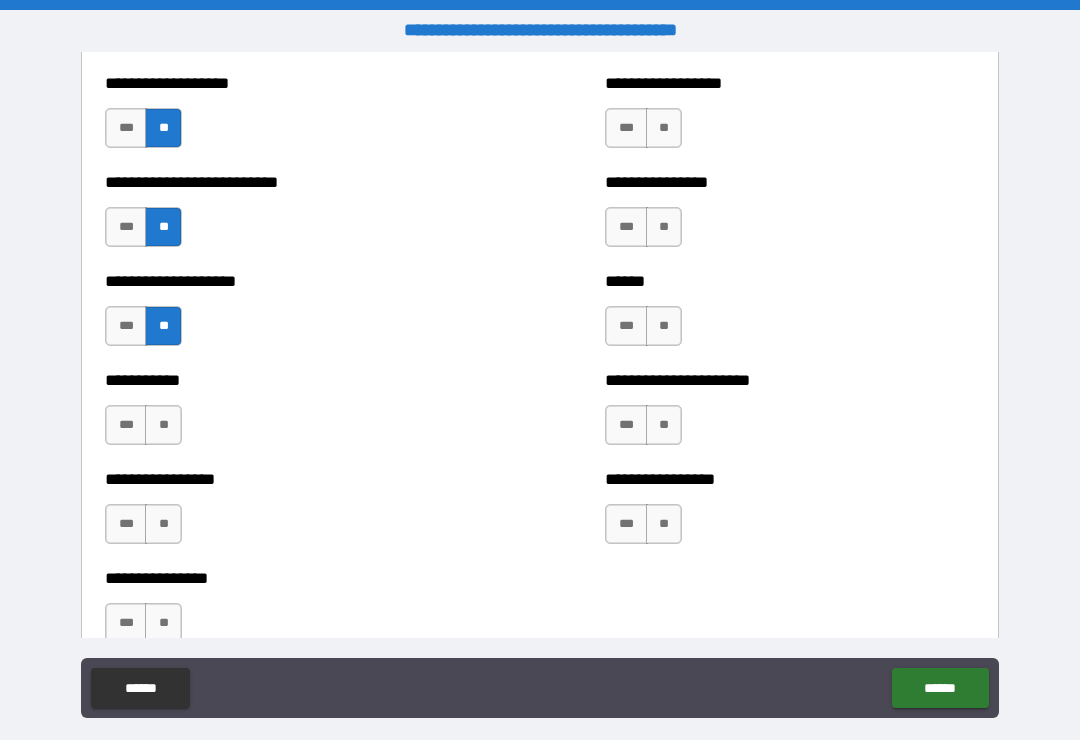 scroll, scrollTop: 5772, scrollLeft: 0, axis: vertical 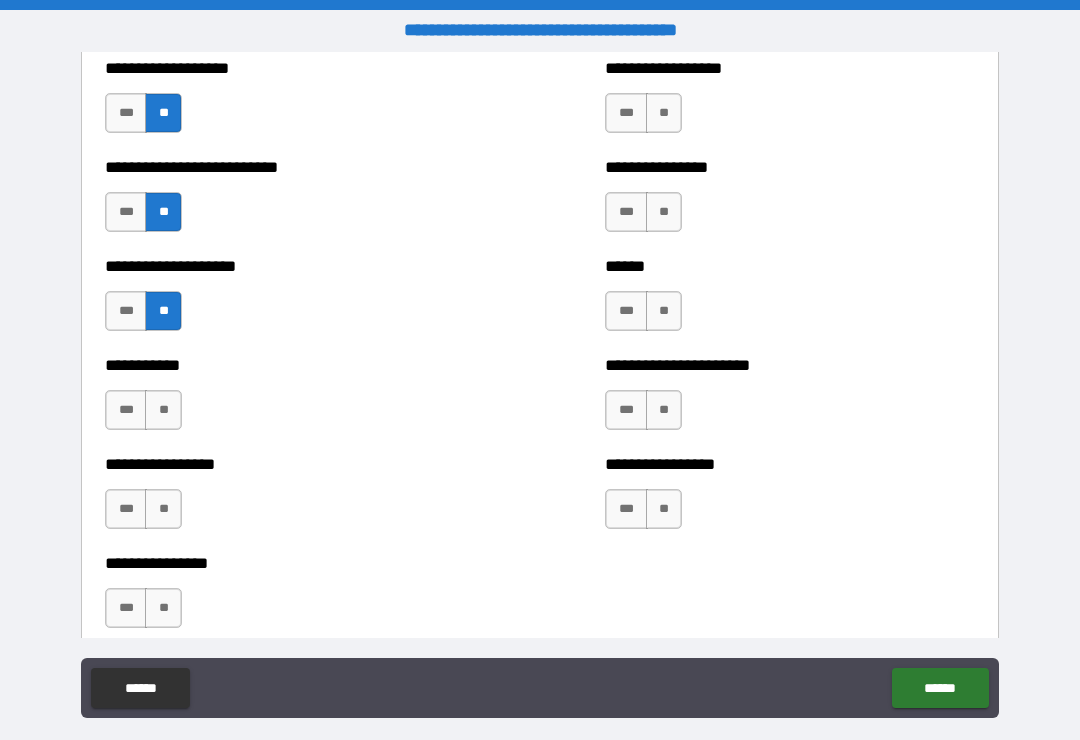click on "**" at bounding box center (163, 410) 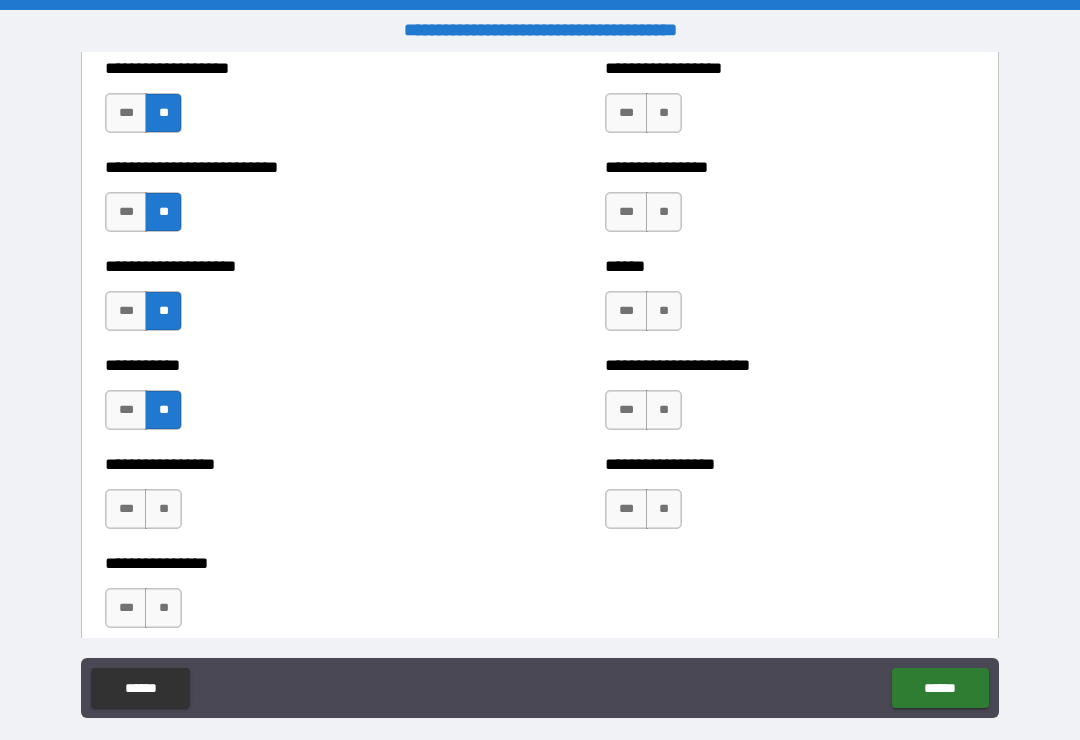 click on "**" at bounding box center (163, 509) 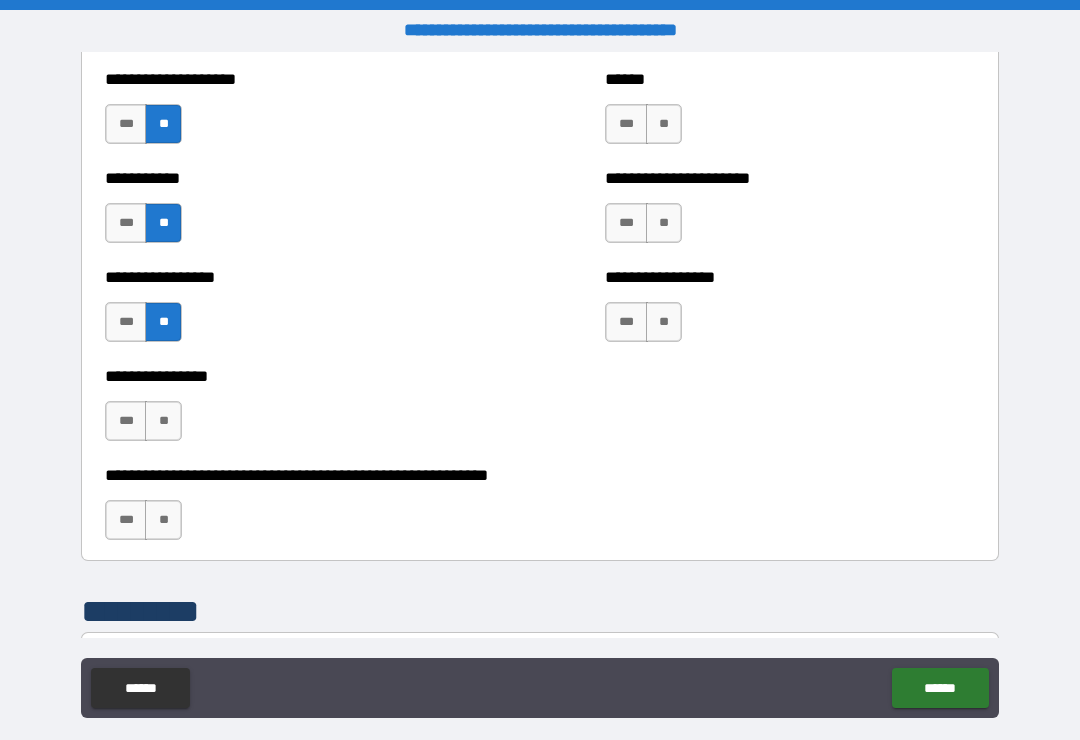 scroll, scrollTop: 5981, scrollLeft: 0, axis: vertical 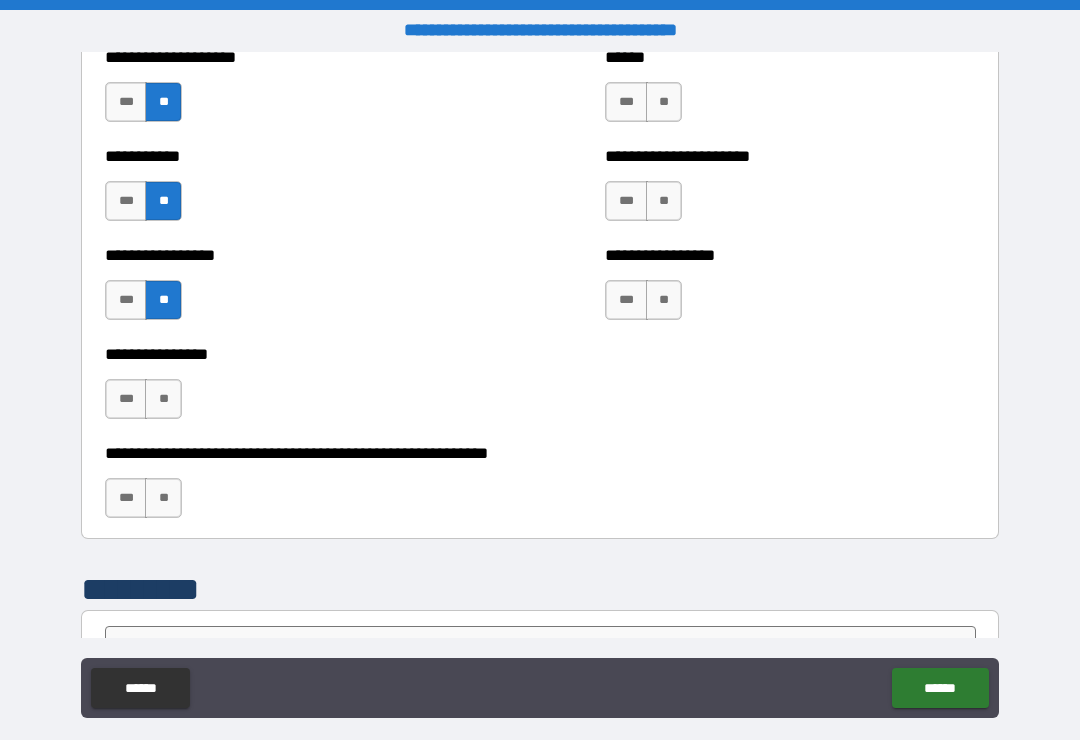 click on "**" at bounding box center [163, 399] 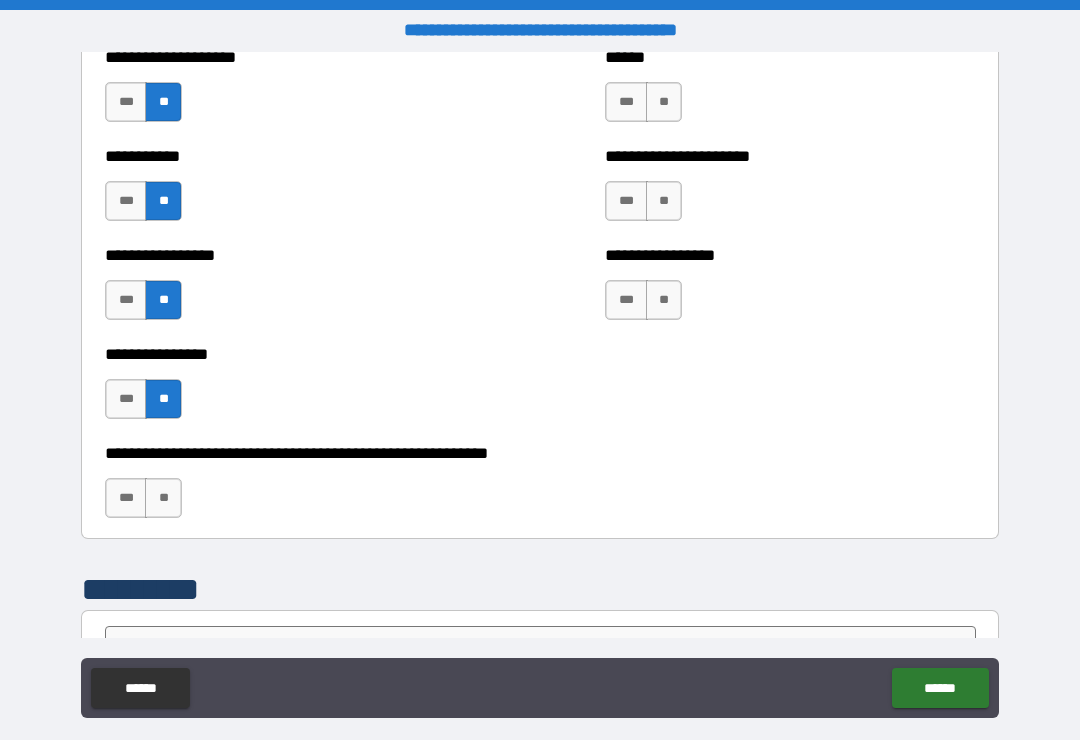 click on "**" at bounding box center [163, 498] 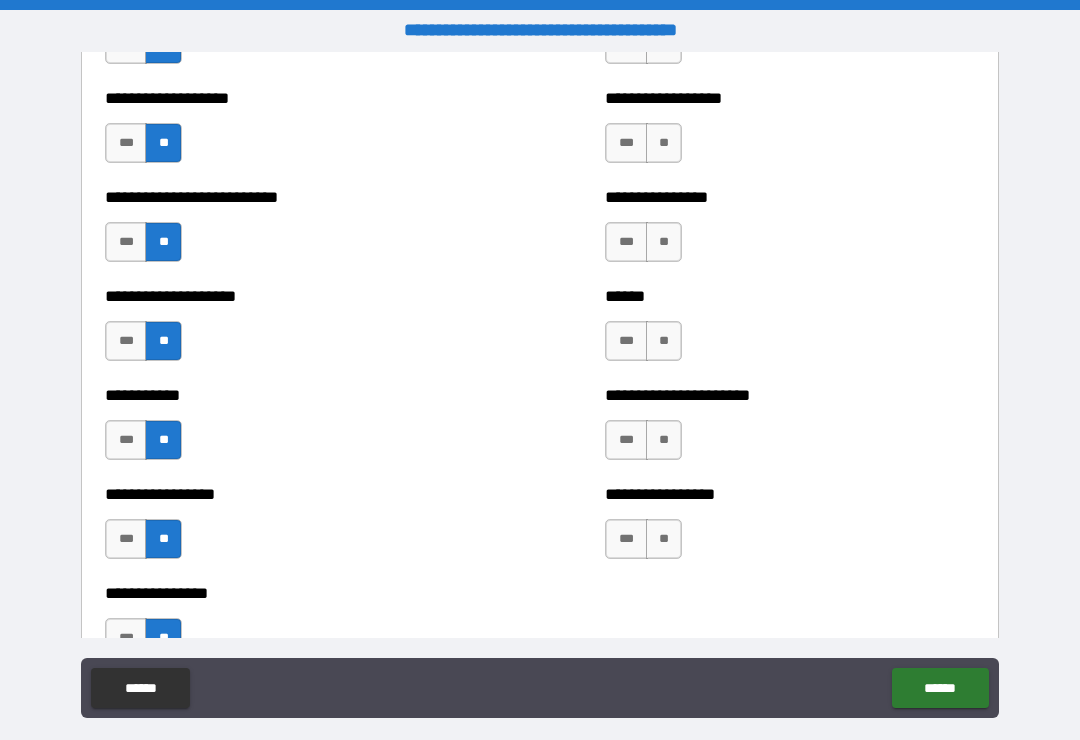 scroll, scrollTop: 5734, scrollLeft: 0, axis: vertical 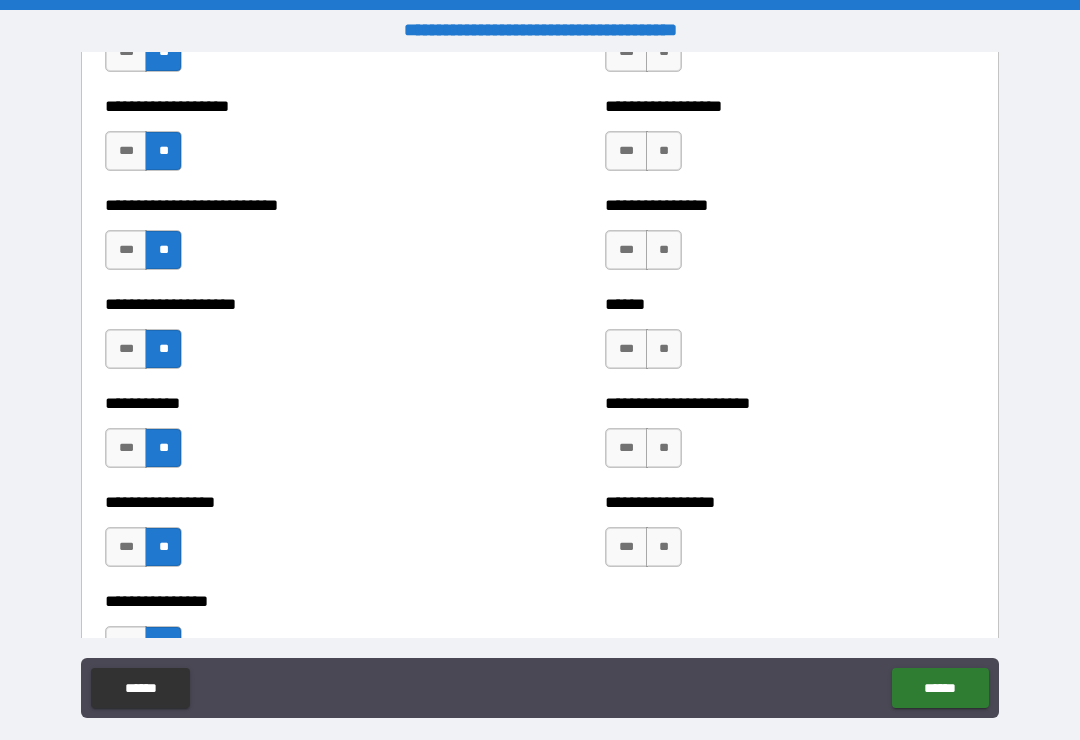 click on "**" at bounding box center (664, 547) 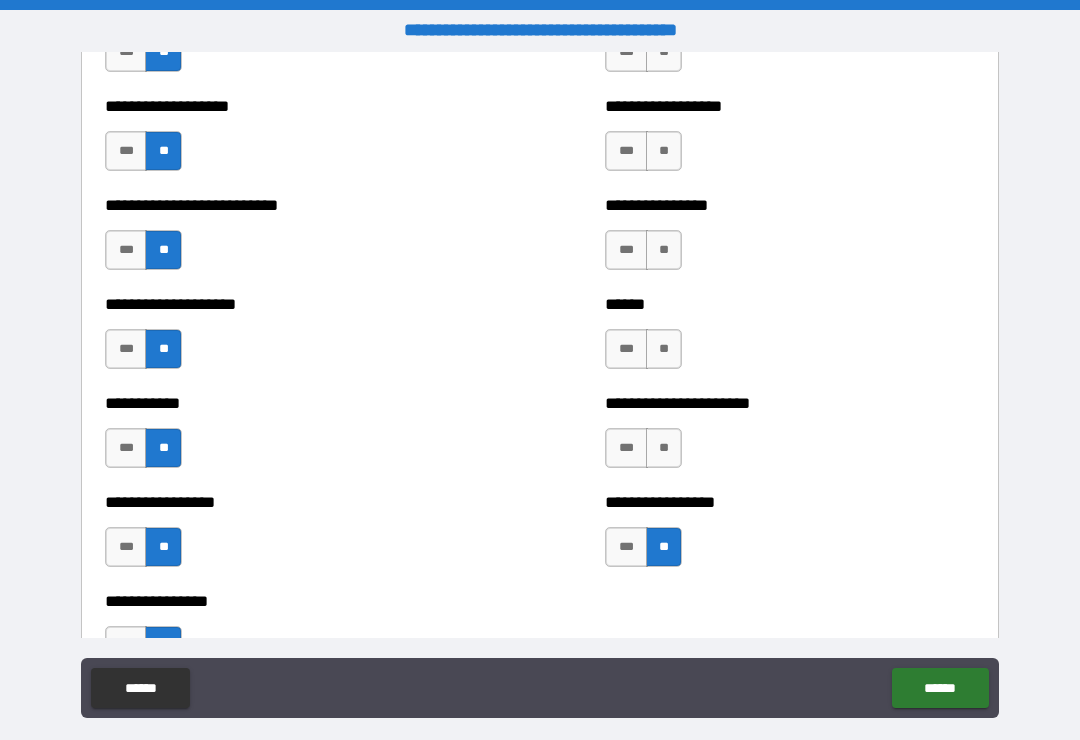 click on "**" at bounding box center [664, 448] 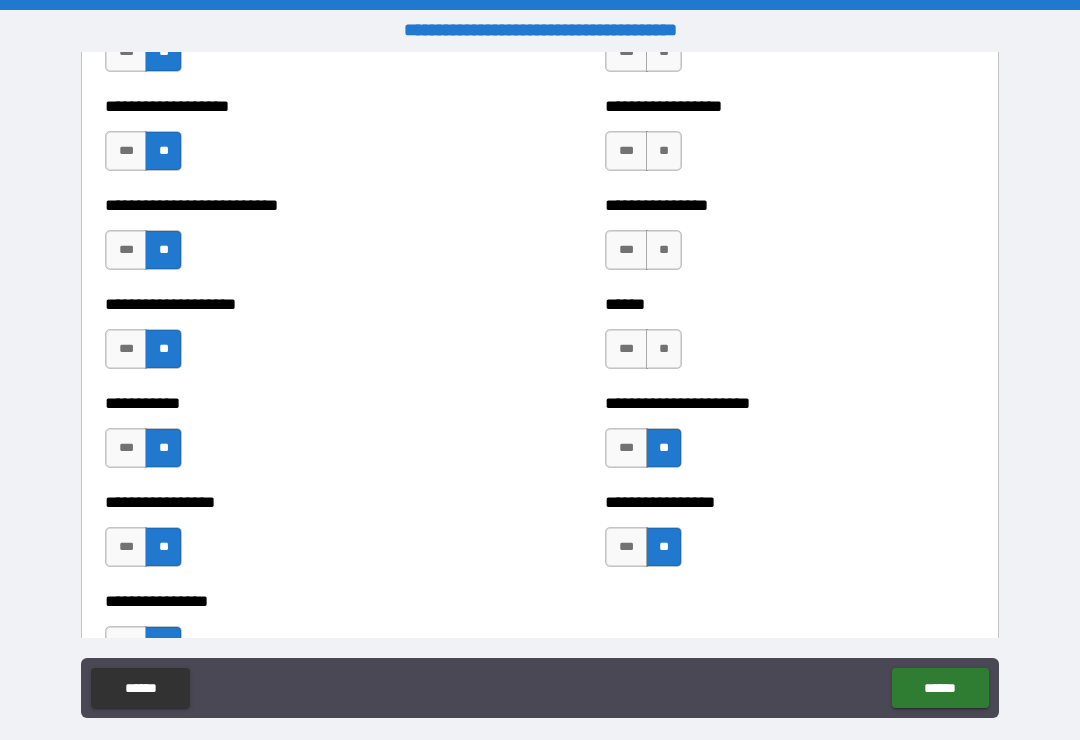 click on "**" at bounding box center (664, 349) 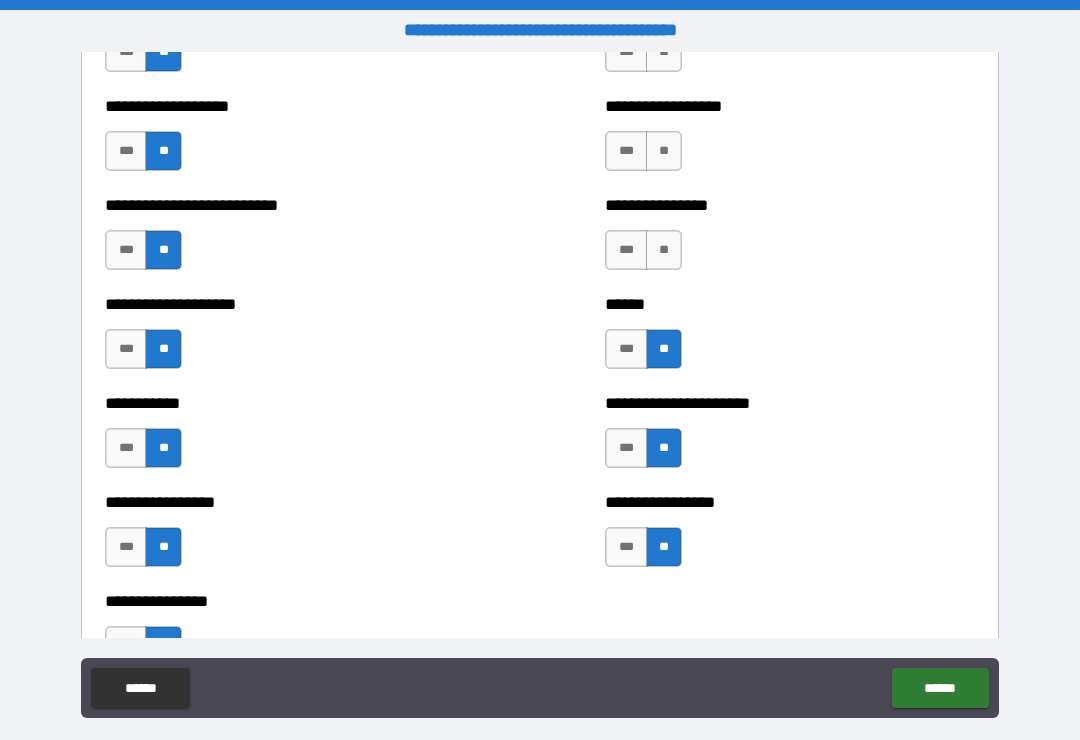 click on "**" at bounding box center (664, 250) 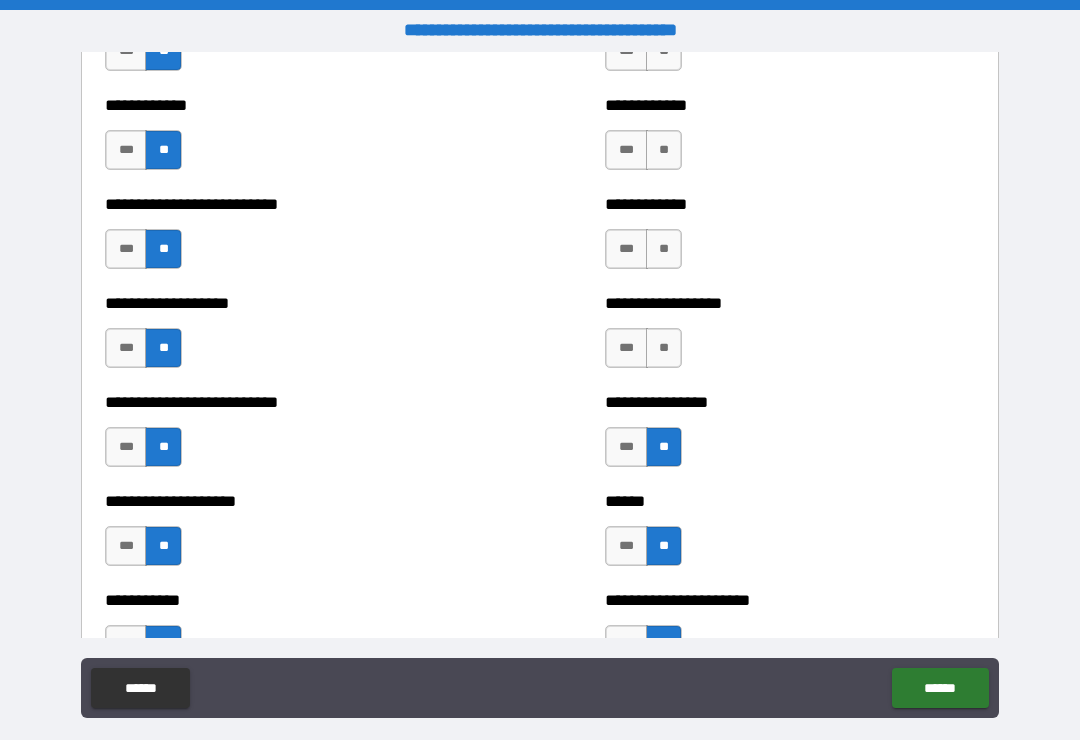 scroll, scrollTop: 5449, scrollLeft: 0, axis: vertical 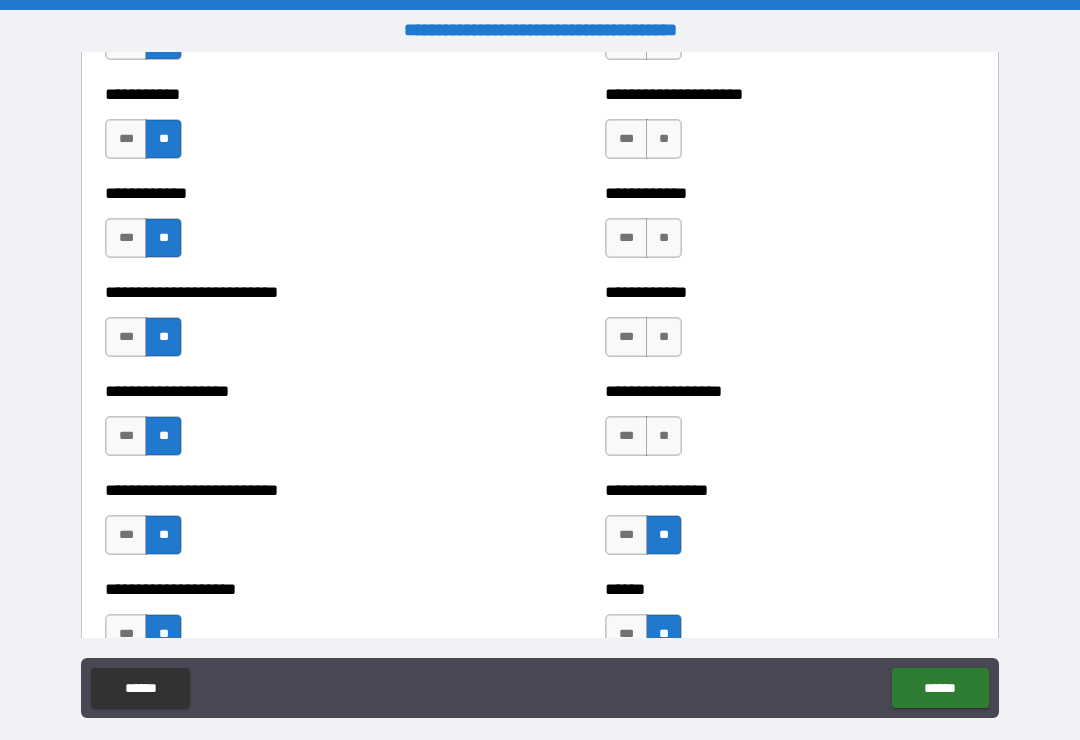 click on "**" at bounding box center (664, 436) 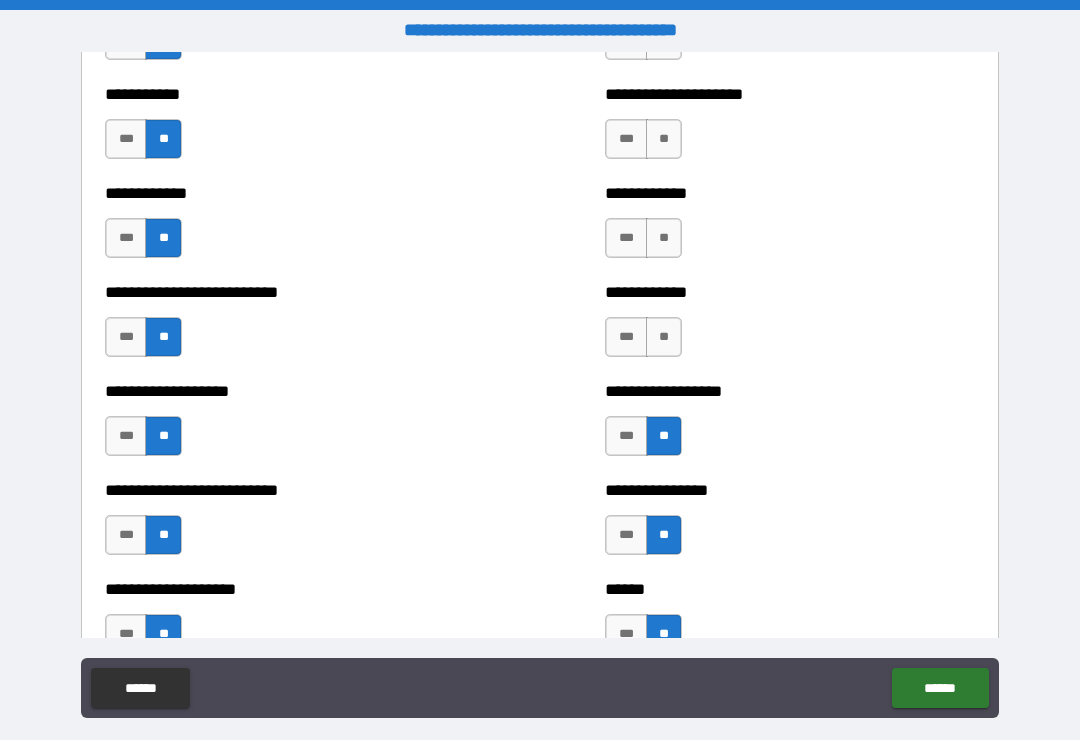 click on "**" at bounding box center [664, 337] 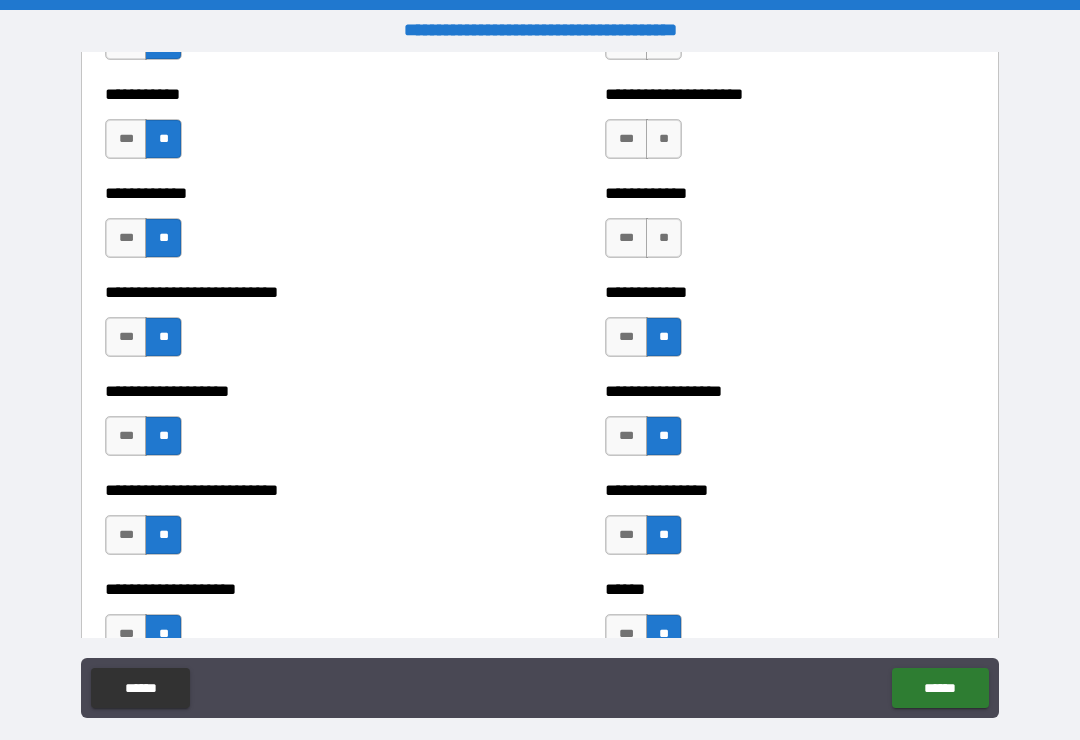 click on "**" at bounding box center (664, 238) 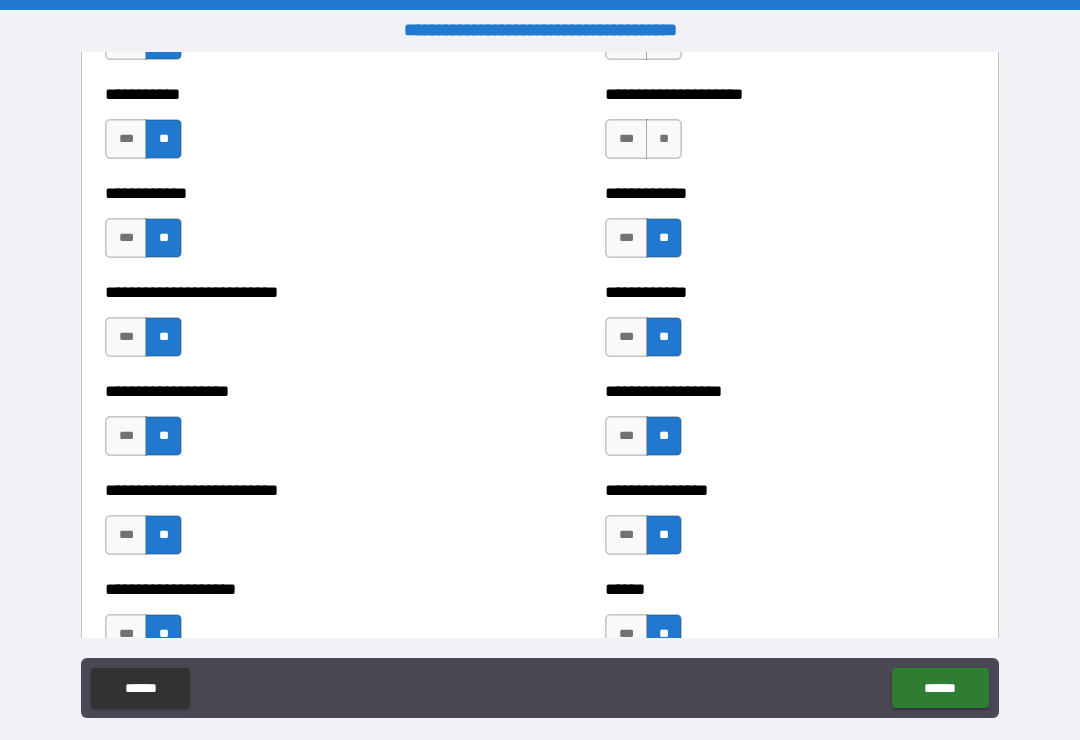 click on "**" at bounding box center [664, 139] 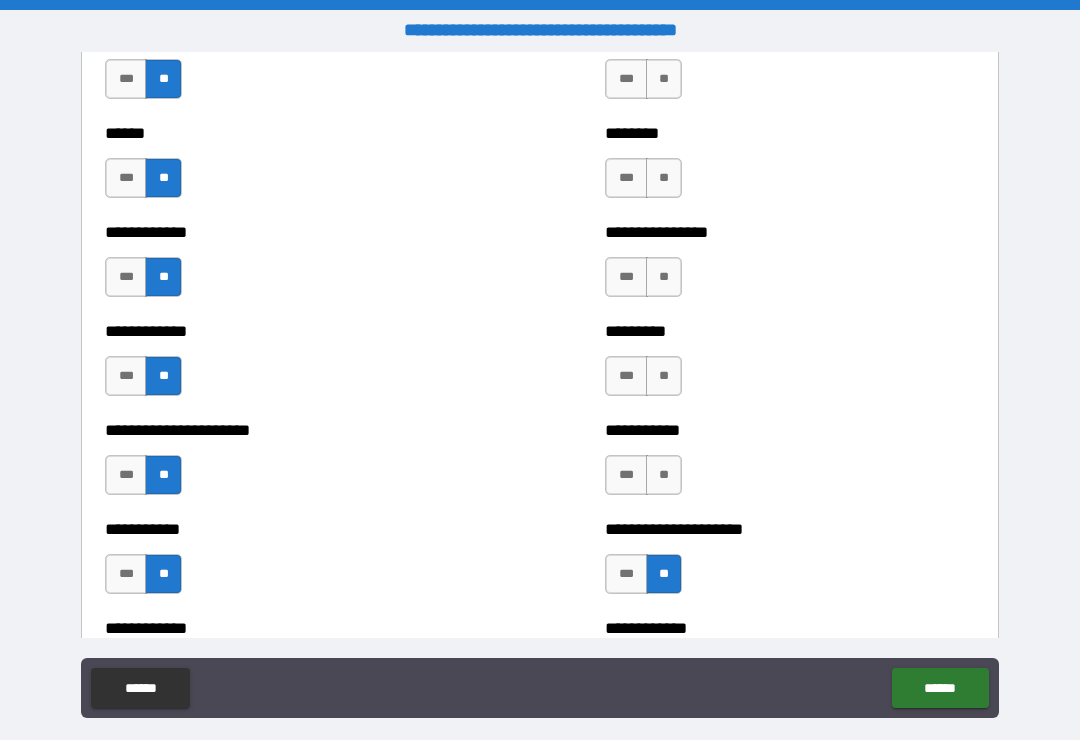 scroll, scrollTop: 4992, scrollLeft: 0, axis: vertical 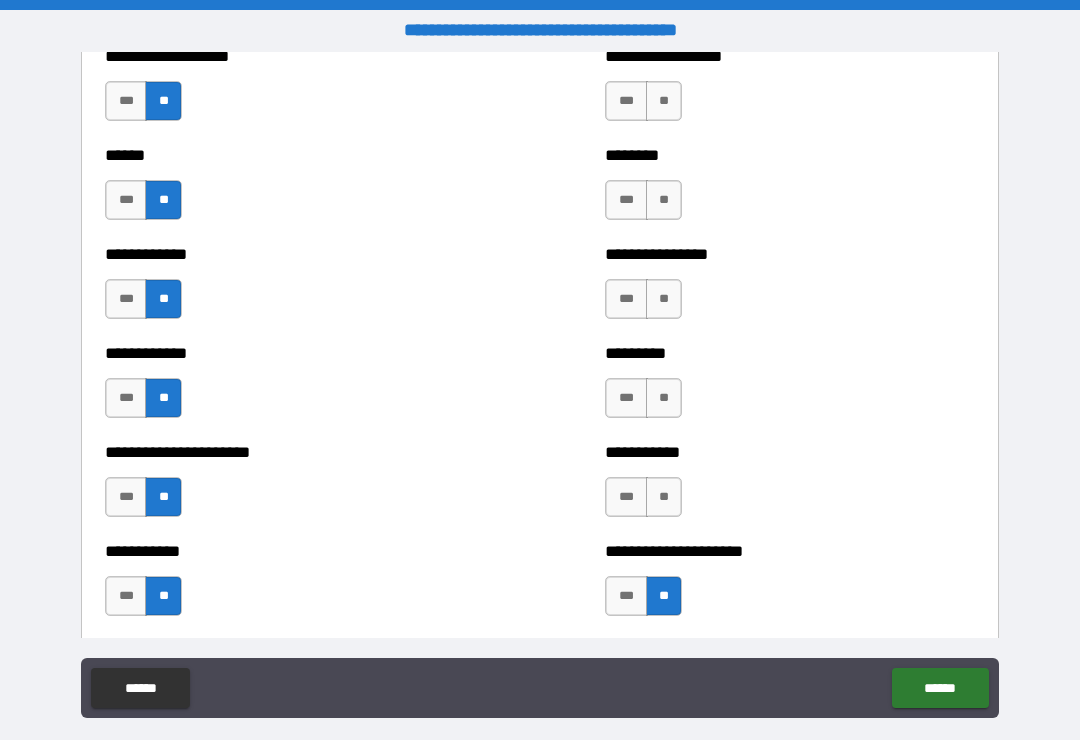 click on "**" at bounding box center [664, 497] 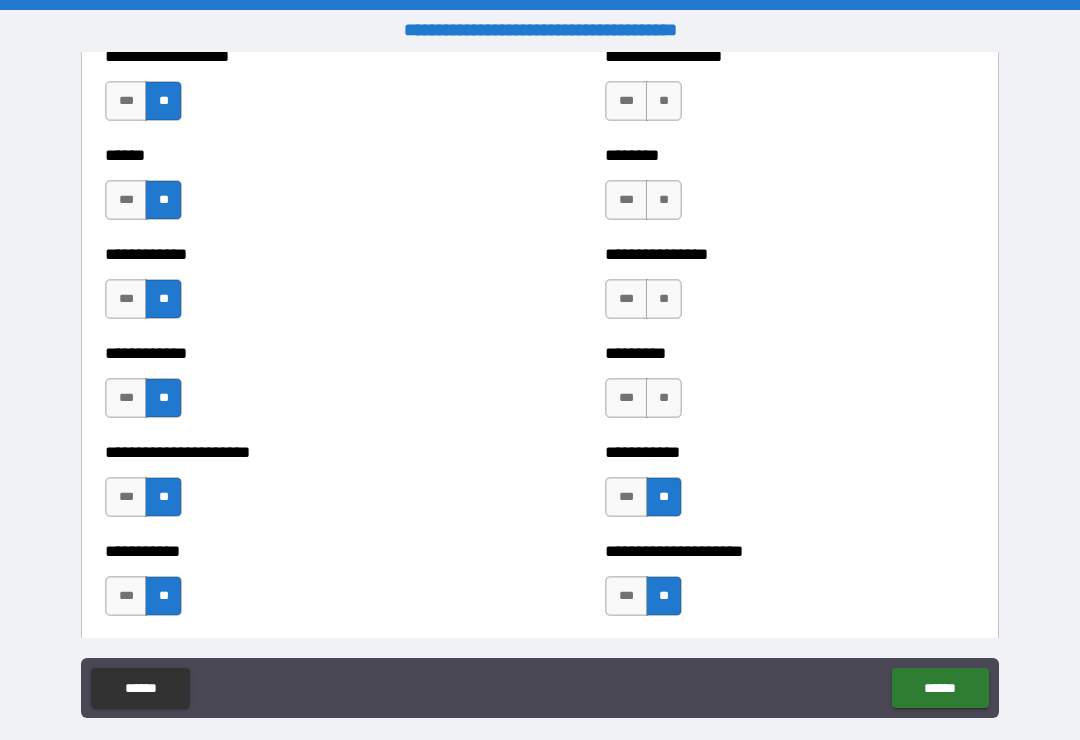 click on "**" at bounding box center (664, 398) 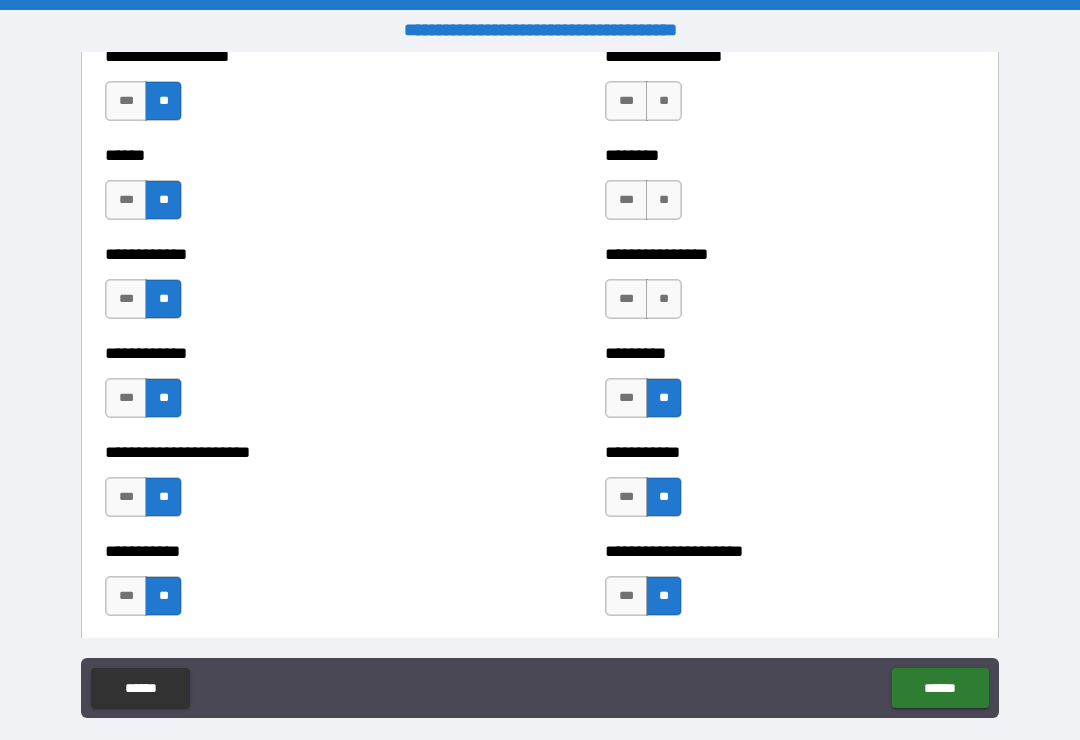 click on "**" at bounding box center (664, 299) 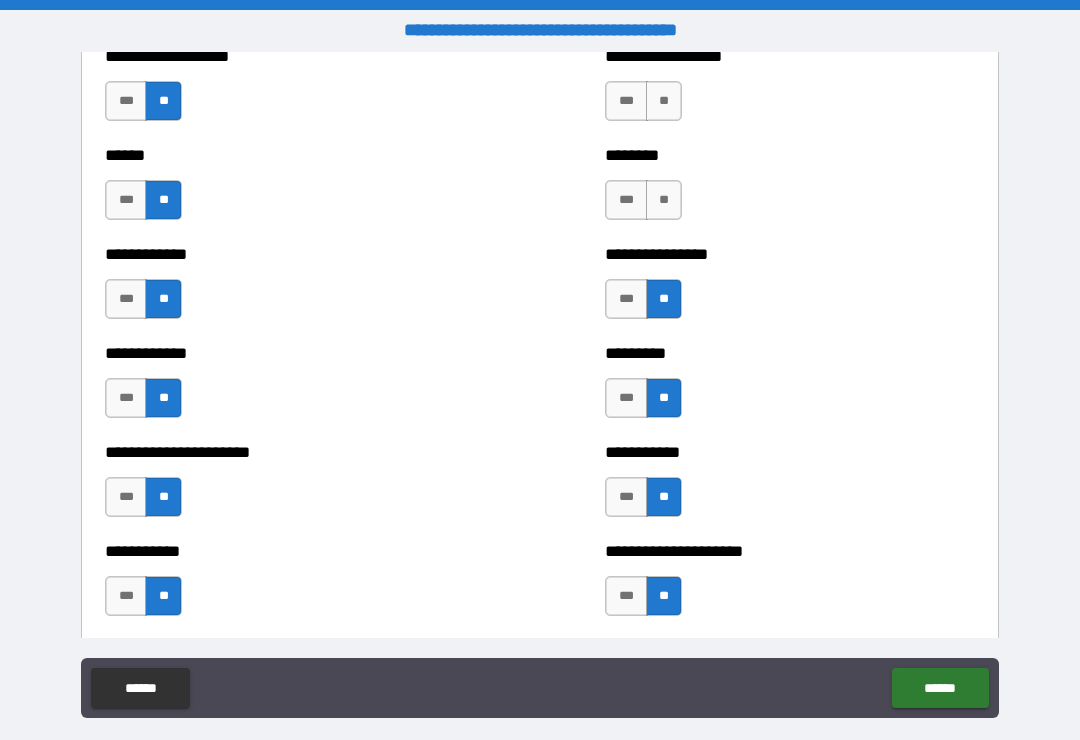 click on "**" at bounding box center (664, 200) 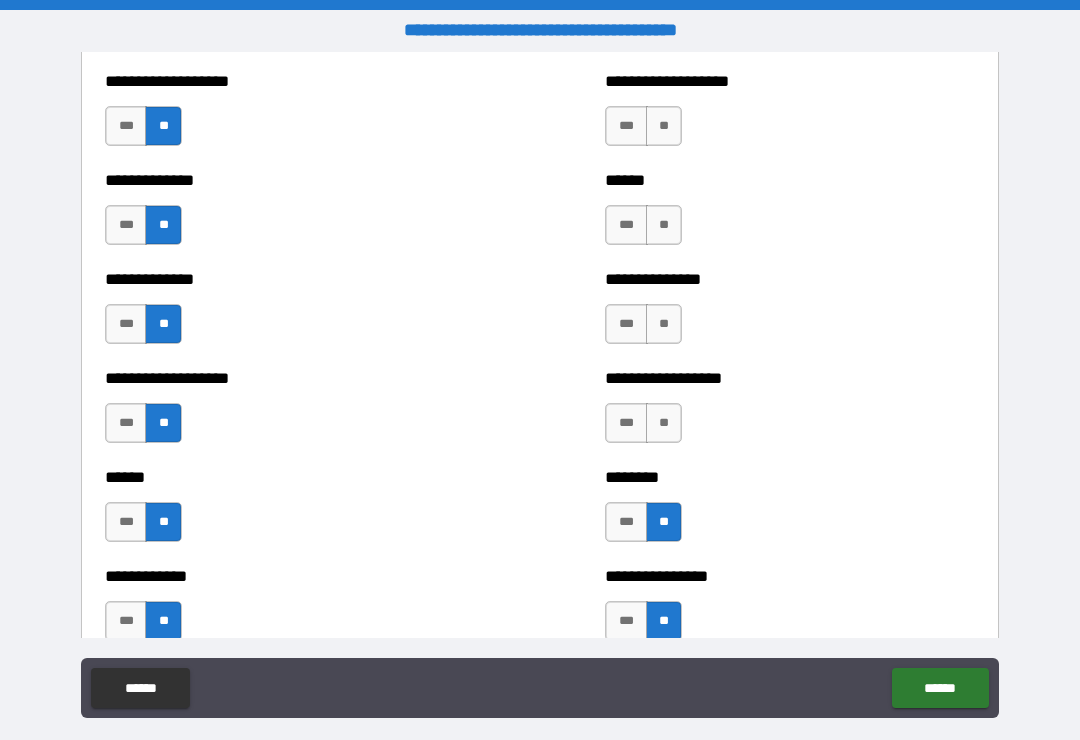 scroll, scrollTop: 4668, scrollLeft: 0, axis: vertical 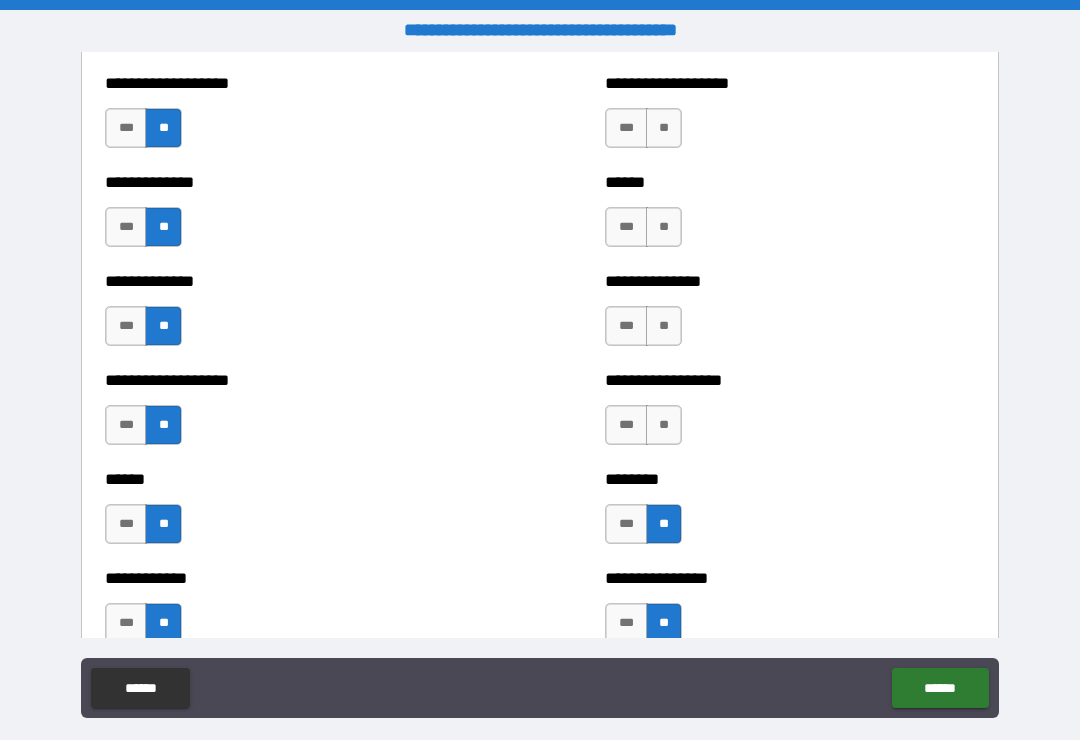 click on "**" at bounding box center (664, 425) 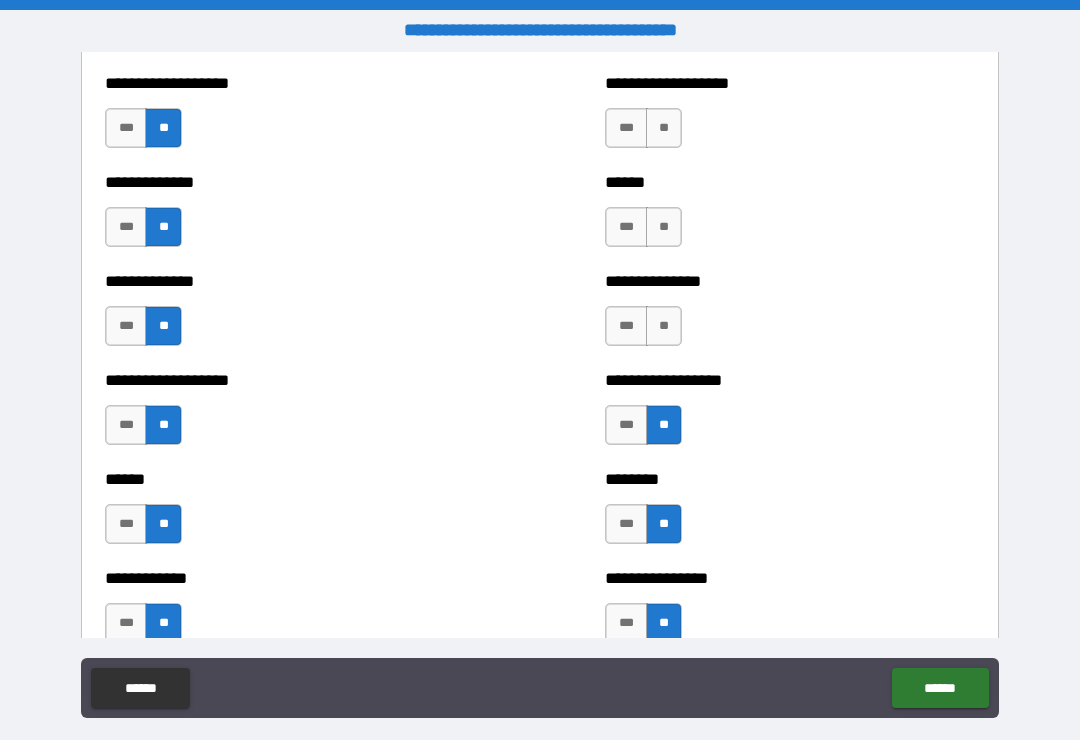 click on "**" at bounding box center (664, 326) 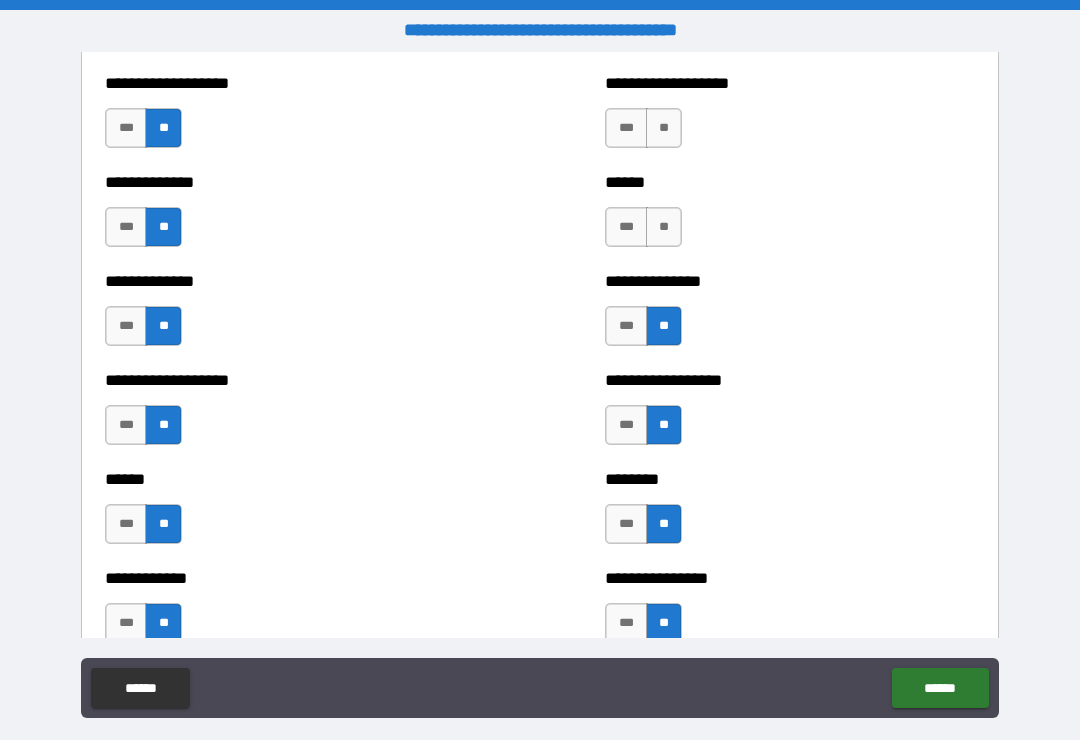 click on "*** **" at bounding box center (646, 232) 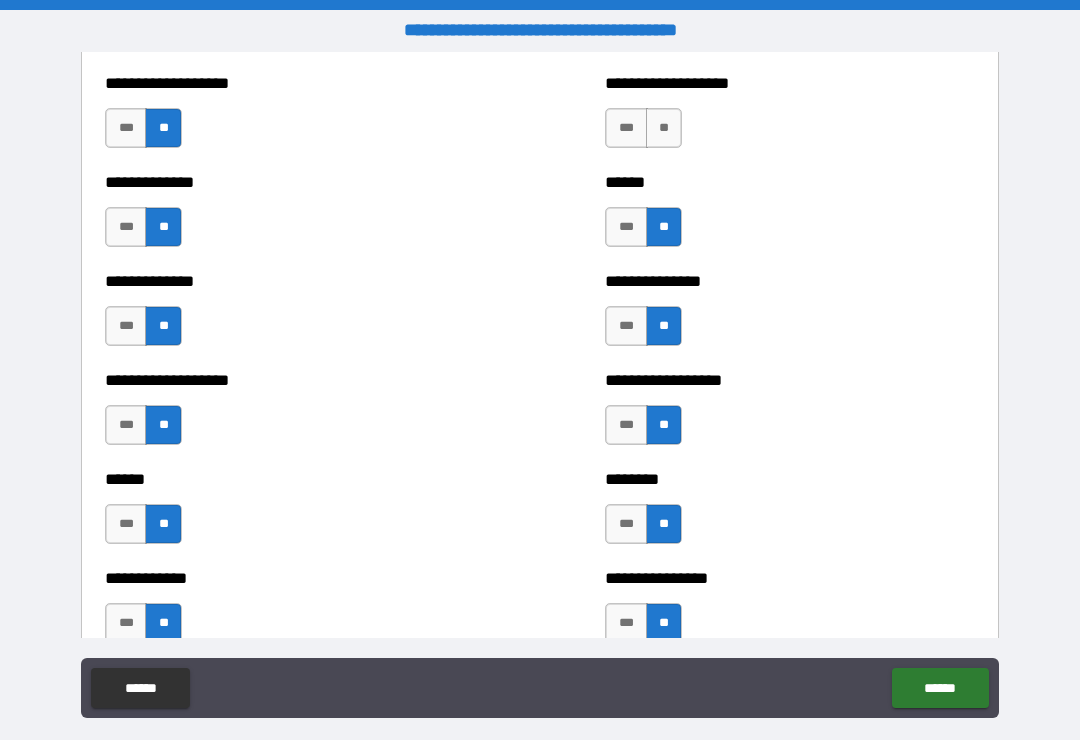 click on "**" at bounding box center [664, 128] 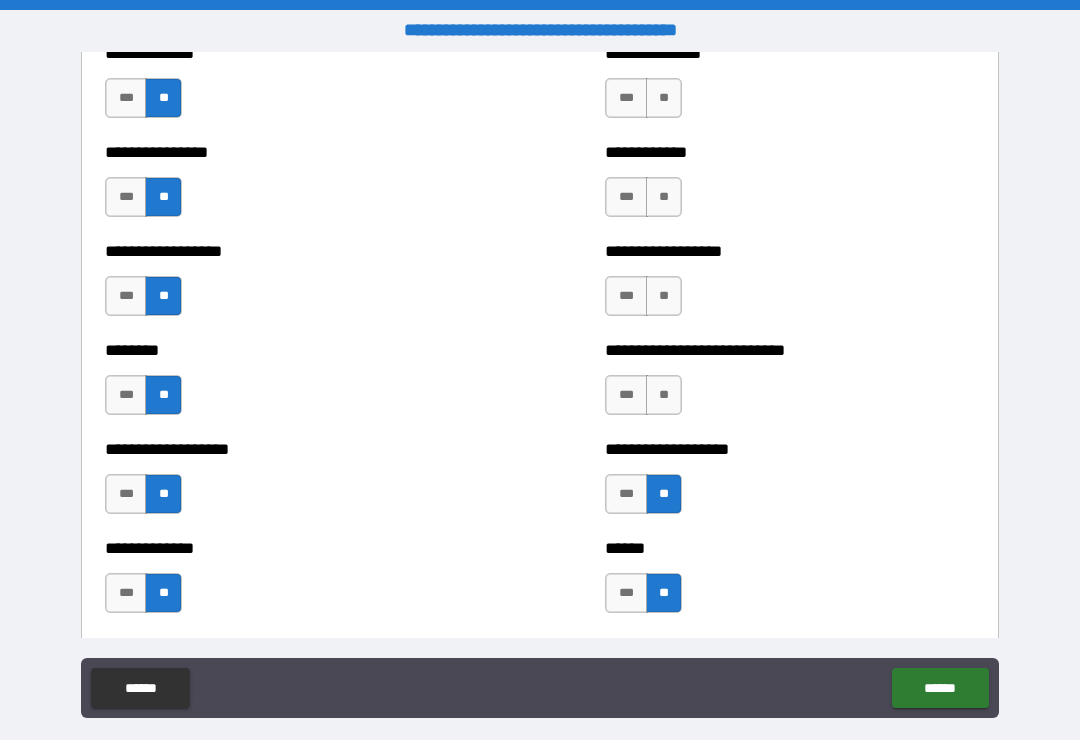 scroll, scrollTop: 4297, scrollLeft: 0, axis: vertical 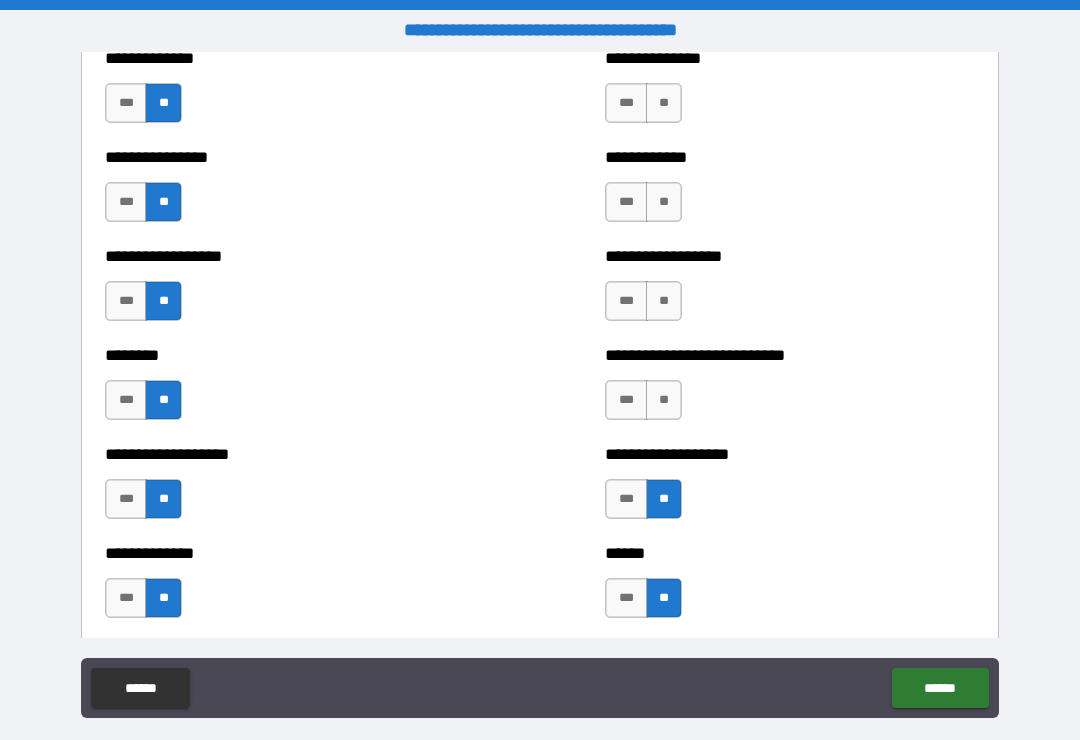 click on "**" at bounding box center (664, 400) 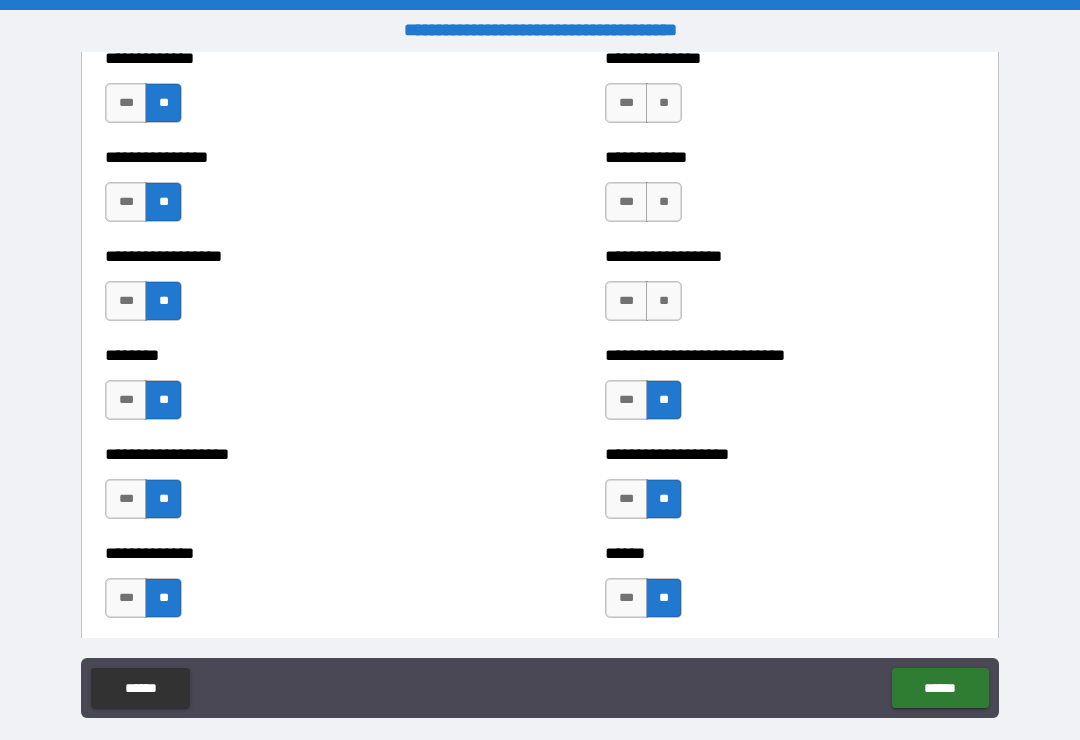 click on "**********" at bounding box center [790, 291] 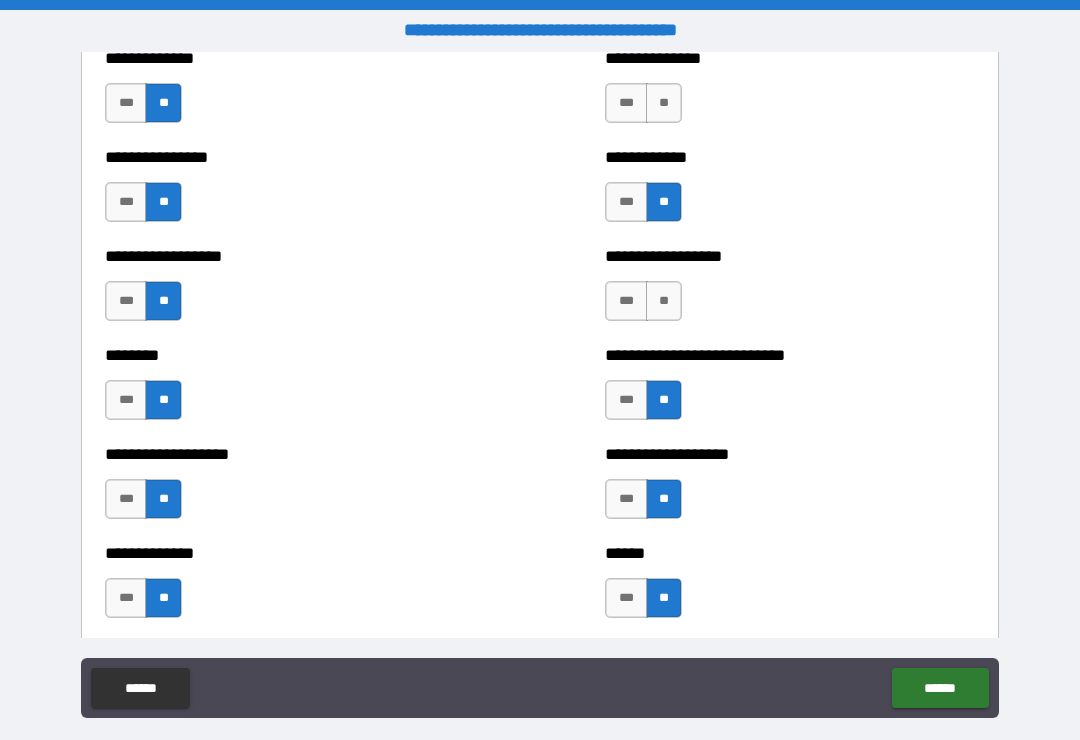 click on "**" at bounding box center [664, 301] 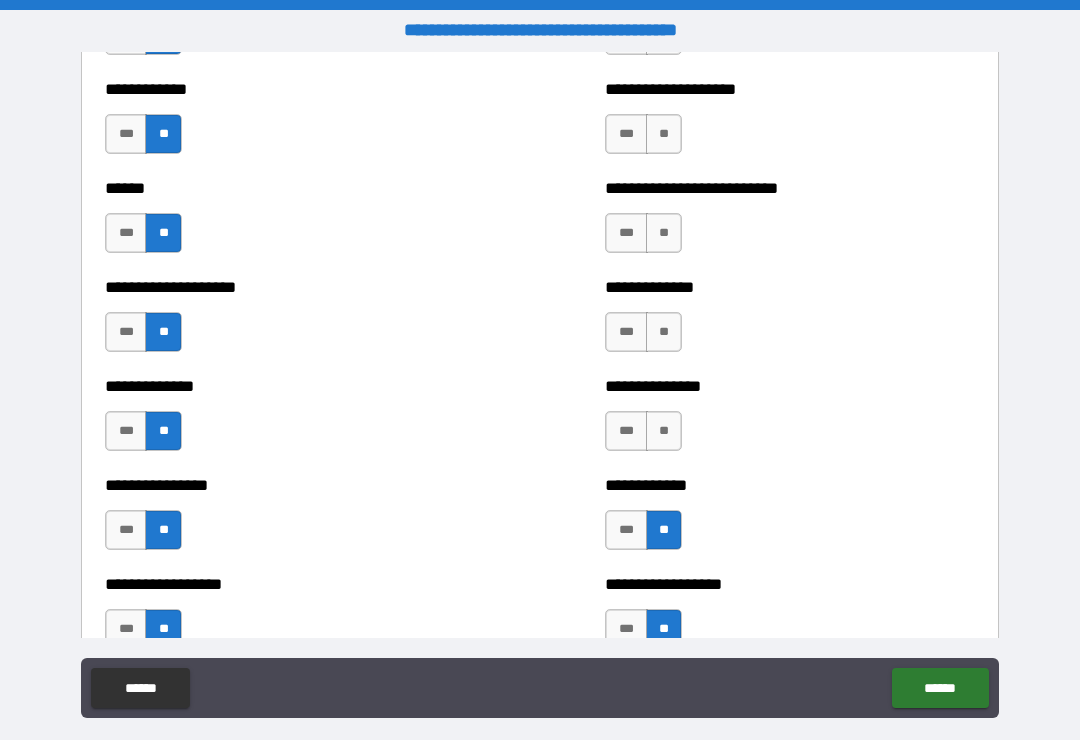 scroll, scrollTop: 3970, scrollLeft: 0, axis: vertical 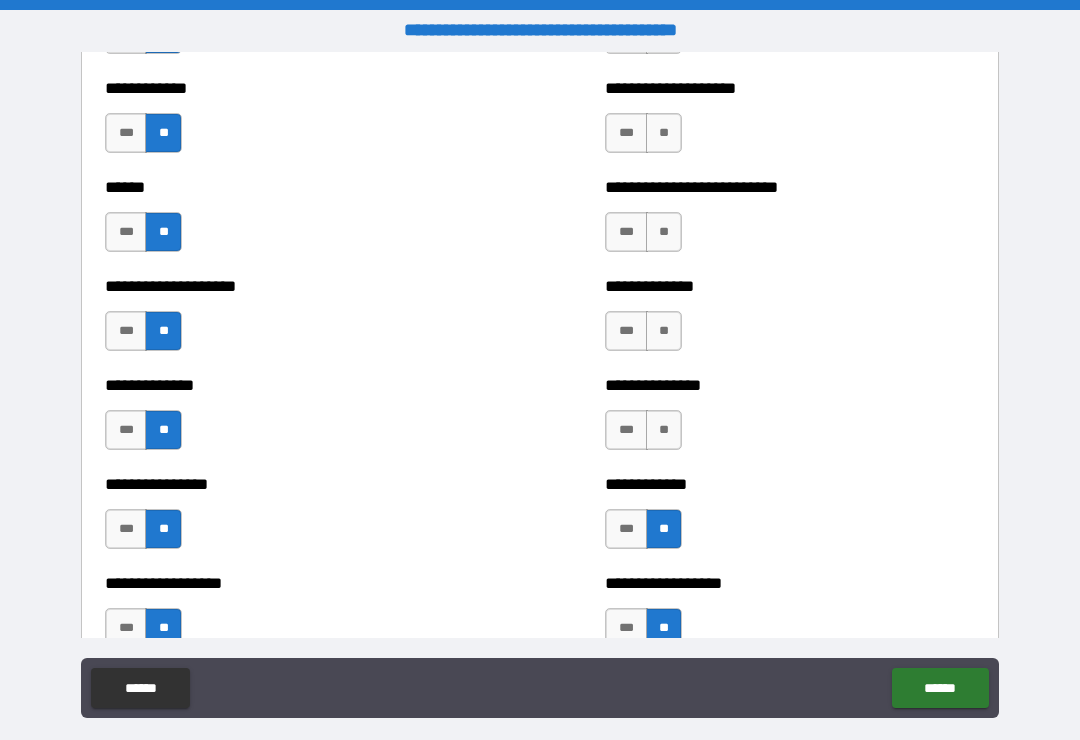 click on "**" at bounding box center [664, 430] 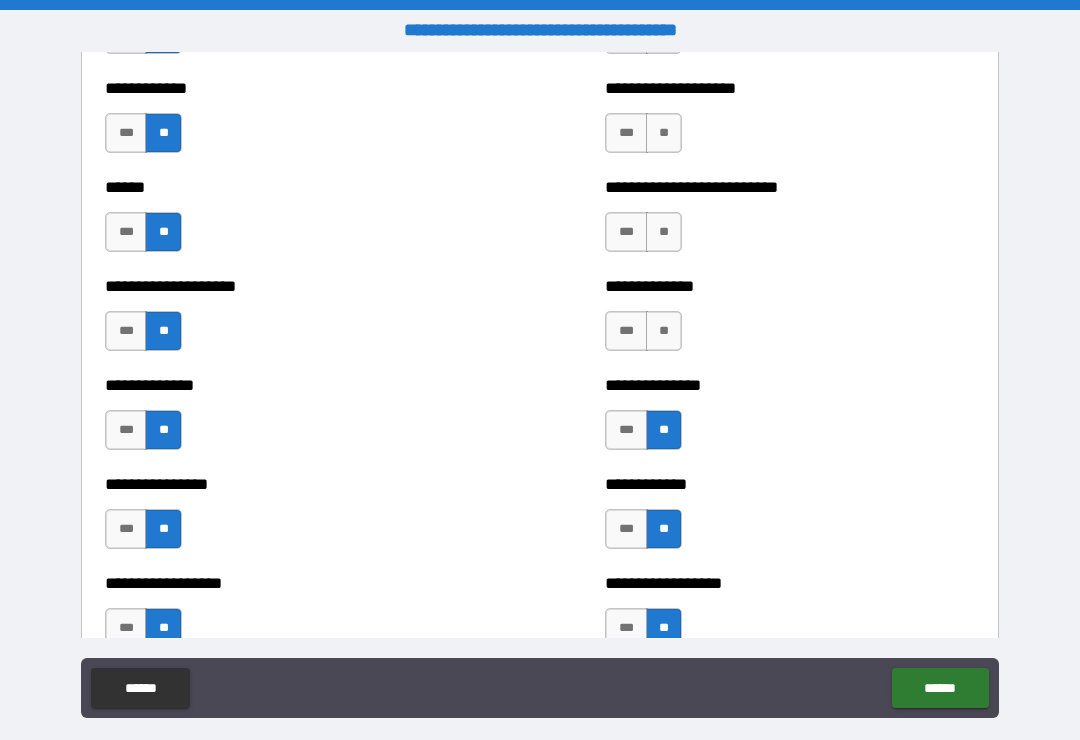click on "**" at bounding box center [664, 331] 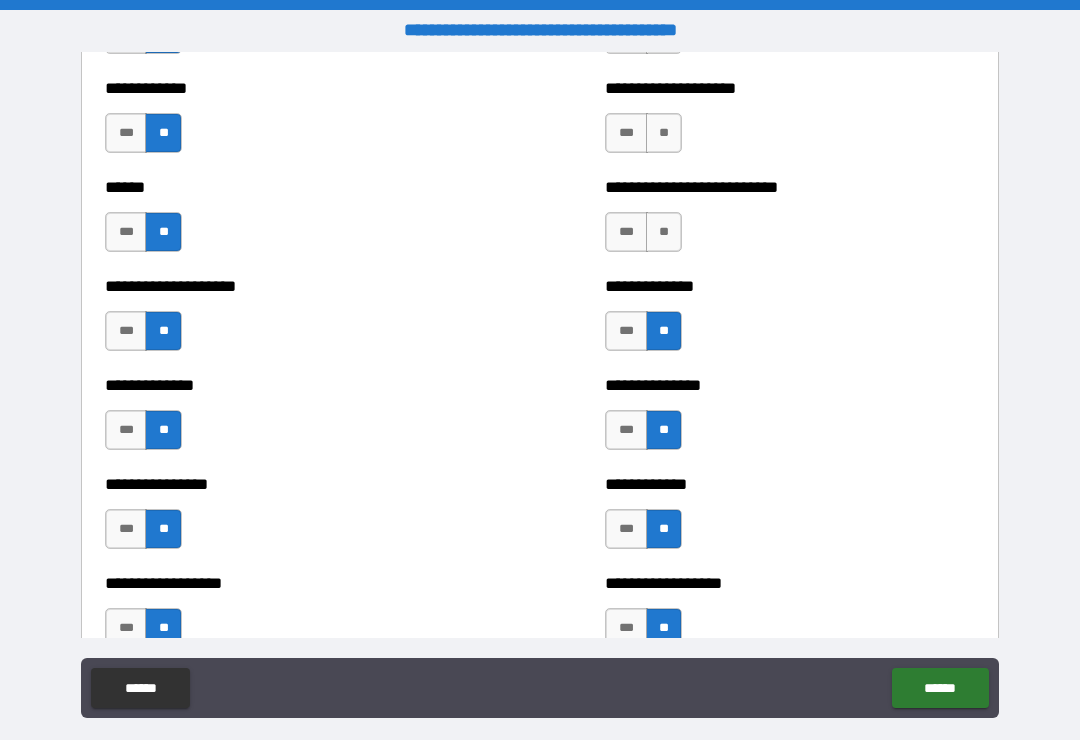 click on "**" at bounding box center [664, 232] 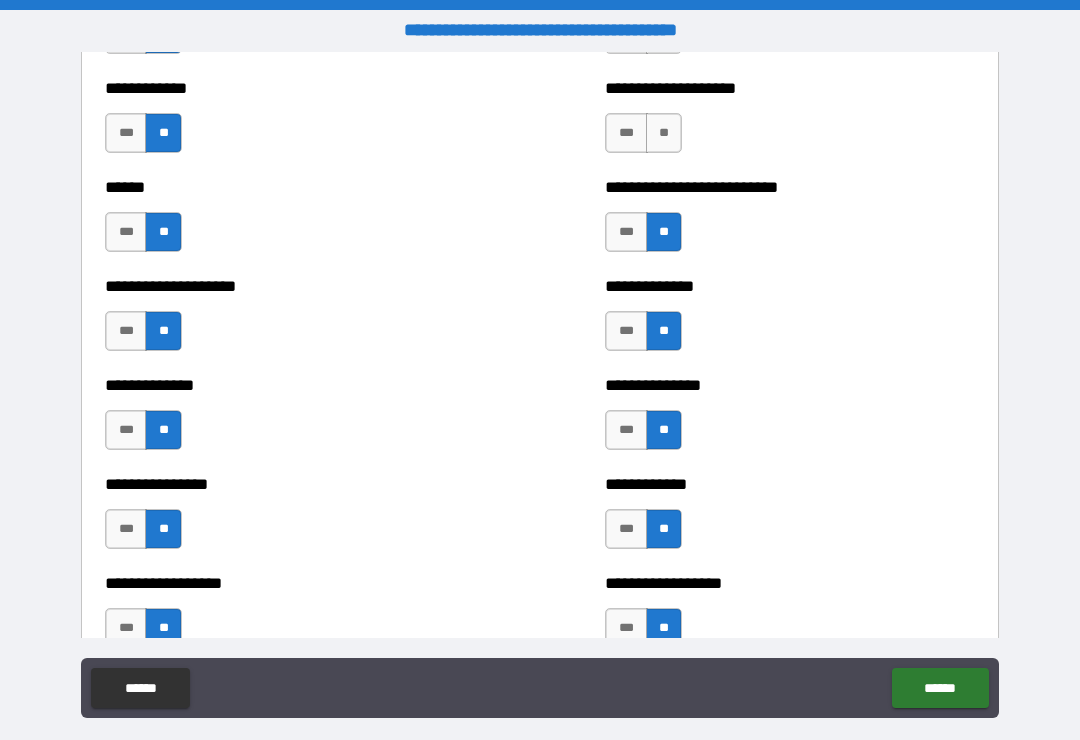 click on "**" at bounding box center [664, 133] 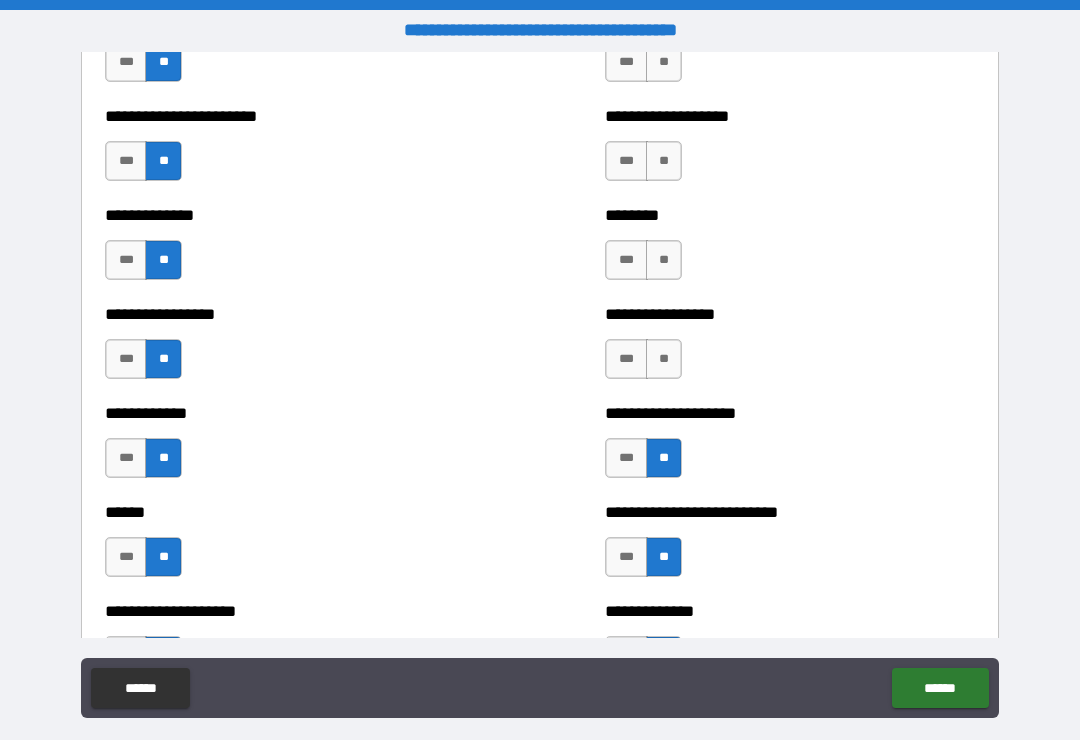scroll, scrollTop: 3635, scrollLeft: 0, axis: vertical 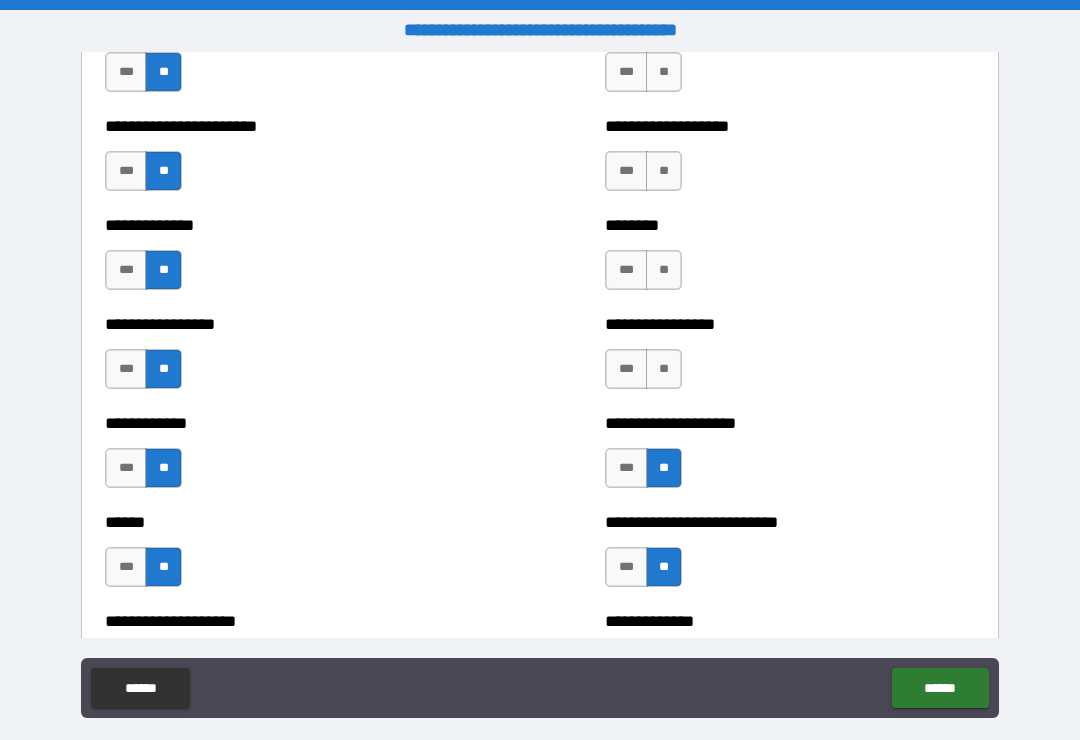 click on "**" at bounding box center [664, 369] 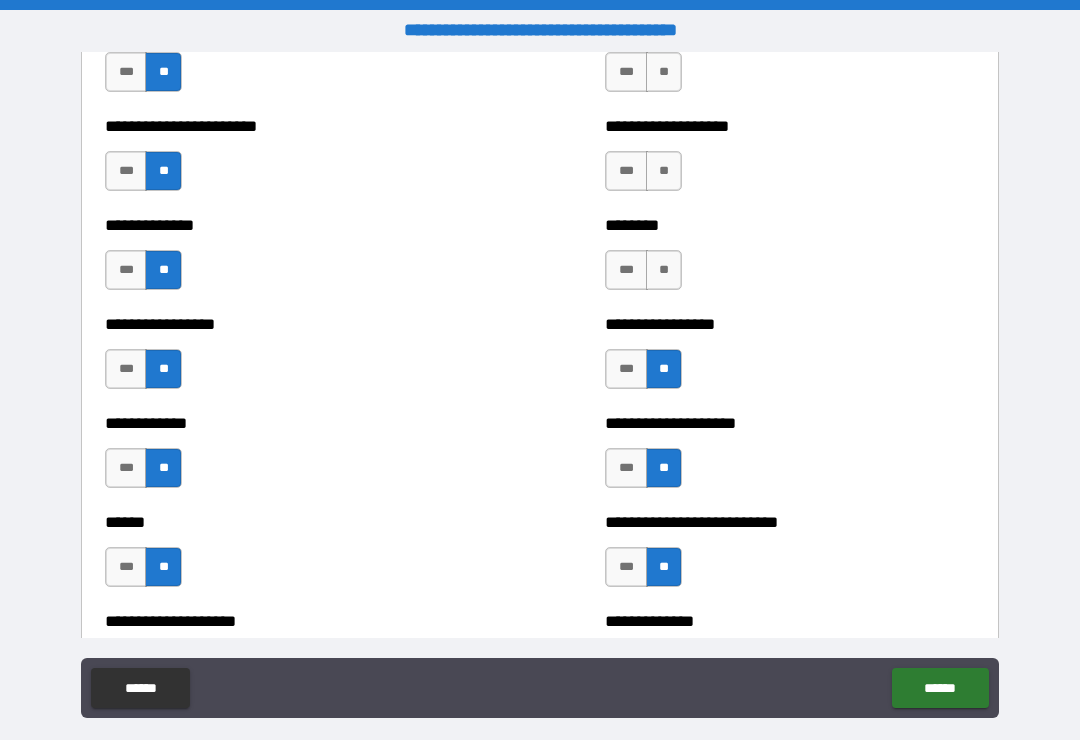 click on "******** *** **" at bounding box center [790, 260] 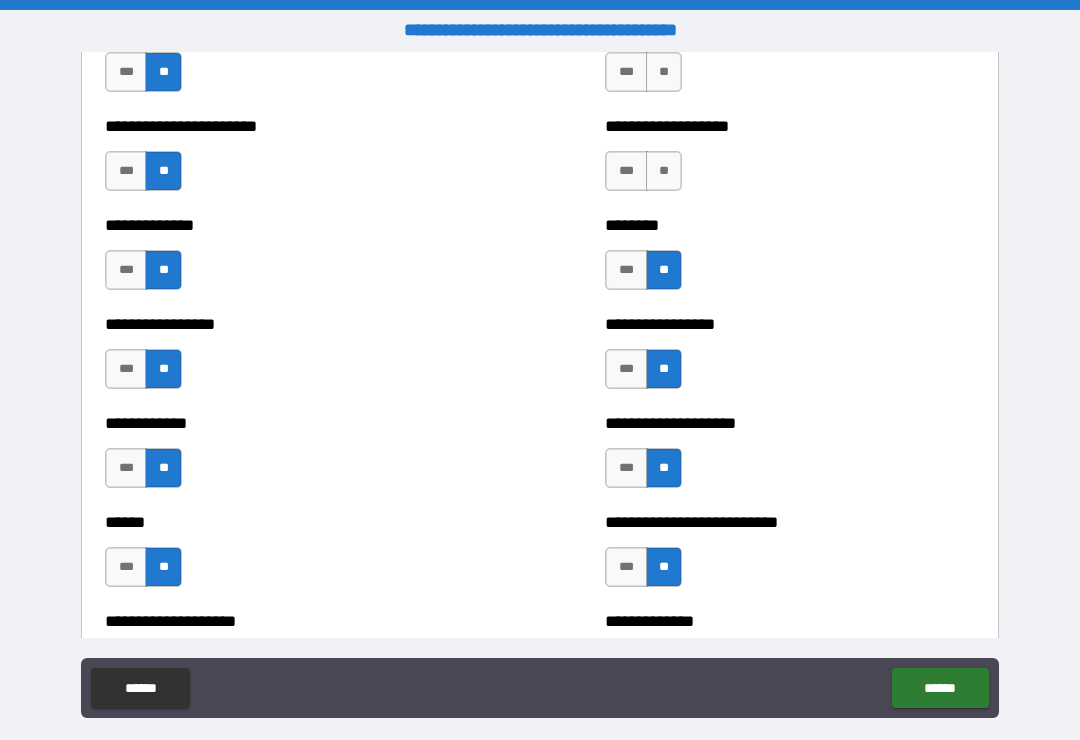 click on "**" at bounding box center [664, 171] 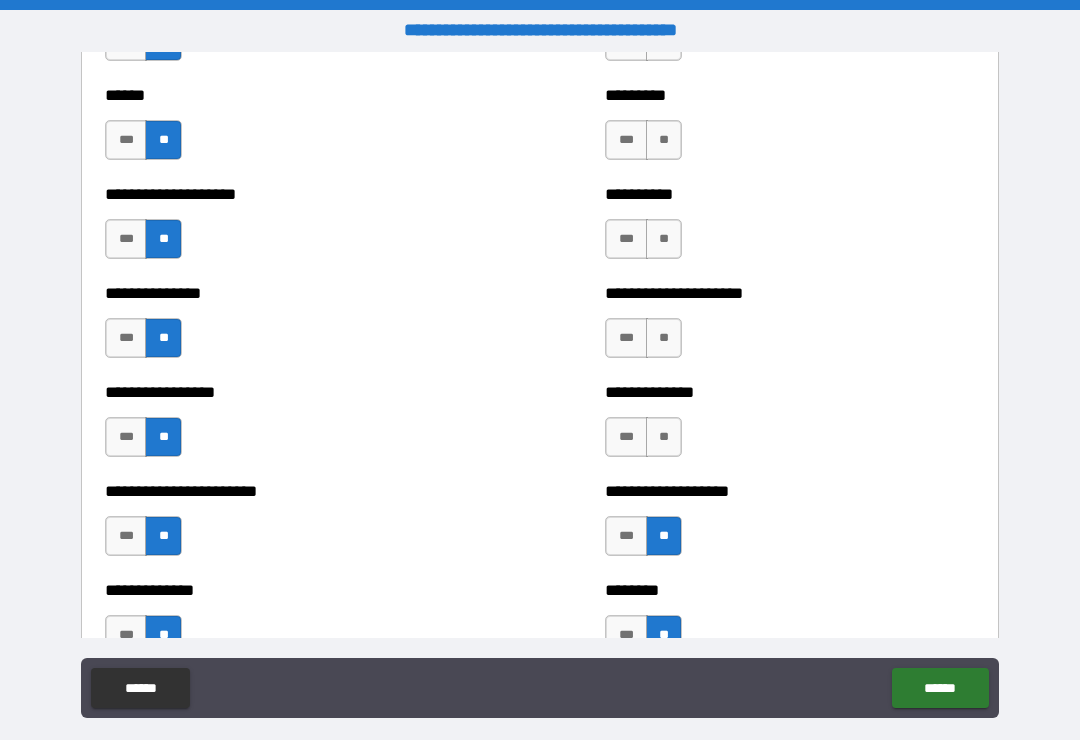 scroll, scrollTop: 3268, scrollLeft: 0, axis: vertical 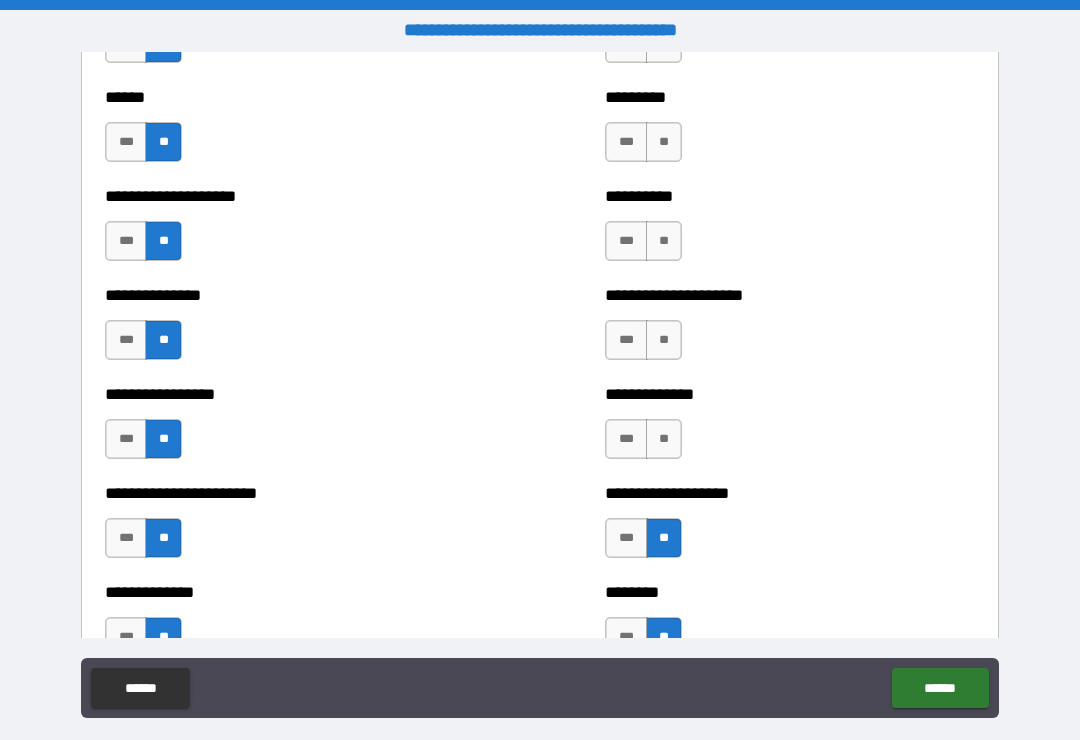 click on "**" at bounding box center [664, 439] 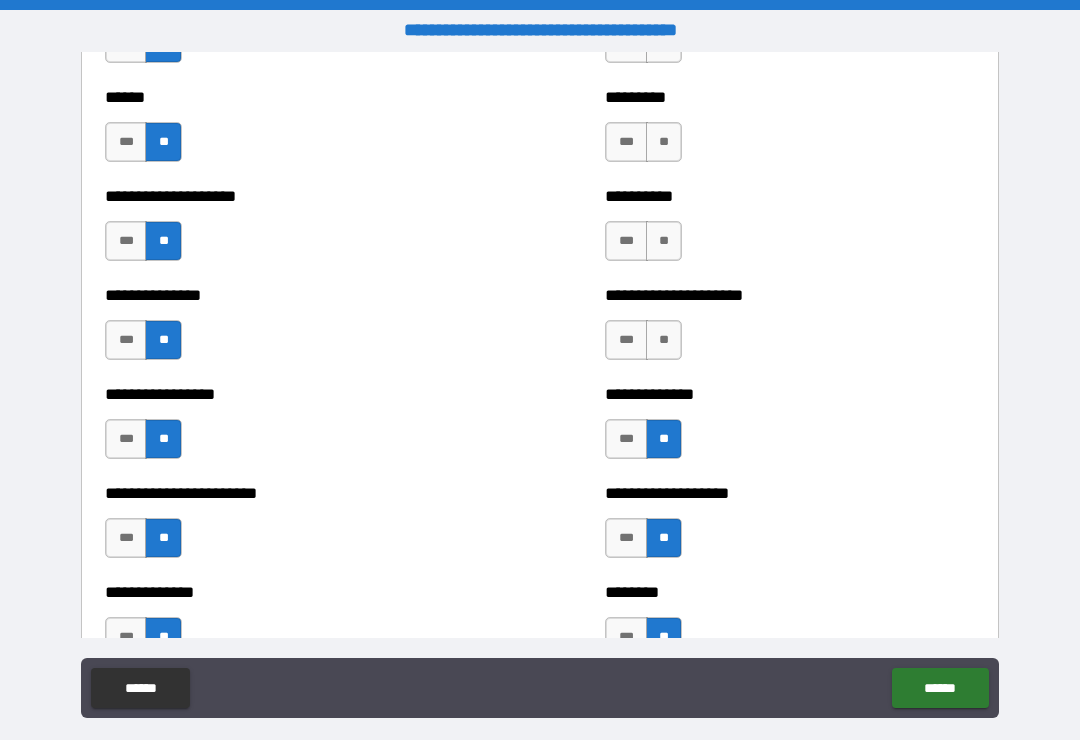 click on "**" at bounding box center [664, 340] 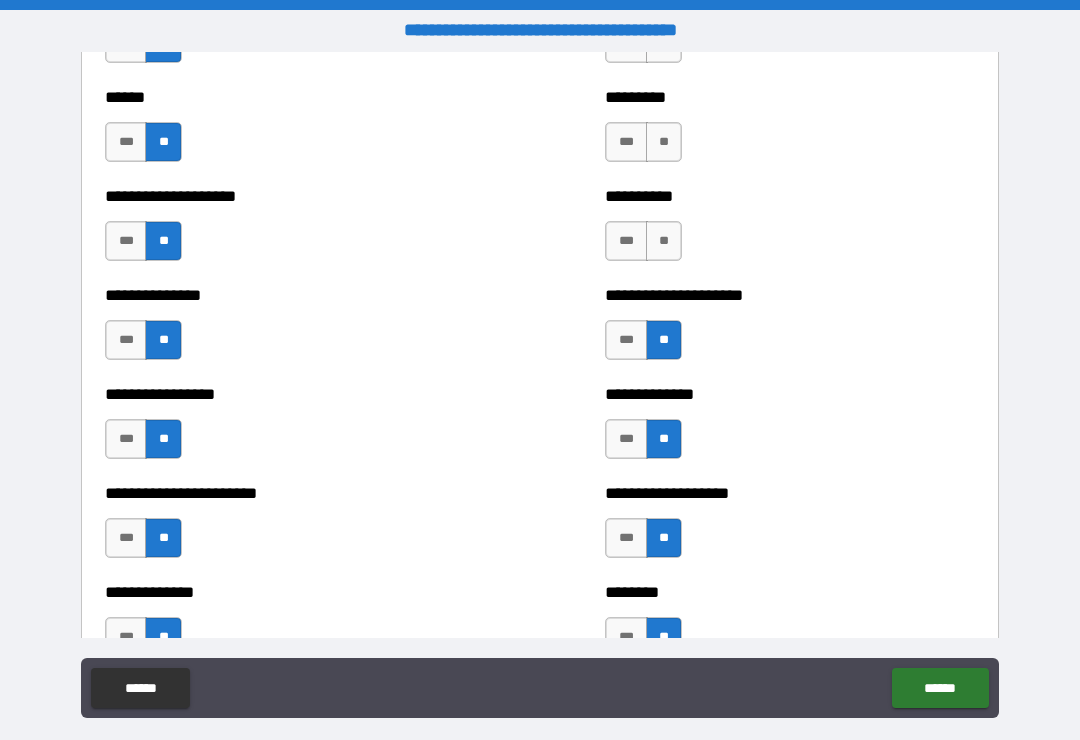 click on "**" at bounding box center [664, 241] 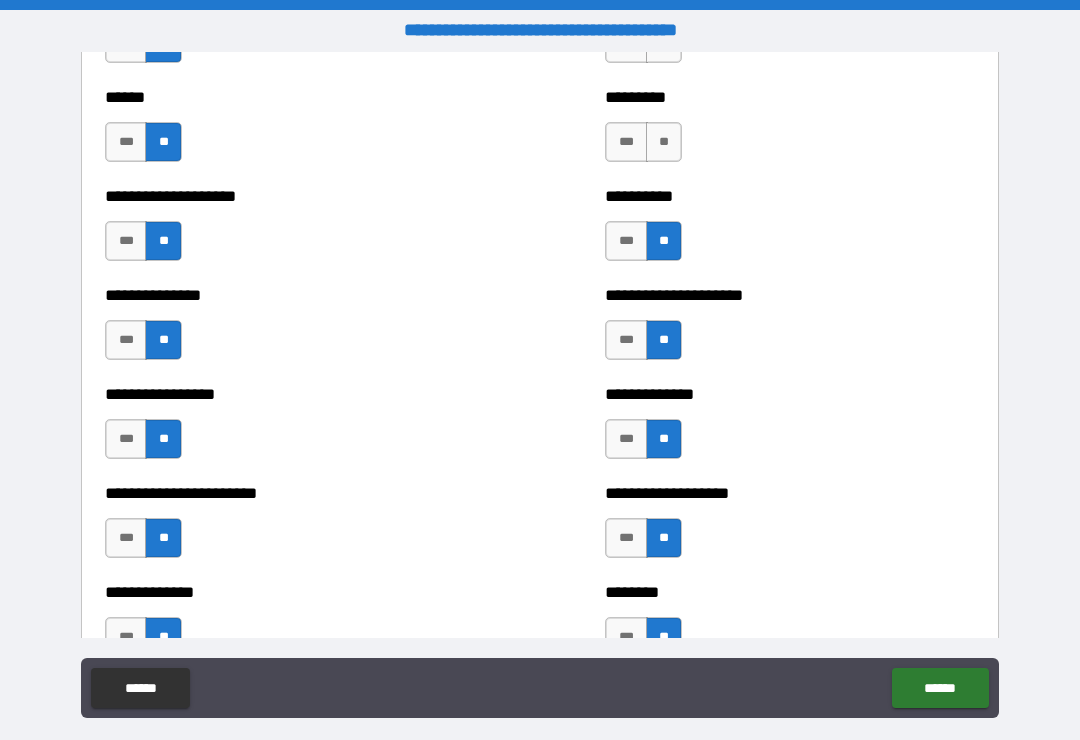 click on "**" at bounding box center [664, 142] 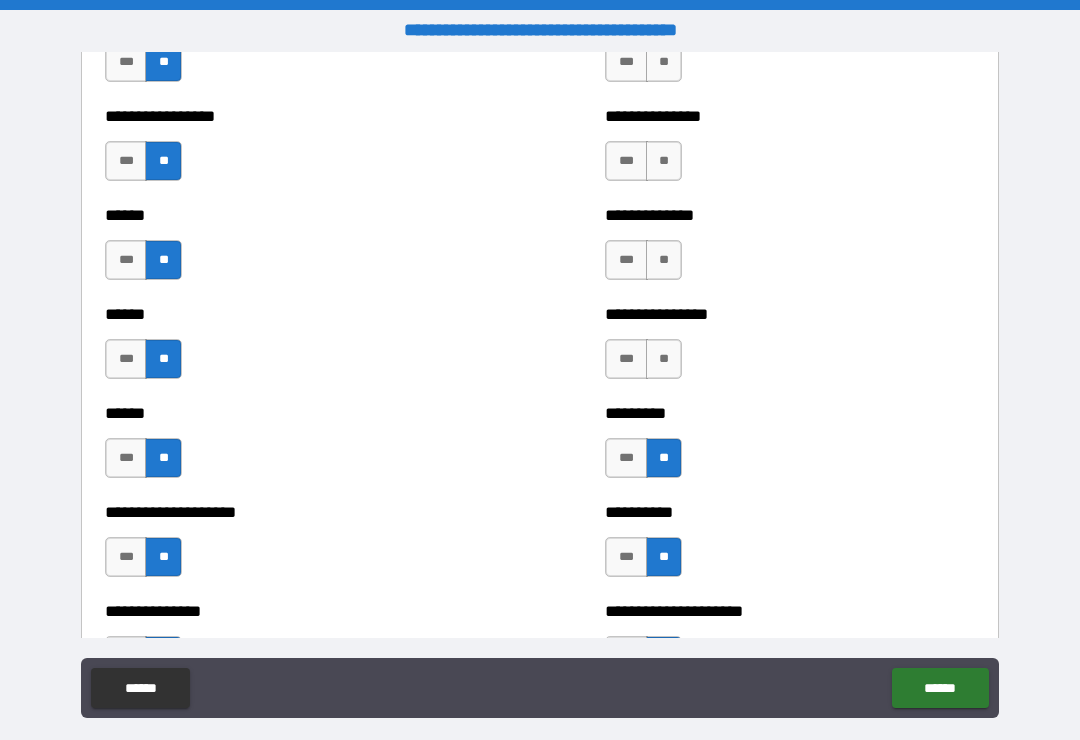 scroll, scrollTop: 2948, scrollLeft: 0, axis: vertical 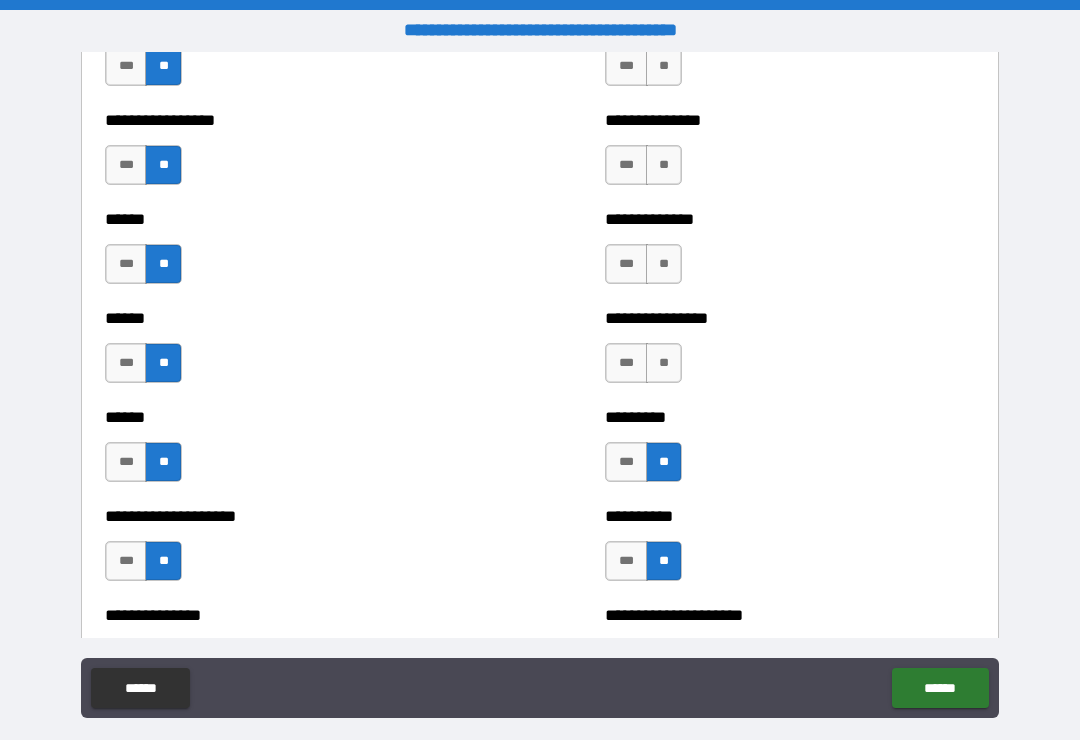 click on "**" at bounding box center [664, 363] 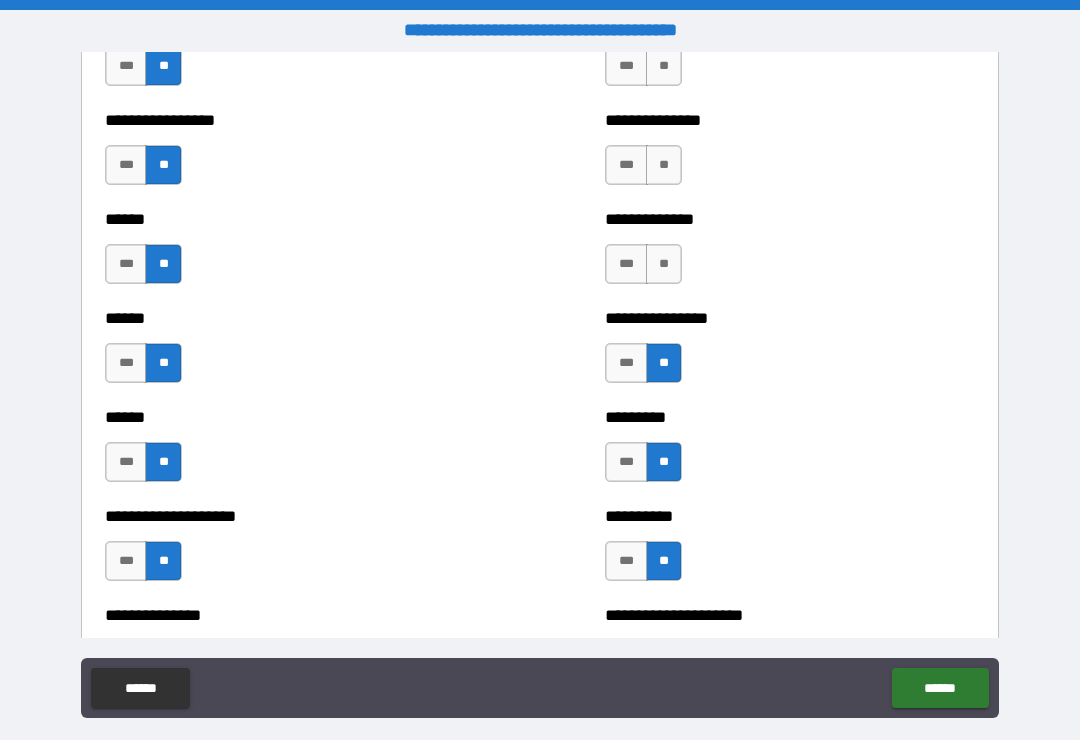 click on "**" at bounding box center [664, 264] 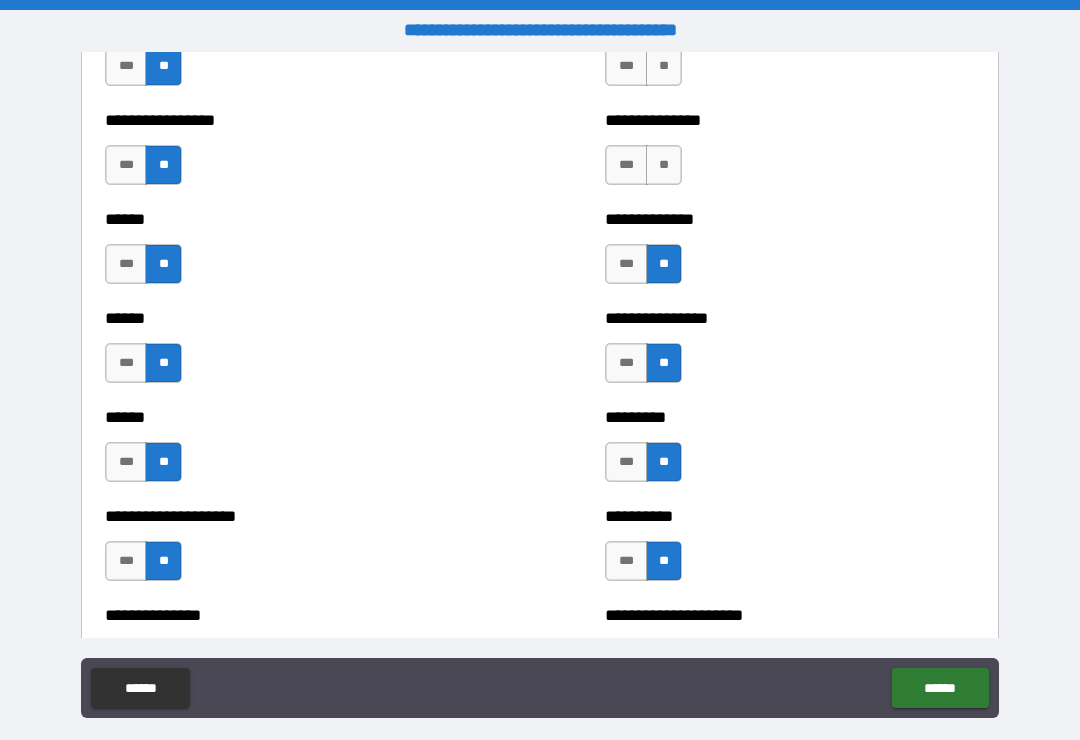 click on "**" at bounding box center [664, 165] 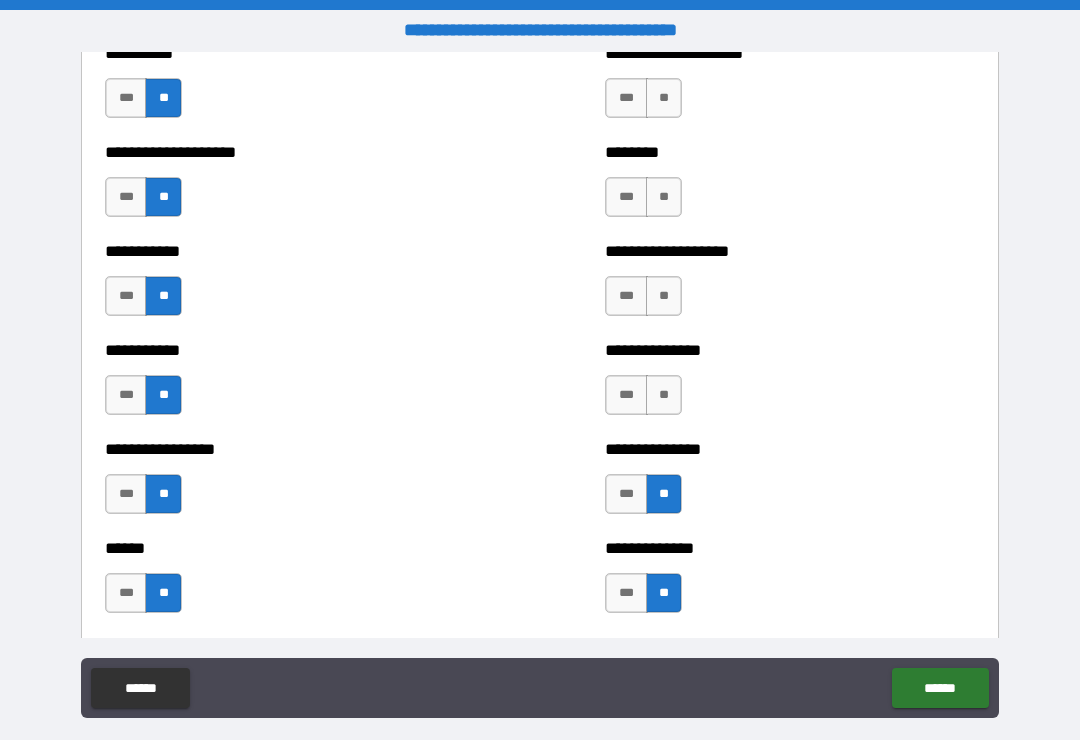 scroll, scrollTop: 2610, scrollLeft: 0, axis: vertical 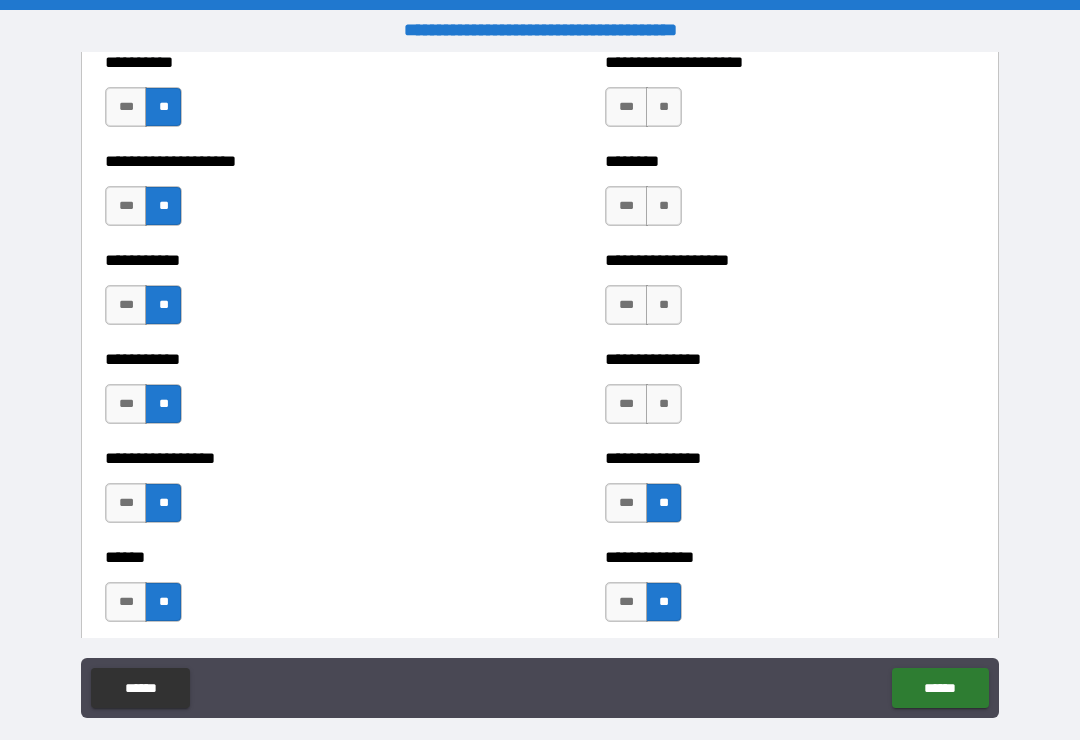 click on "**" at bounding box center [664, 404] 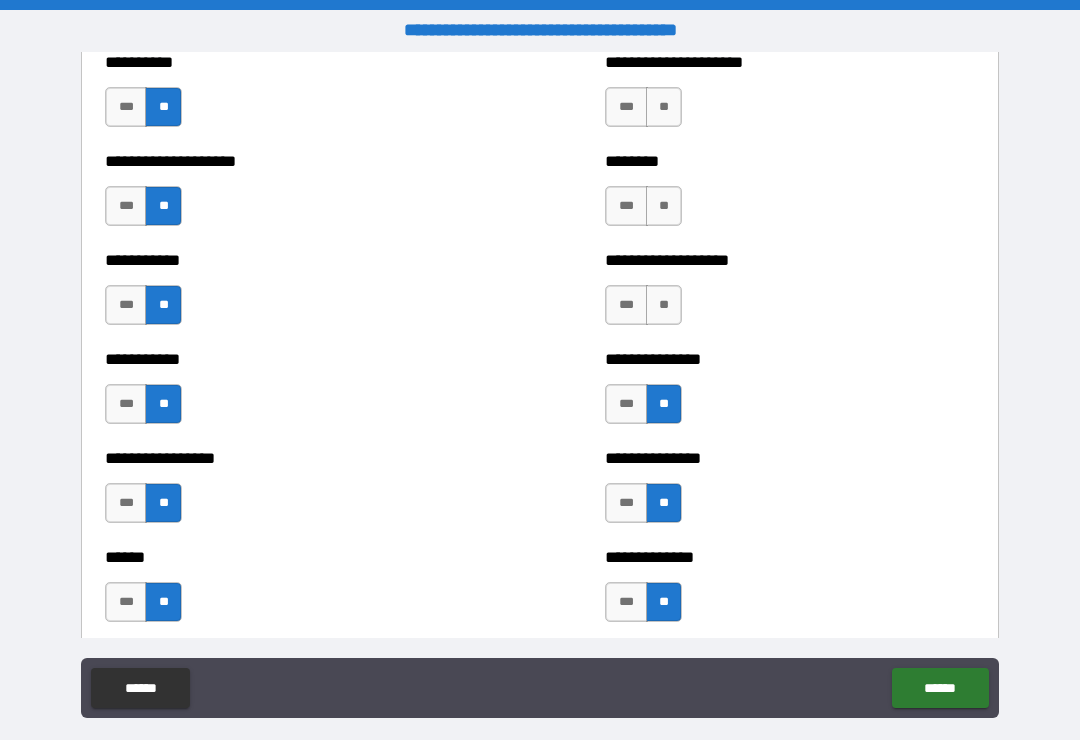 click on "**" at bounding box center [664, 305] 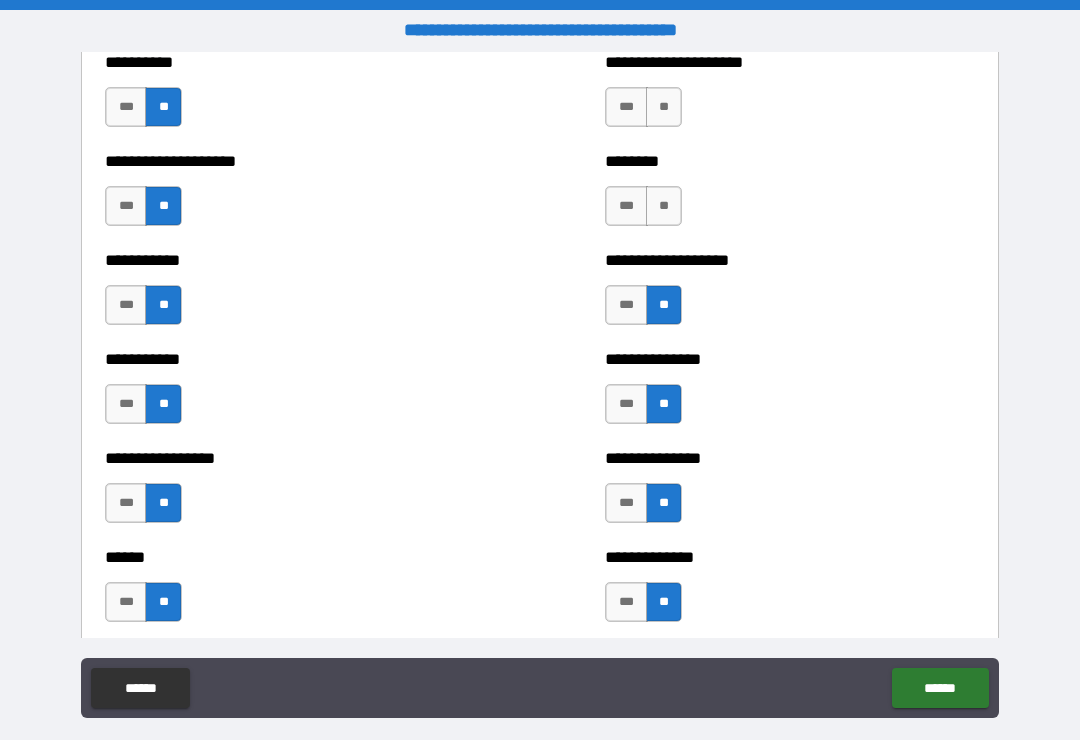 click on "**" at bounding box center (664, 206) 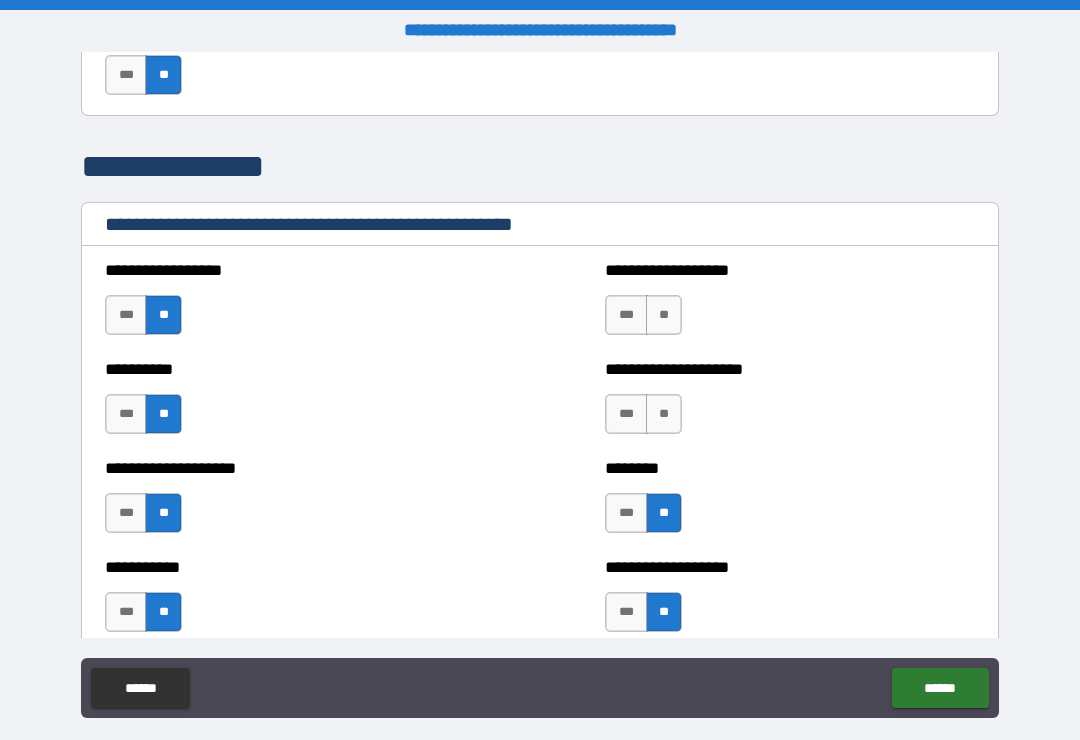 scroll, scrollTop: 2301, scrollLeft: 0, axis: vertical 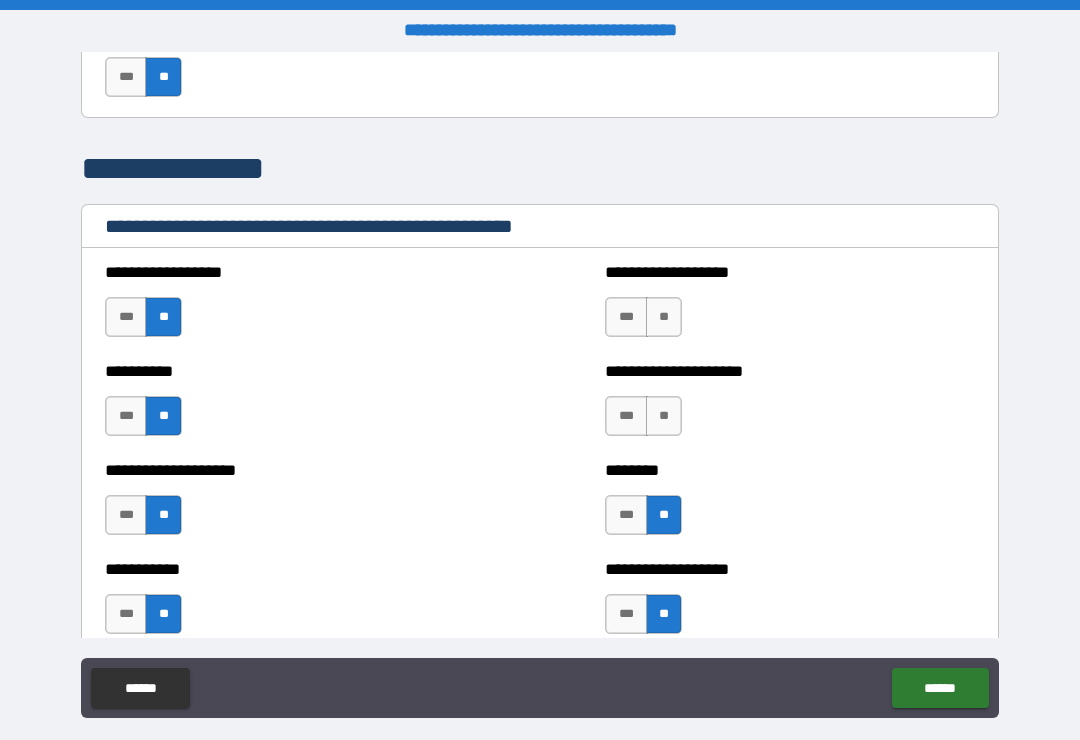 click on "**" at bounding box center [664, 416] 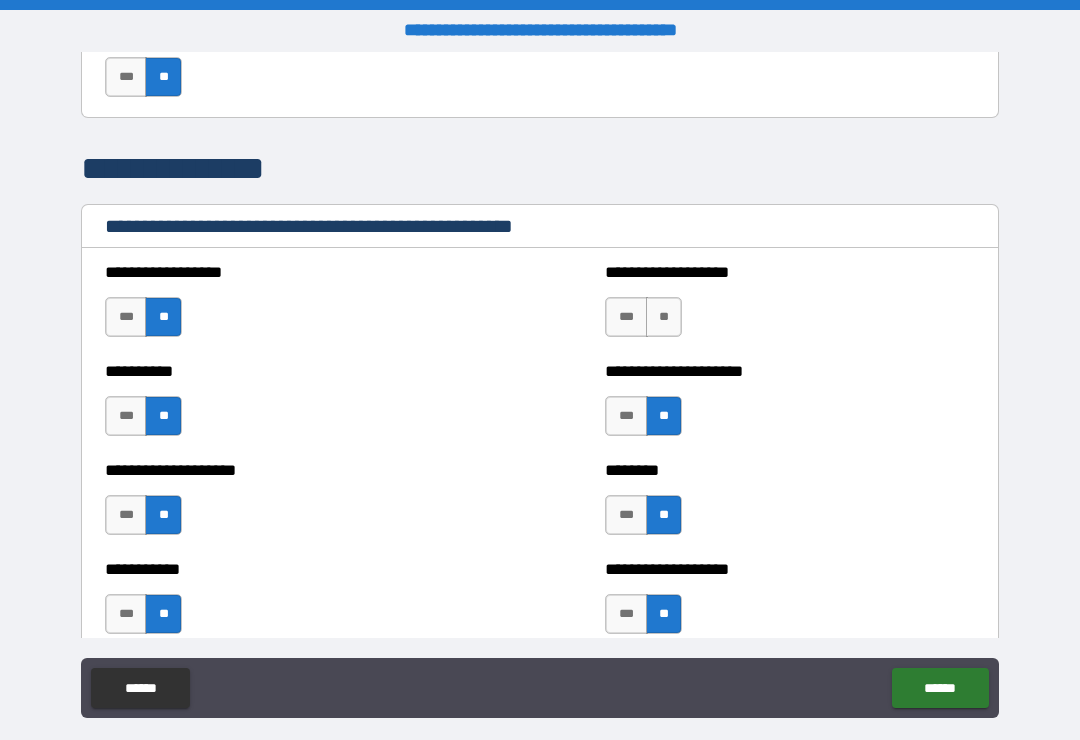click on "**" at bounding box center [664, 317] 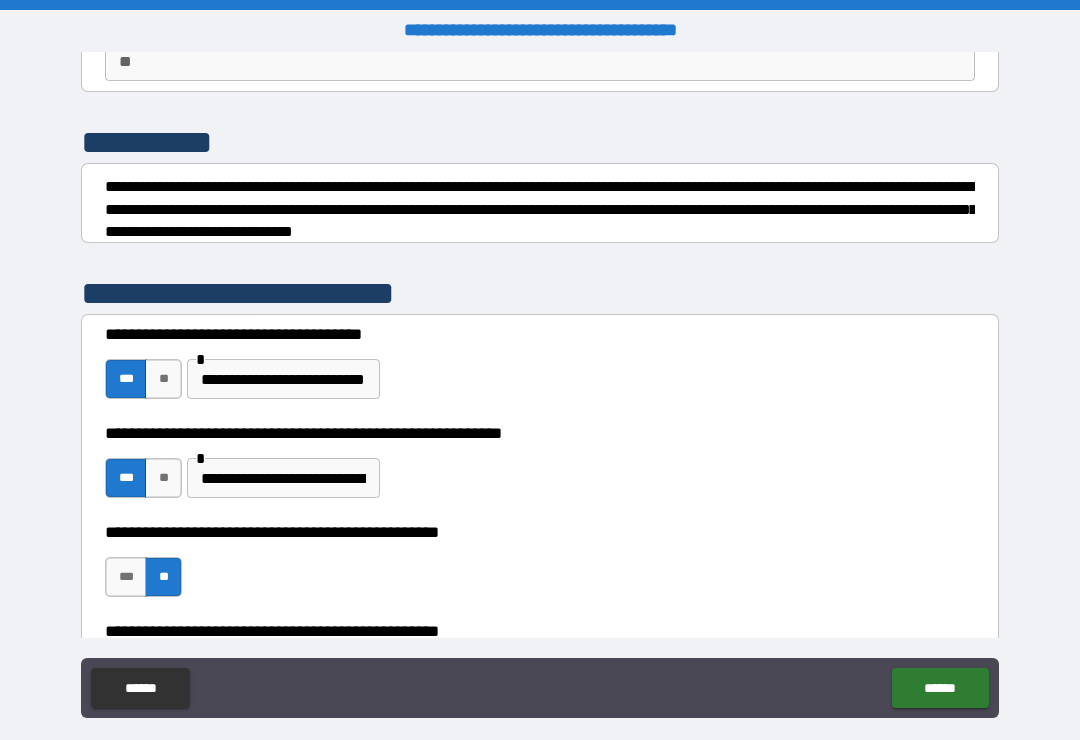 scroll, scrollTop: 178, scrollLeft: 0, axis: vertical 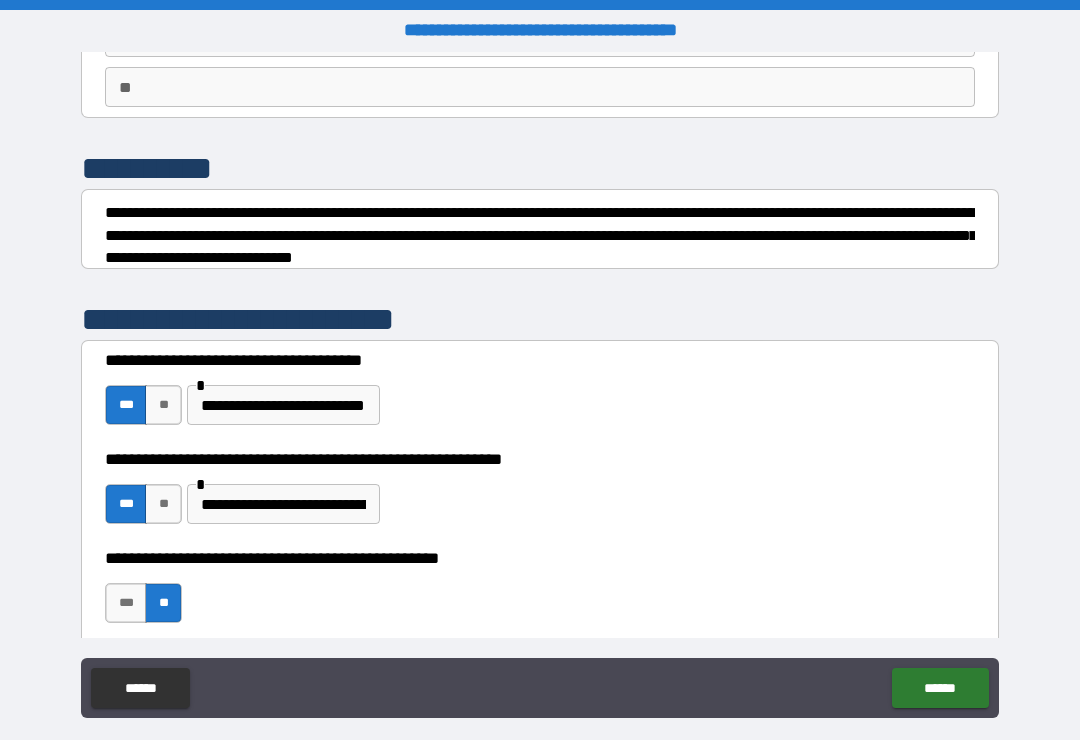click on "**********" at bounding box center (283, 504) 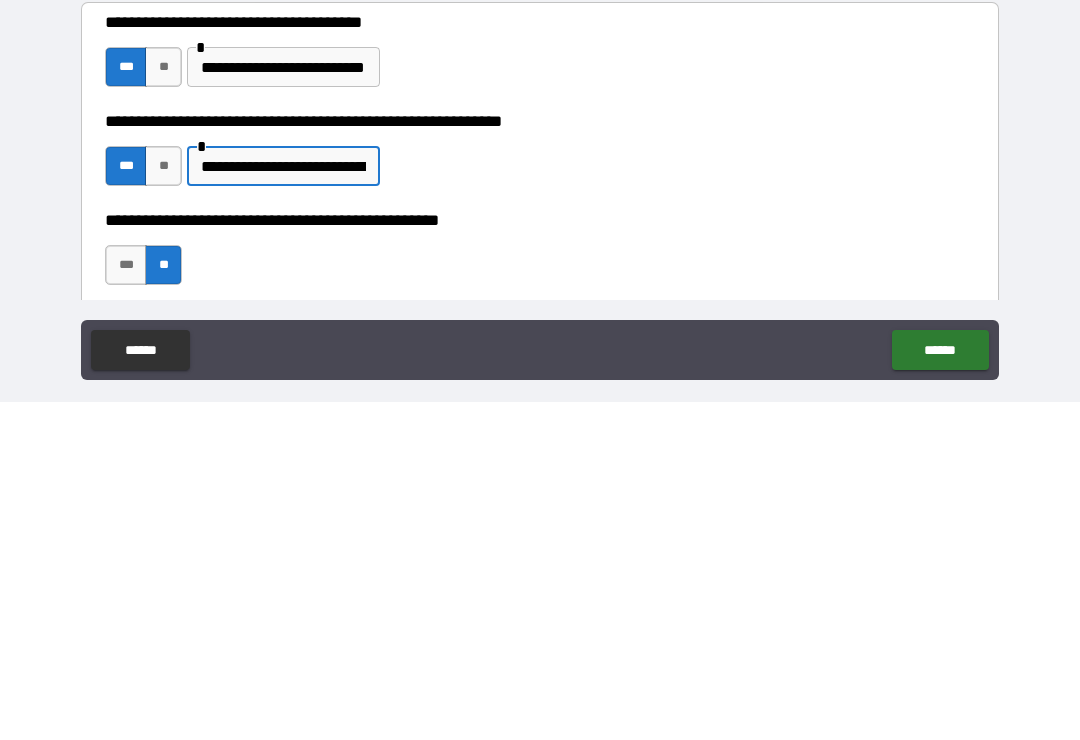 scroll, scrollTop: 31, scrollLeft: 0, axis: vertical 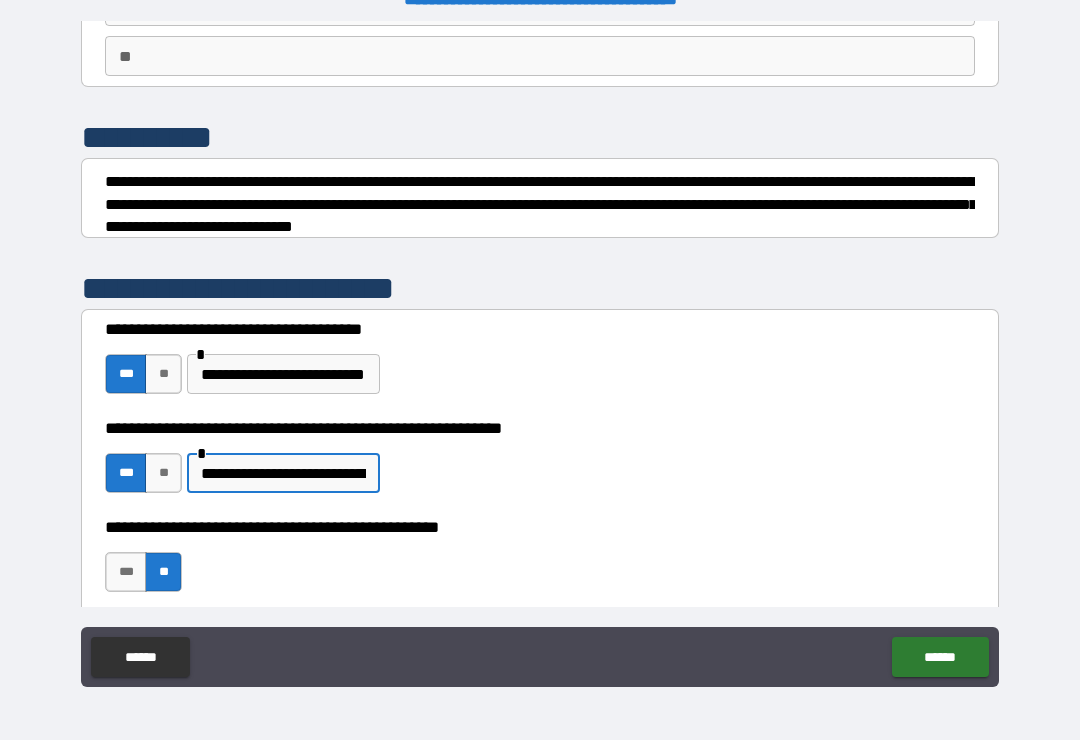 click on "**********" at bounding box center (283, 473) 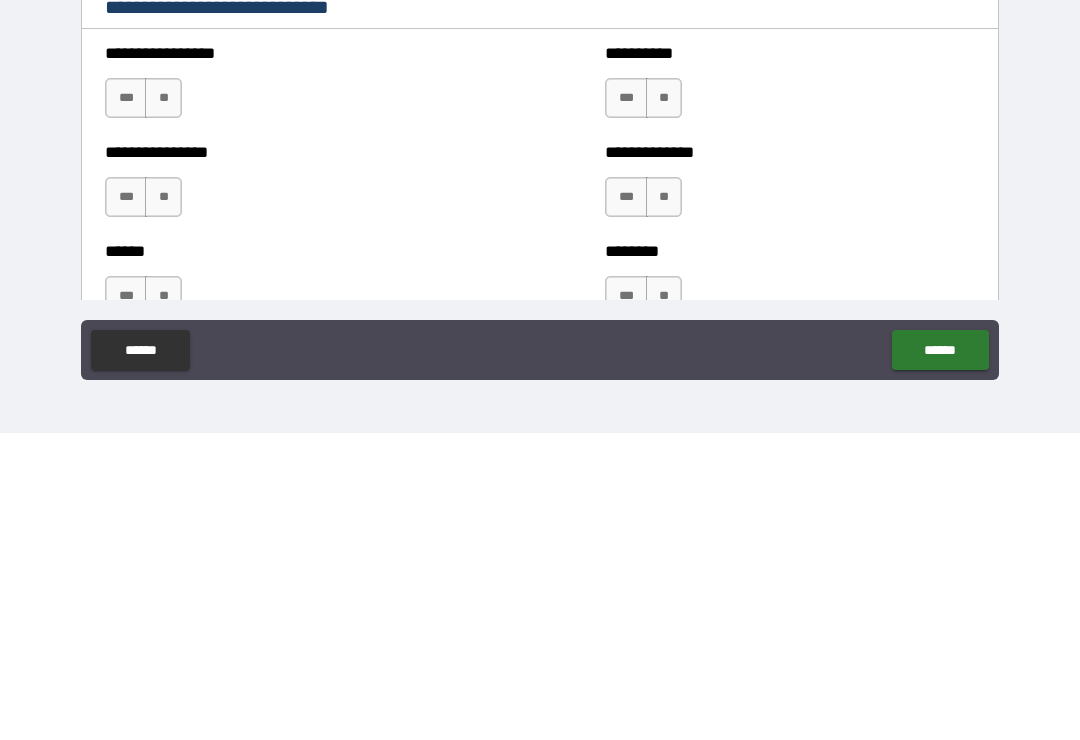 scroll, scrollTop: 6462, scrollLeft: 0, axis: vertical 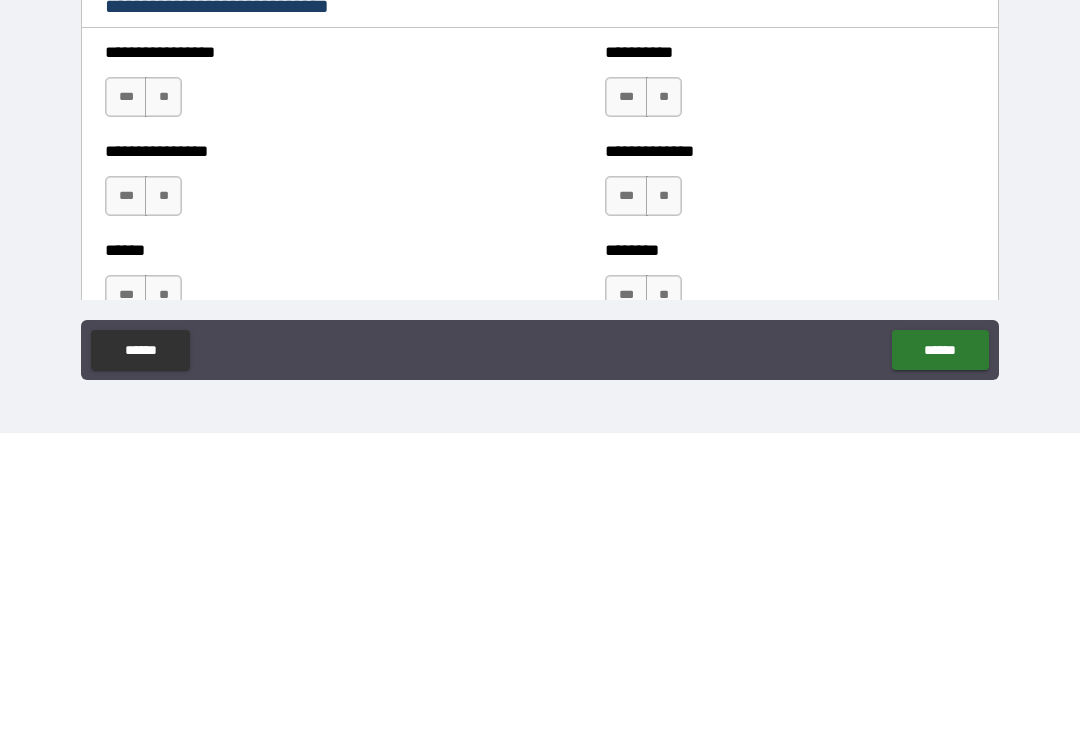 type on "**********" 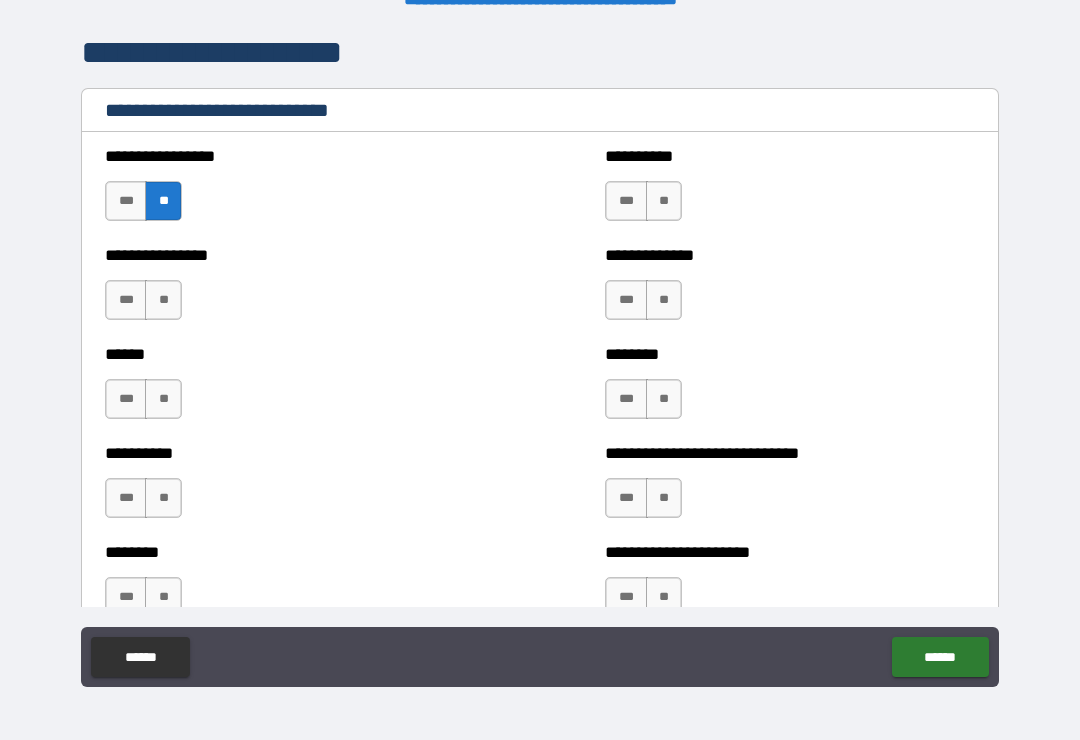 scroll, scrollTop: 6673, scrollLeft: 0, axis: vertical 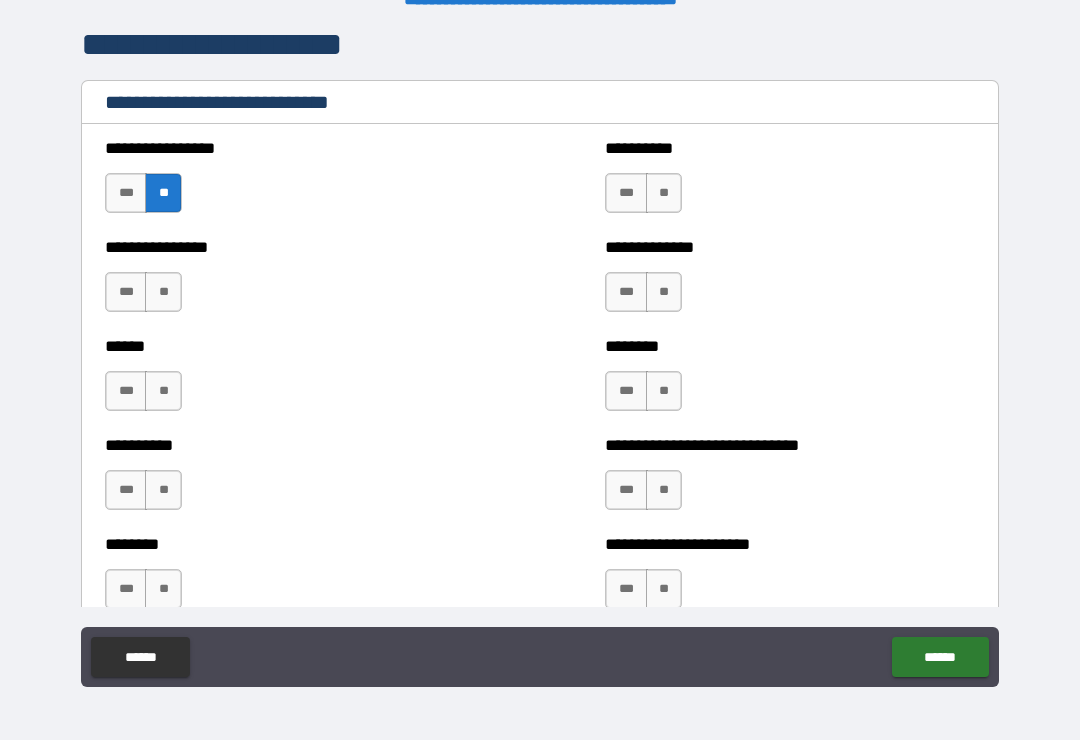 click on "**" at bounding box center (664, 193) 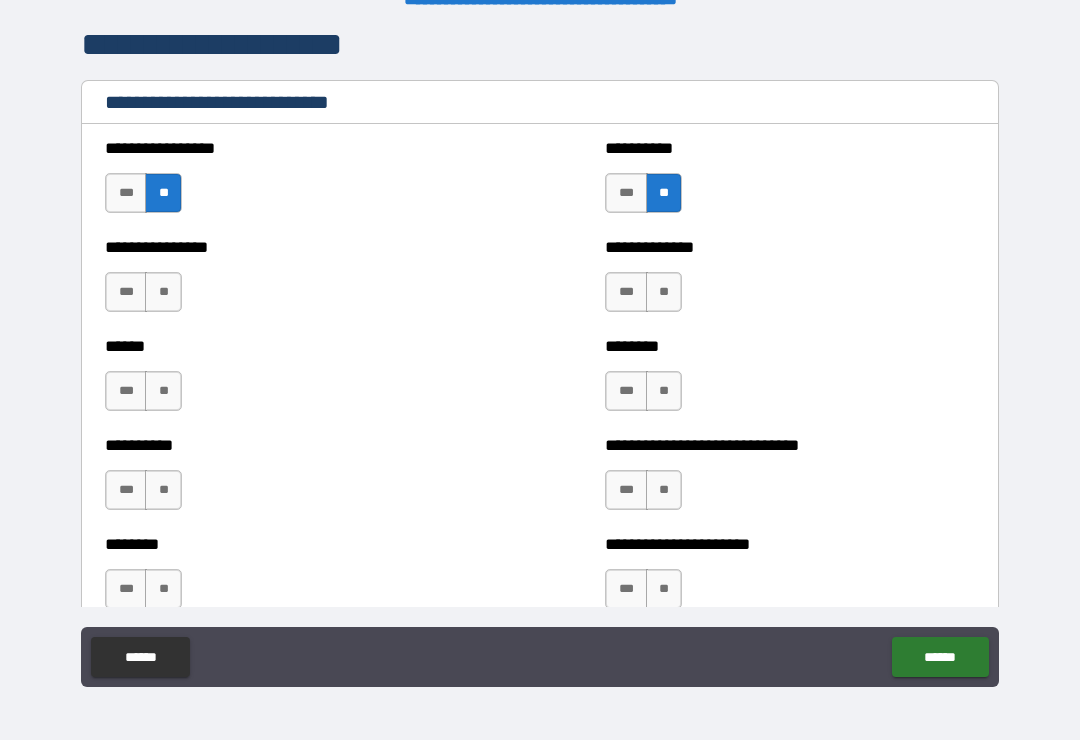 click on "**" at bounding box center [163, 292] 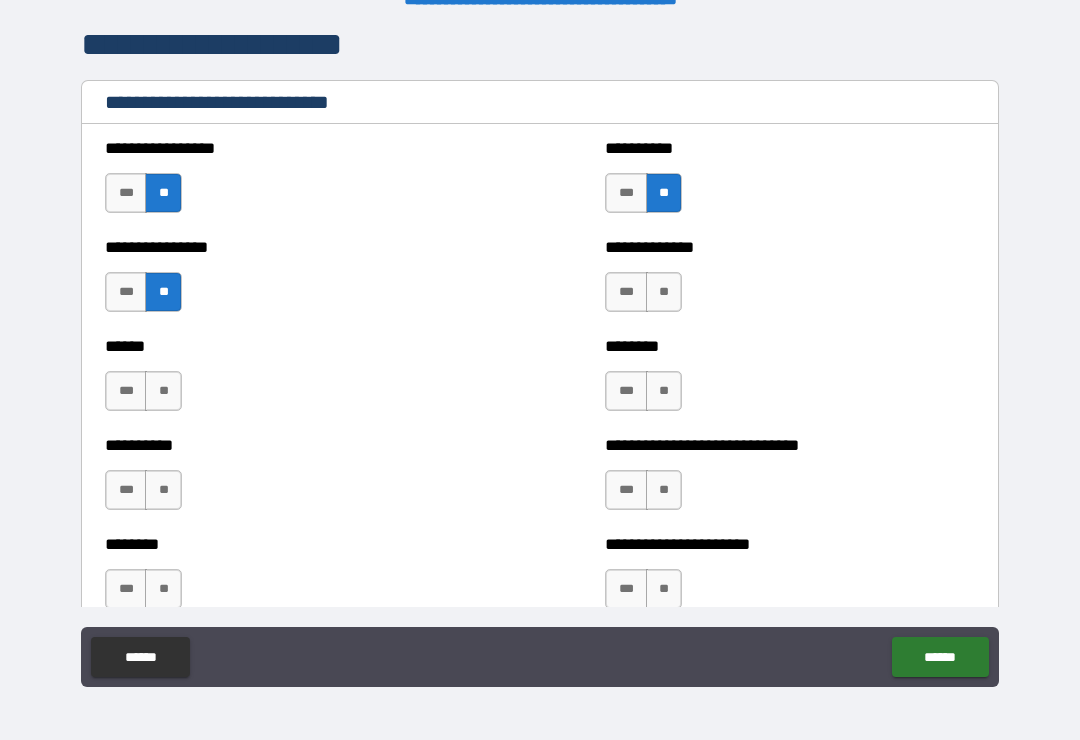click on "**" at bounding box center [163, 391] 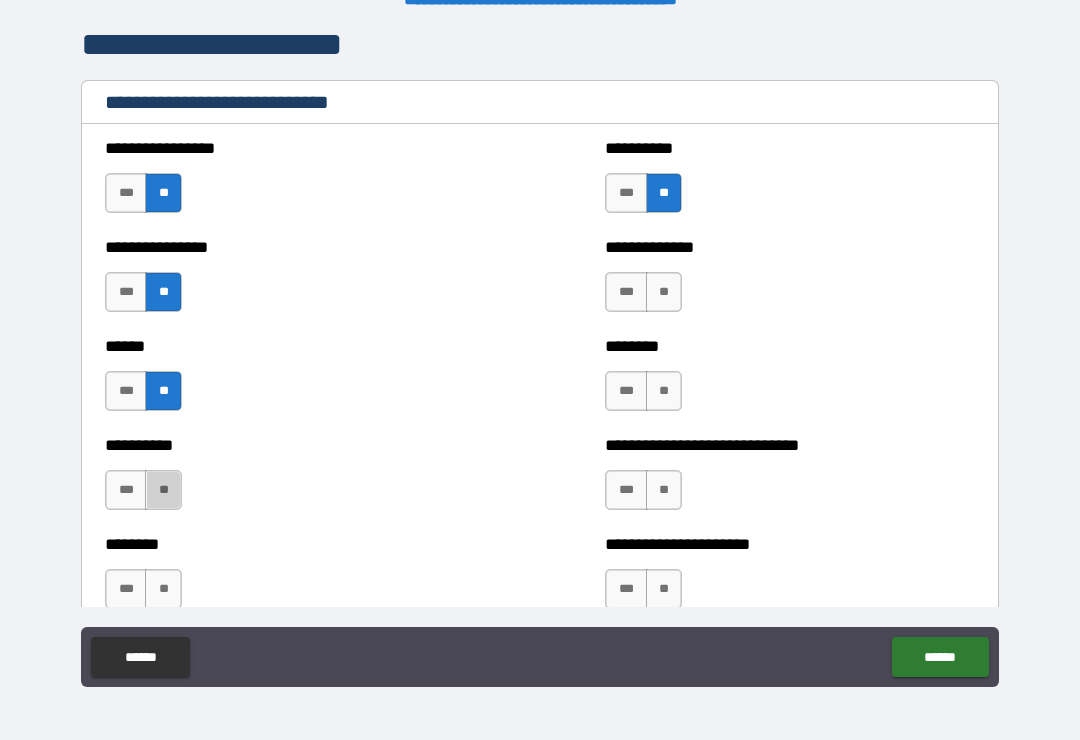 click on "**" at bounding box center (163, 490) 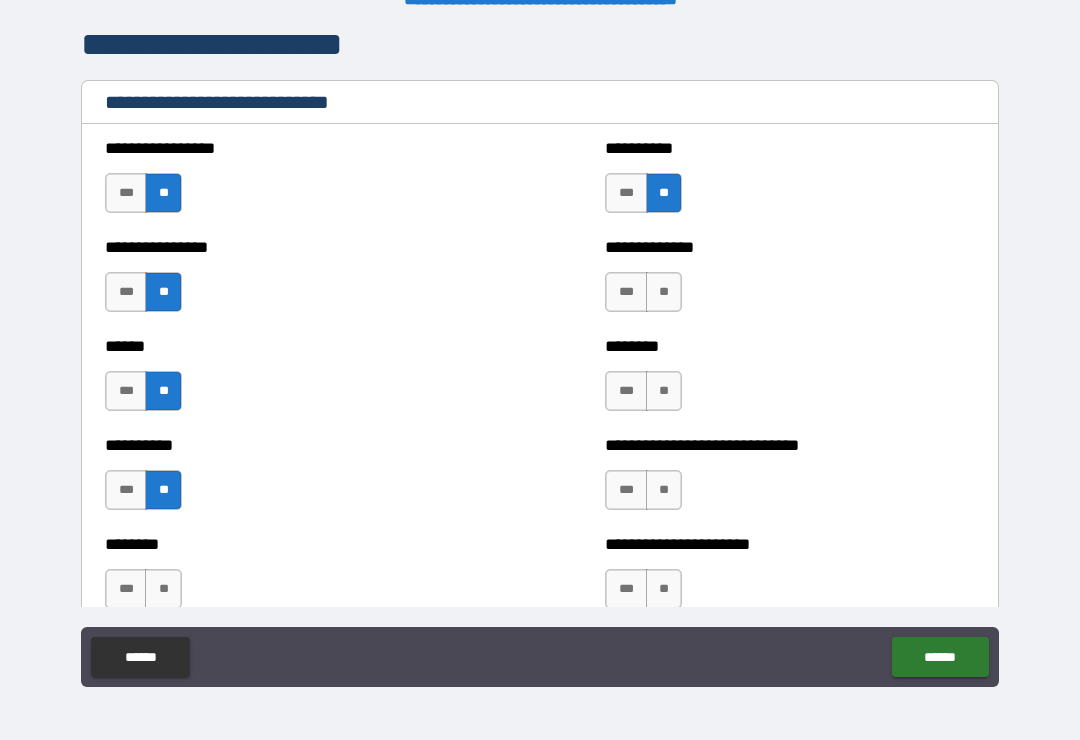 click on "***" at bounding box center (626, 292) 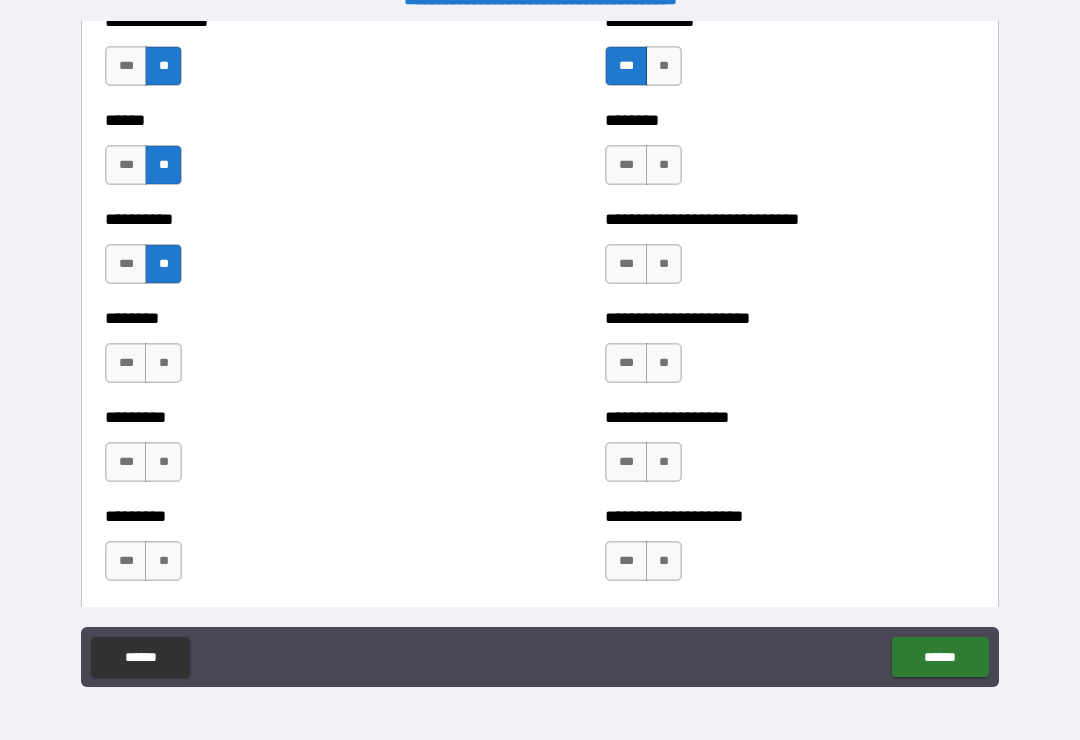 scroll, scrollTop: 6904, scrollLeft: 0, axis: vertical 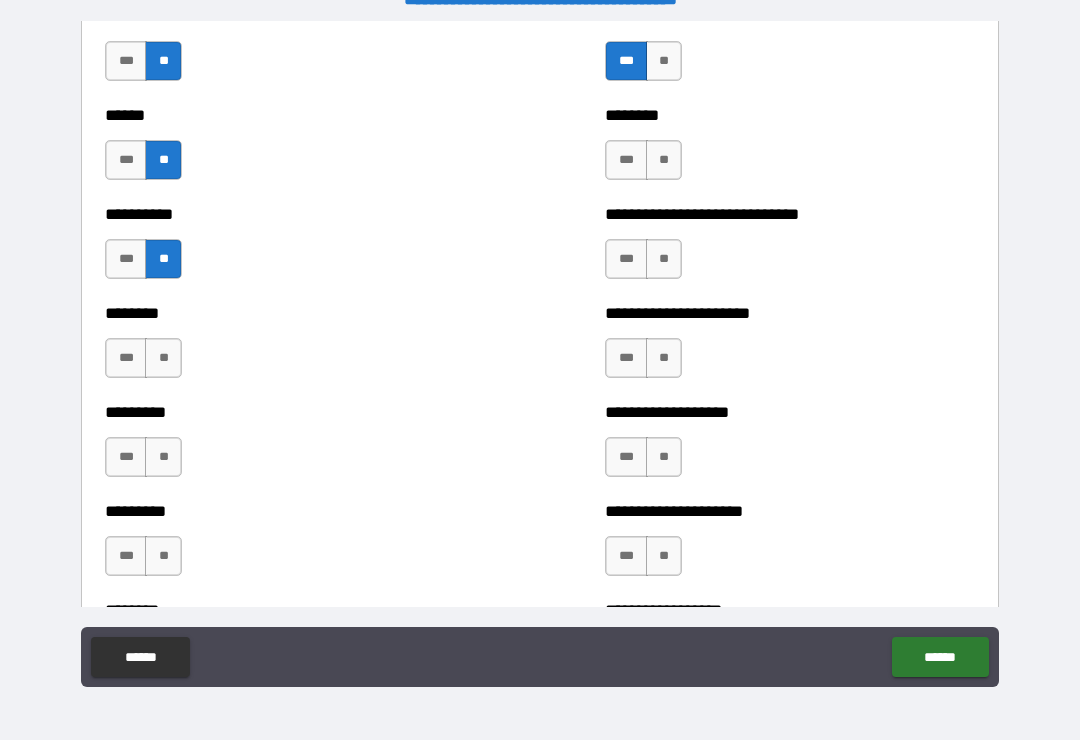 click on "**" at bounding box center (664, 160) 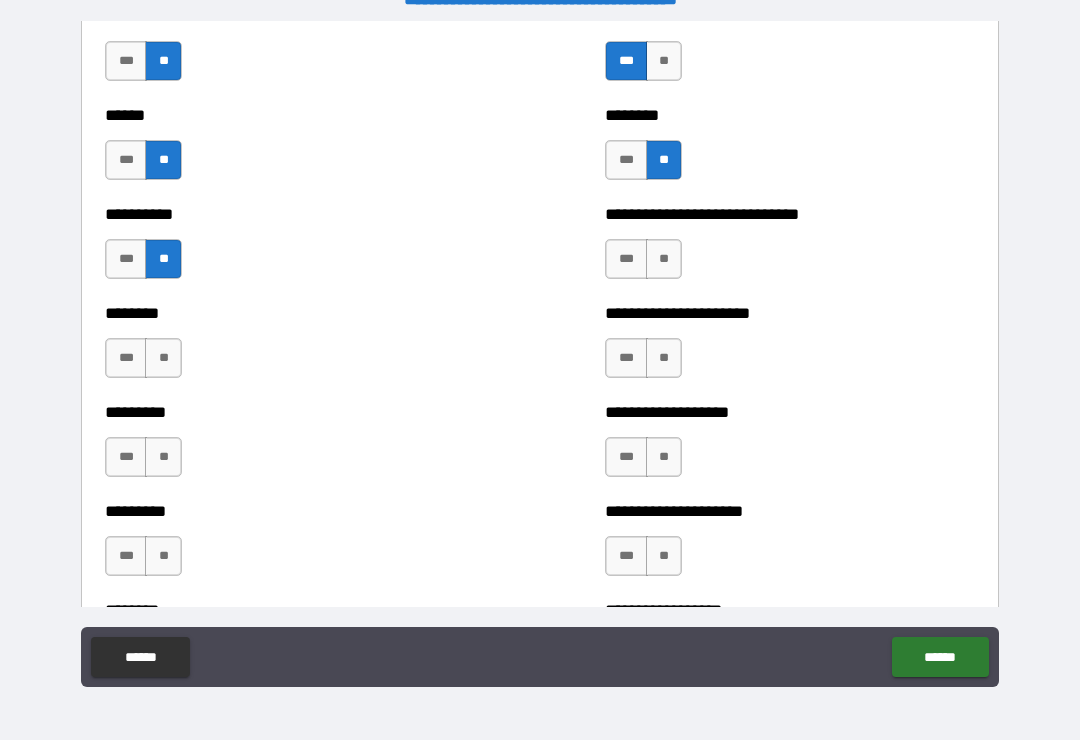 click on "**" at bounding box center [664, 259] 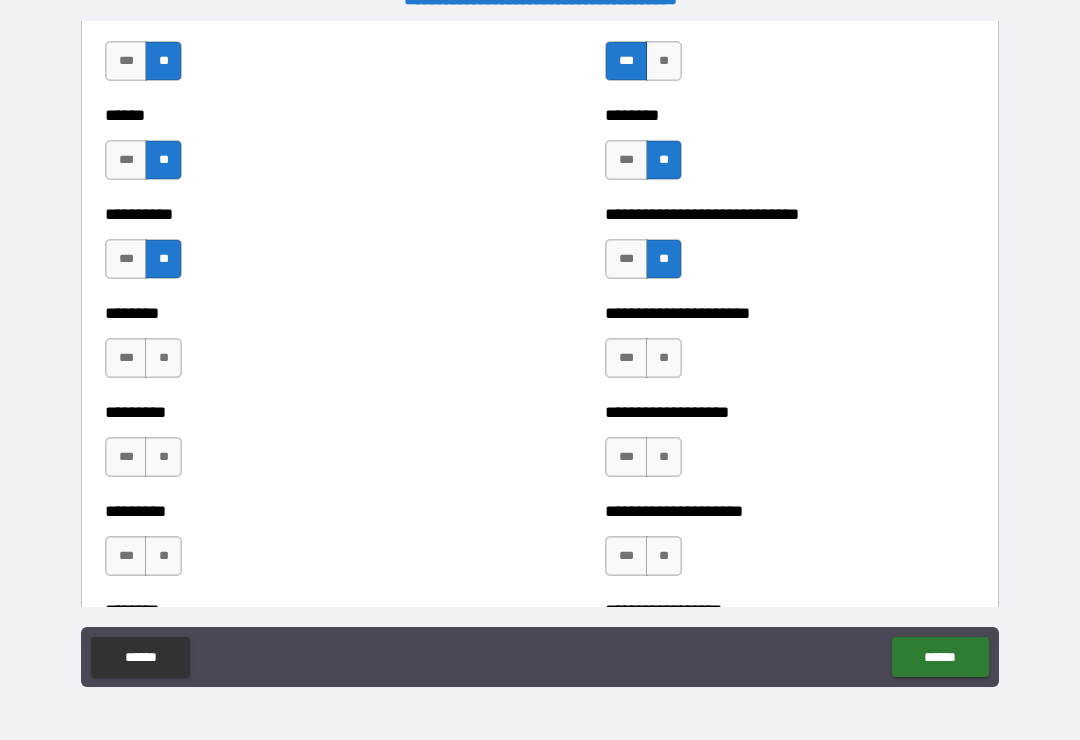 click on "**" at bounding box center [664, 358] 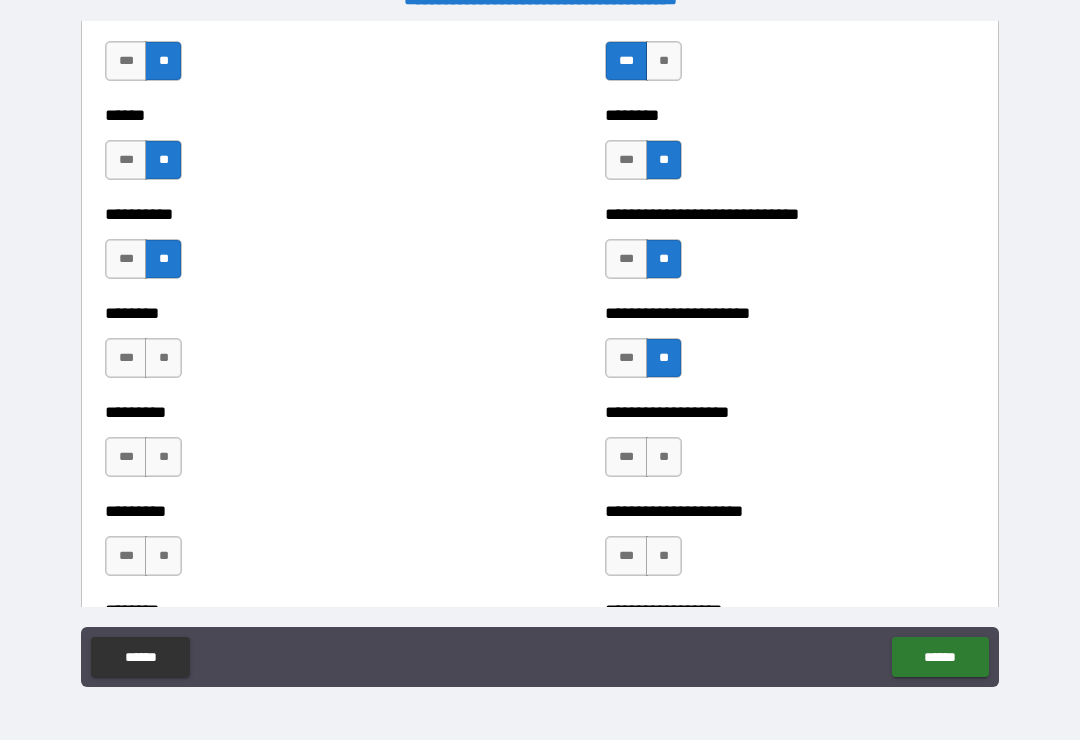 click on "**" at bounding box center (664, 457) 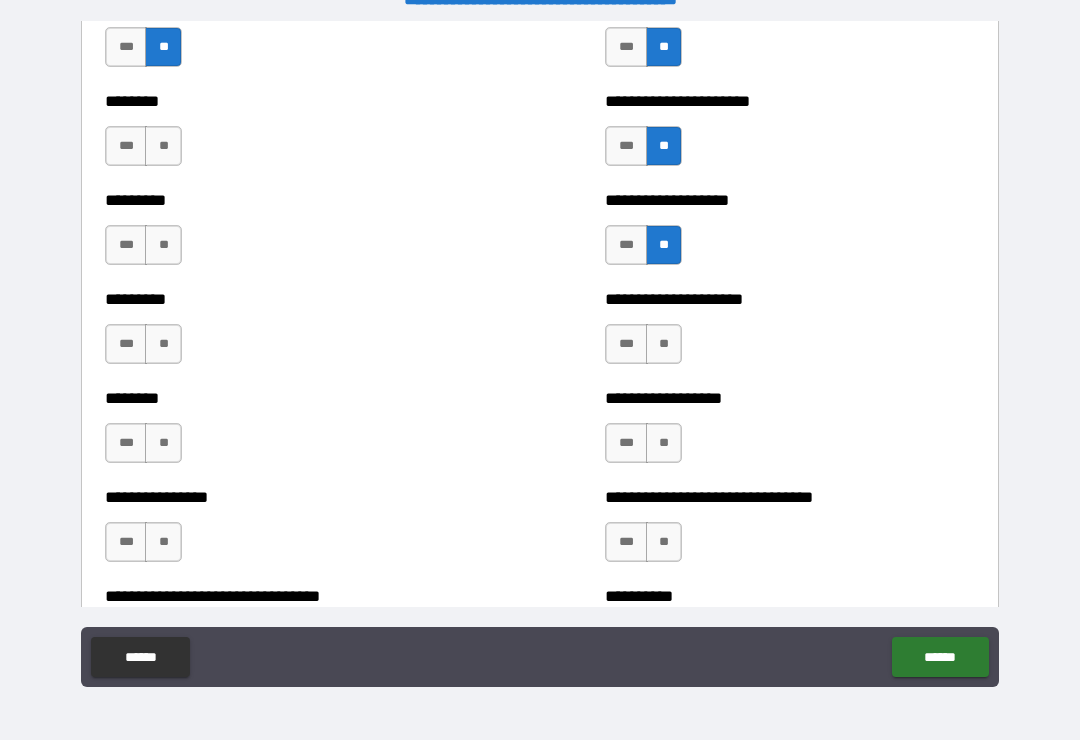 scroll, scrollTop: 7118, scrollLeft: 0, axis: vertical 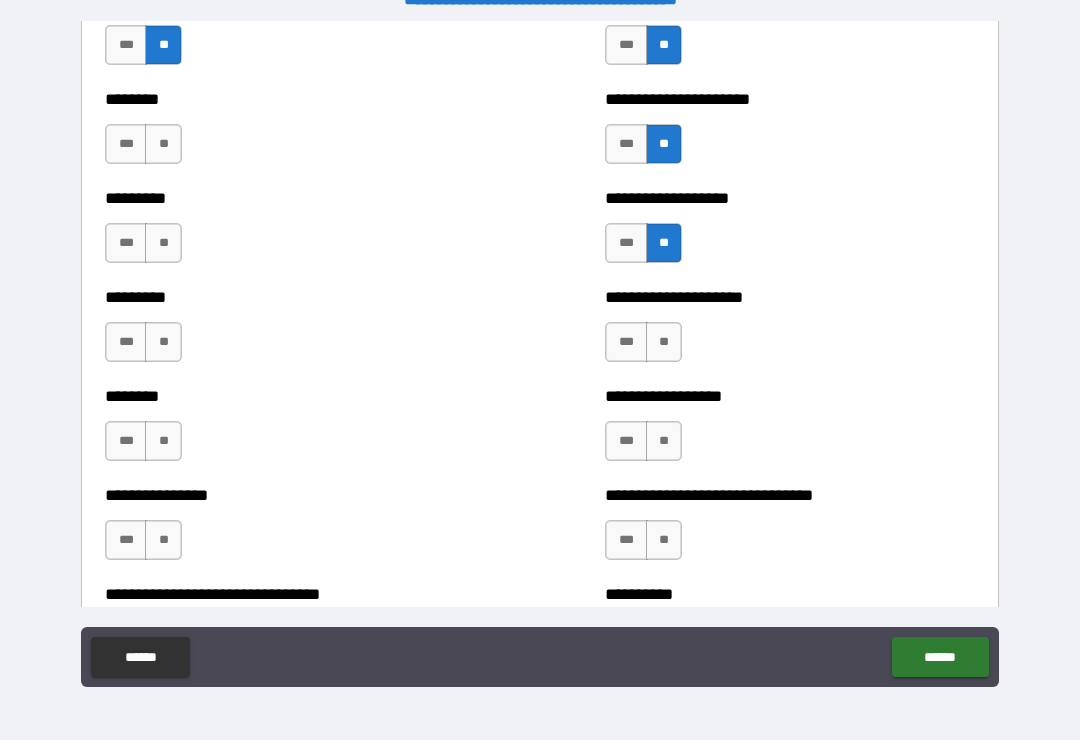 click on "***" at bounding box center (626, 243) 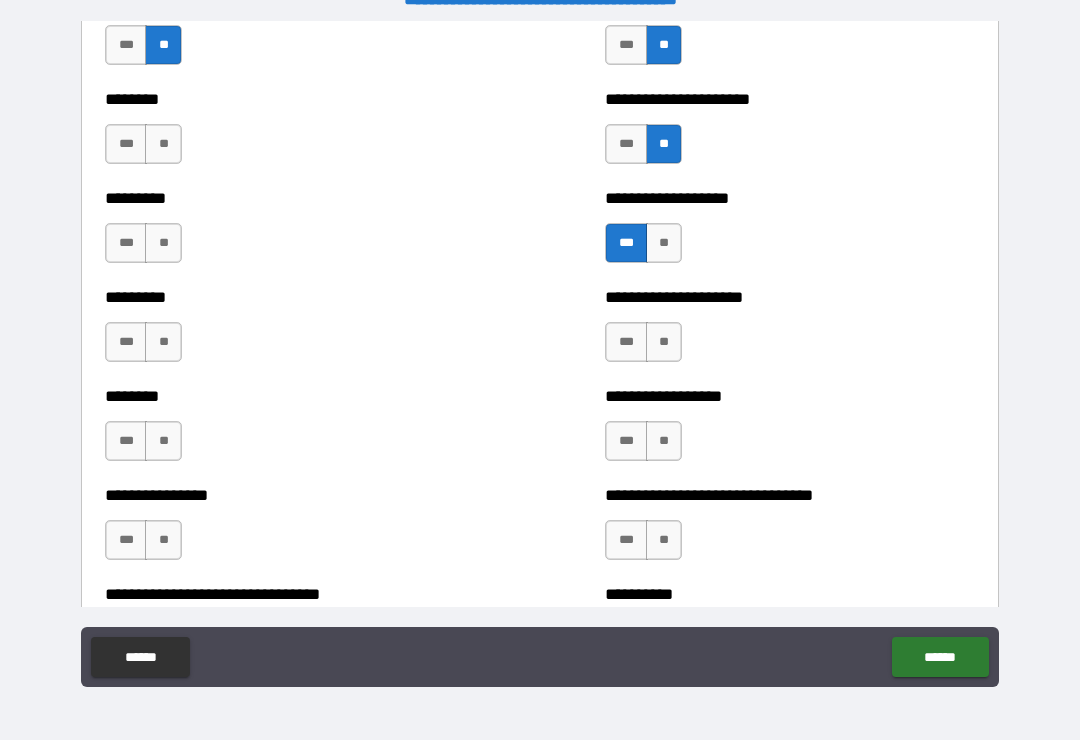 click on "**" at bounding box center [664, 342] 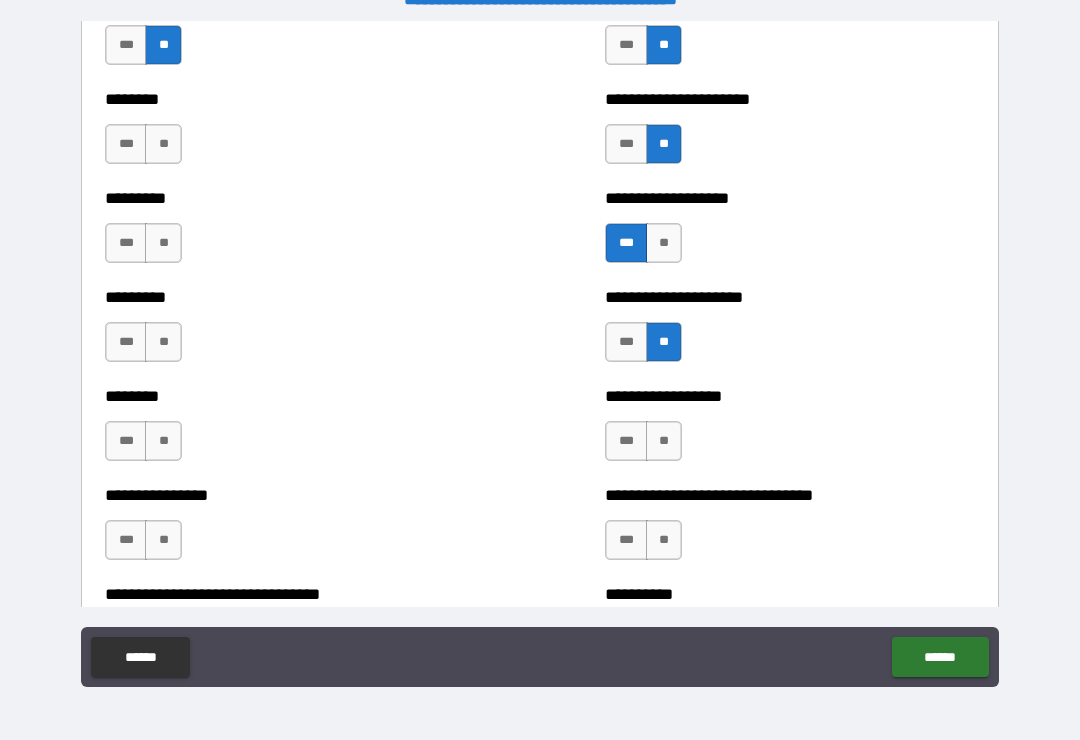 click on "**" at bounding box center (664, 441) 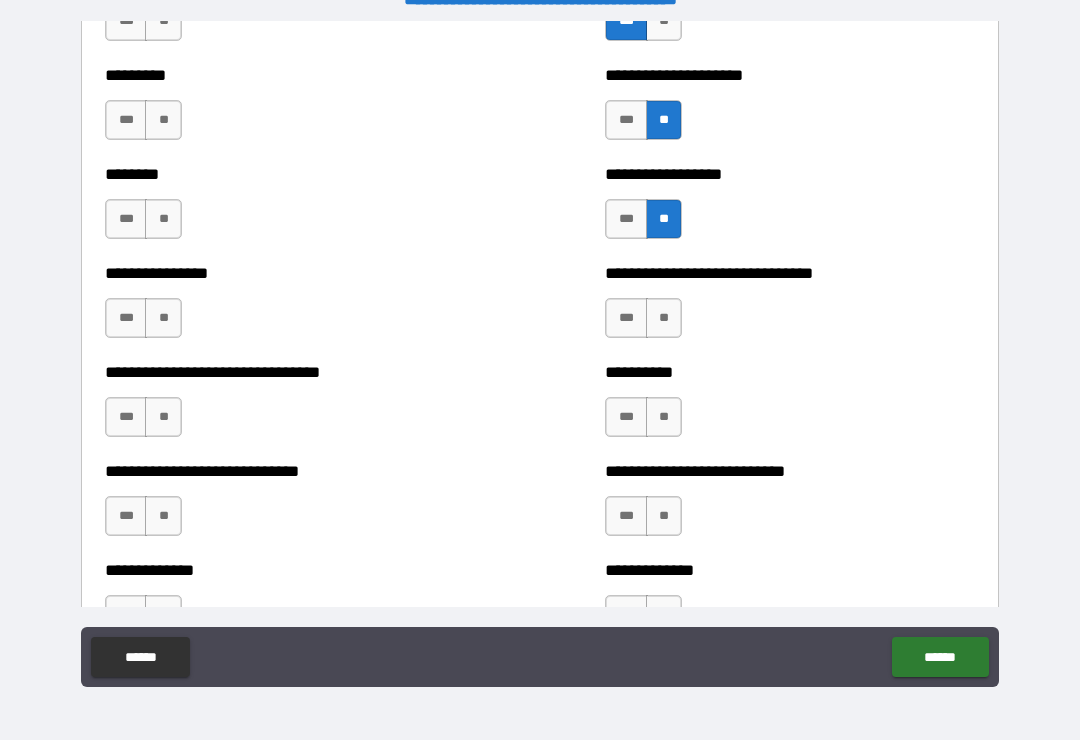 scroll, scrollTop: 7342, scrollLeft: 0, axis: vertical 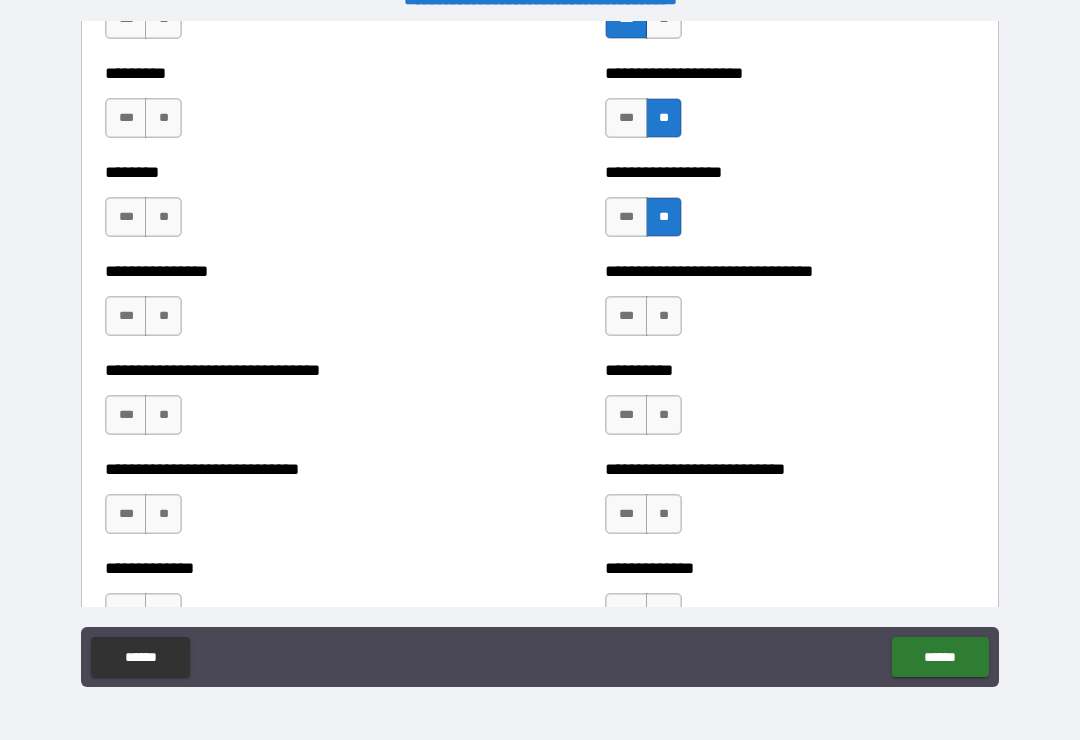 click on "**" at bounding box center (664, 316) 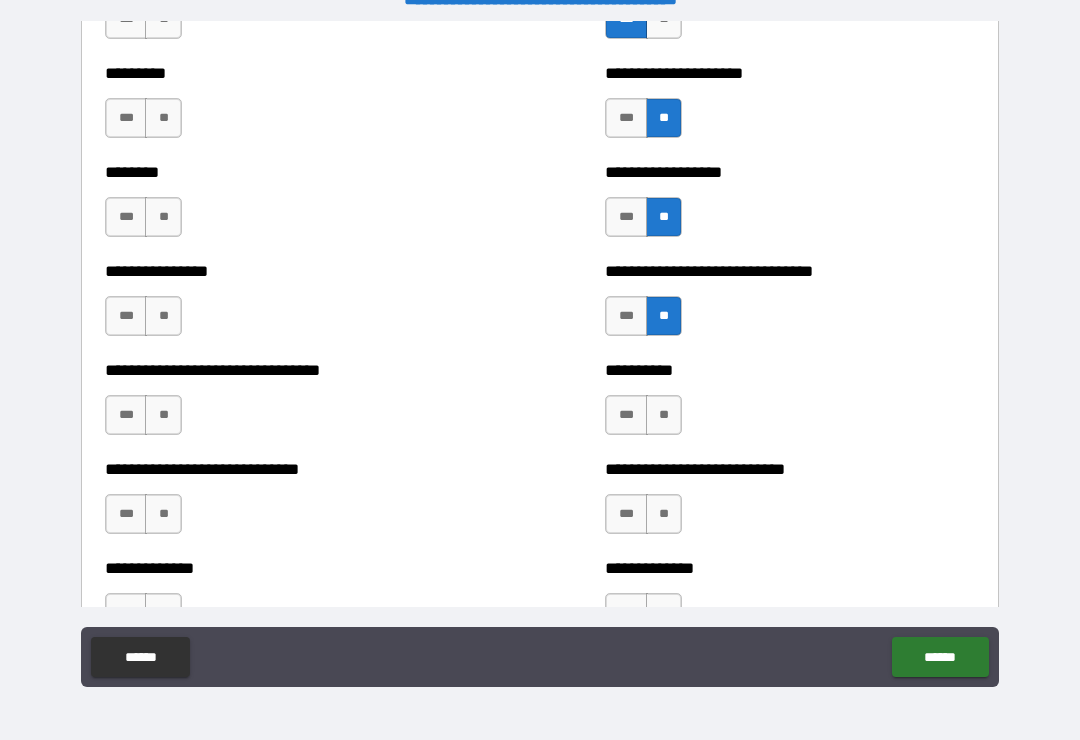 click on "**" at bounding box center (664, 415) 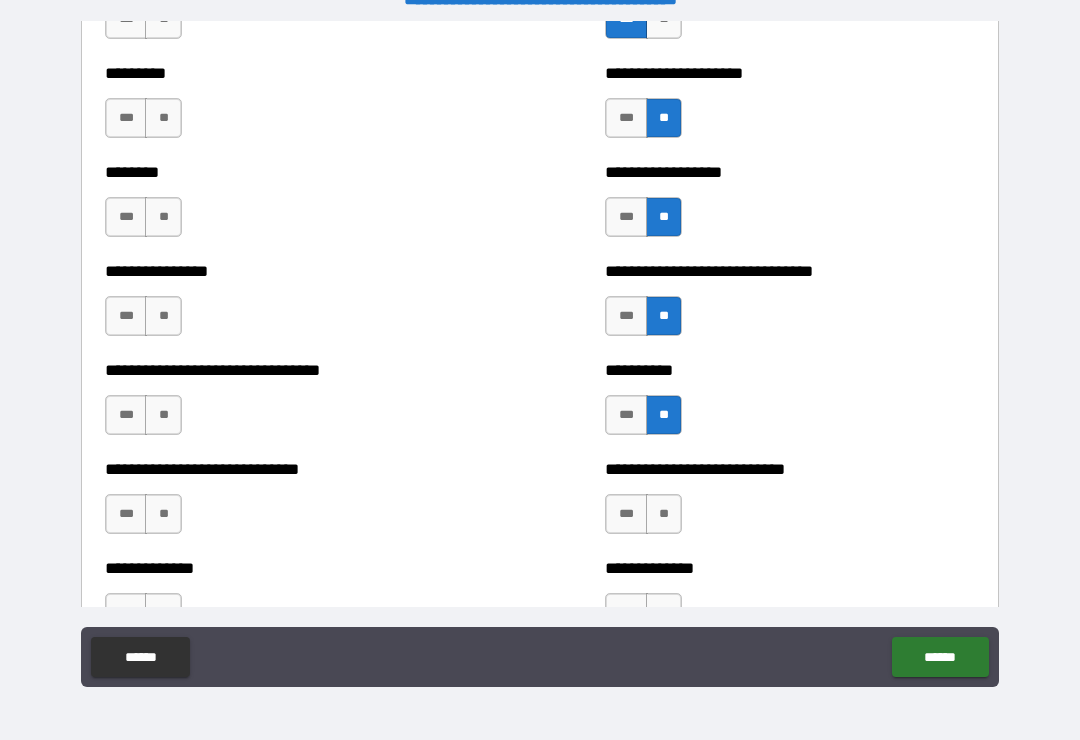 click on "**" at bounding box center [664, 514] 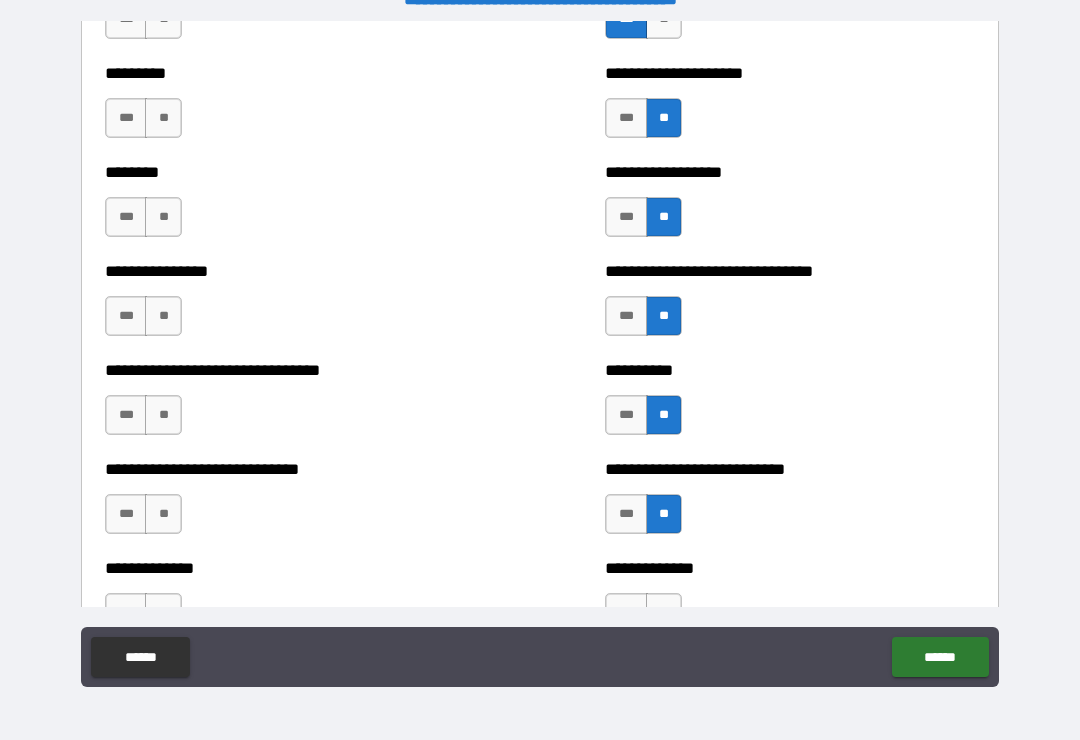 click on "**" at bounding box center [163, 514] 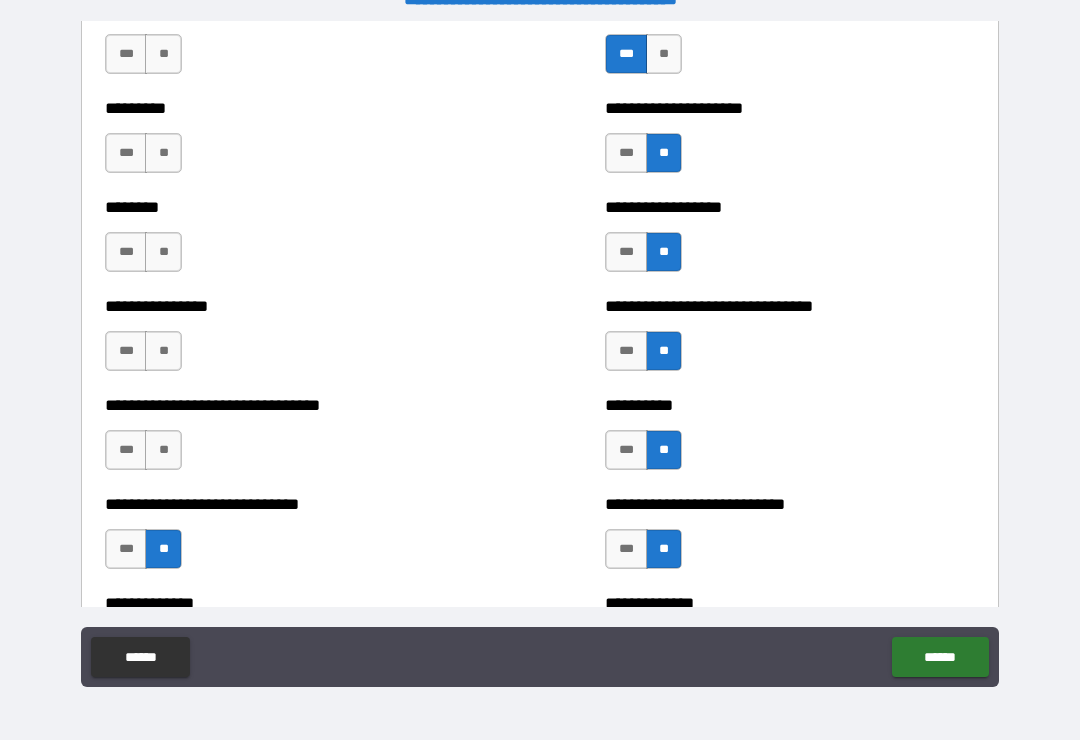 scroll, scrollTop: 7309, scrollLeft: 0, axis: vertical 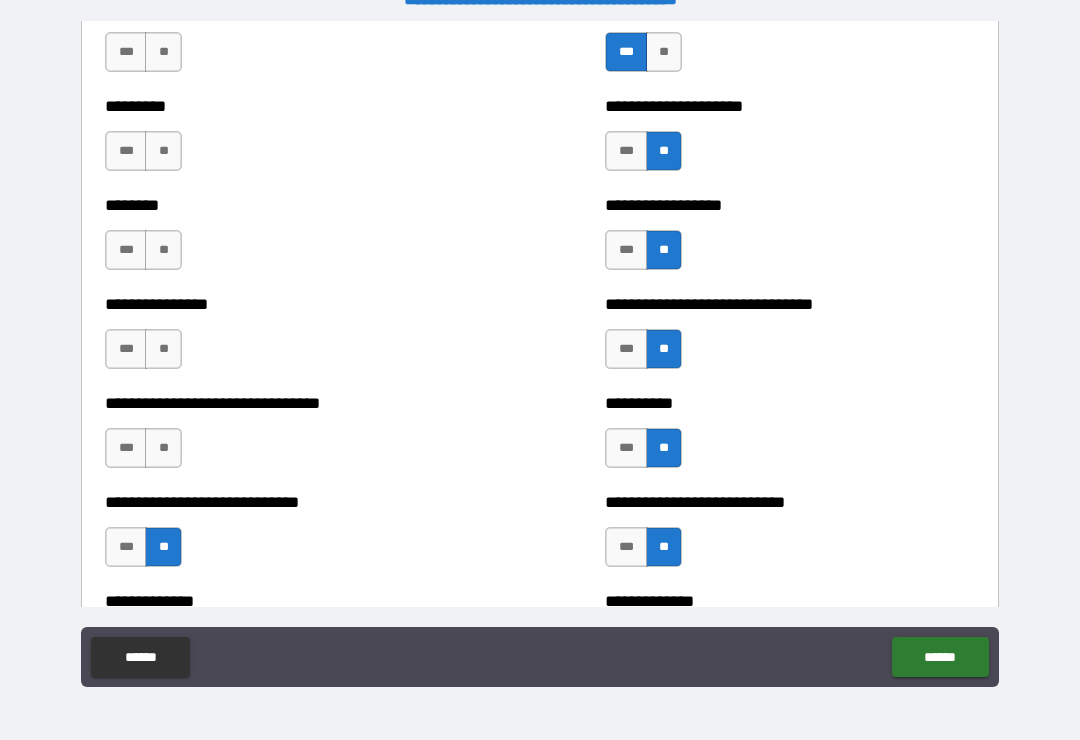 click on "***" at bounding box center [126, 547] 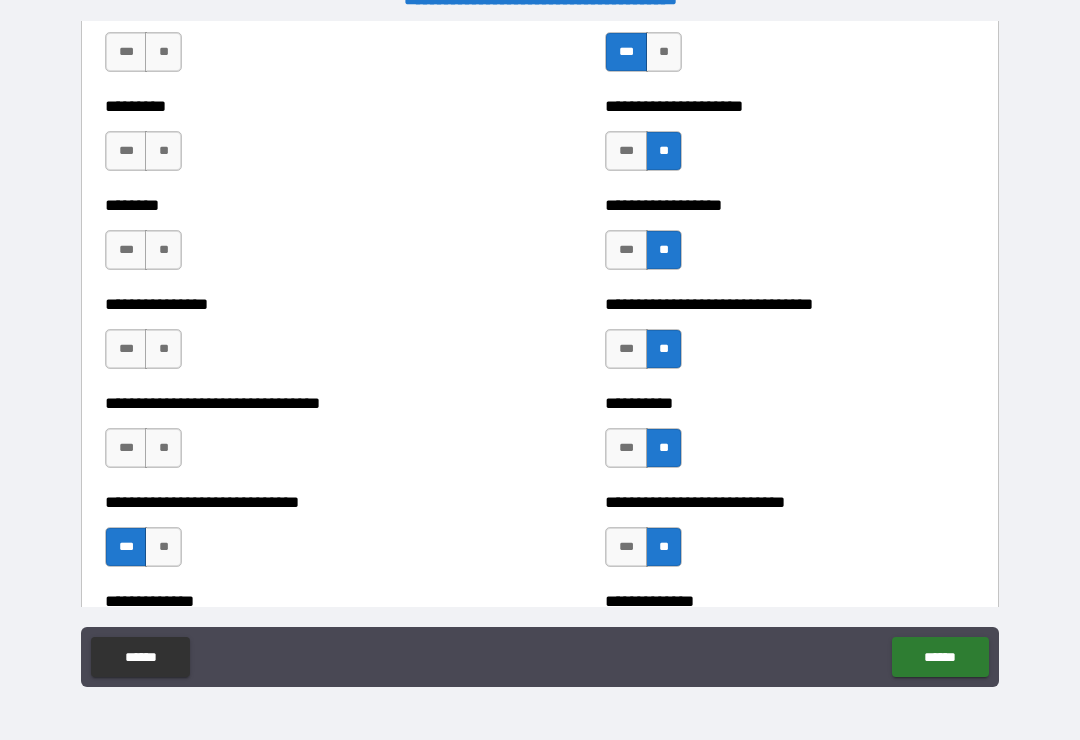 click on "**" at bounding box center (163, 448) 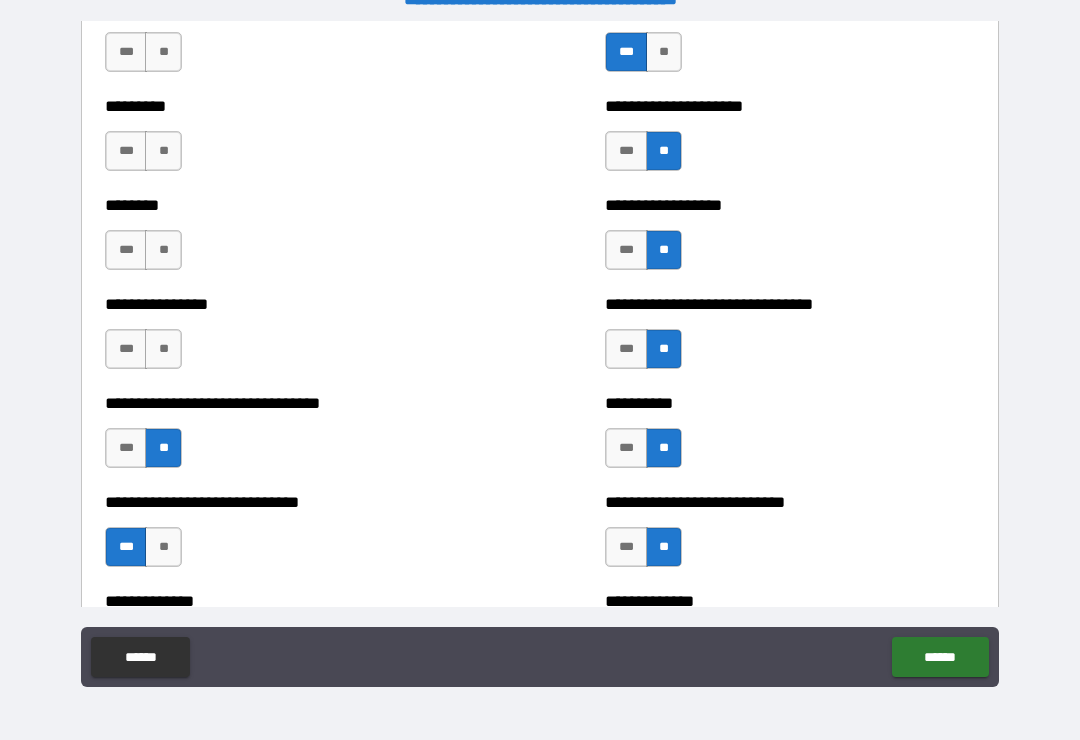 click on "**" at bounding box center [163, 349] 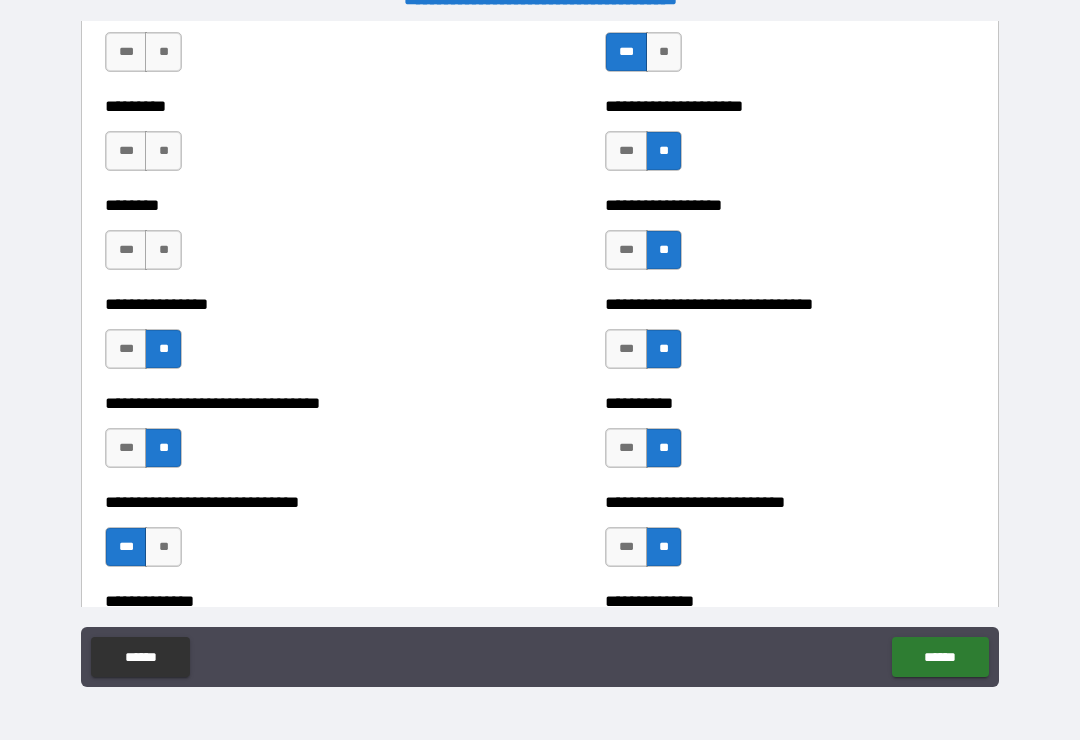 click on "**" at bounding box center [163, 250] 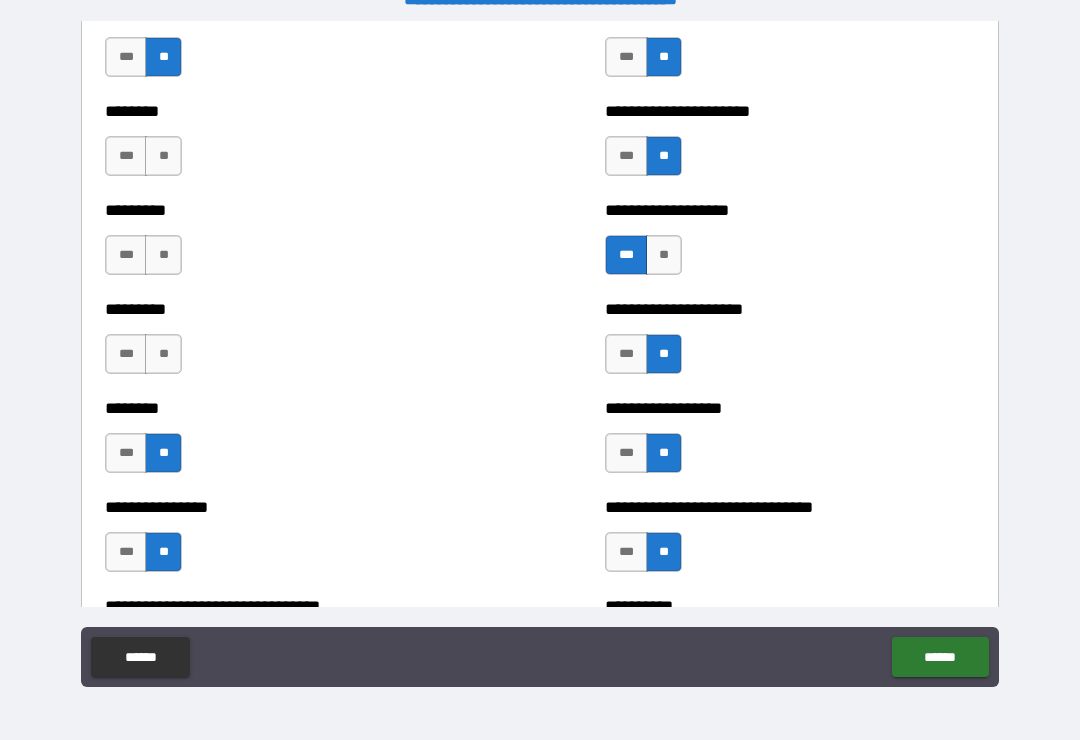 scroll, scrollTop: 7111, scrollLeft: 0, axis: vertical 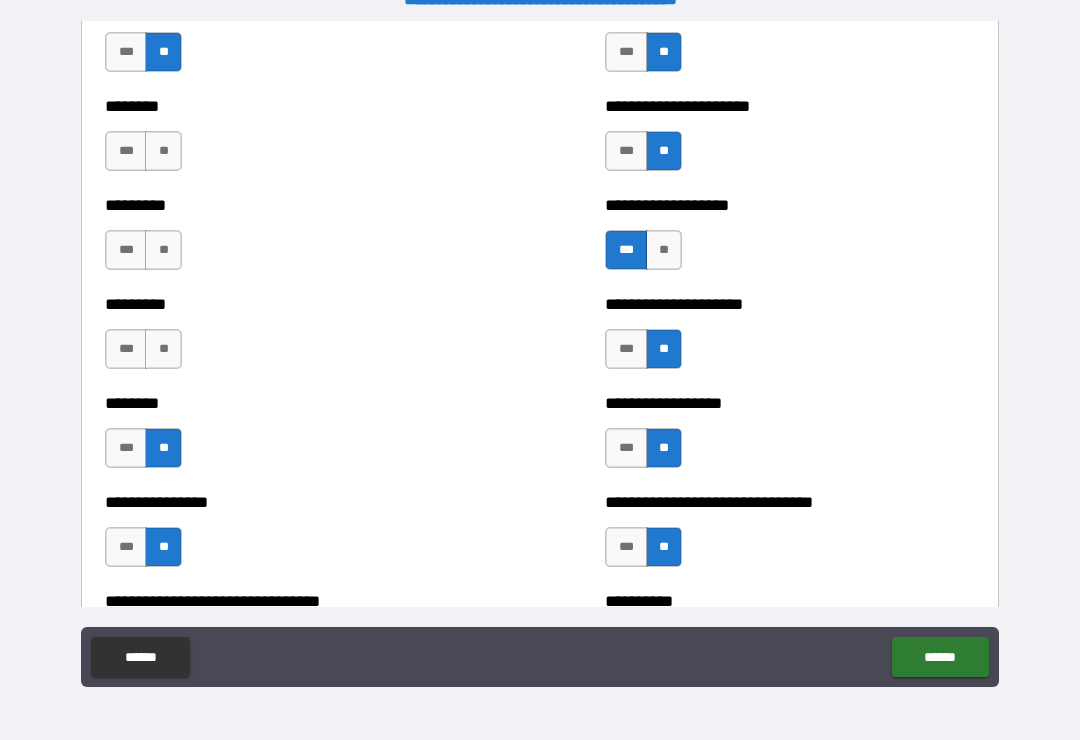 click on "**" at bounding box center [163, 349] 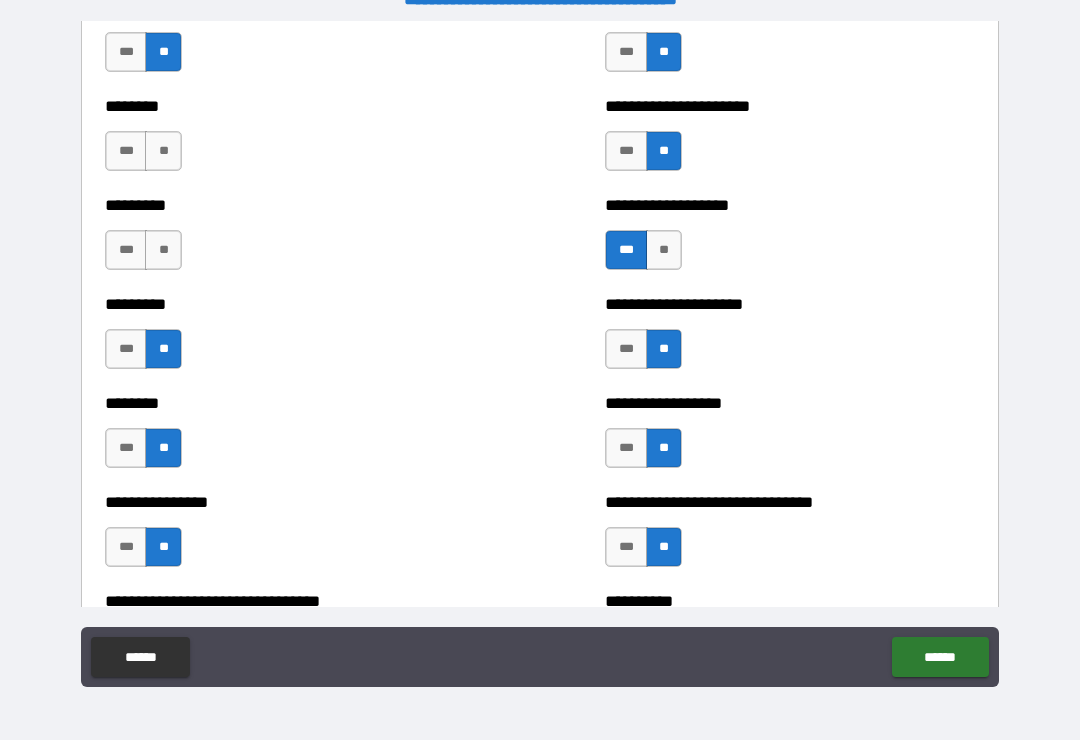 click on "**" at bounding box center (163, 250) 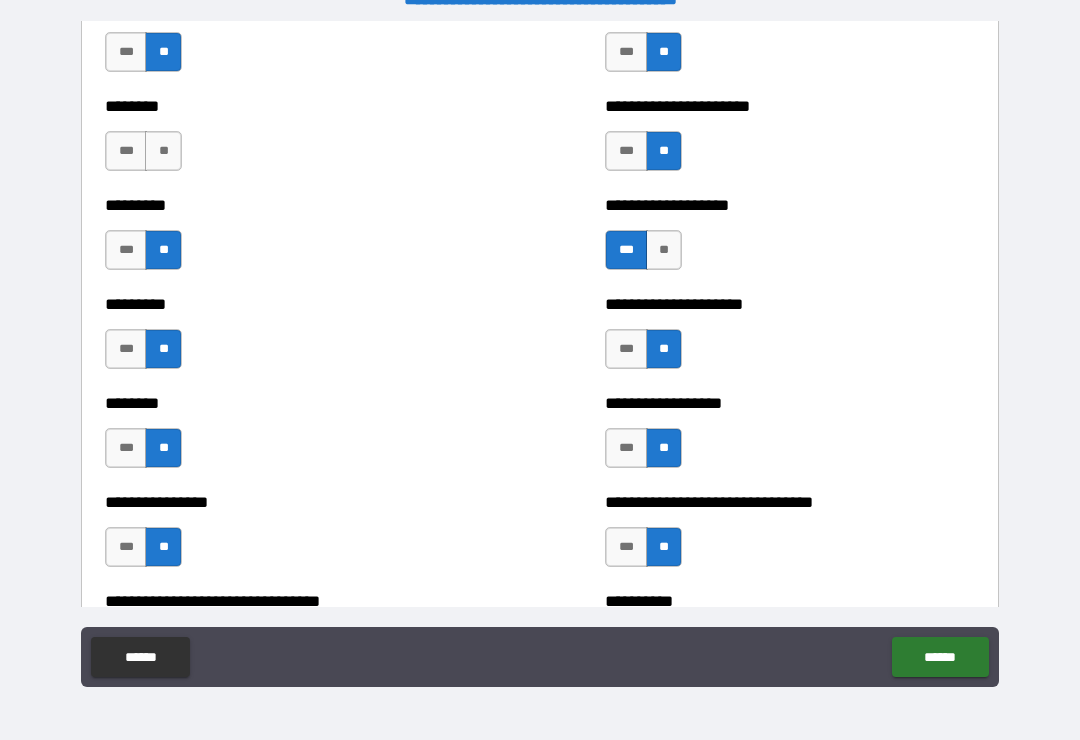 click on "**" at bounding box center [163, 151] 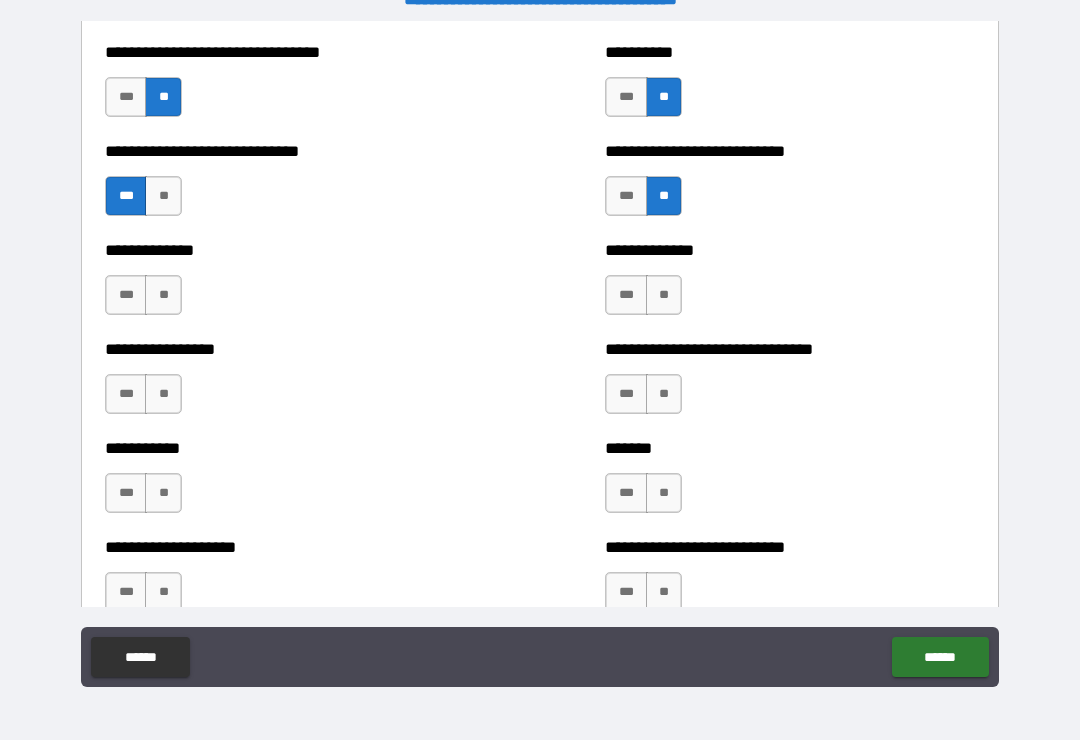 scroll, scrollTop: 7673, scrollLeft: 0, axis: vertical 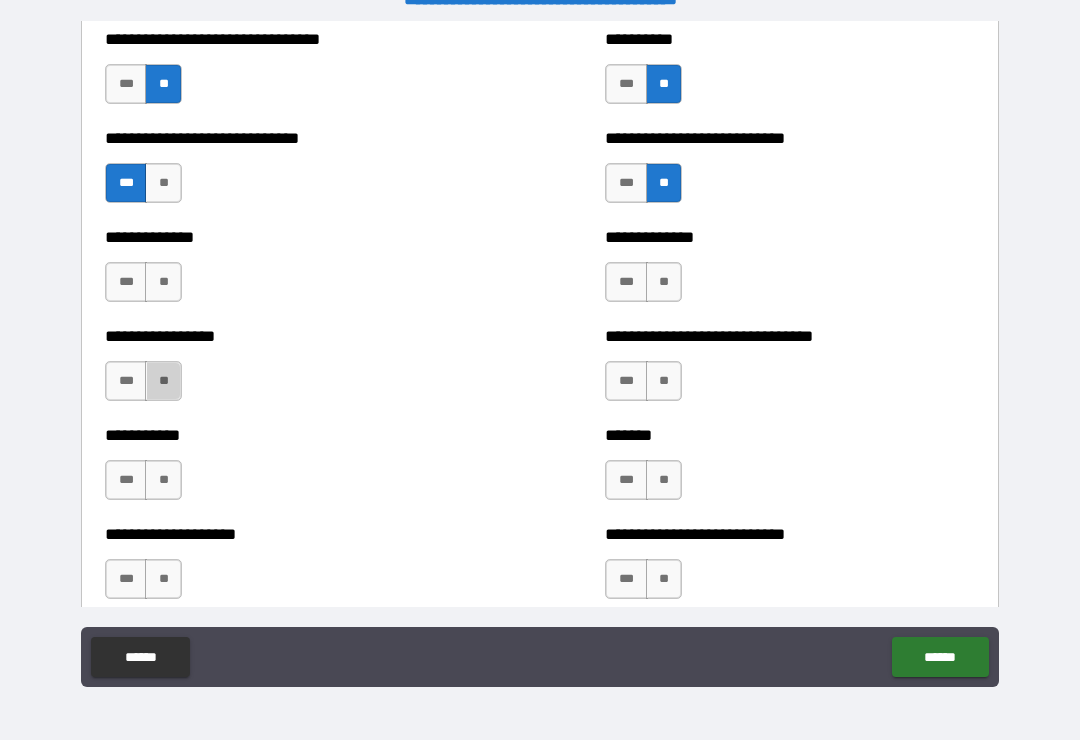 click on "**" at bounding box center [163, 381] 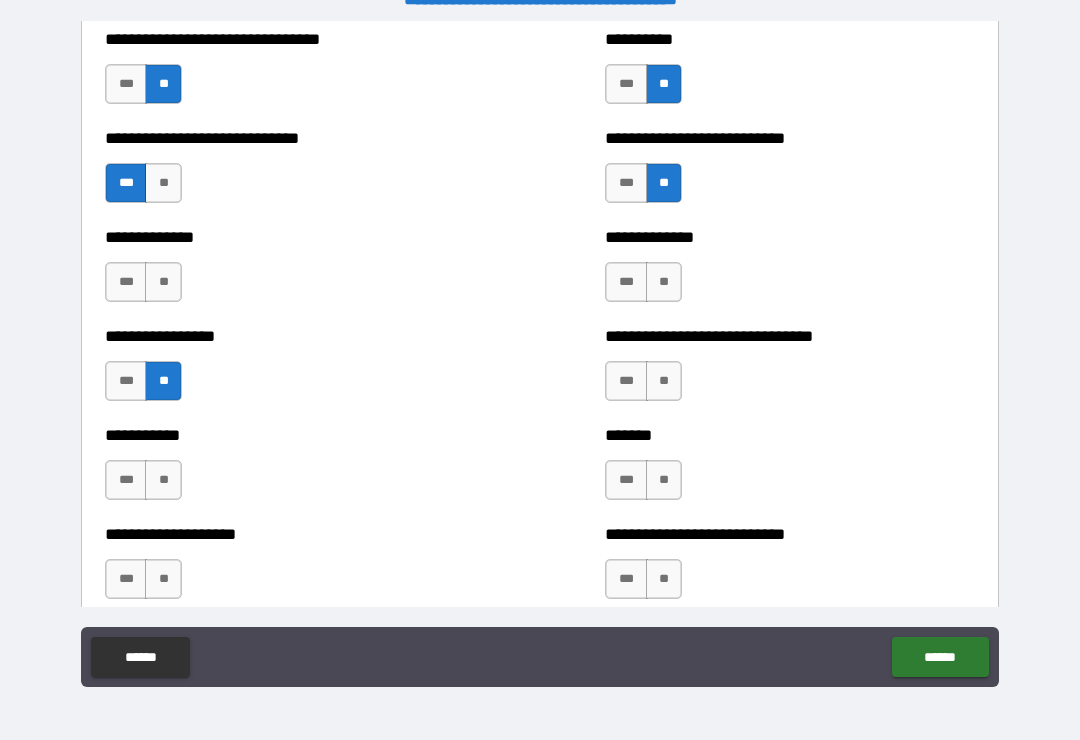click on "**" at bounding box center (163, 282) 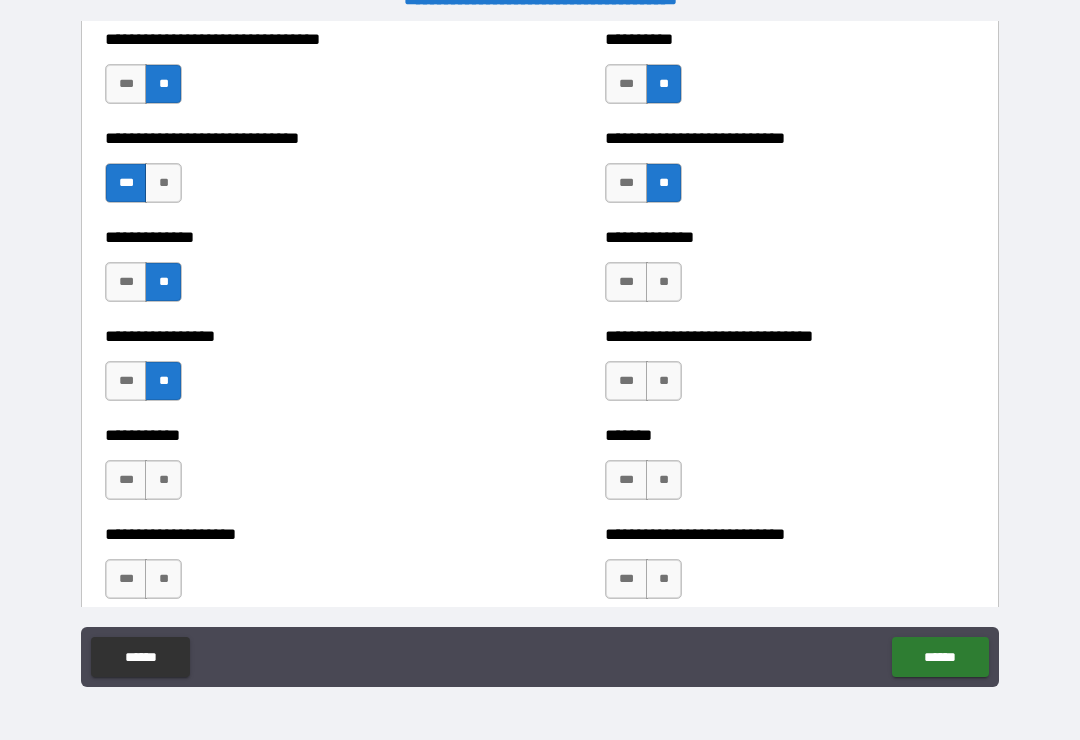 click on "**" at bounding box center [163, 480] 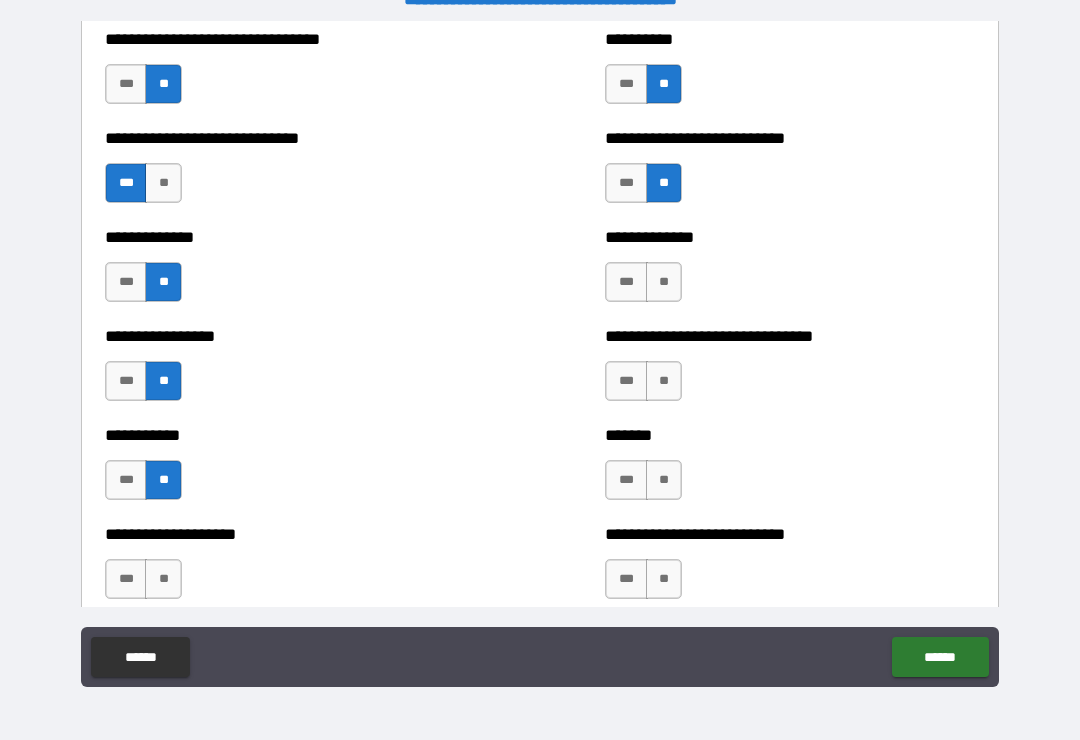 click on "**" at bounding box center (163, 579) 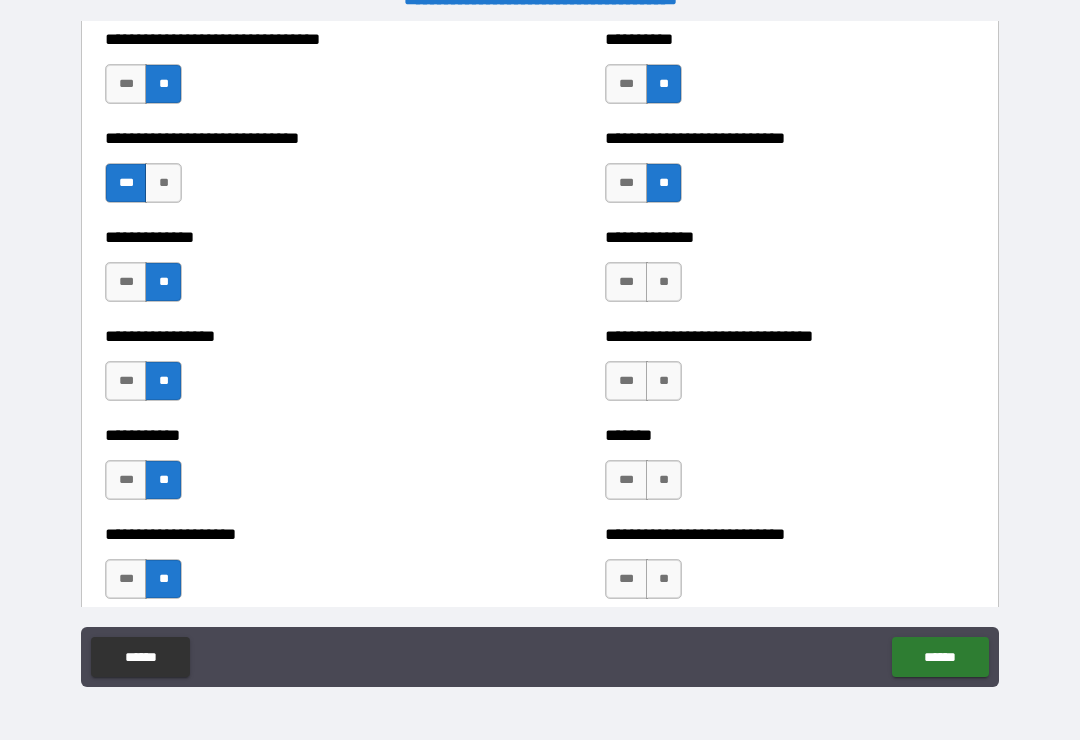 click on "**" at bounding box center [664, 579] 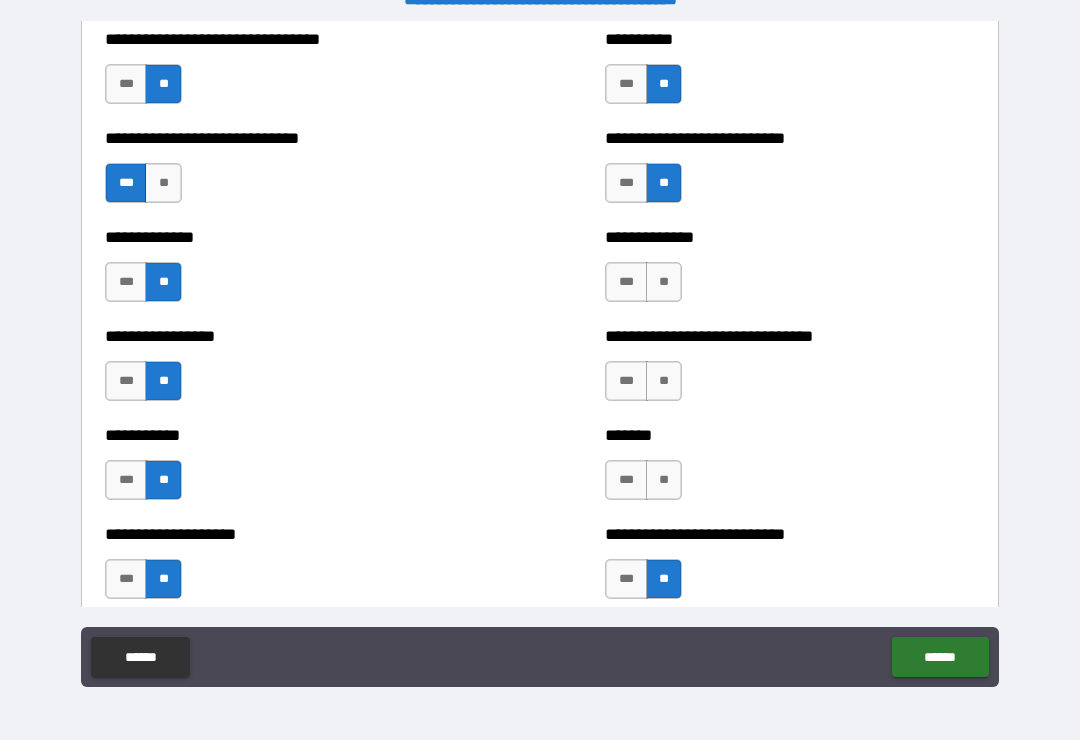 click on "**" at bounding box center (664, 480) 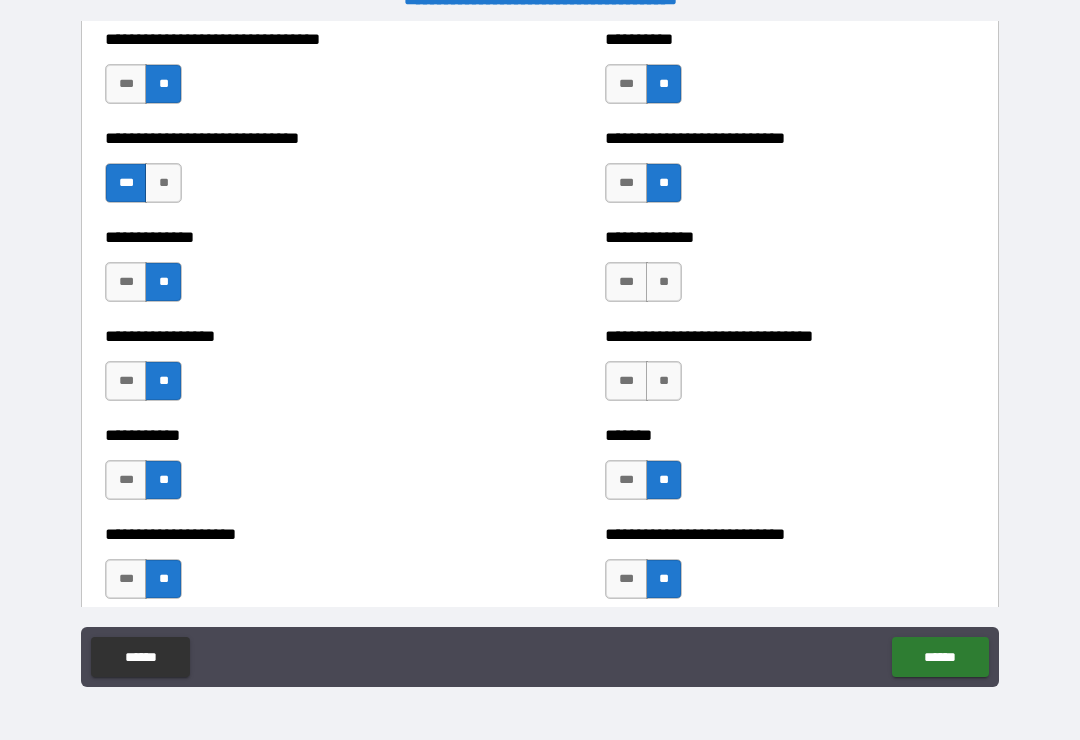 click on "**" at bounding box center [664, 381] 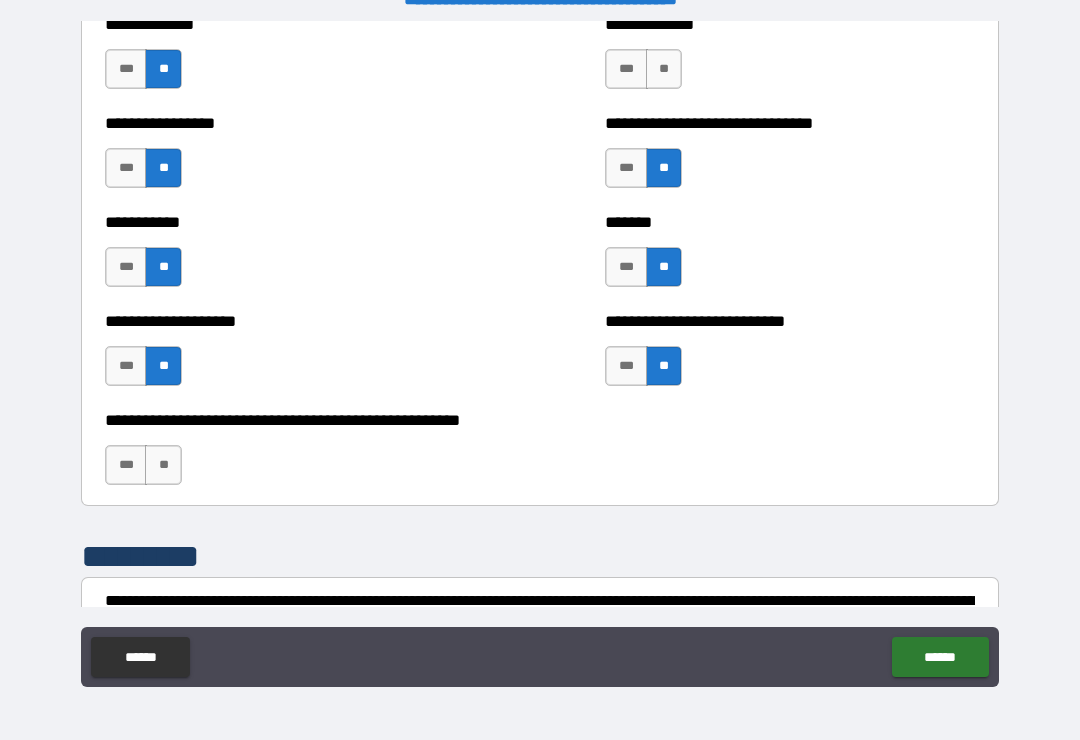 scroll, scrollTop: 7968, scrollLeft: 0, axis: vertical 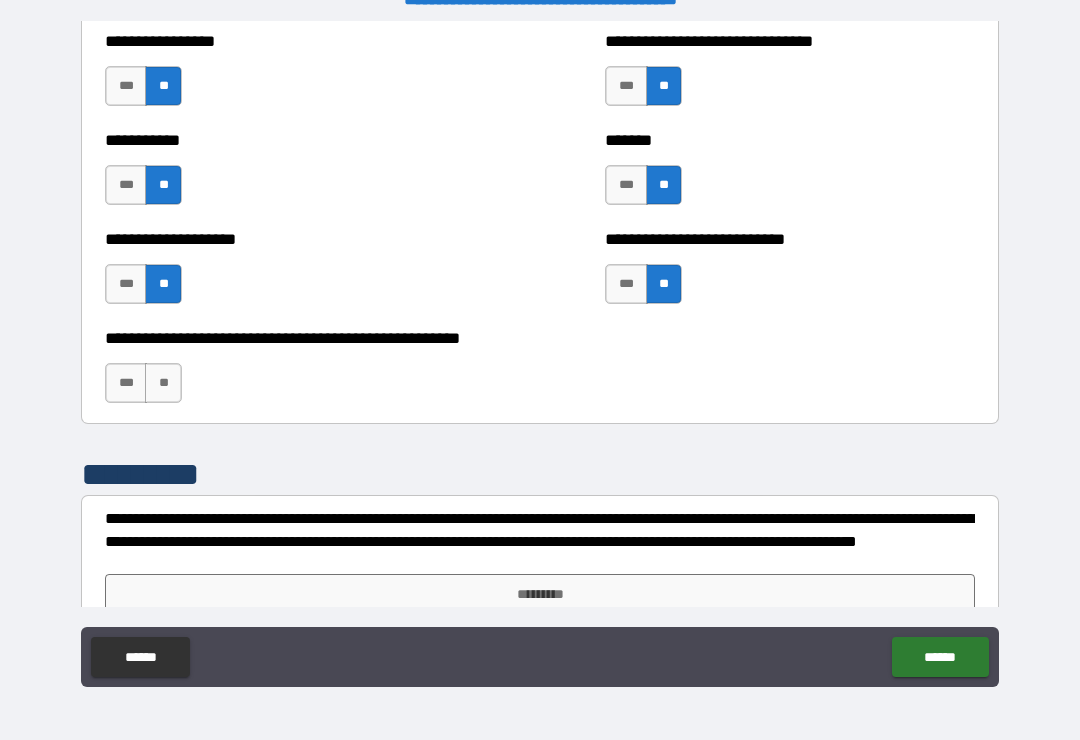 click on "**" at bounding box center [163, 383] 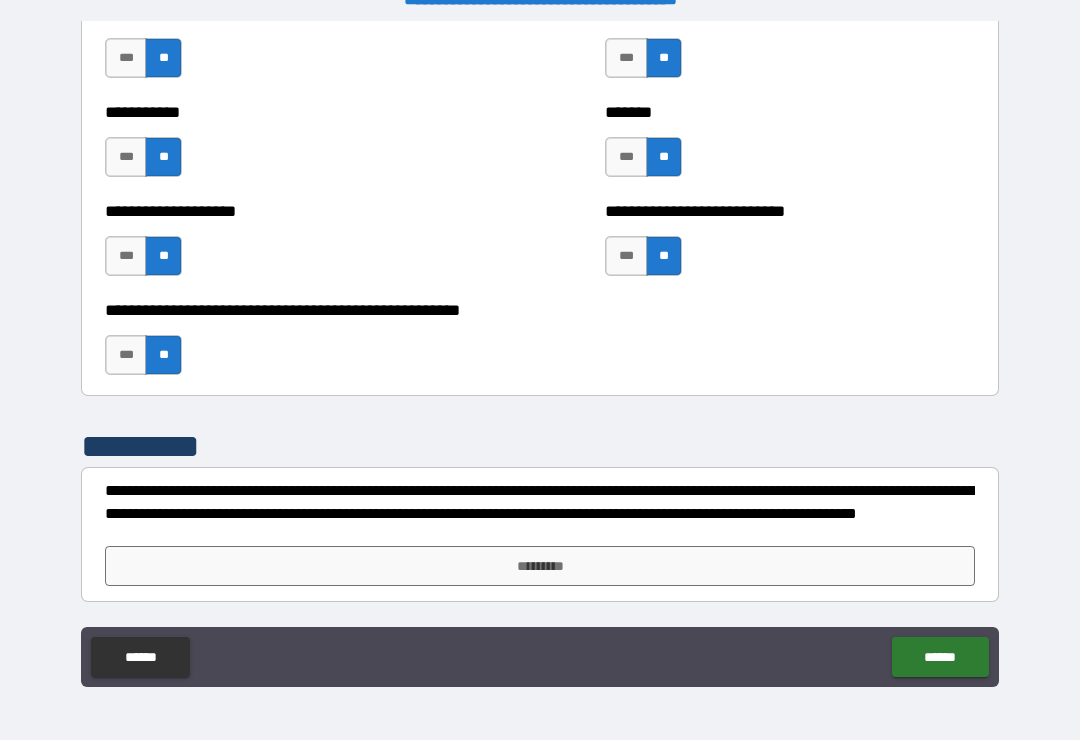 click on "*********" at bounding box center [540, 566] 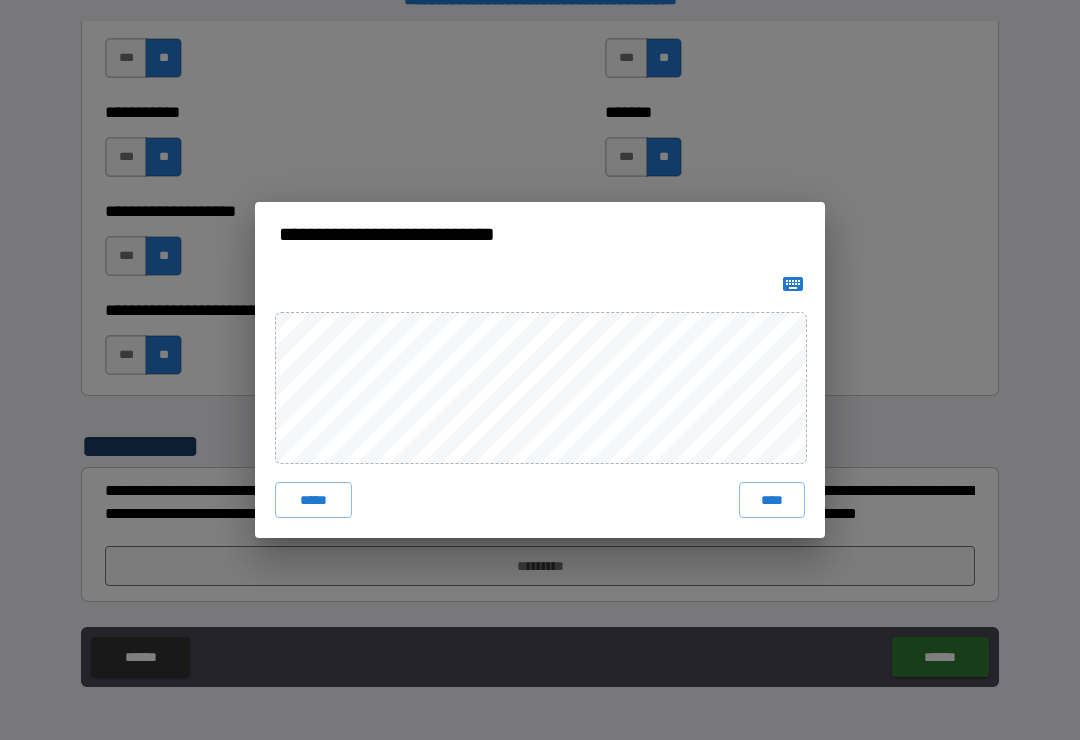 click on "****" at bounding box center [772, 500] 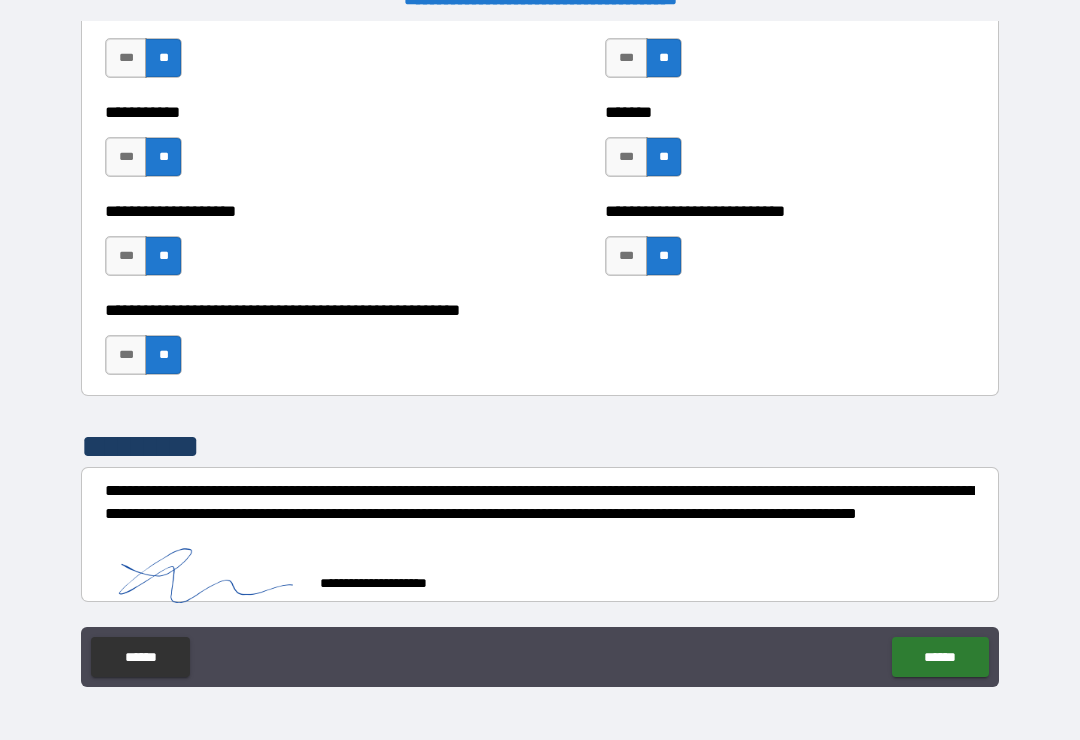 scroll, scrollTop: 7986, scrollLeft: 0, axis: vertical 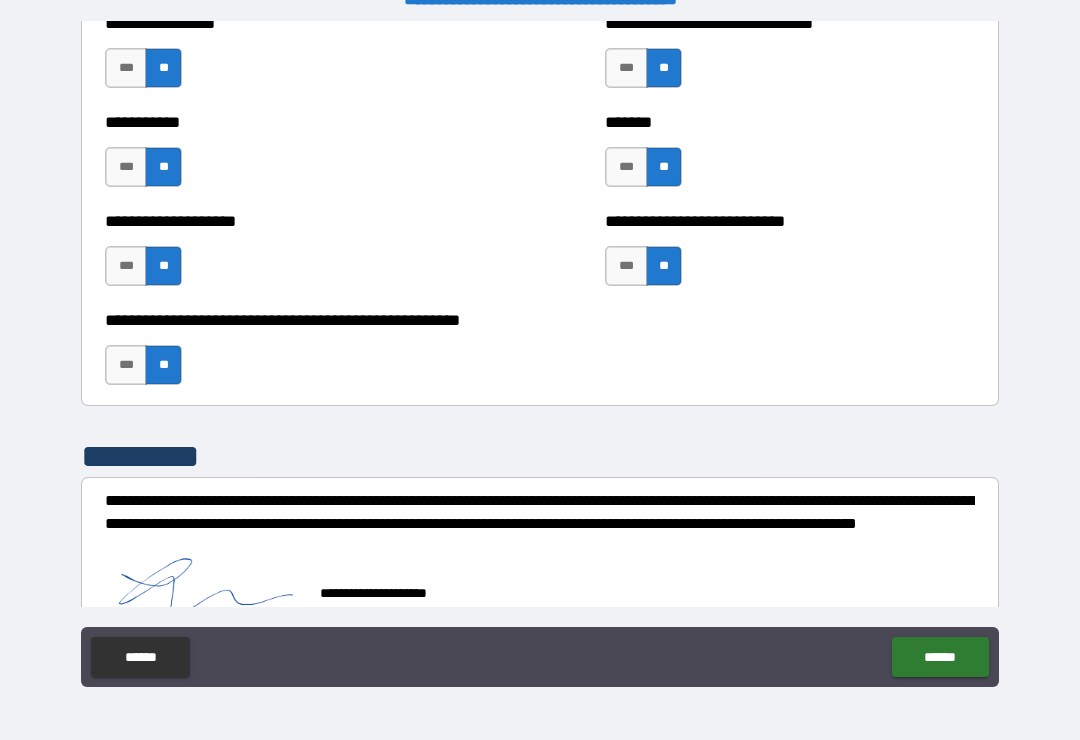click on "******" at bounding box center (940, 657) 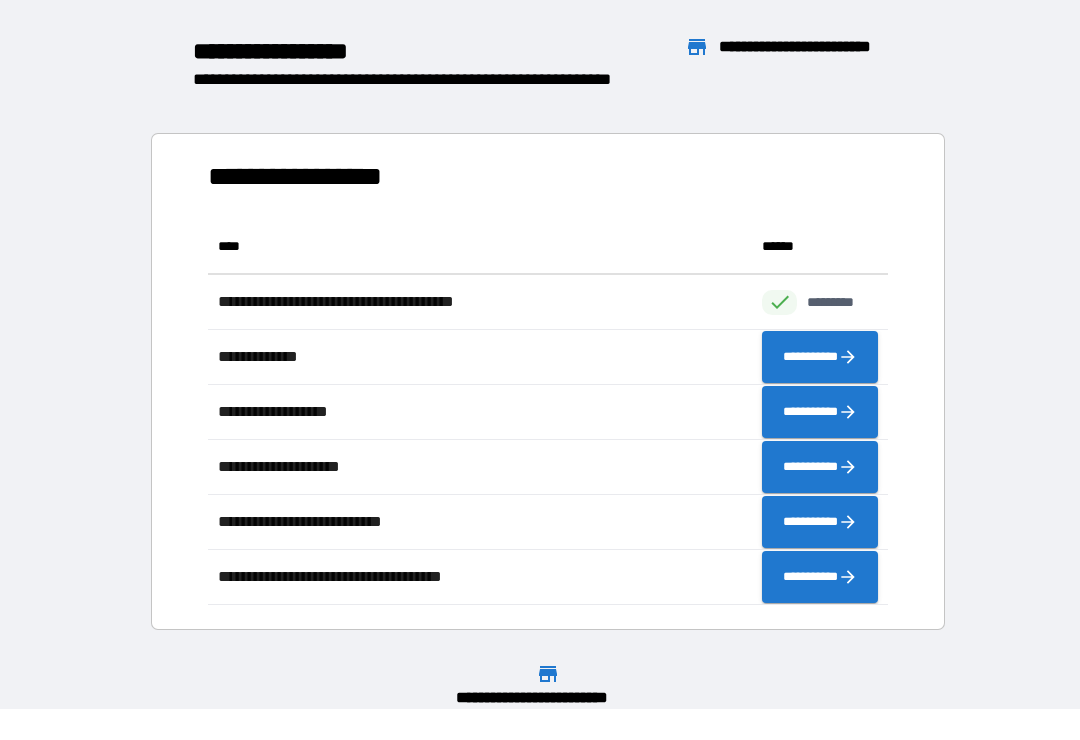 scroll, scrollTop: 1, scrollLeft: 1, axis: both 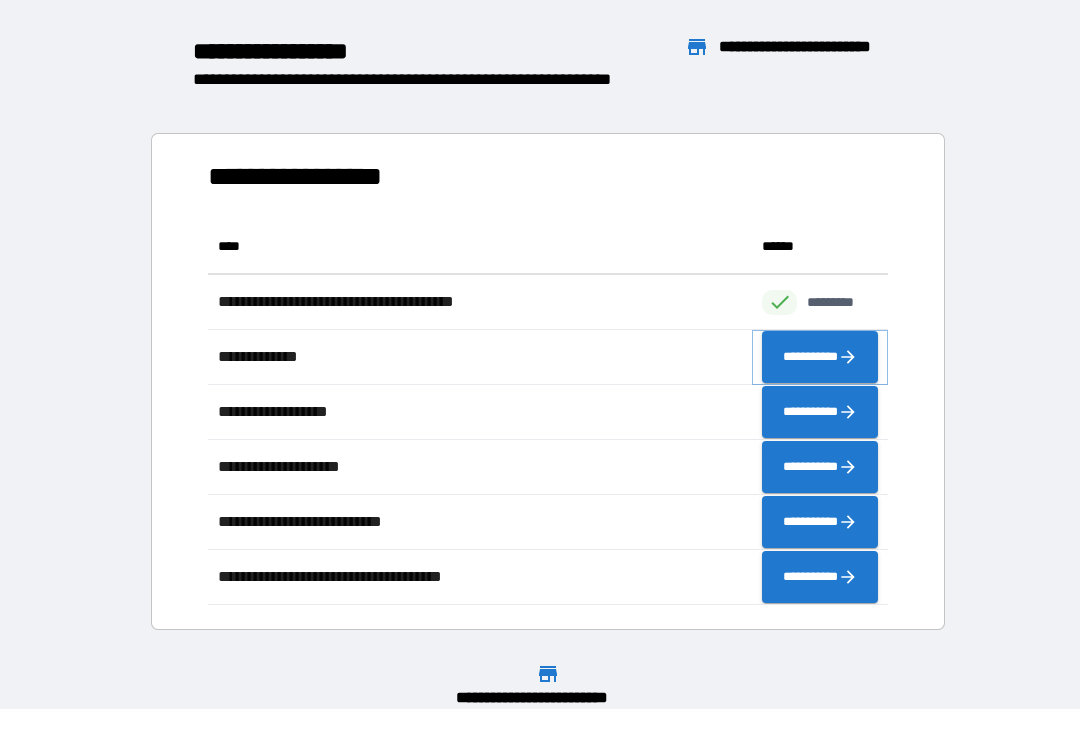 click 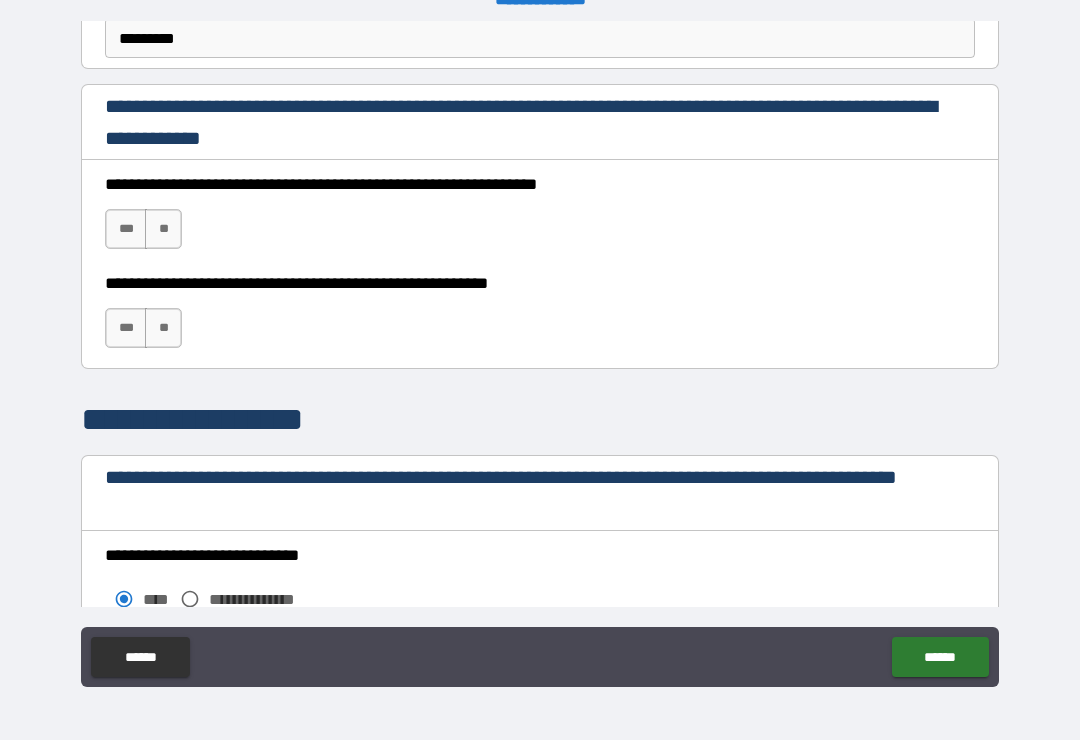 scroll, scrollTop: 1295, scrollLeft: 0, axis: vertical 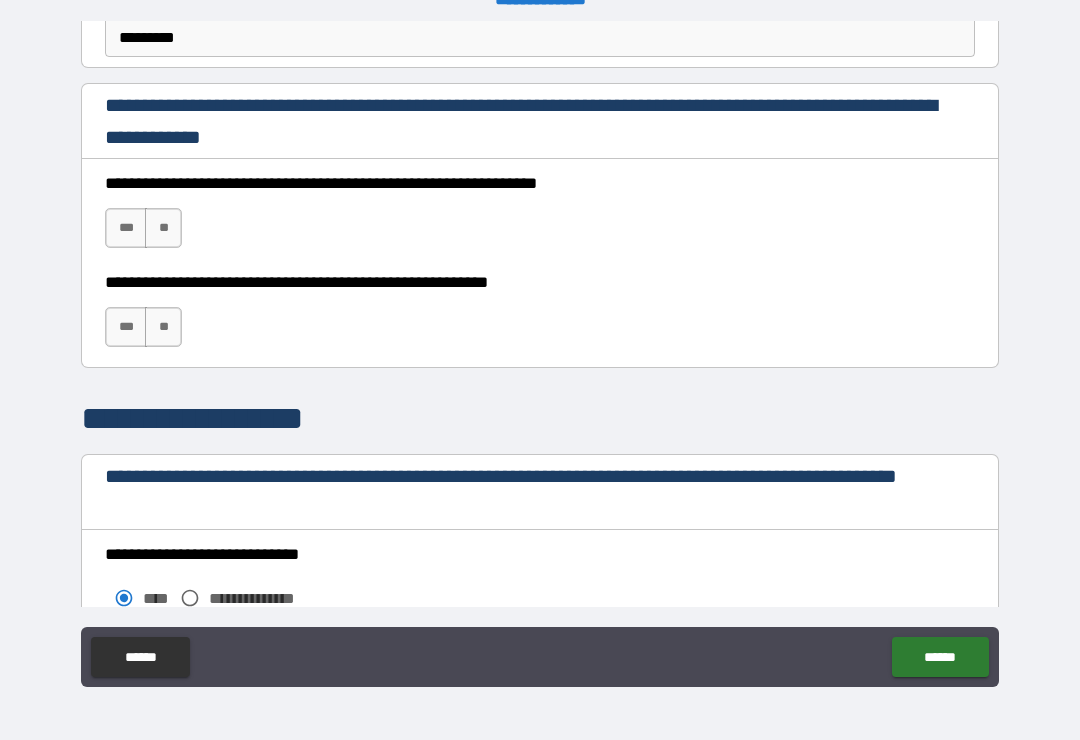click on "***" at bounding box center (126, 228) 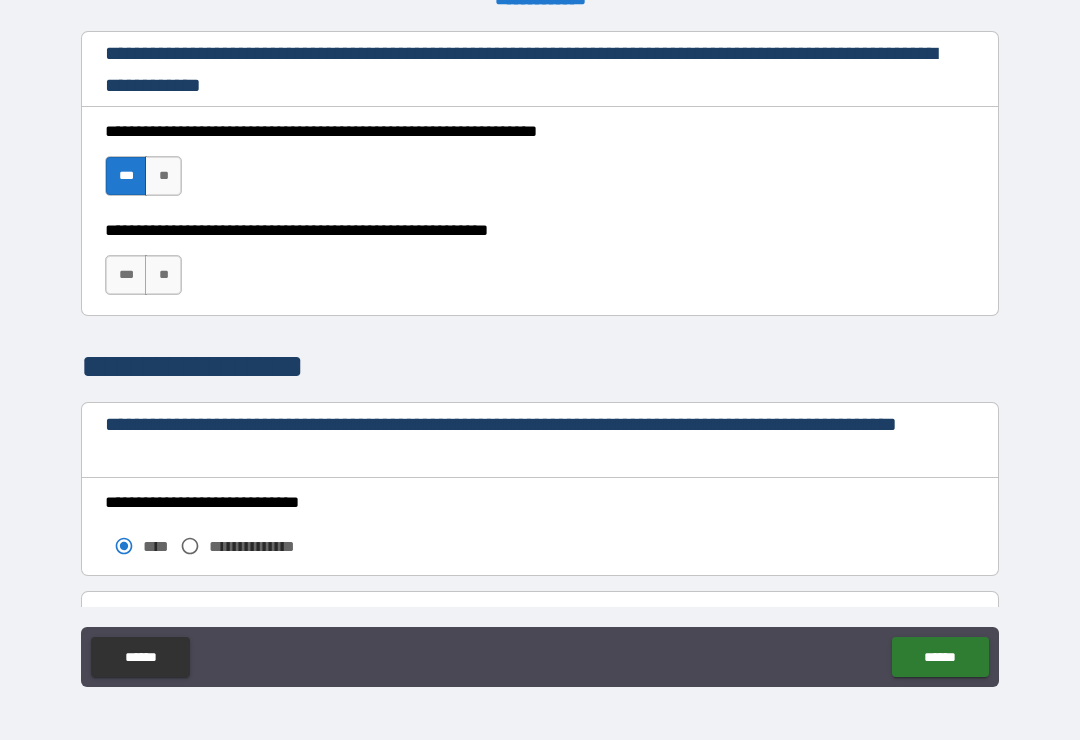 scroll, scrollTop: 1321, scrollLeft: 0, axis: vertical 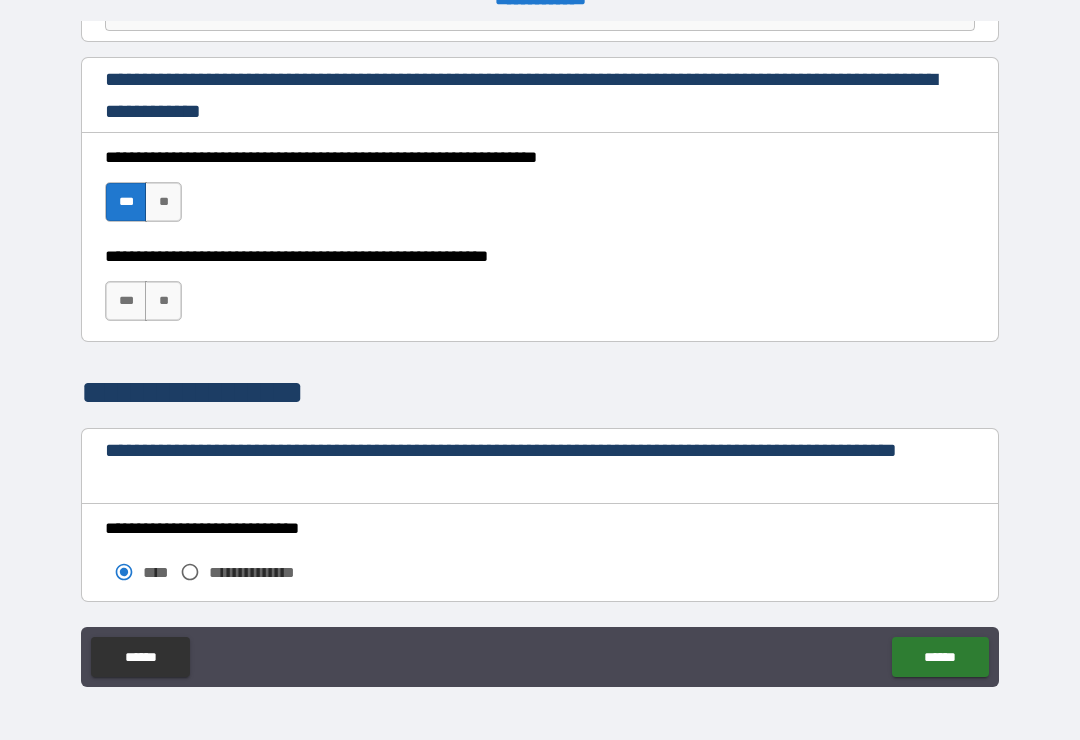 click on "***" at bounding box center (126, 301) 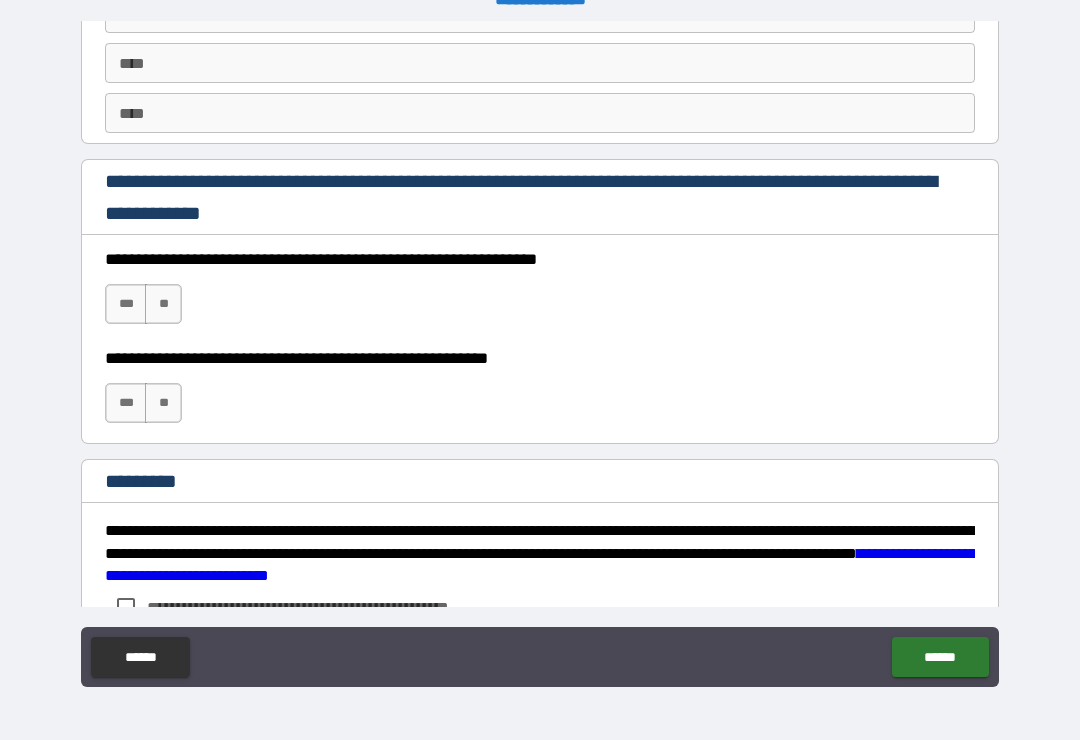 scroll, scrollTop: 2857, scrollLeft: 0, axis: vertical 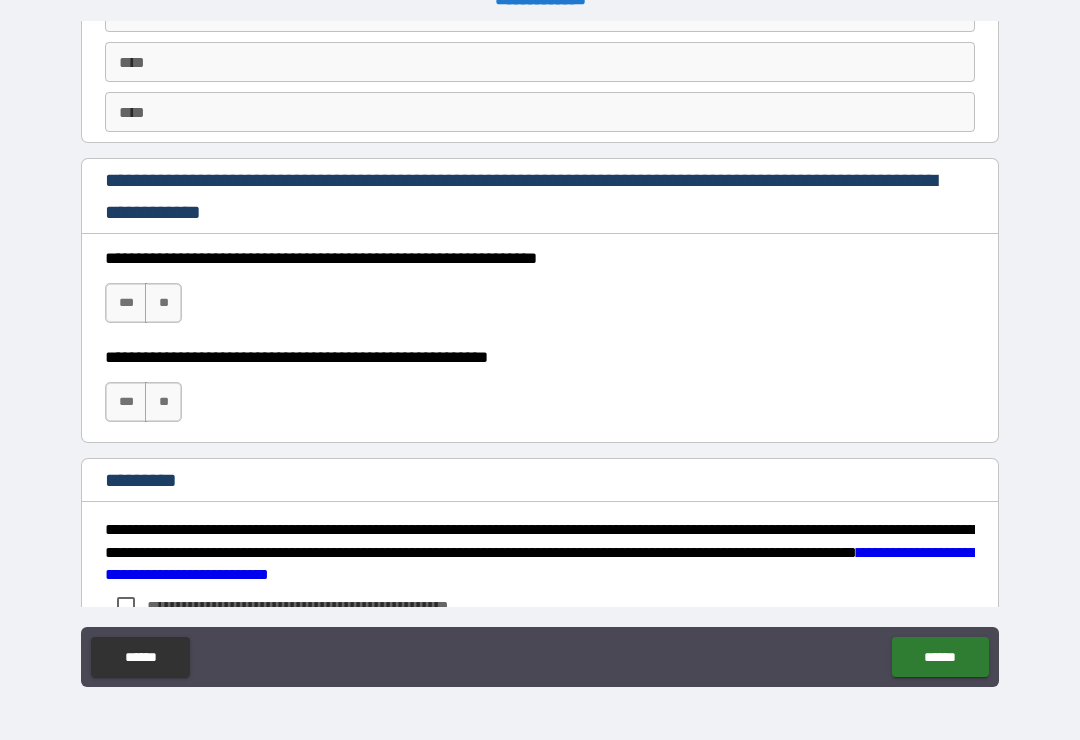 click on "***" at bounding box center (126, 303) 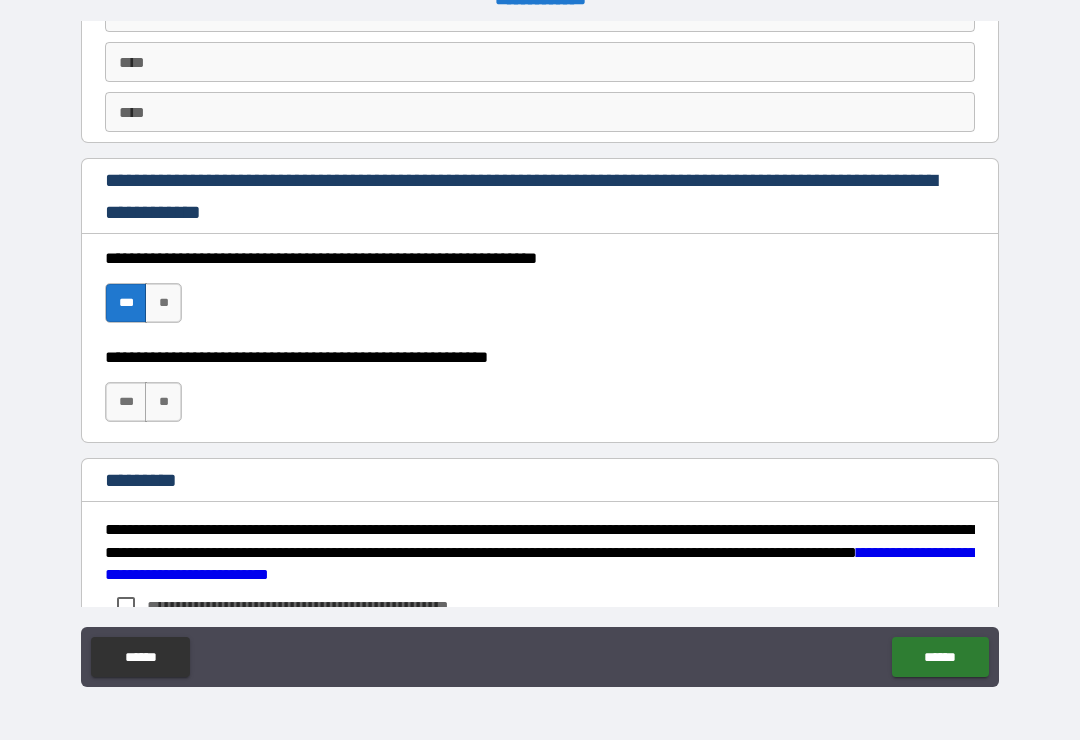 click on "***" at bounding box center (126, 402) 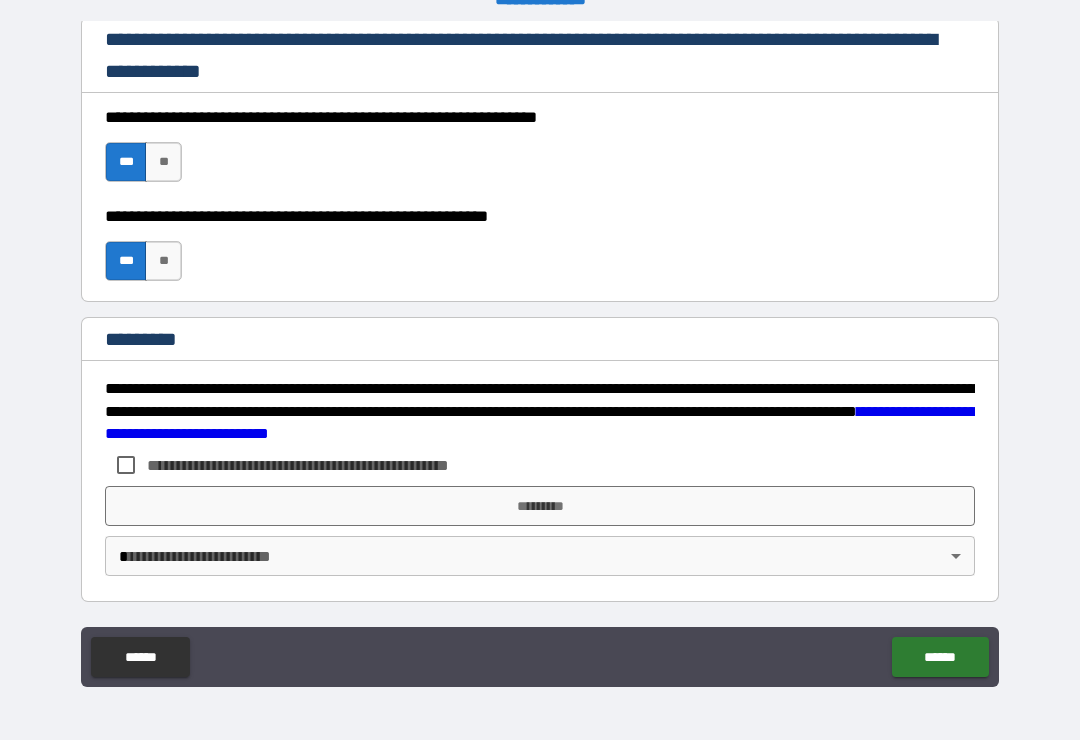 scroll, scrollTop: 2998, scrollLeft: 0, axis: vertical 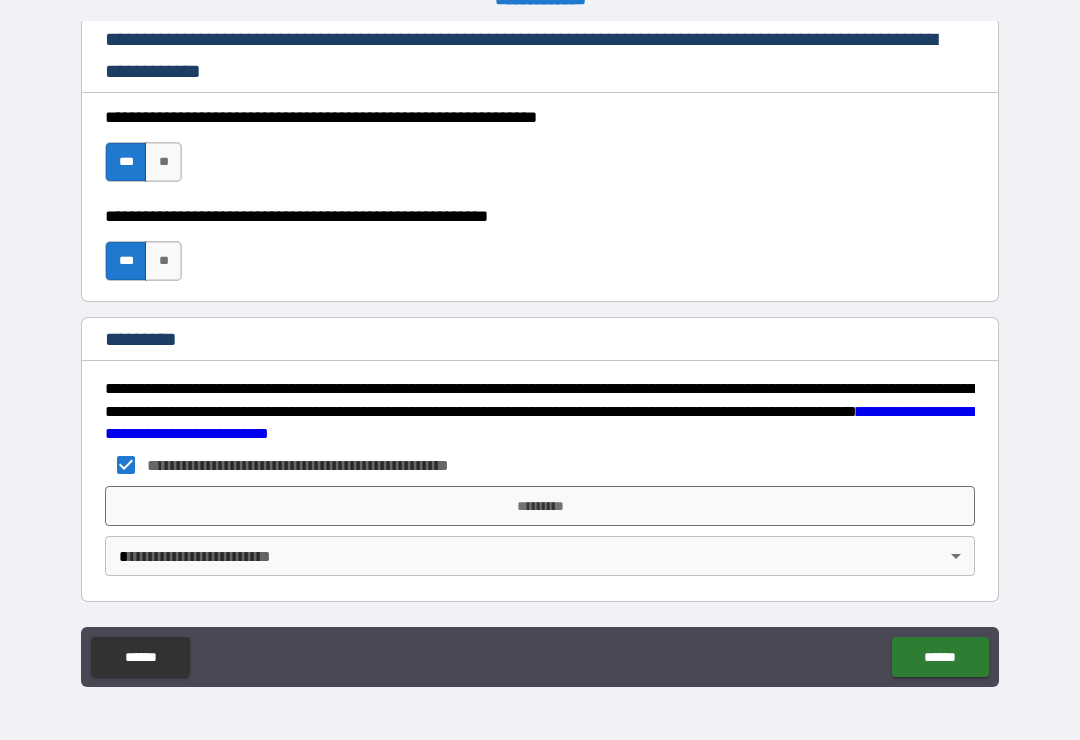 click on "*********" at bounding box center (540, 506) 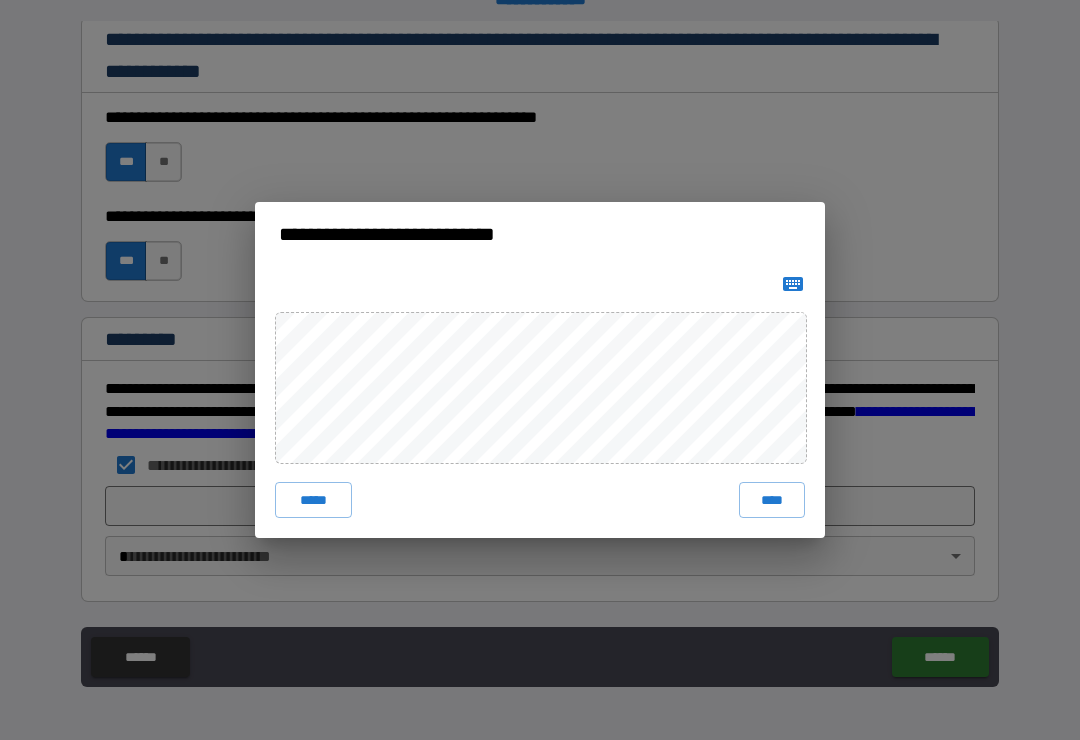 click on "****" at bounding box center [772, 500] 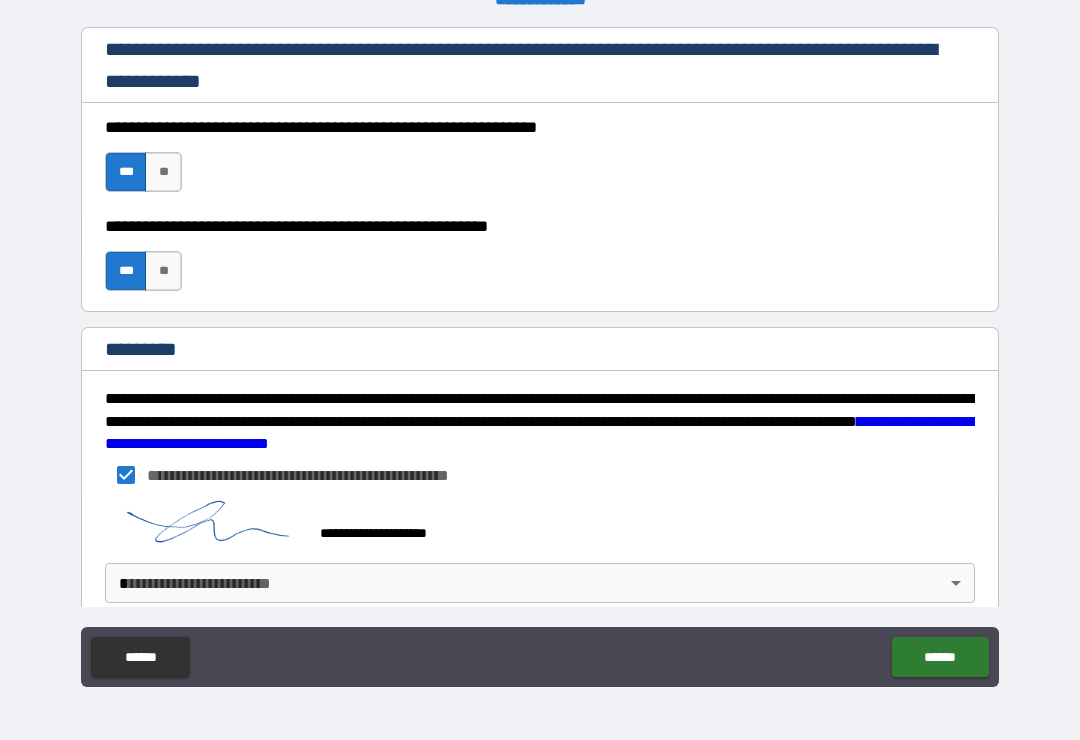 click on "**********" at bounding box center (540, 354) 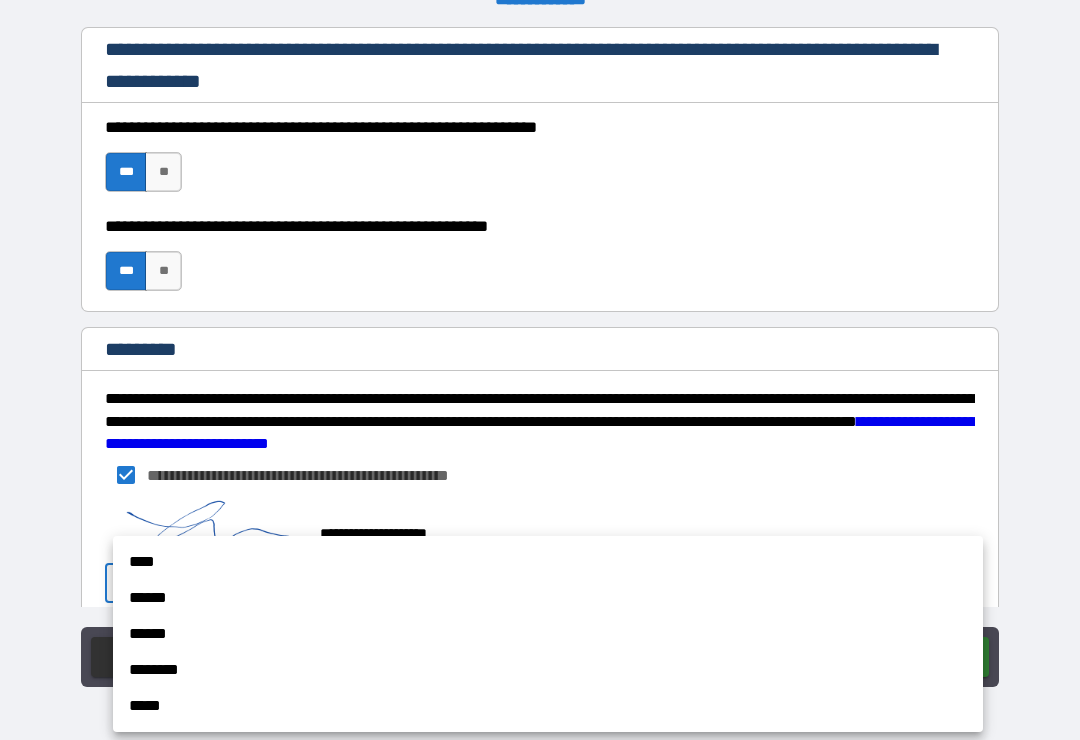 click on "******" at bounding box center (548, 598) 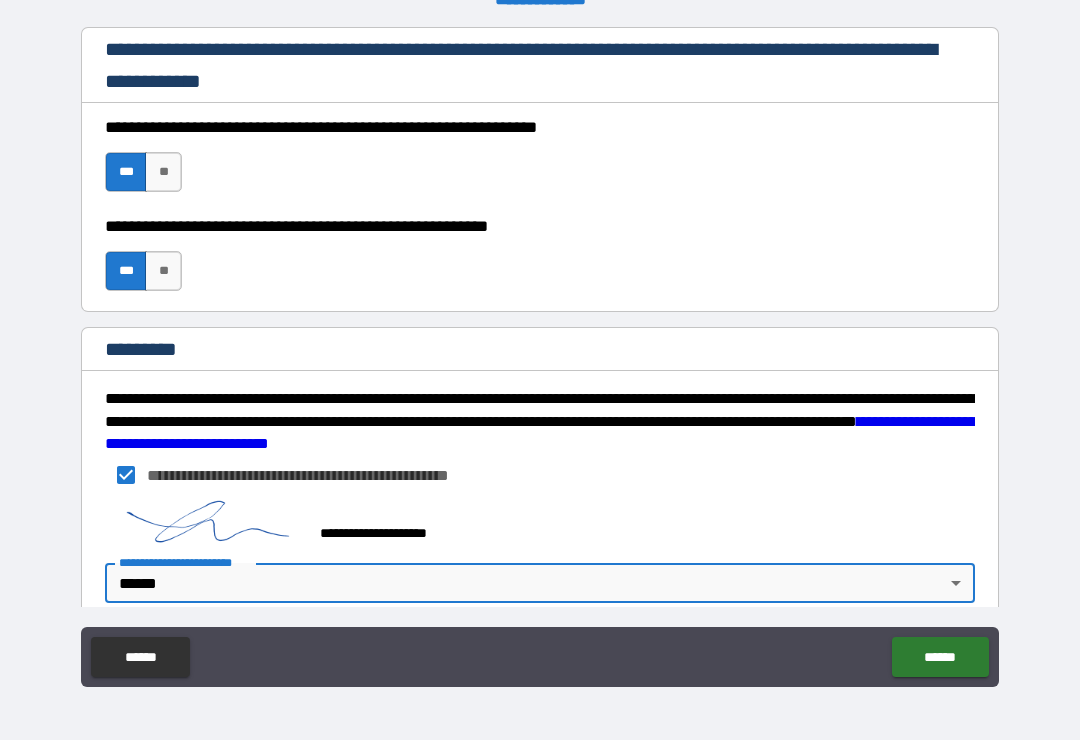 click on "******" at bounding box center [940, 657] 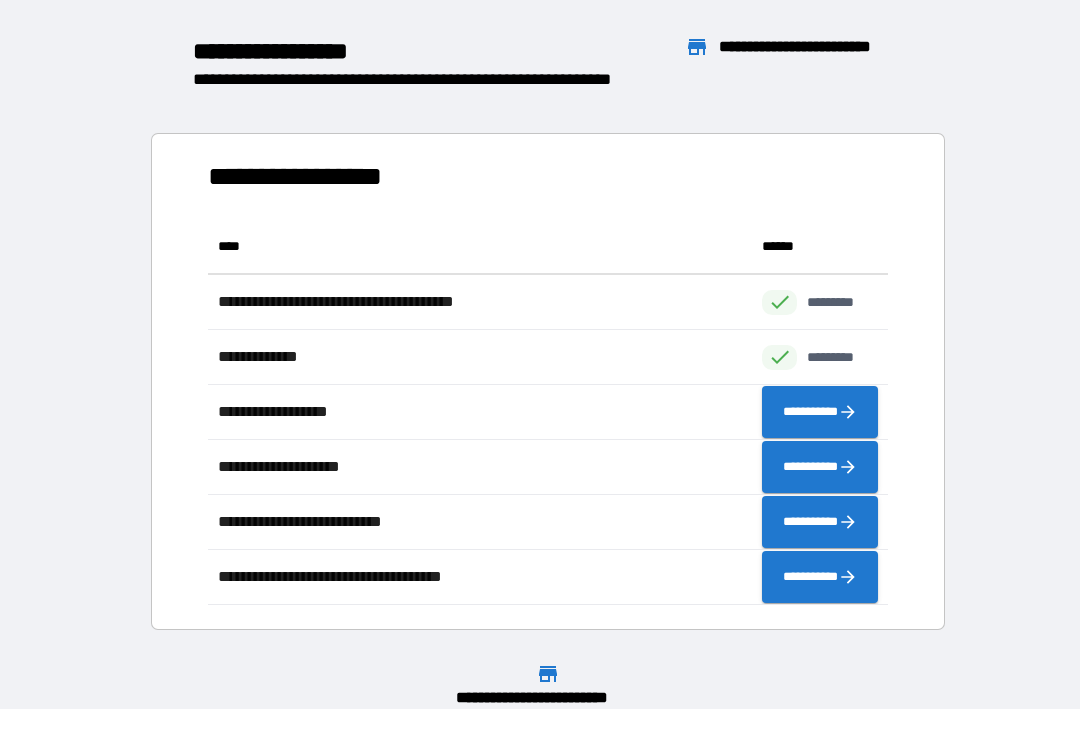 scroll, scrollTop: 1, scrollLeft: 1, axis: both 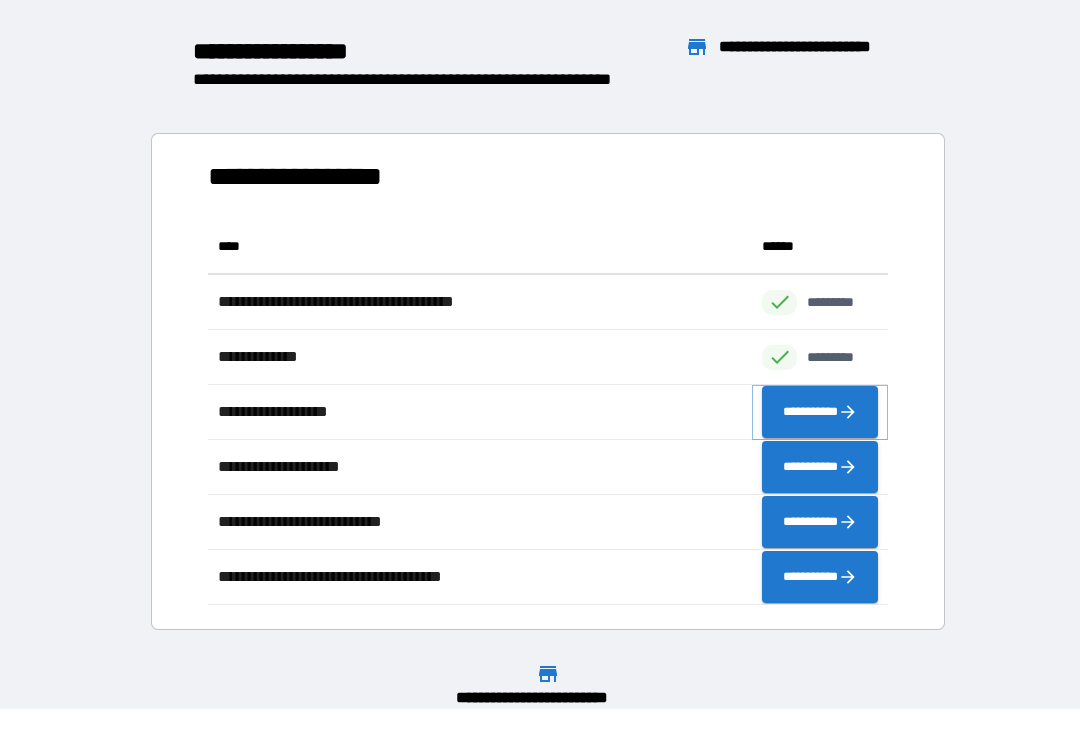 click 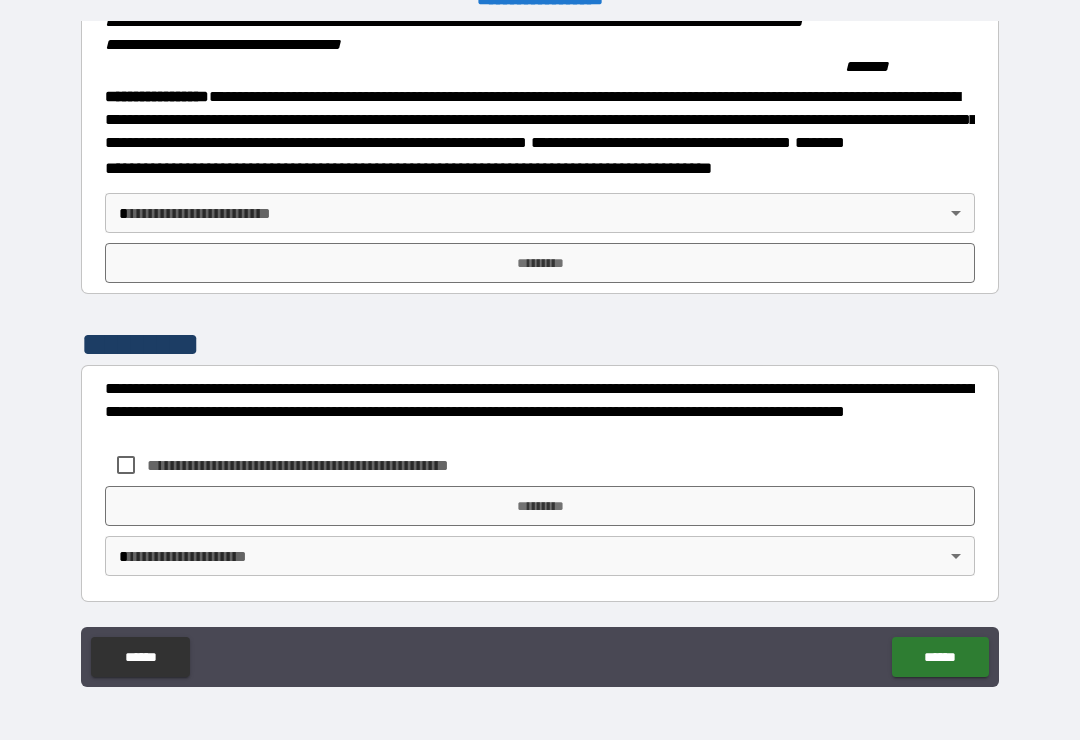 scroll, scrollTop: 2237, scrollLeft: 0, axis: vertical 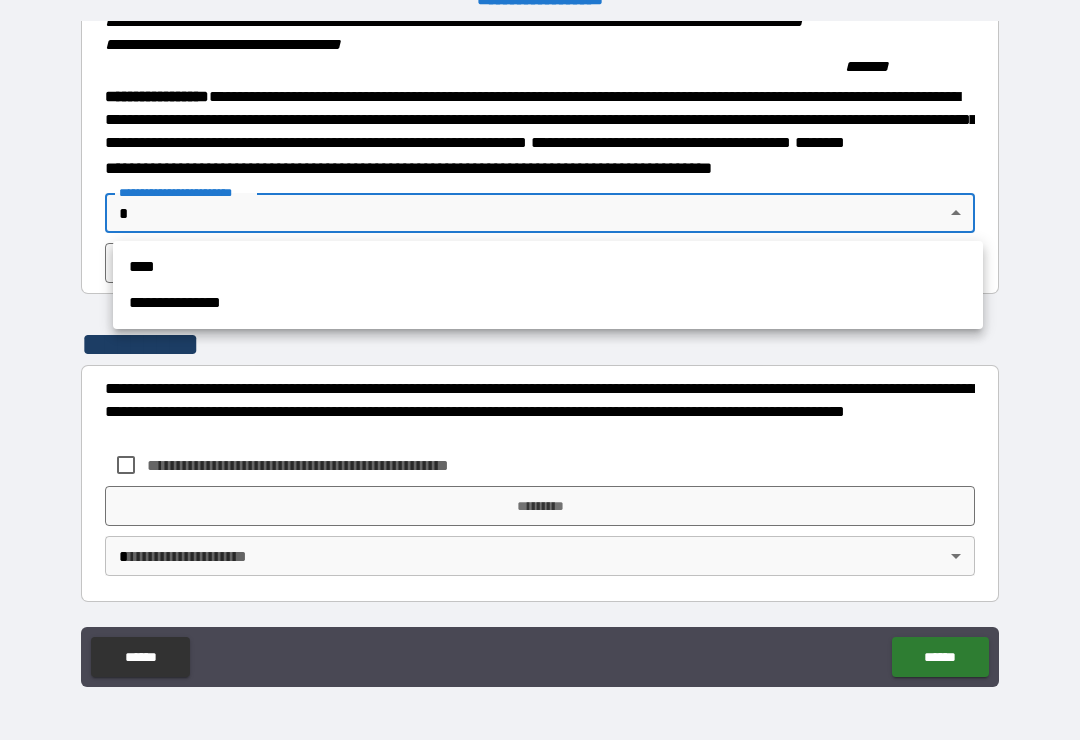 click on "**********" at bounding box center (548, 303) 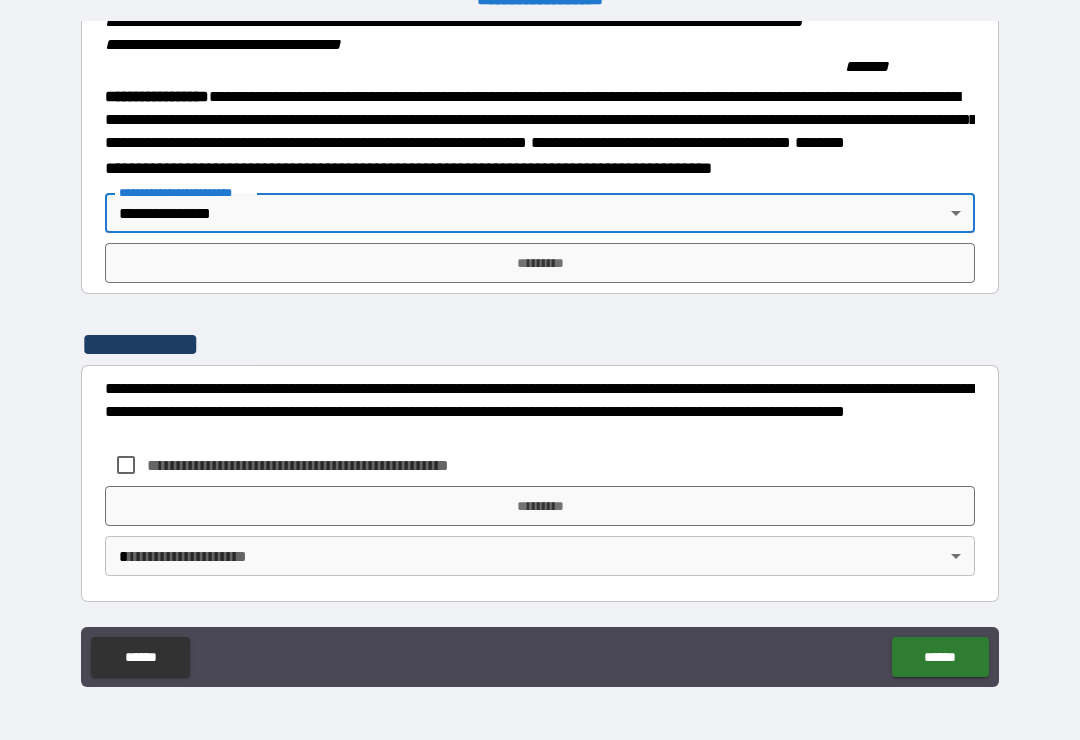click on "*********" at bounding box center [540, 263] 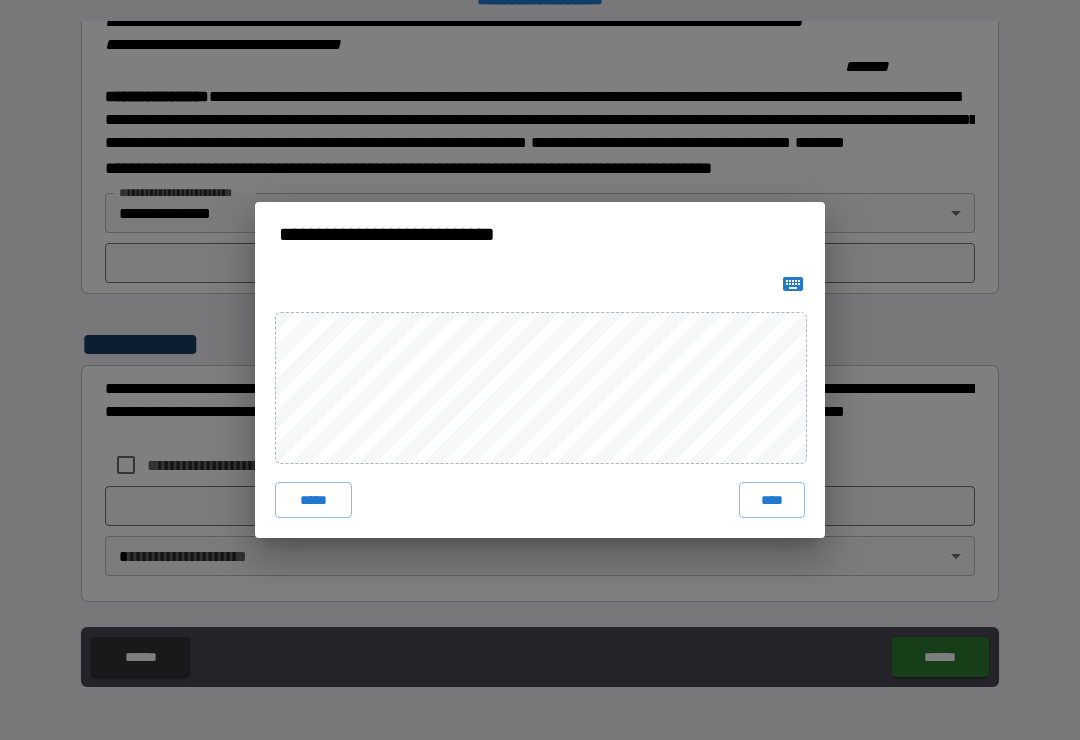 click on "****" at bounding box center [772, 500] 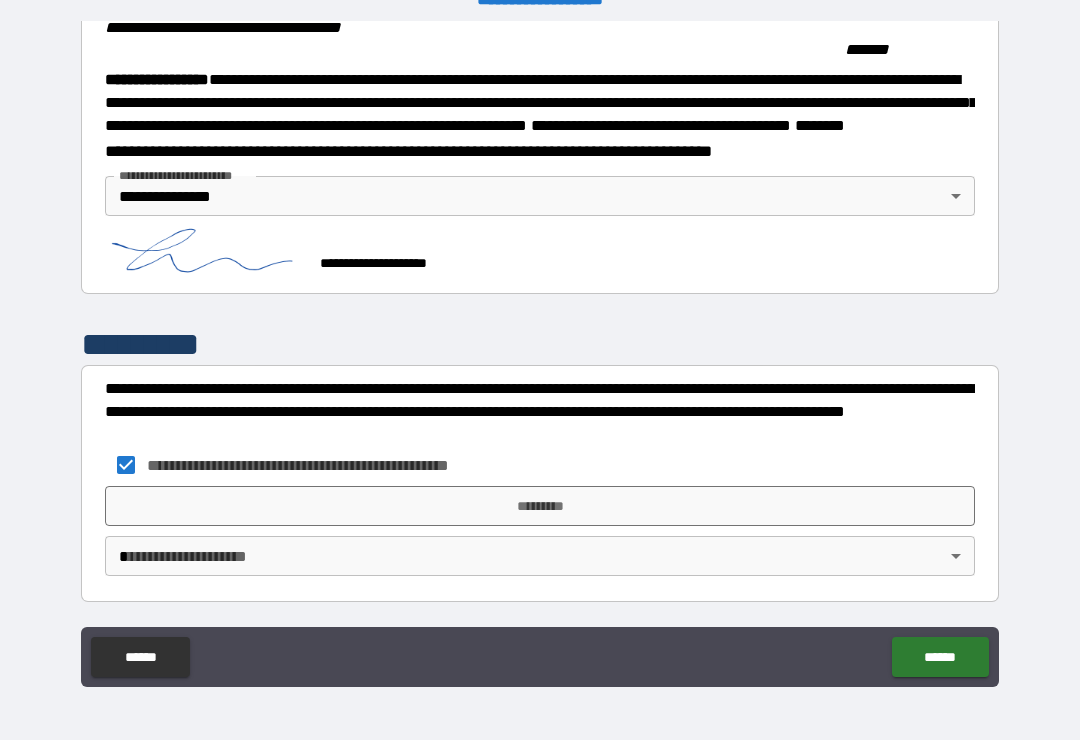 scroll, scrollTop: 2254, scrollLeft: 0, axis: vertical 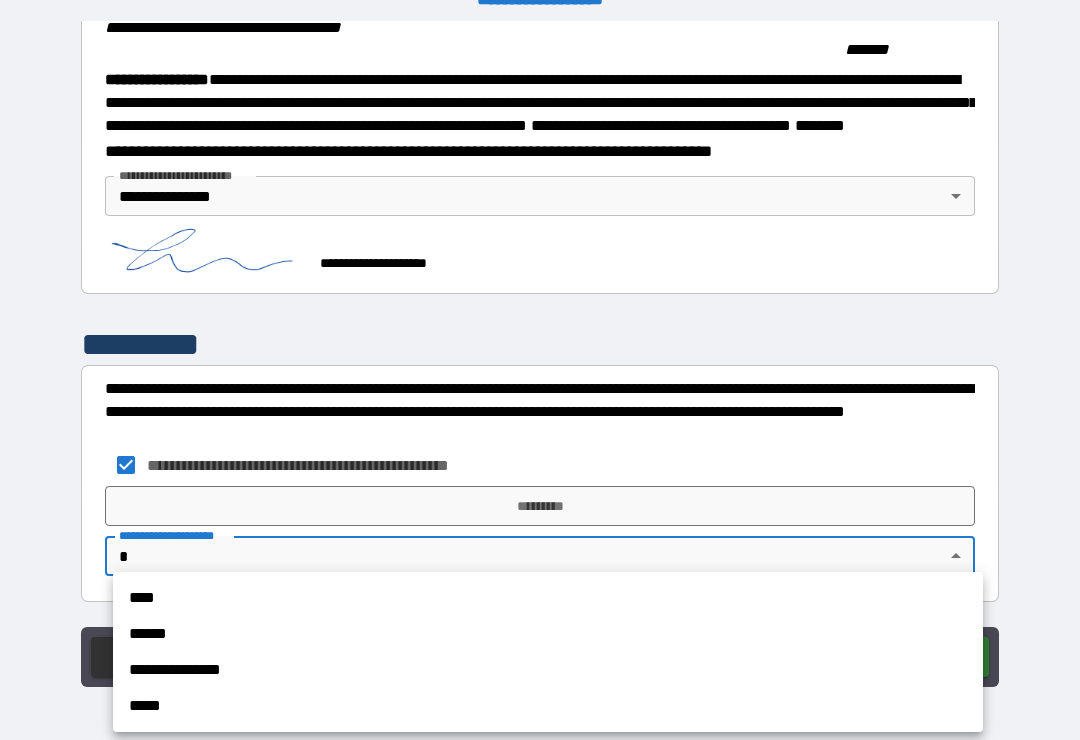 click on "**********" at bounding box center [548, 670] 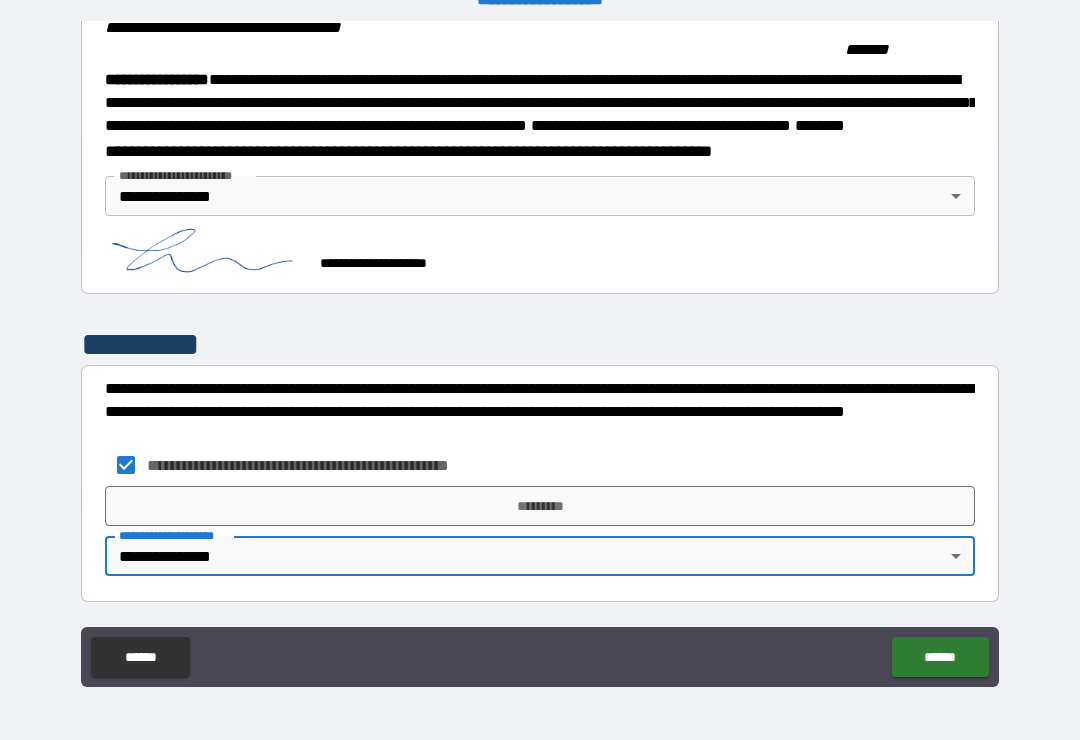 click on "*********" at bounding box center (540, 506) 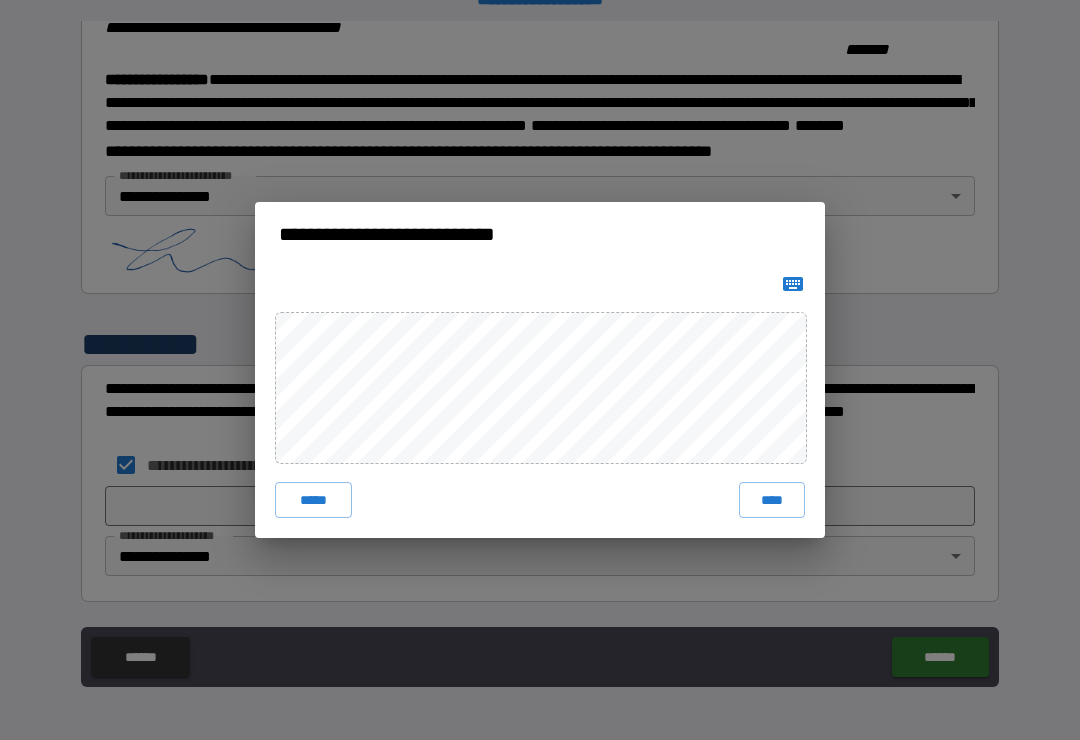 click on "****" at bounding box center (772, 500) 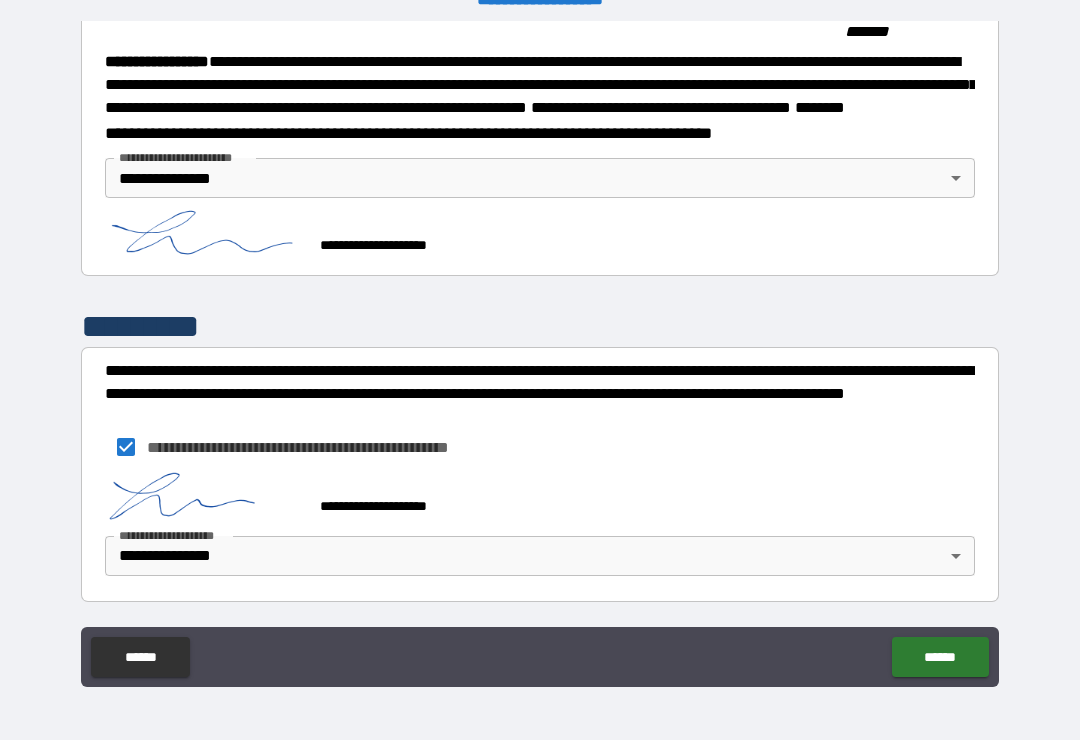 click on "******" at bounding box center [940, 657] 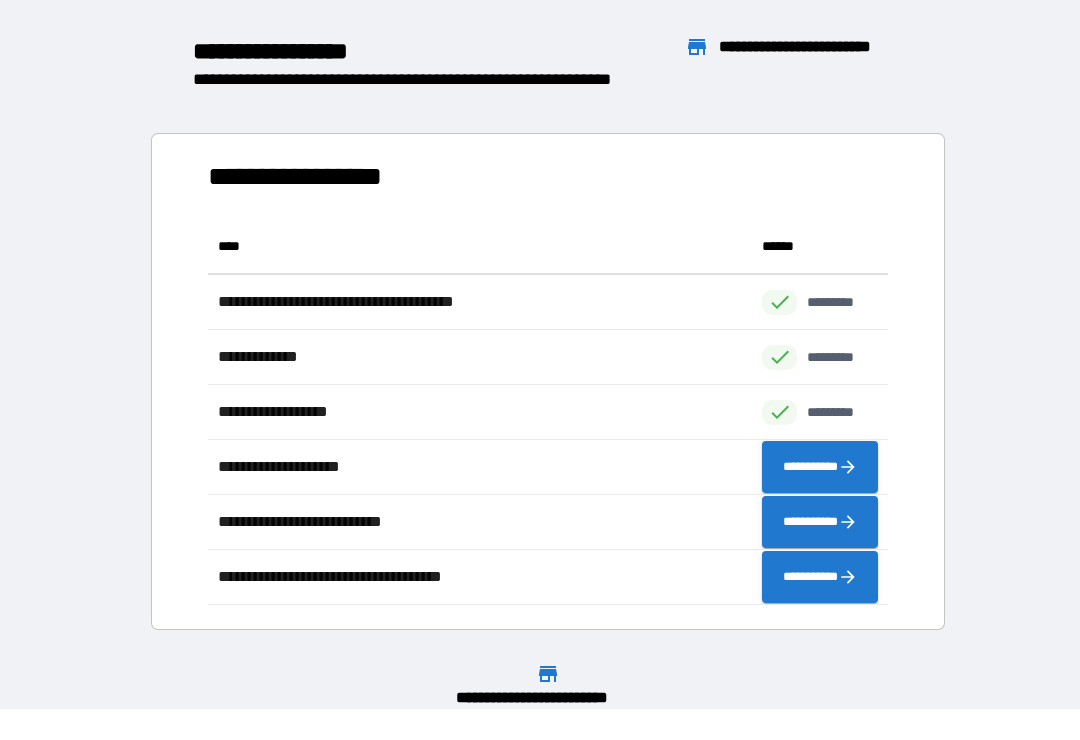 scroll, scrollTop: 386, scrollLeft: 680, axis: both 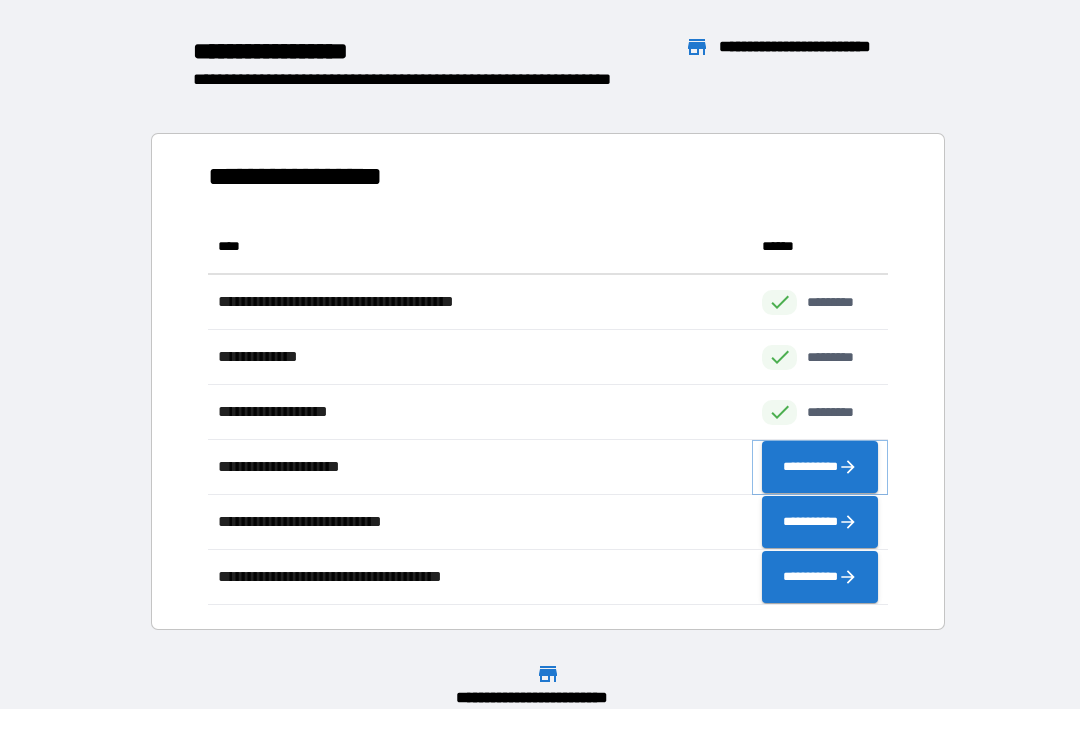 click on "**********" at bounding box center (820, 467) 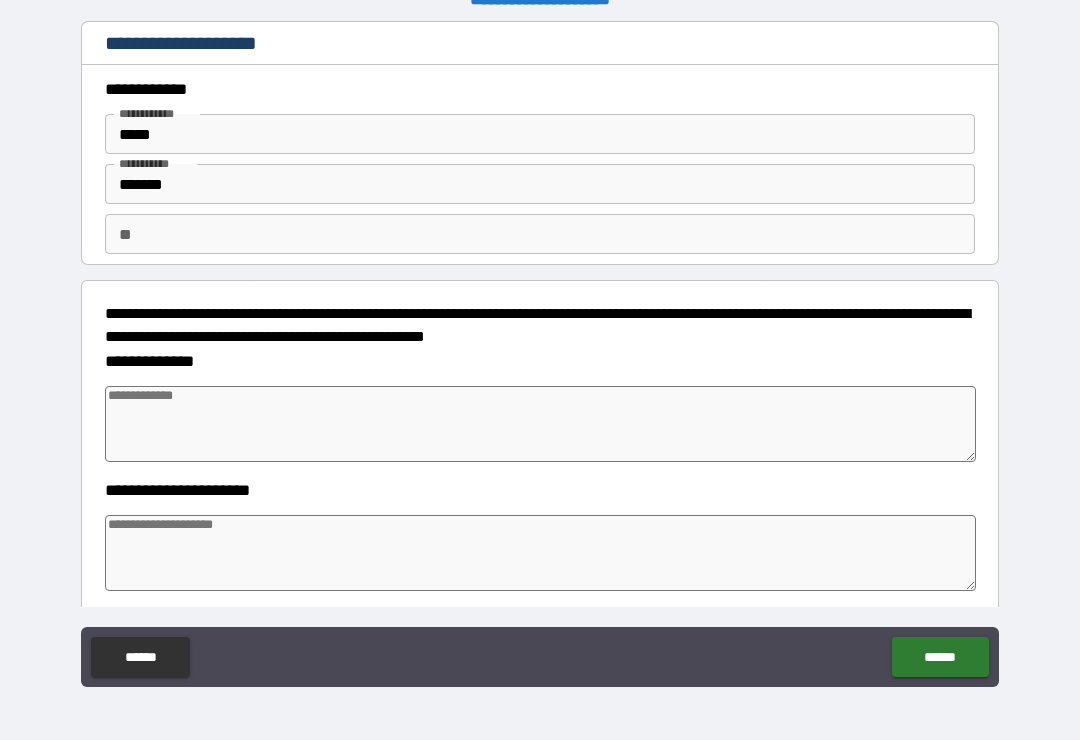 type on "*" 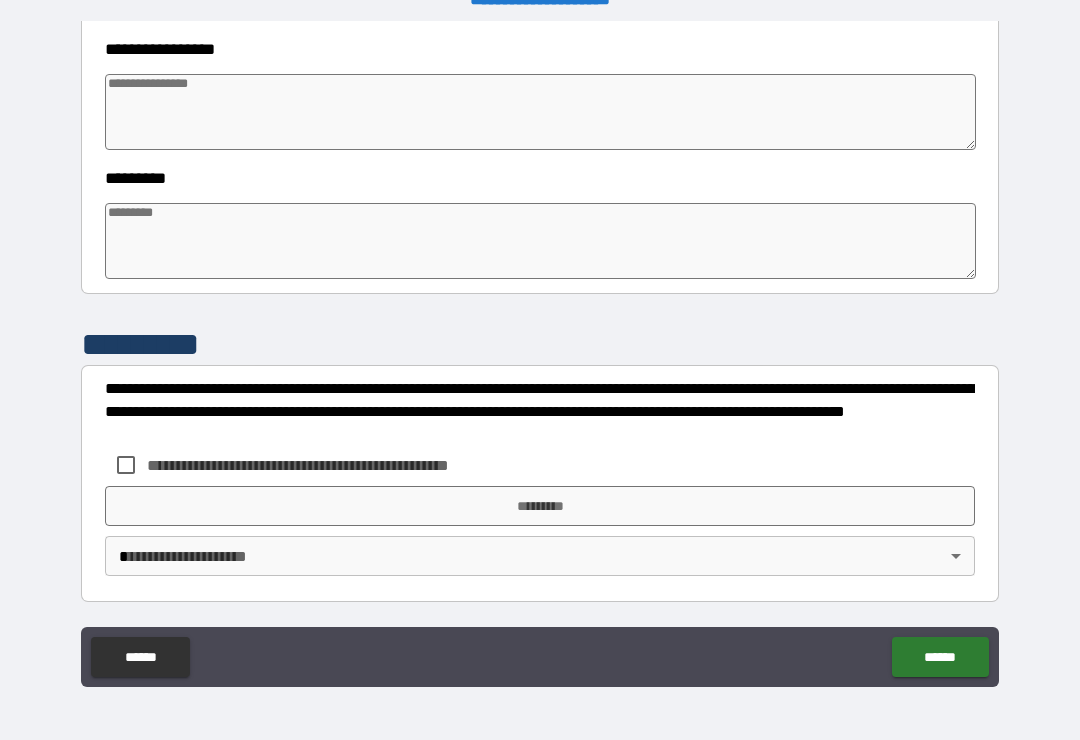 scroll, scrollTop: 570, scrollLeft: 0, axis: vertical 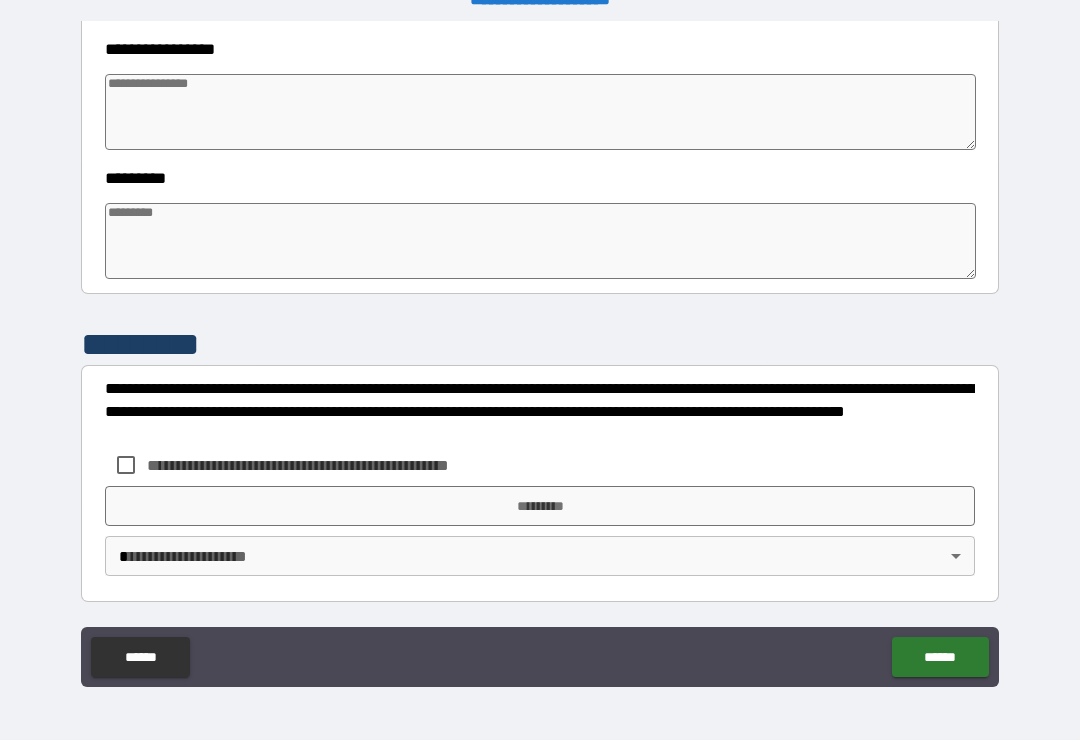 type on "*" 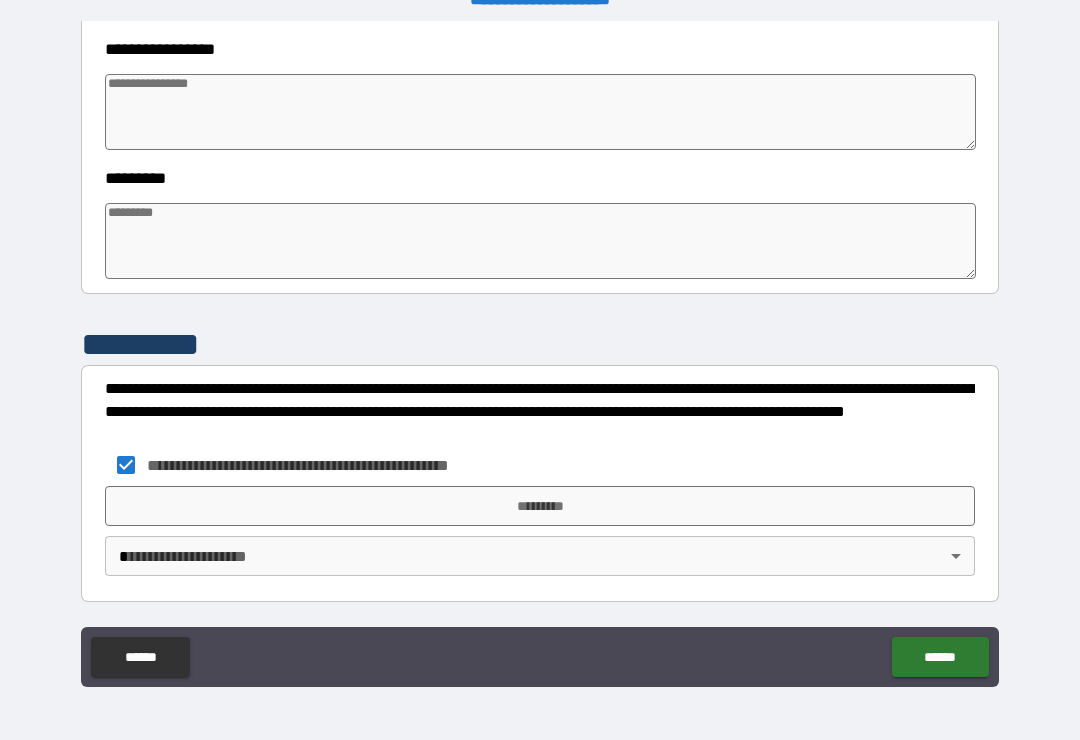 type on "*" 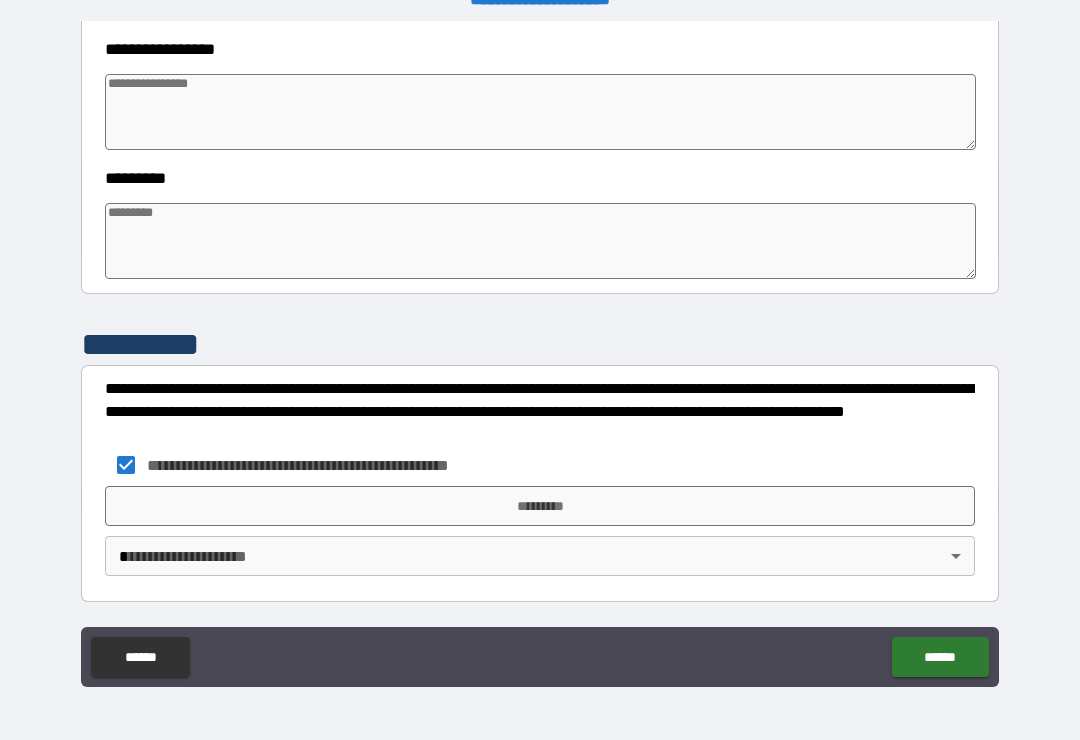 type on "*" 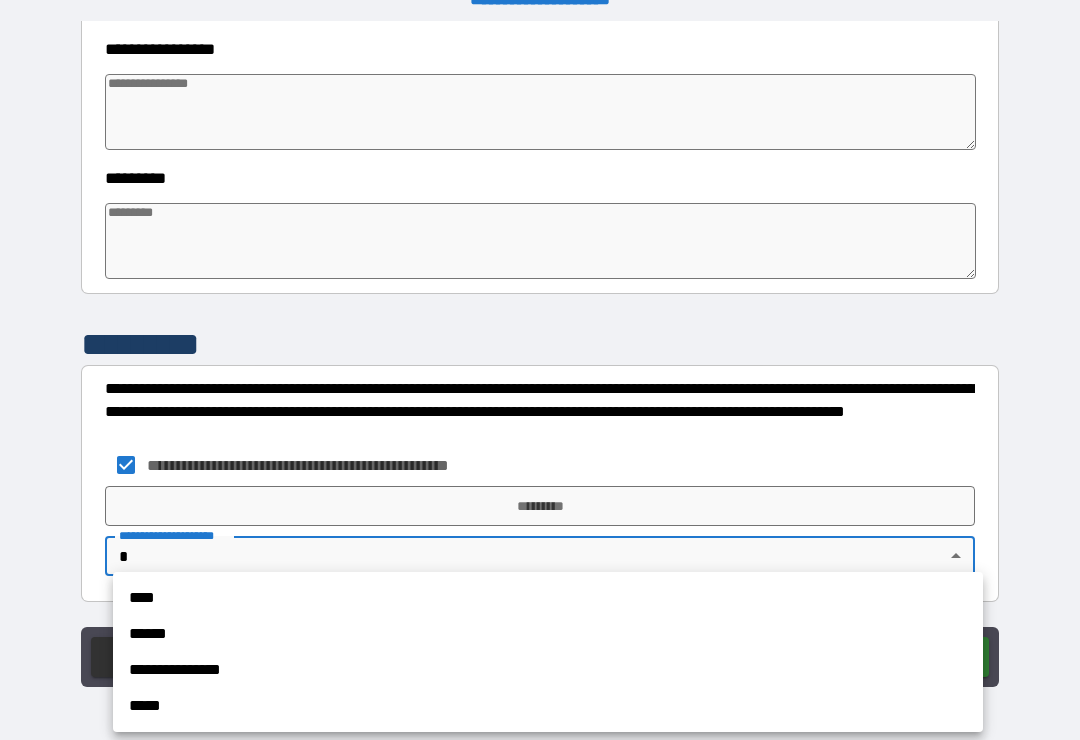 click on "**********" at bounding box center [548, 670] 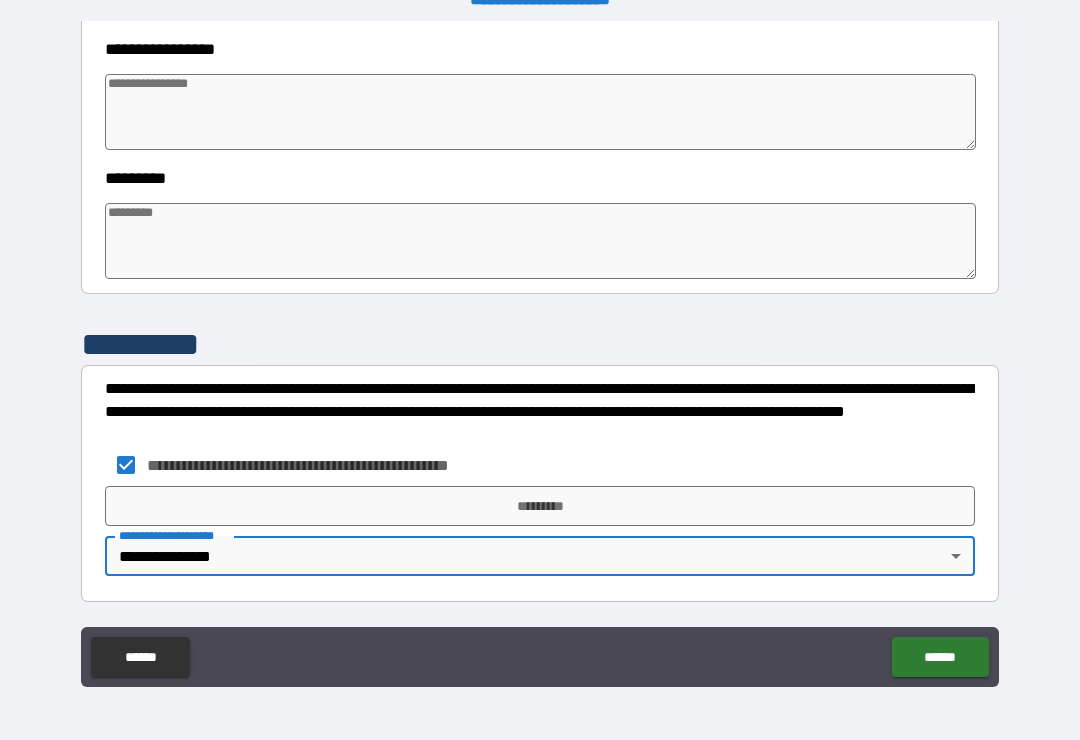 click on "*********" at bounding box center (540, 506) 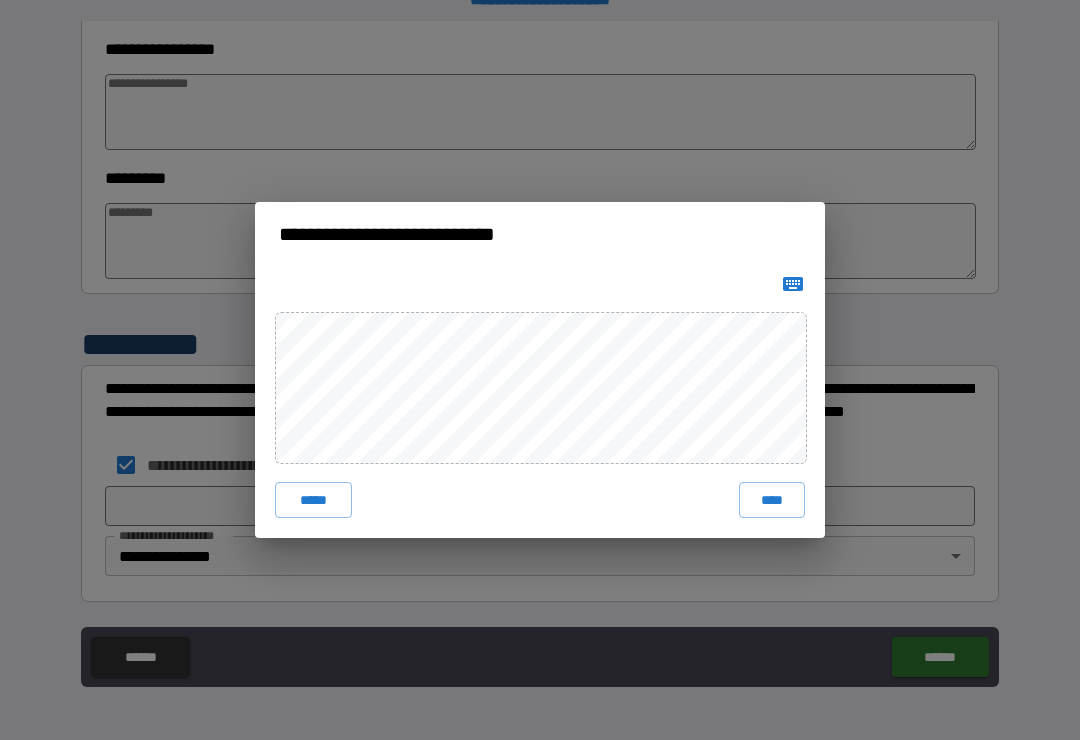 click on "****" at bounding box center (772, 500) 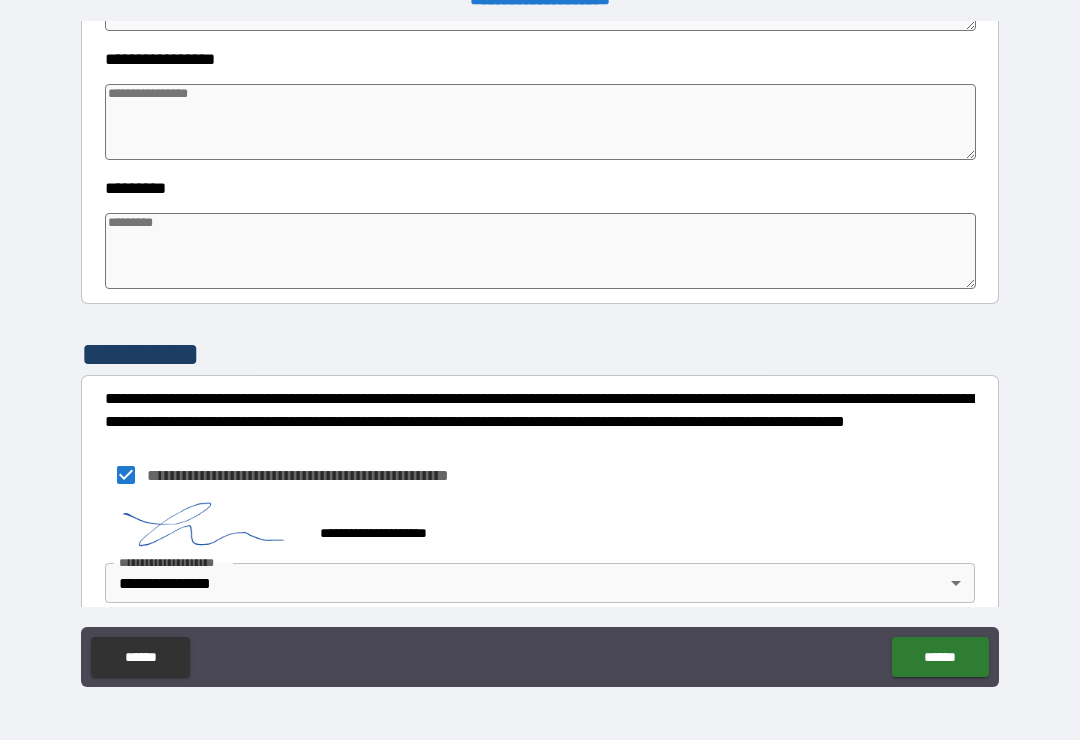 type on "*" 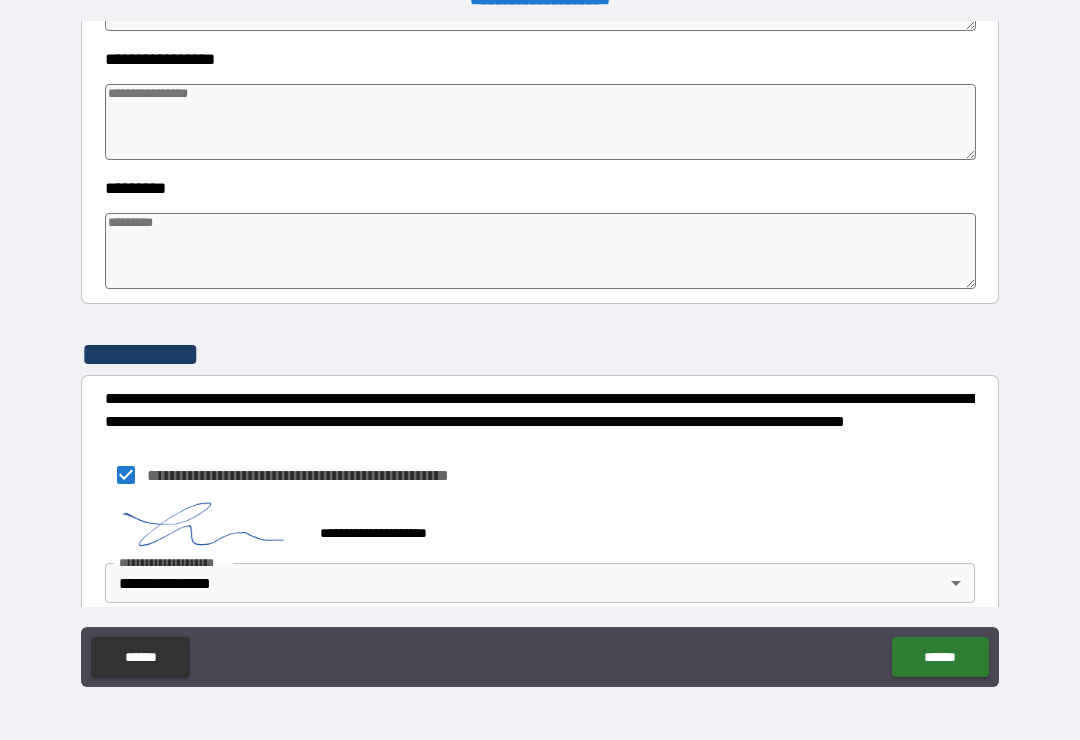 type on "*" 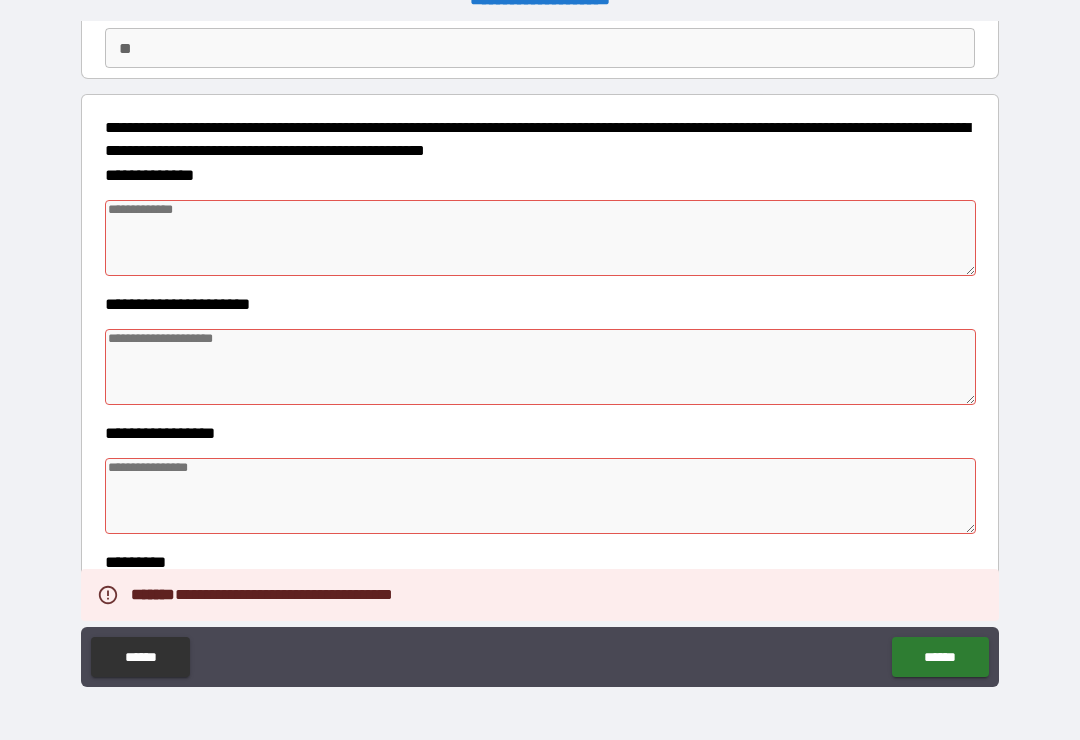 scroll, scrollTop: 184, scrollLeft: 0, axis: vertical 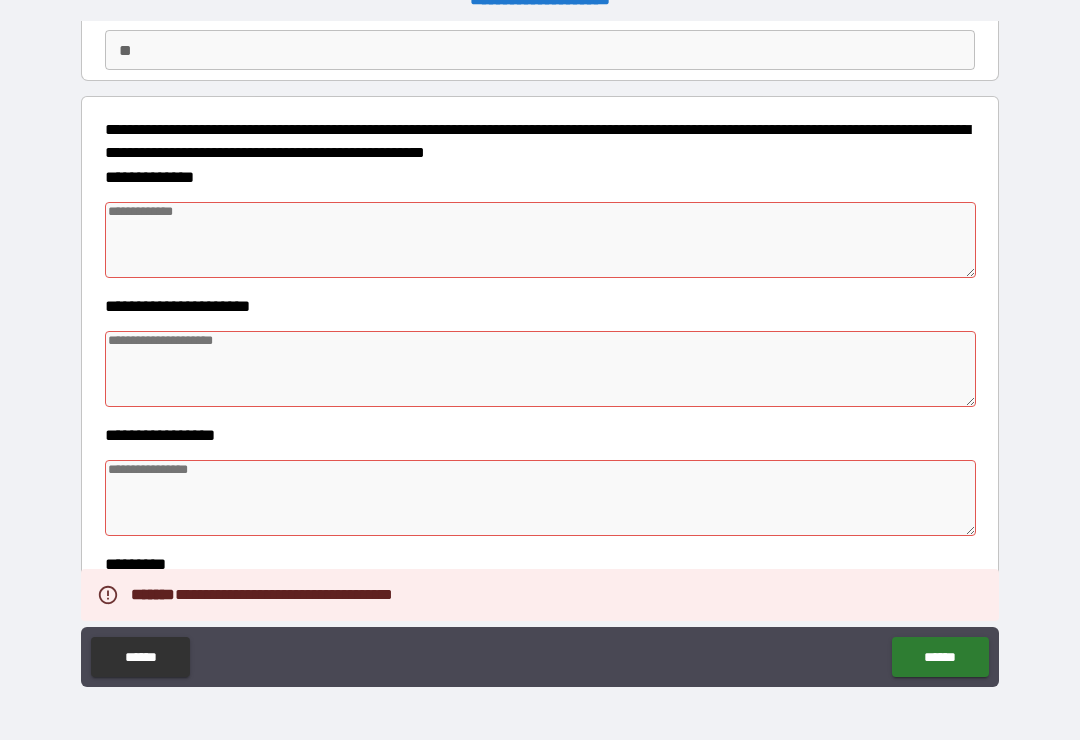 click at bounding box center (540, 240) 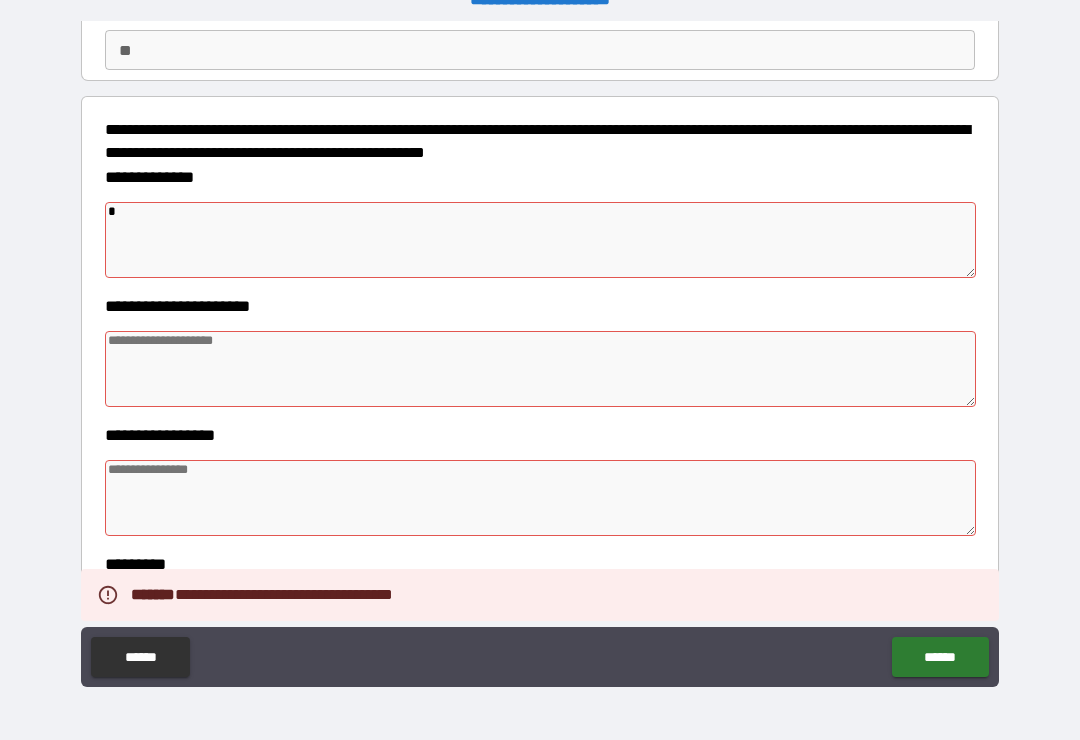 type on "*" 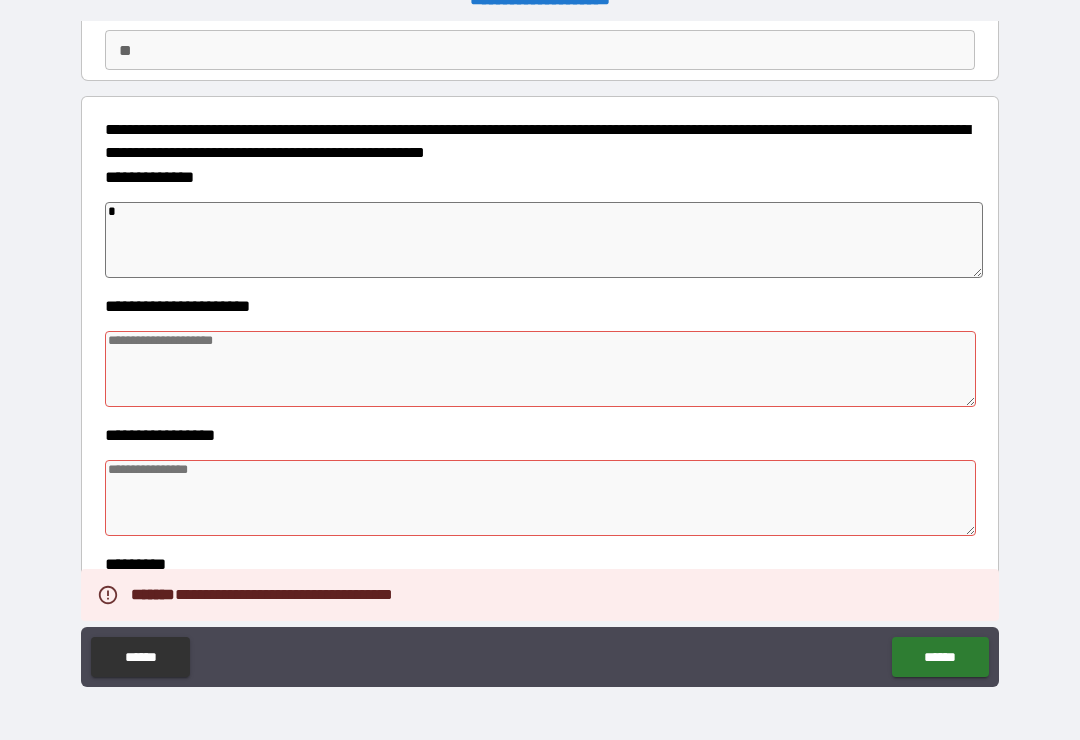 type on "*" 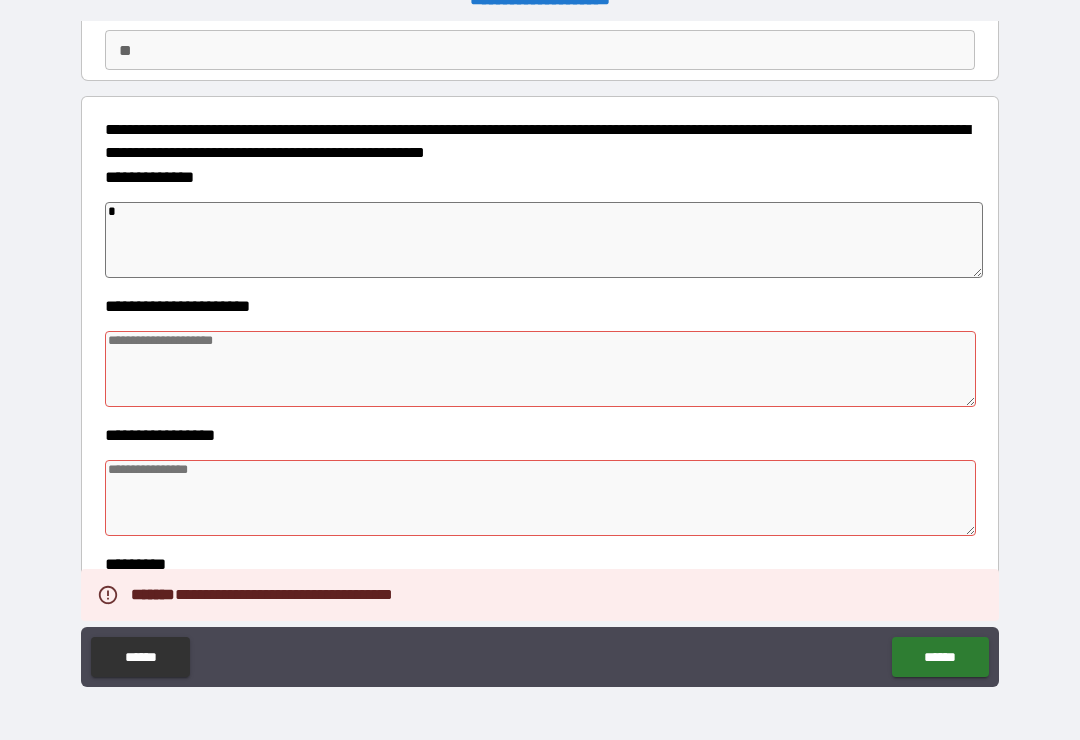 type on "*" 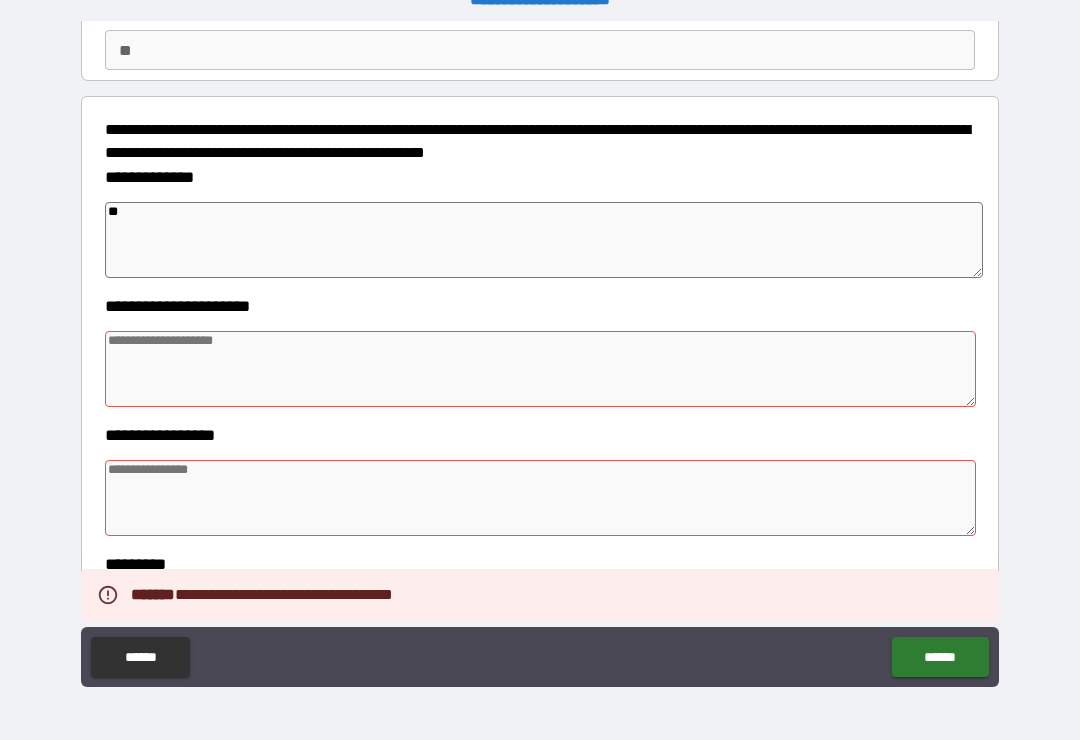 type on "*" 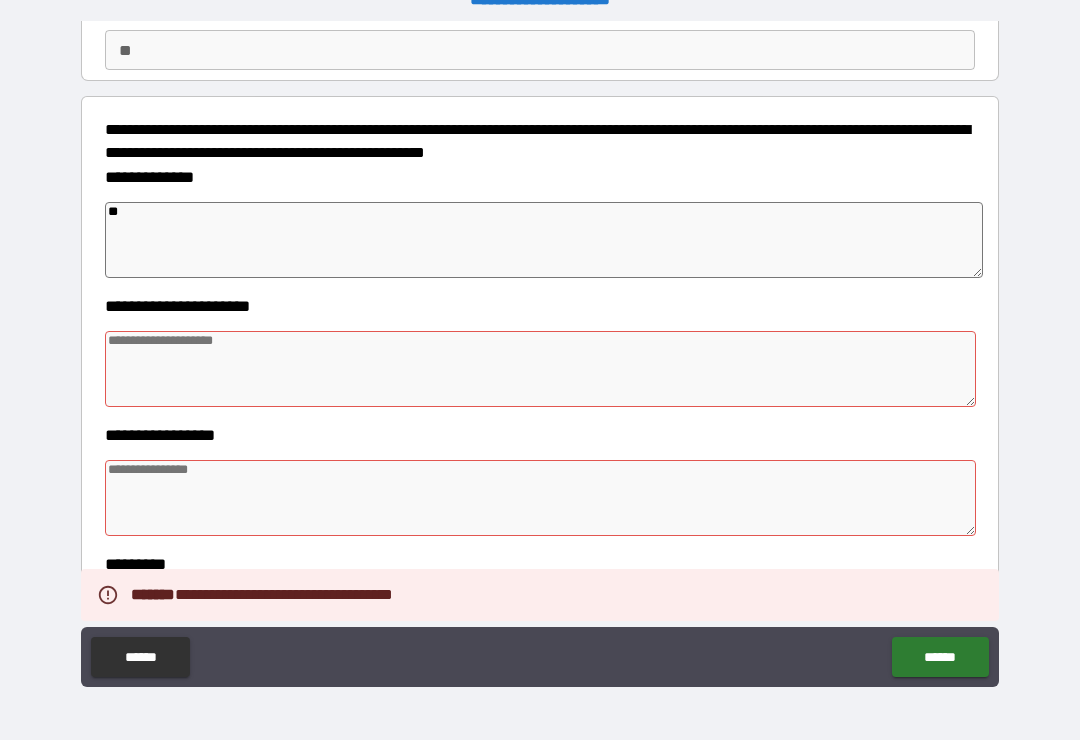 type on "***" 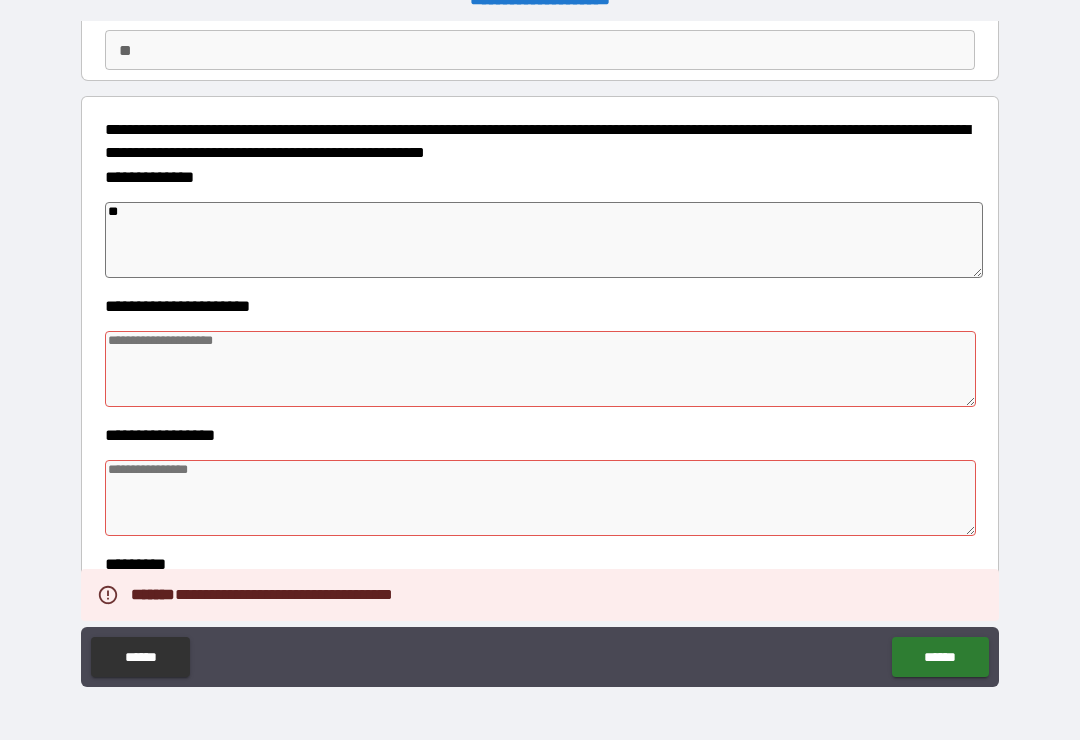 type on "*" 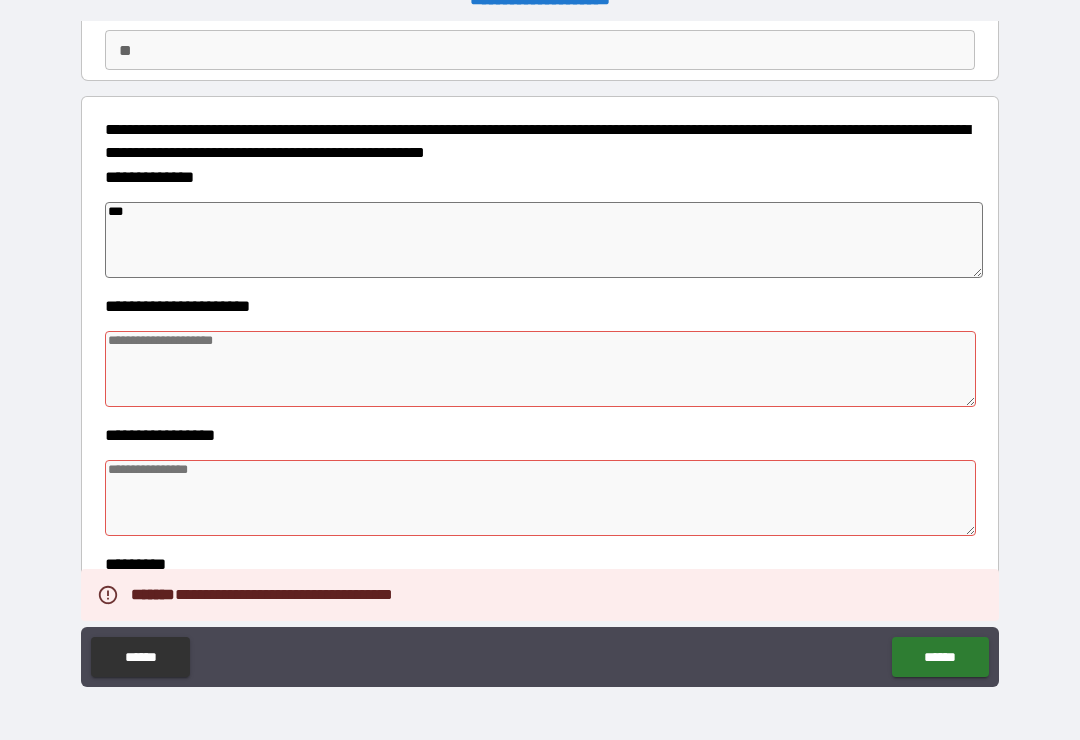 type on "*" 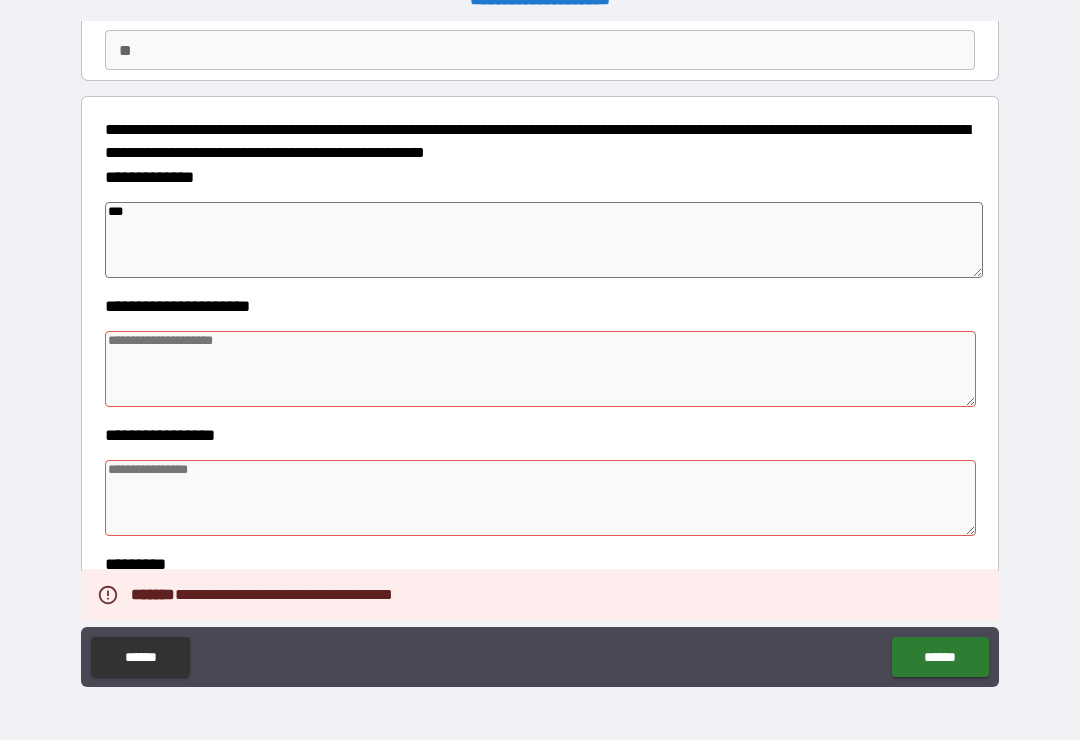 type on "****" 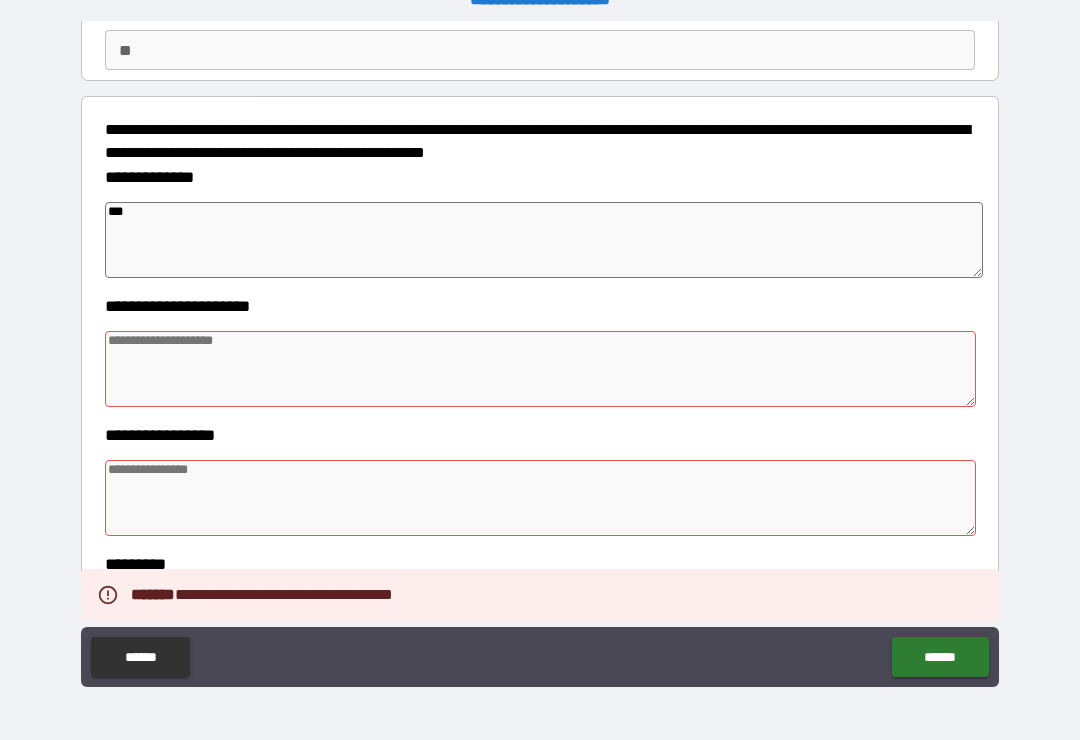 type on "*" 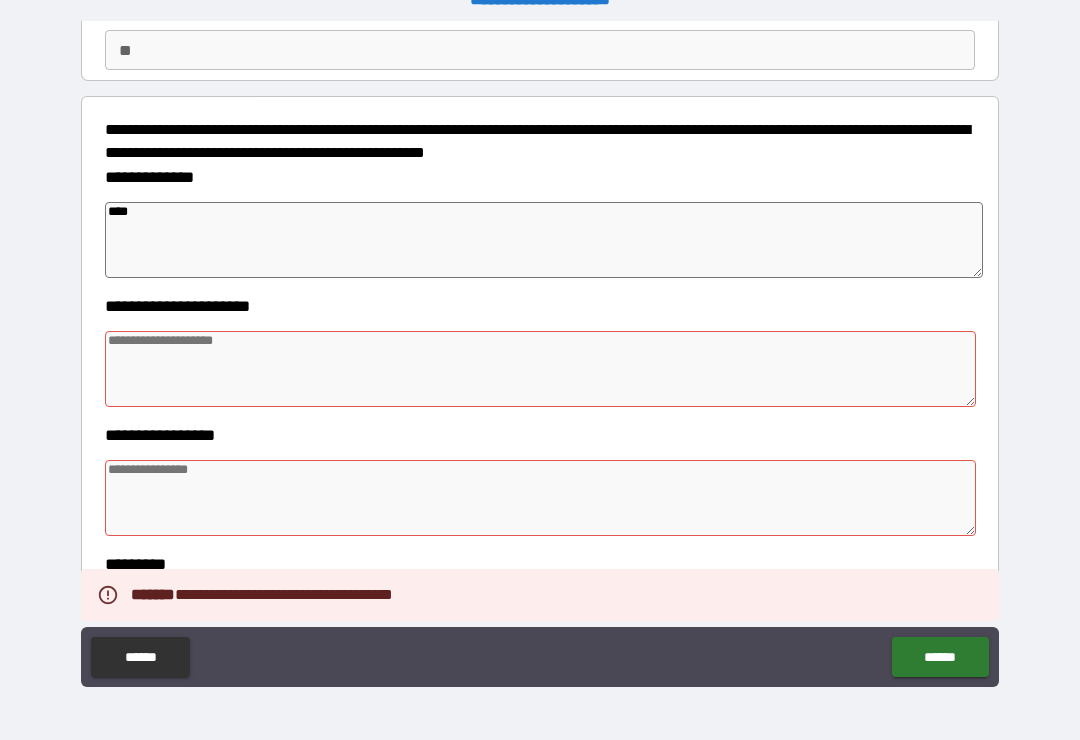 type on "*" 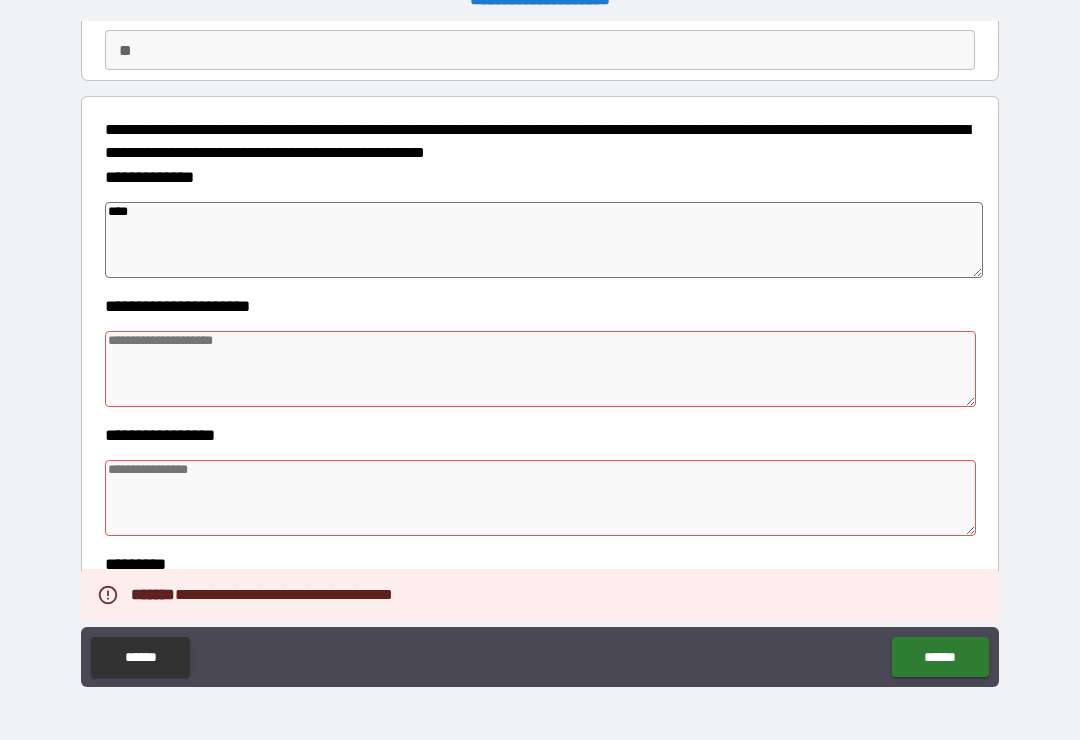 type on "*****" 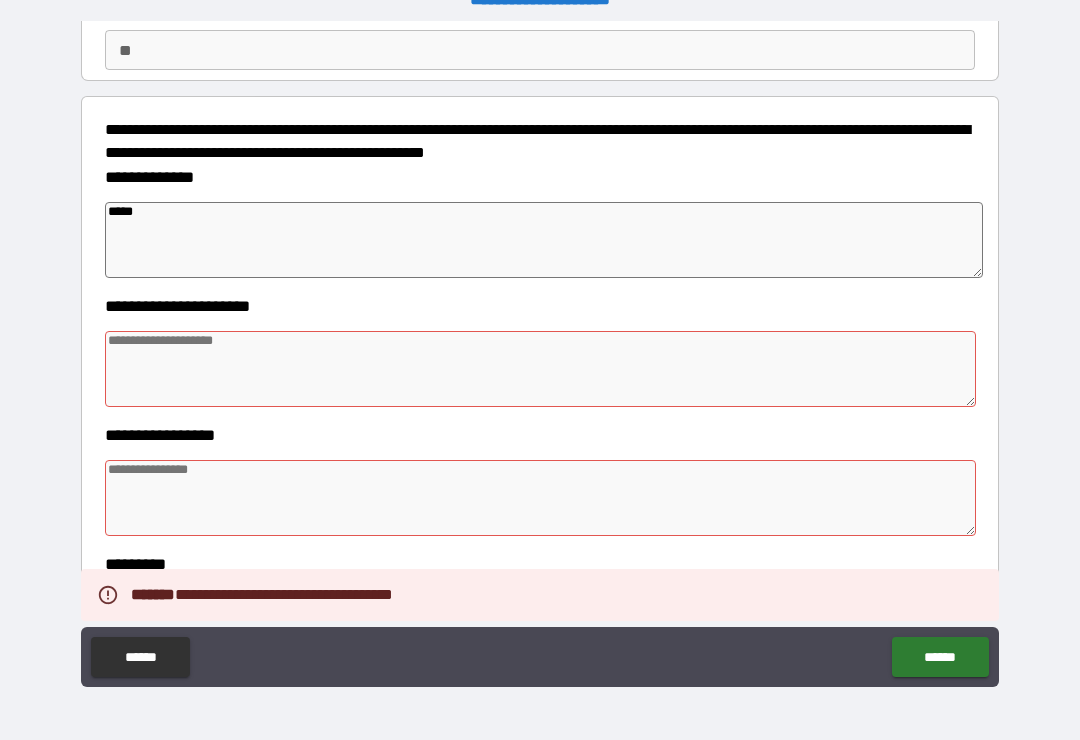 type on "*" 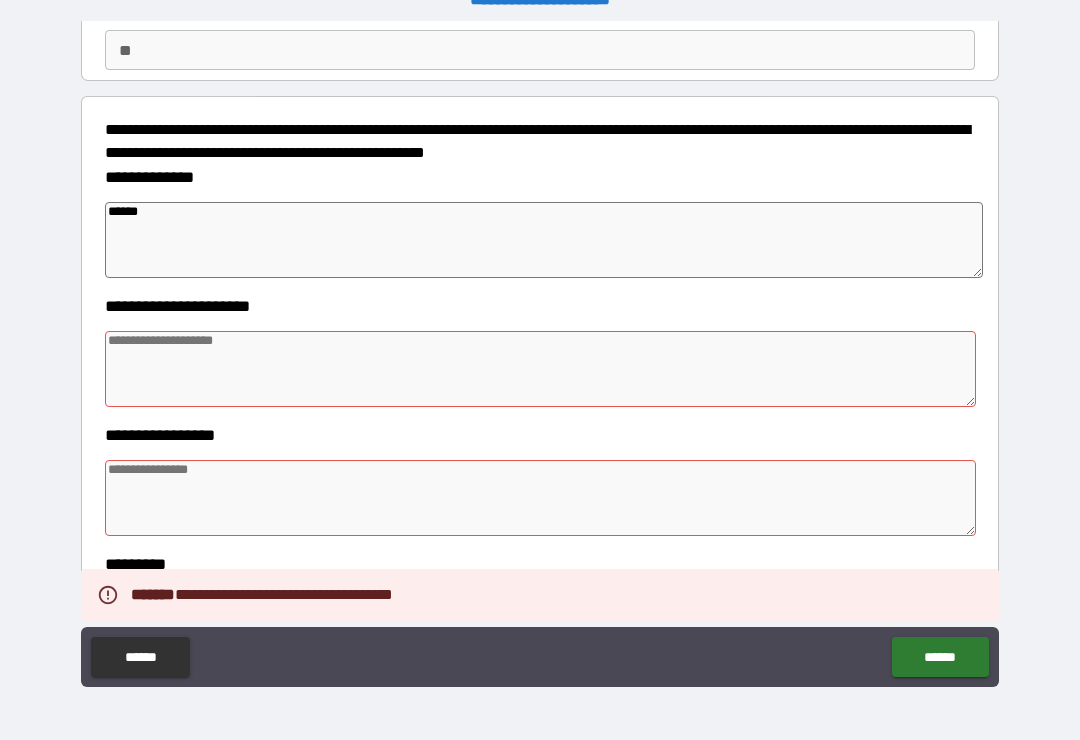 type on "*" 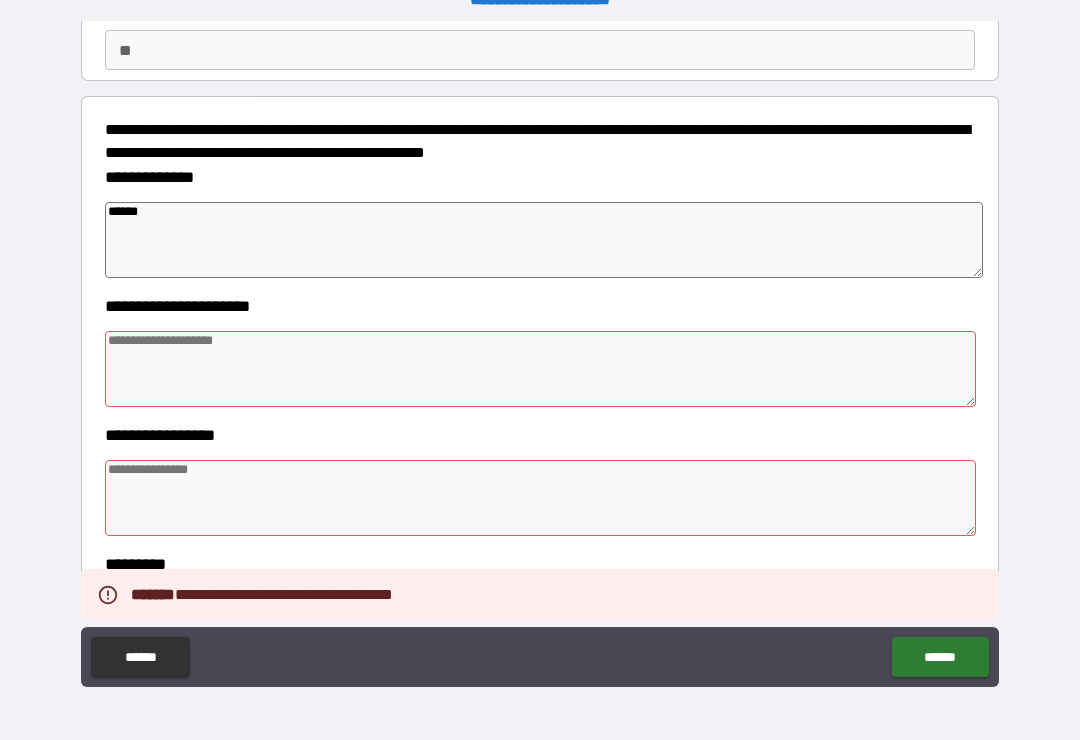 type on "*******" 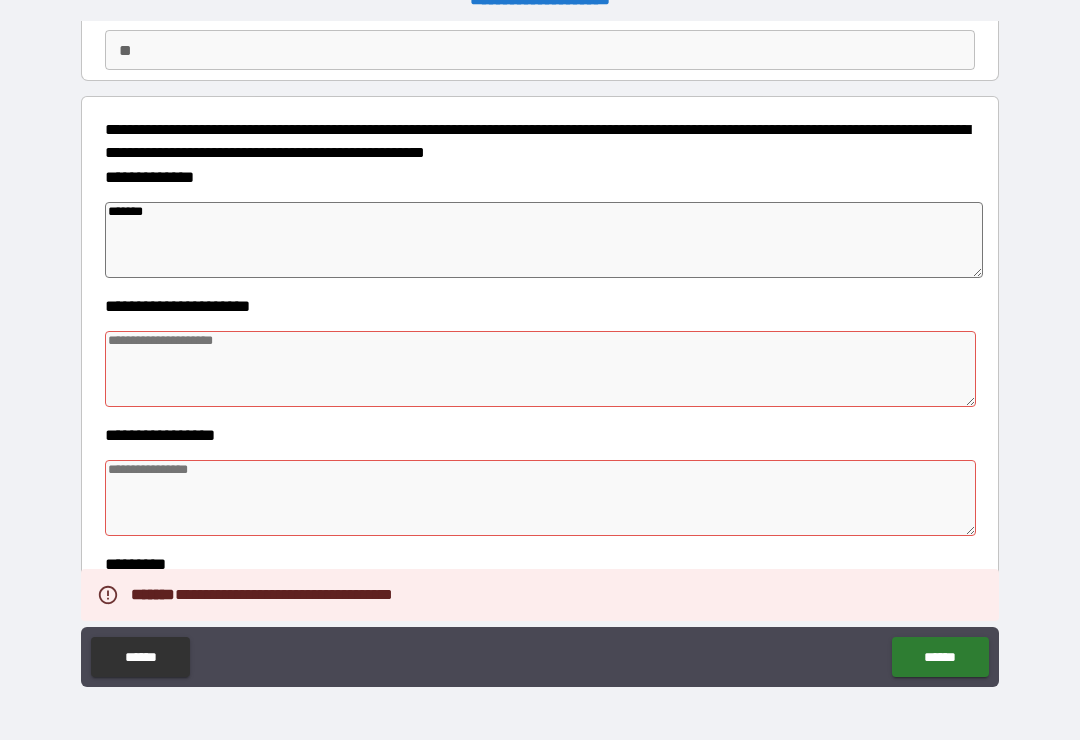 type on "*" 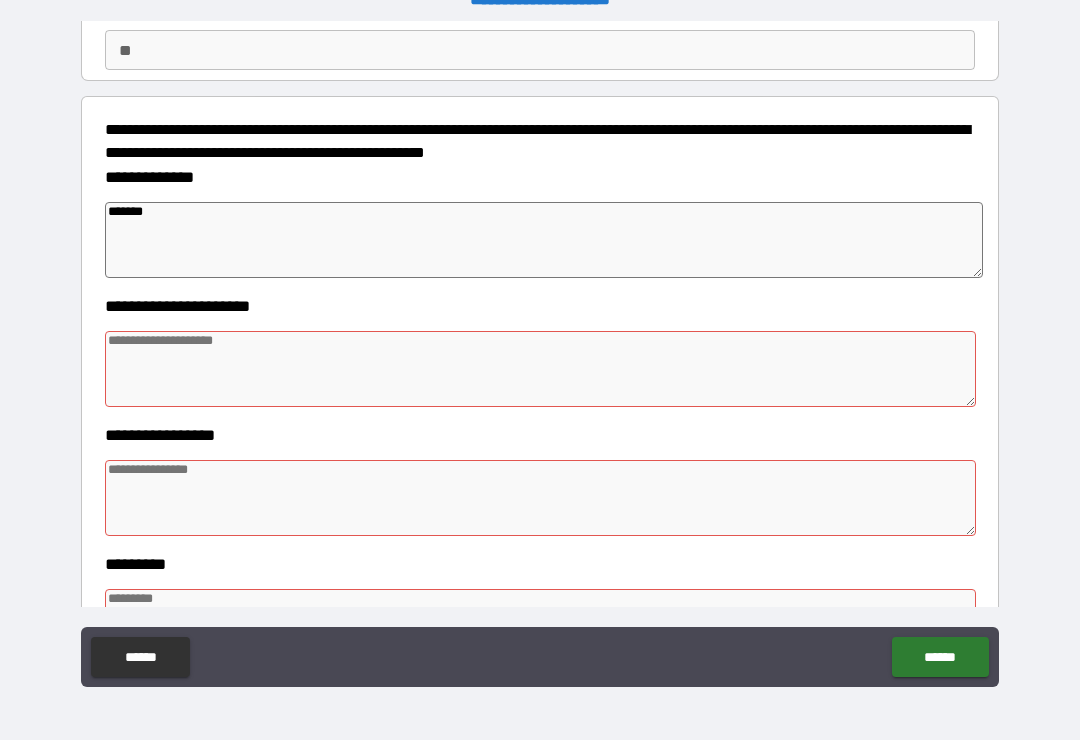 type on "*" 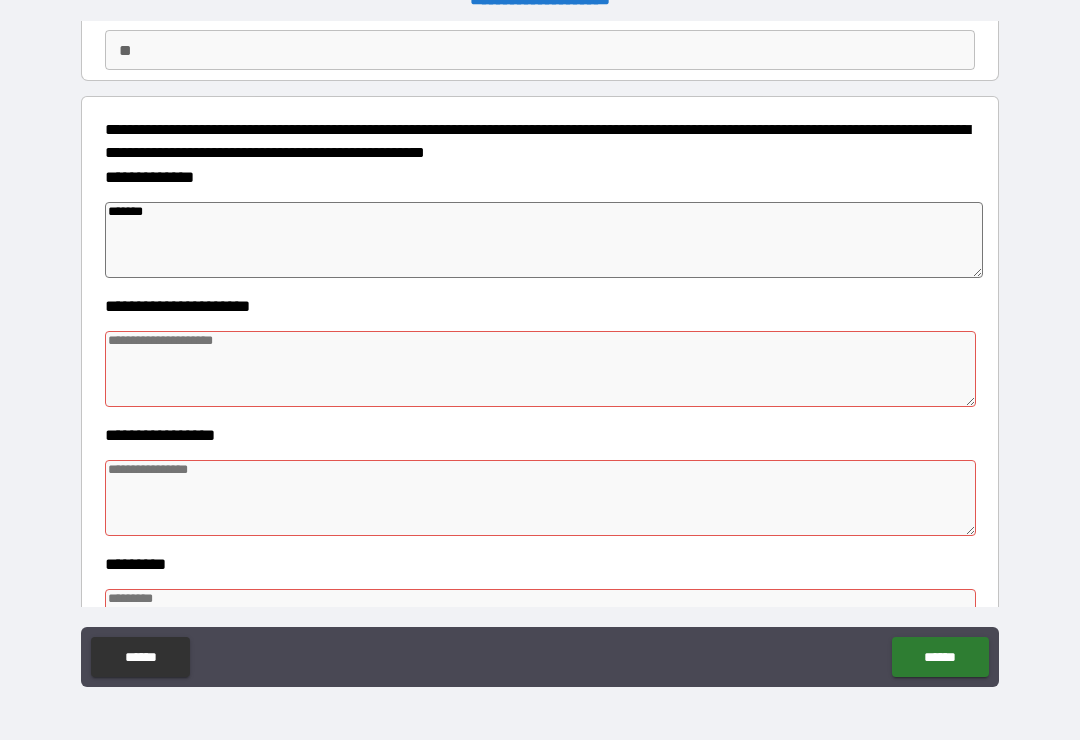 type on "*" 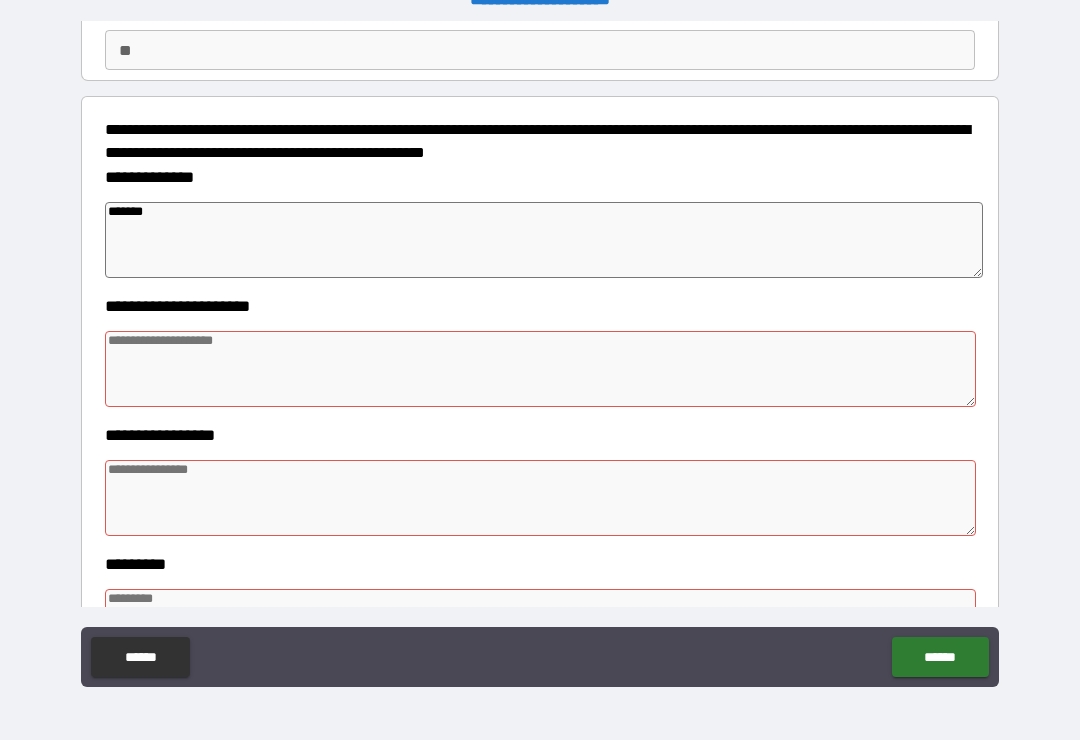 type on "*******" 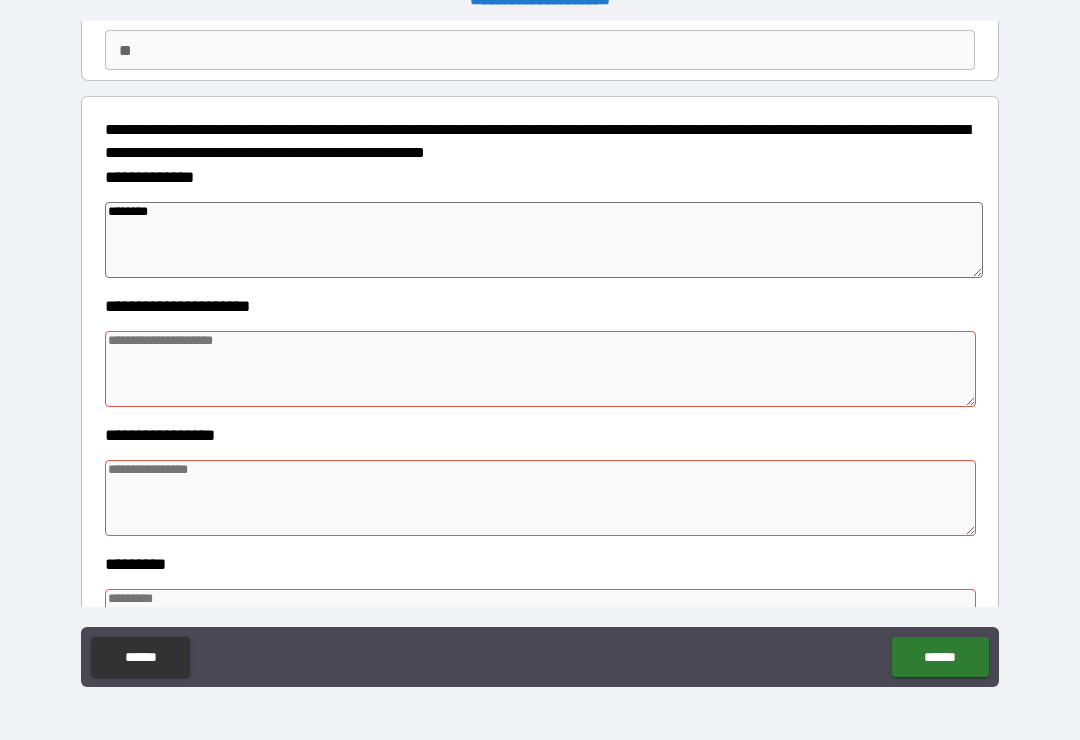 type on "*" 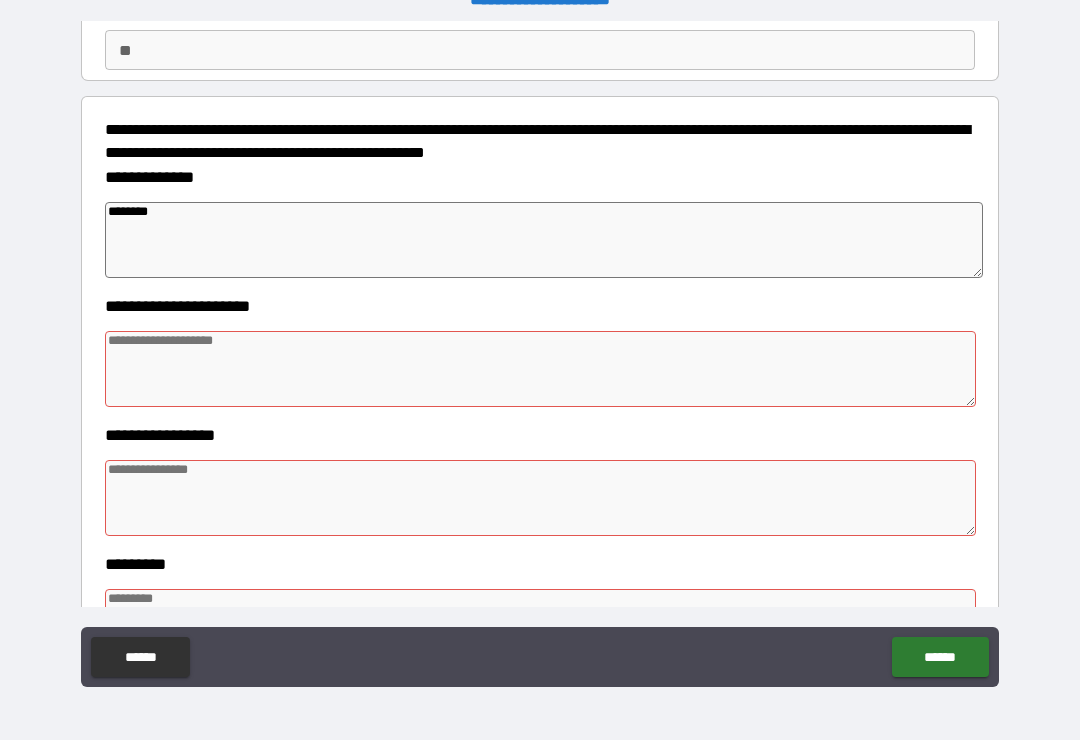 type on "*" 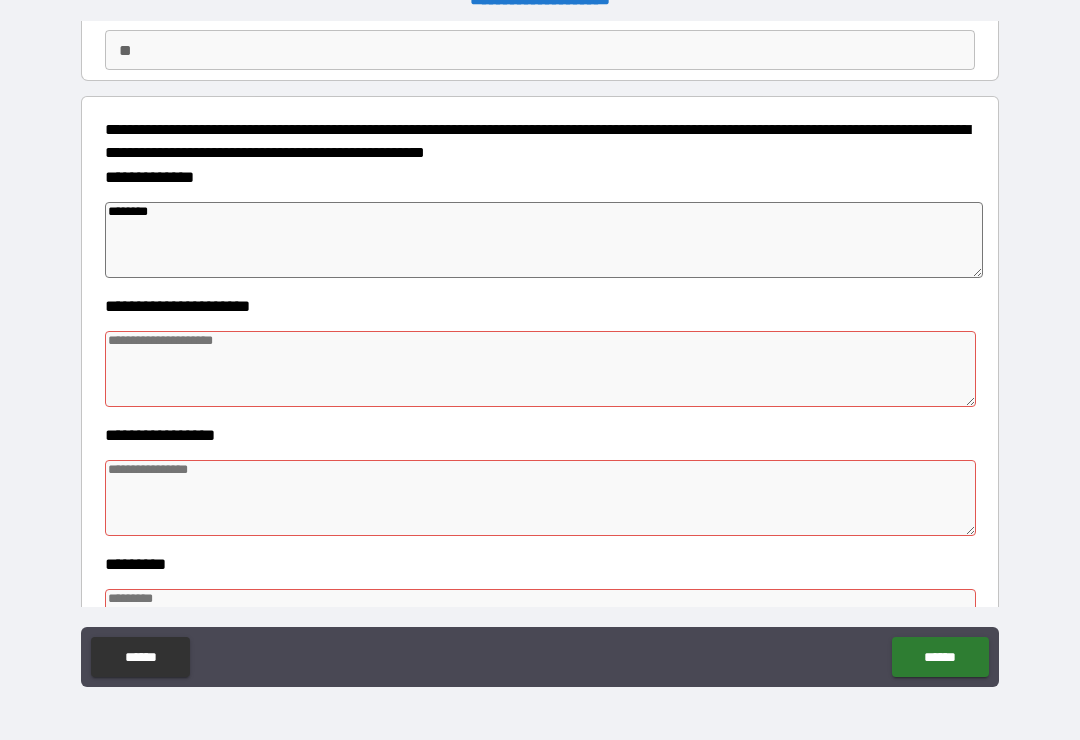 type on "*" 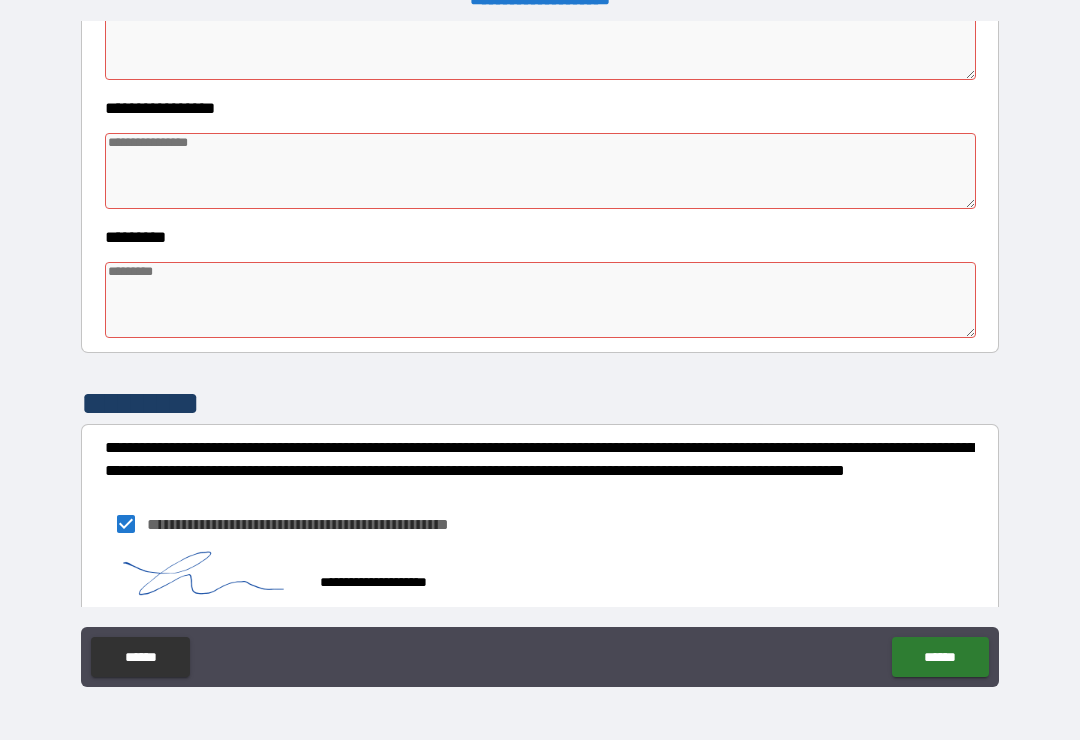 scroll, scrollTop: 509, scrollLeft: 0, axis: vertical 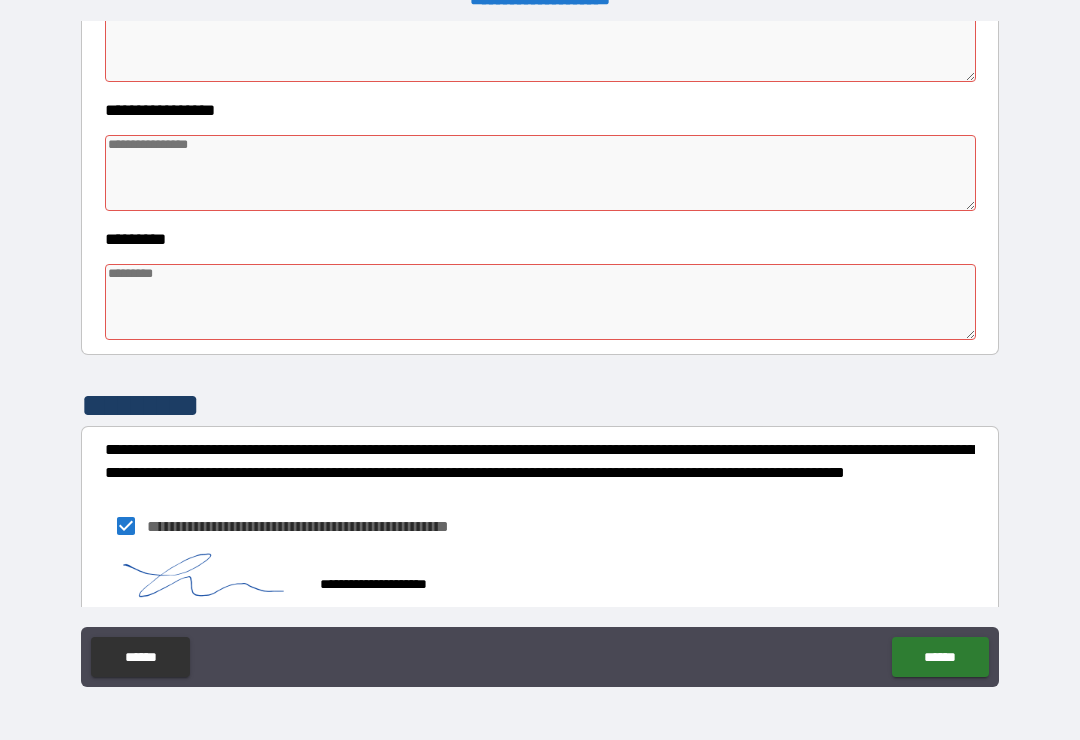 type on "*******" 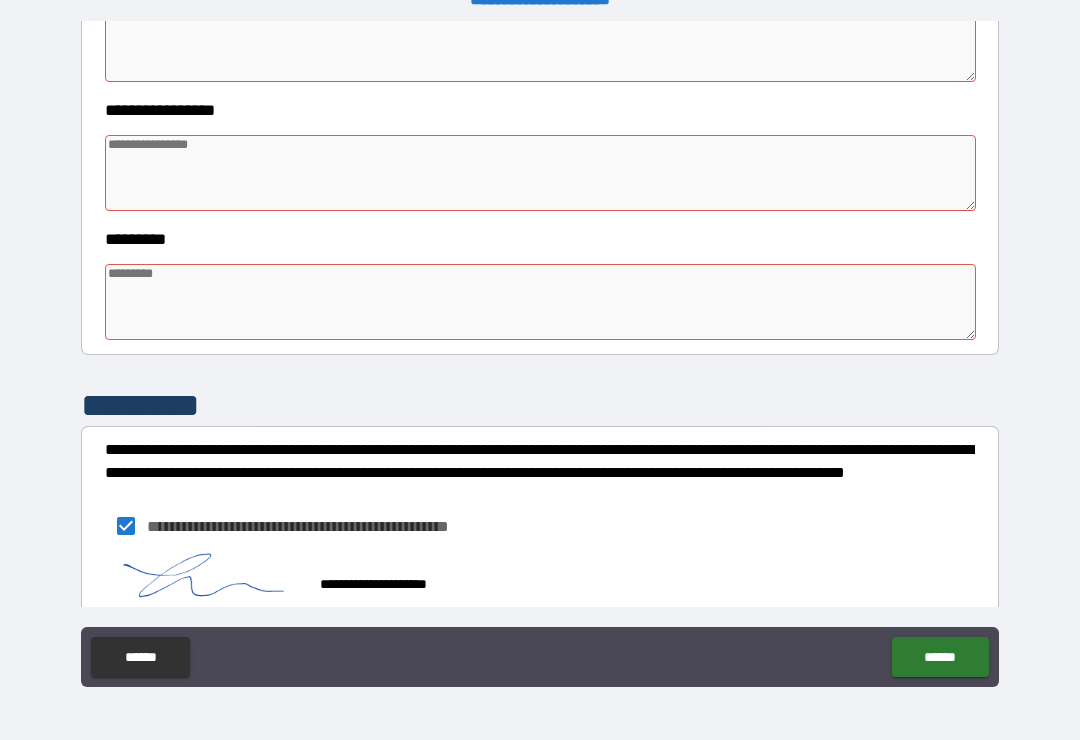 click at bounding box center [540, 173] 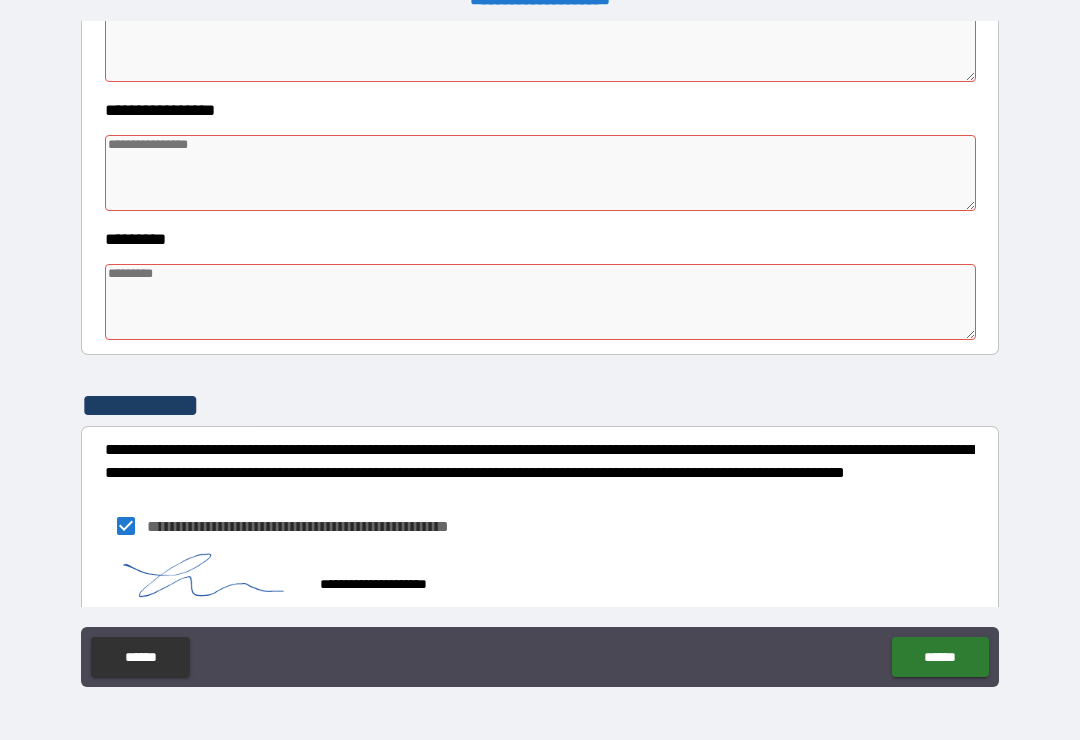 type on "*" 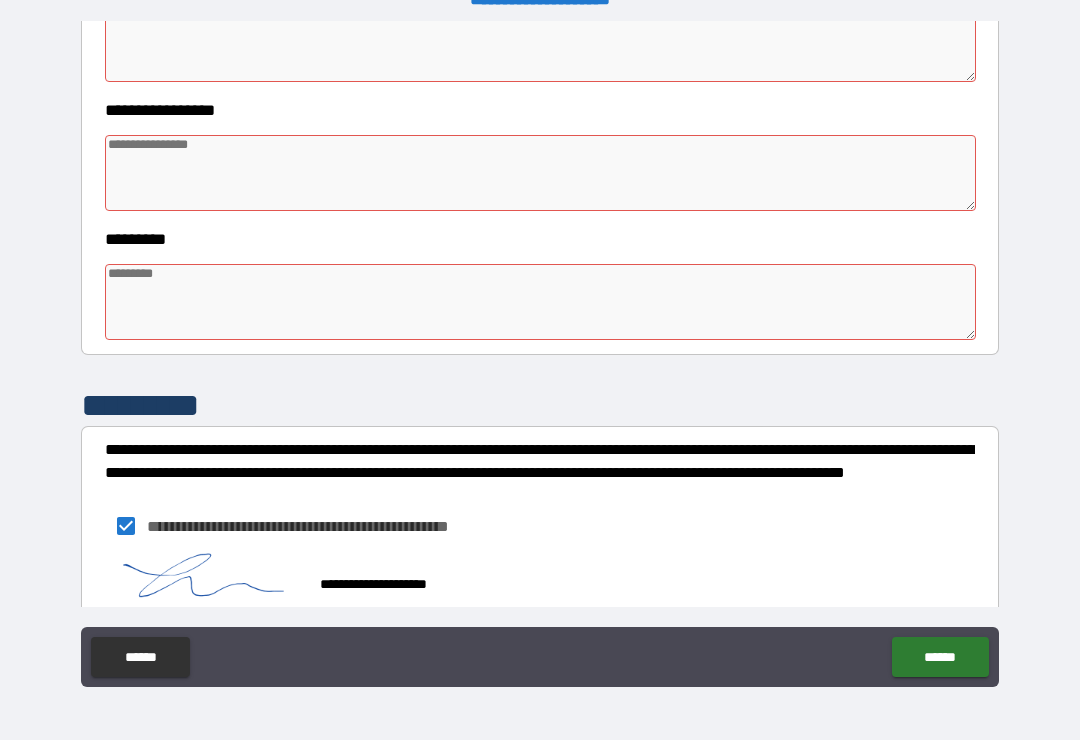type on "*" 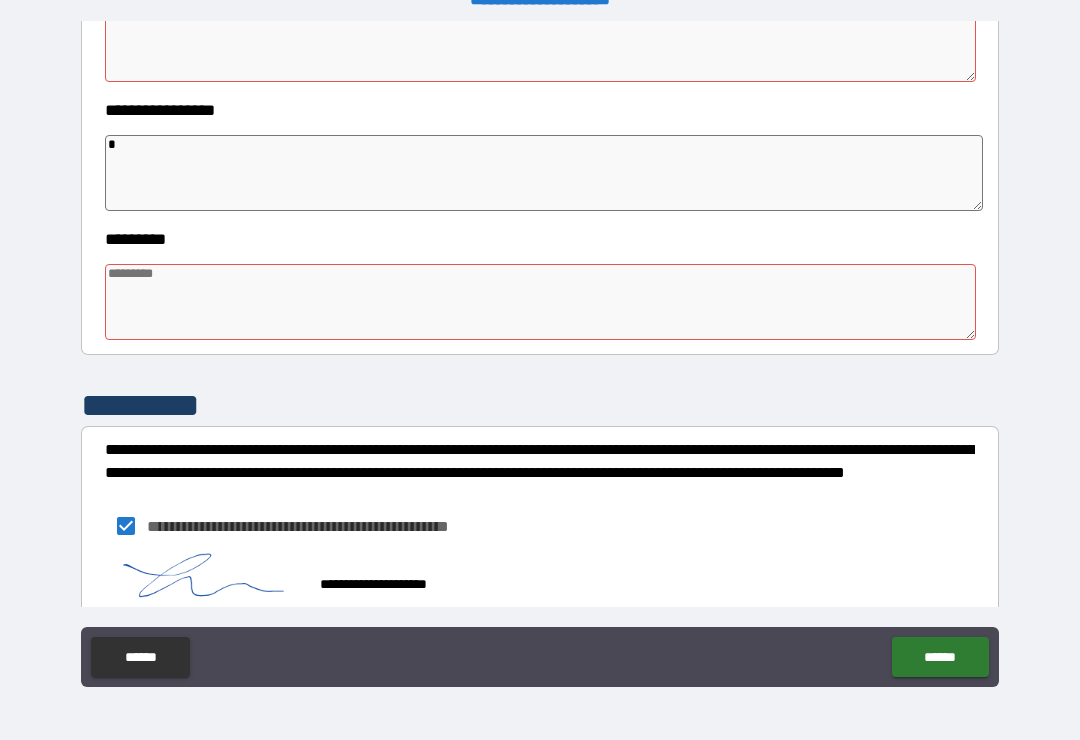 type on "*" 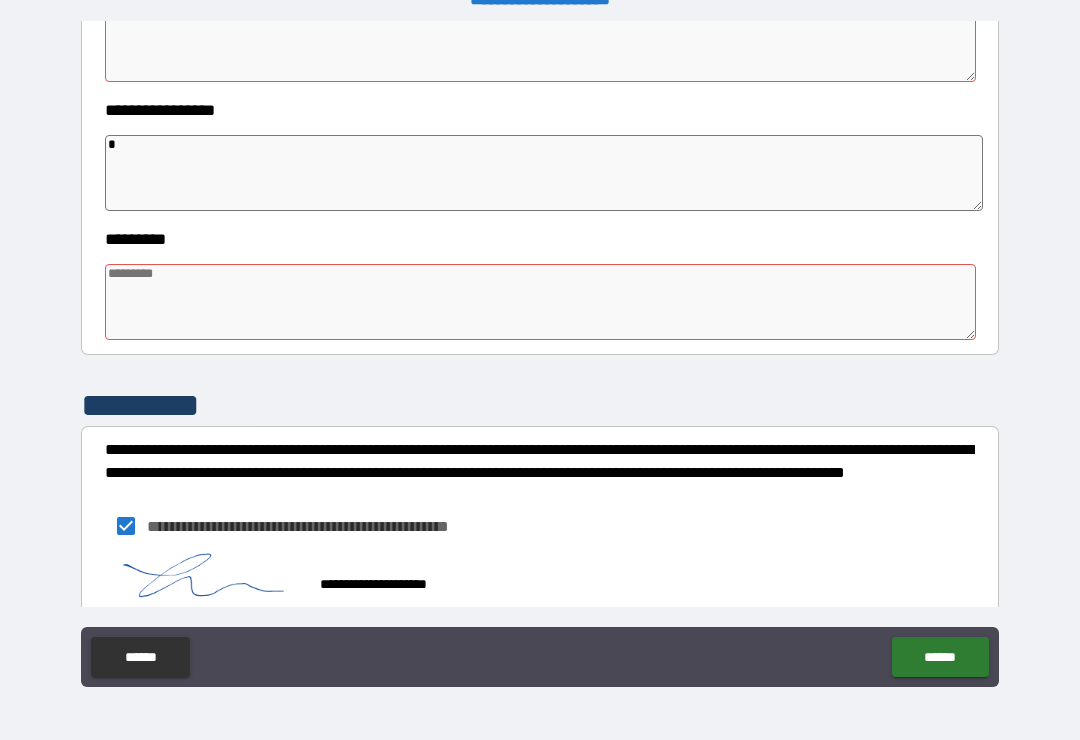 type on "*" 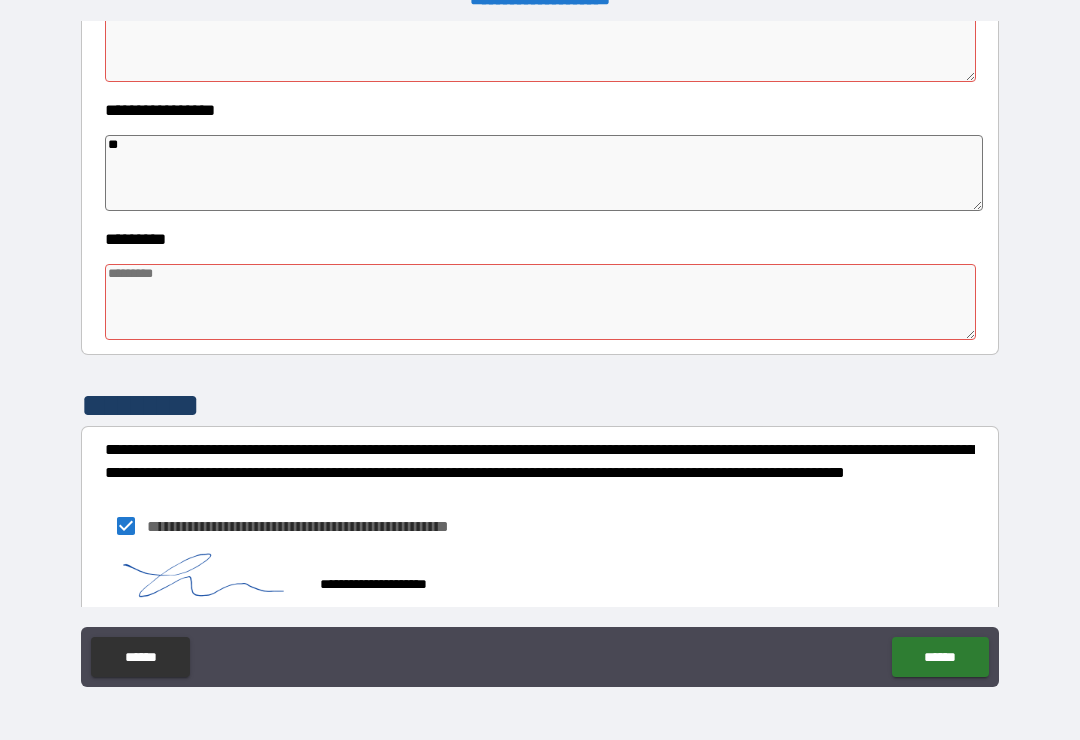 type on "*" 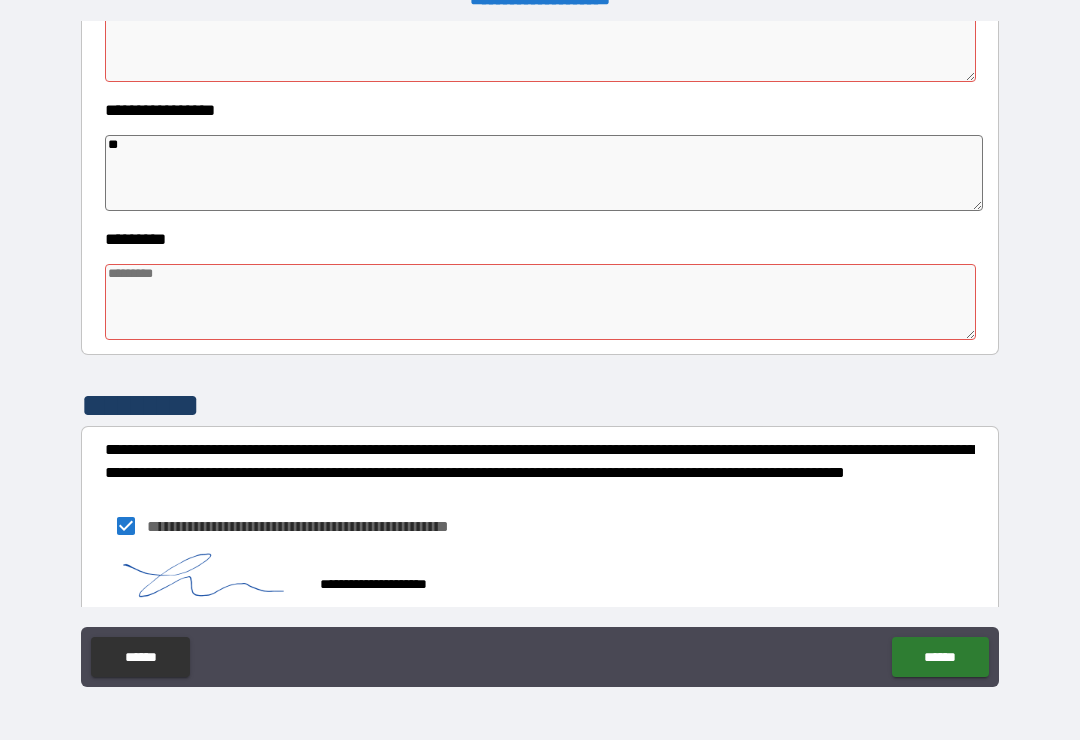 type on "*" 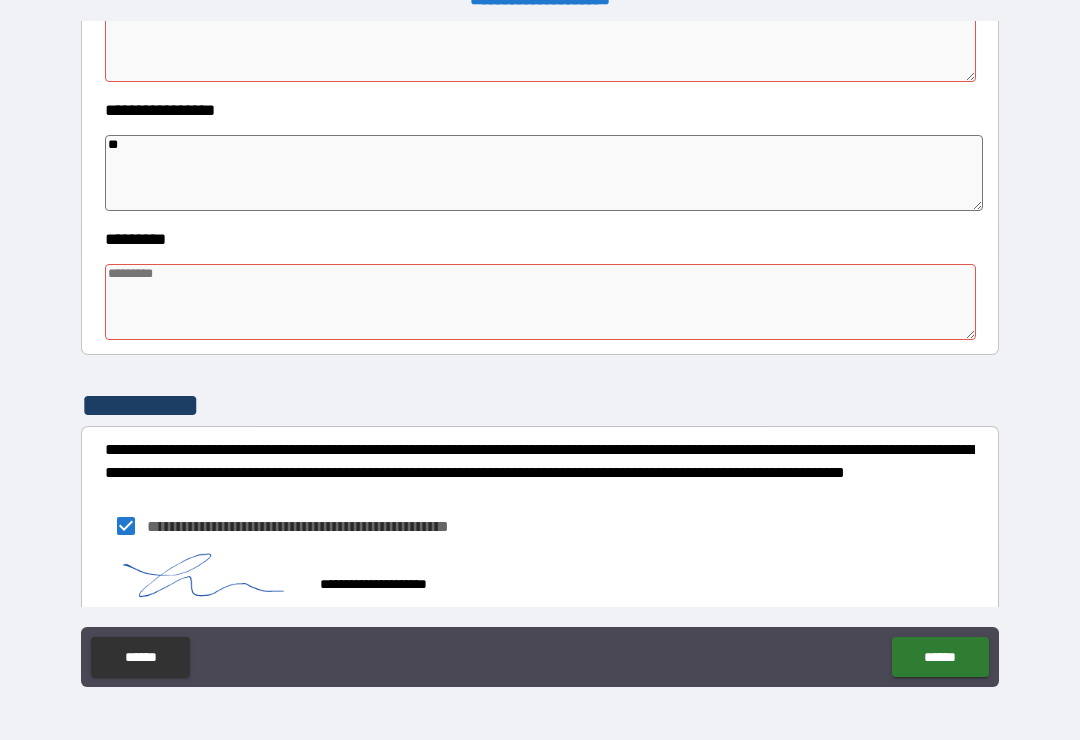 type on "*" 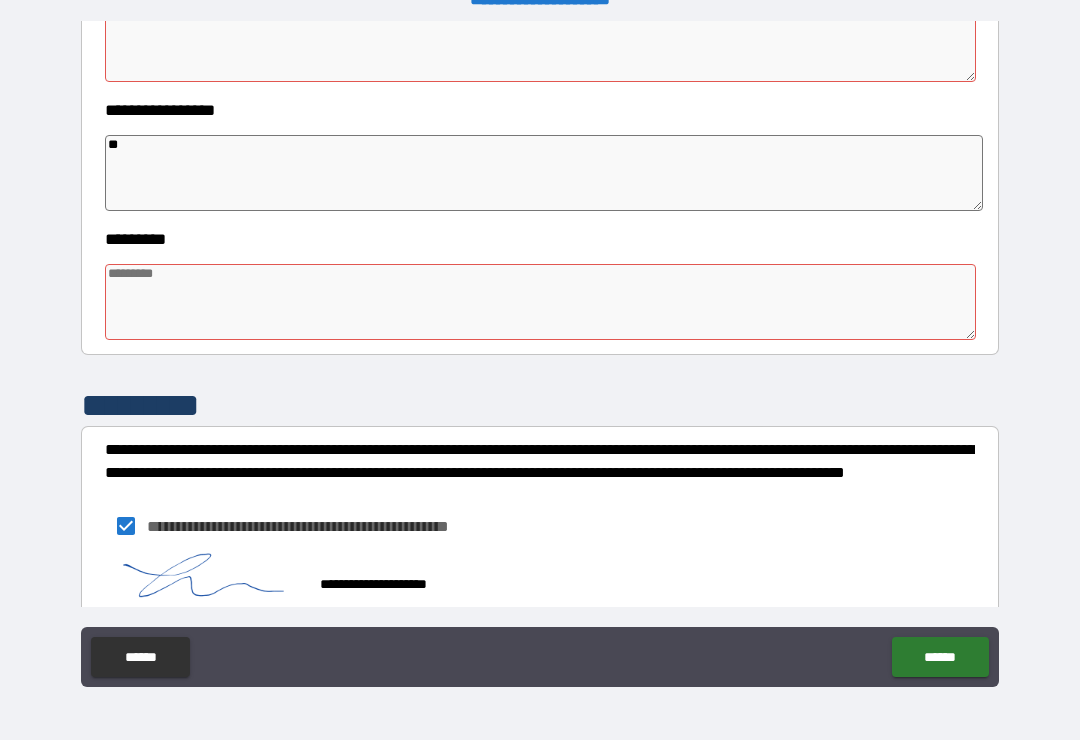 type on "***" 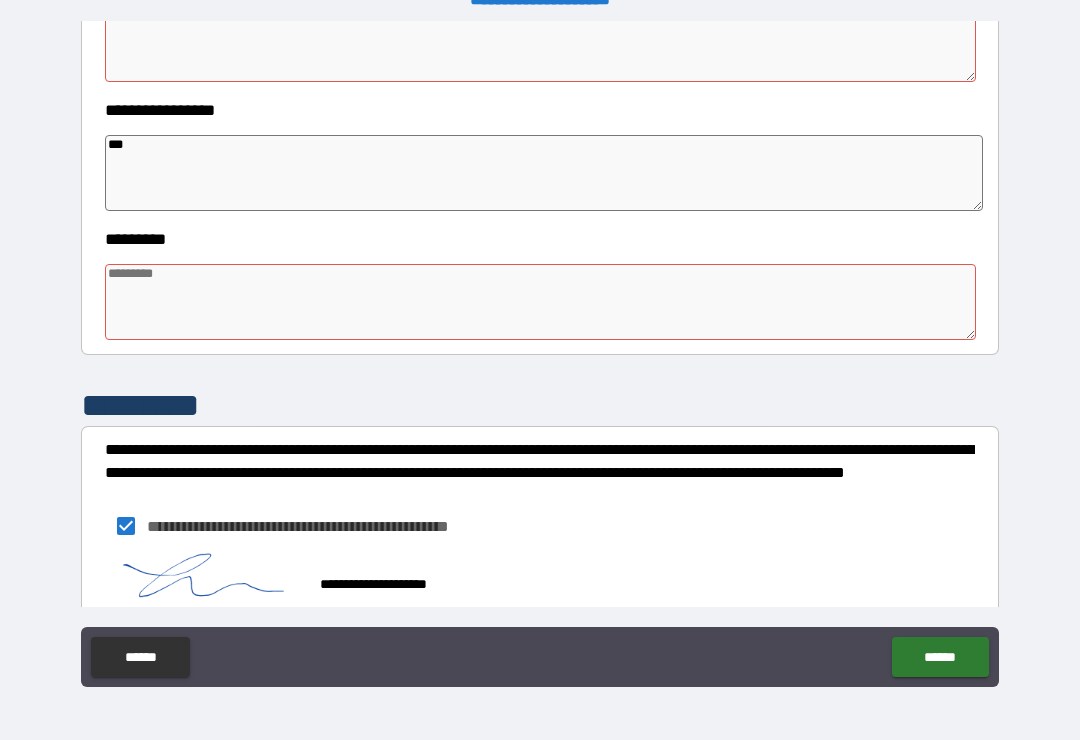 type on "*" 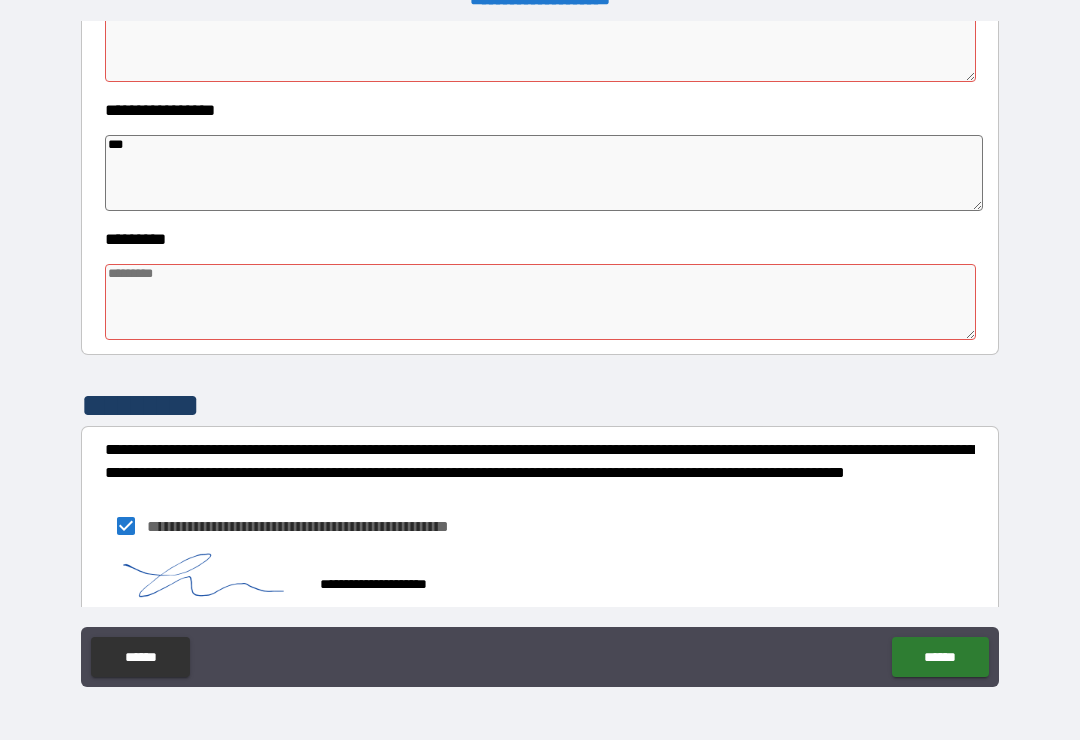 type on "*" 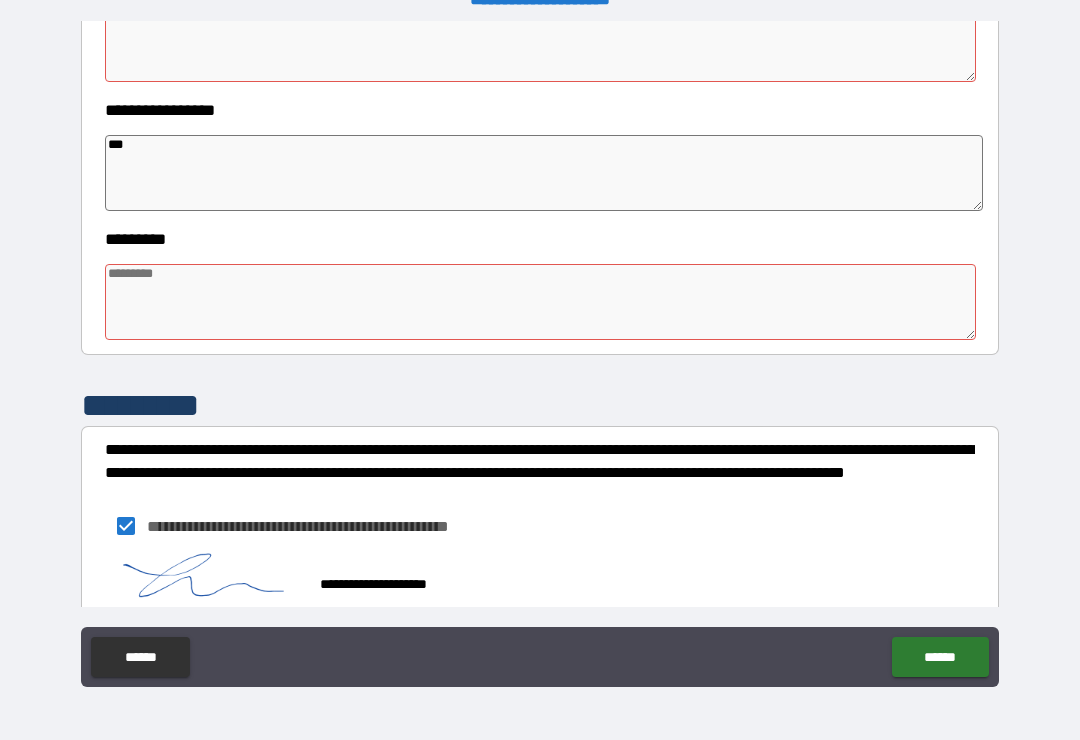 type on "*" 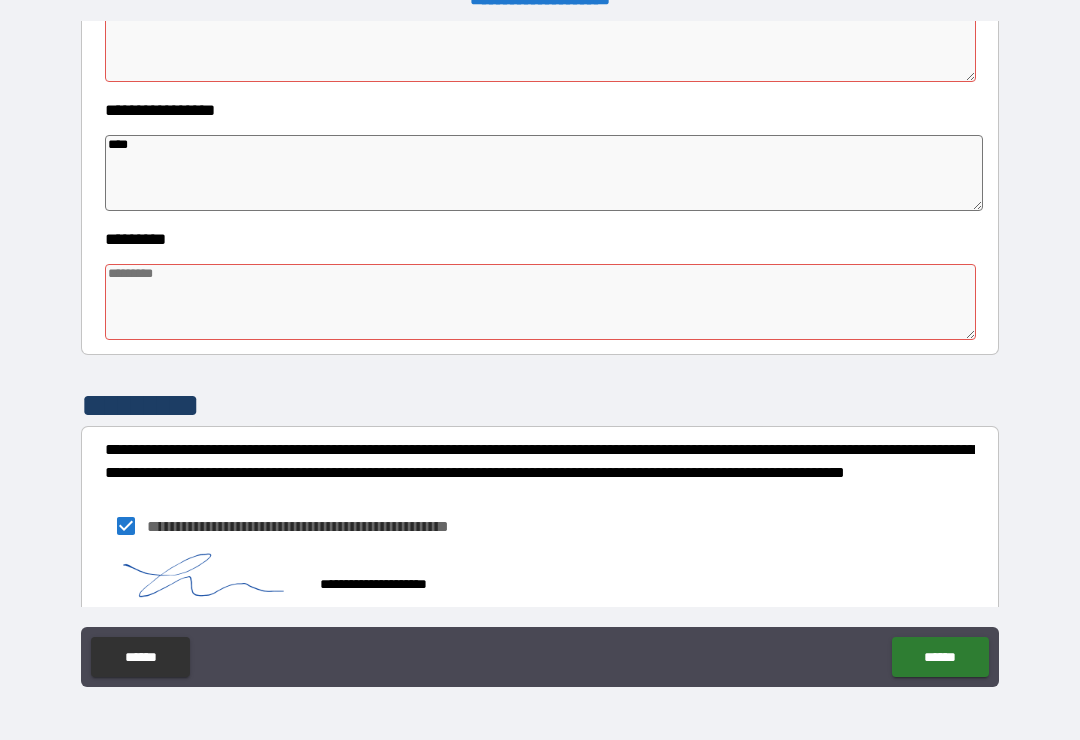 type on "*" 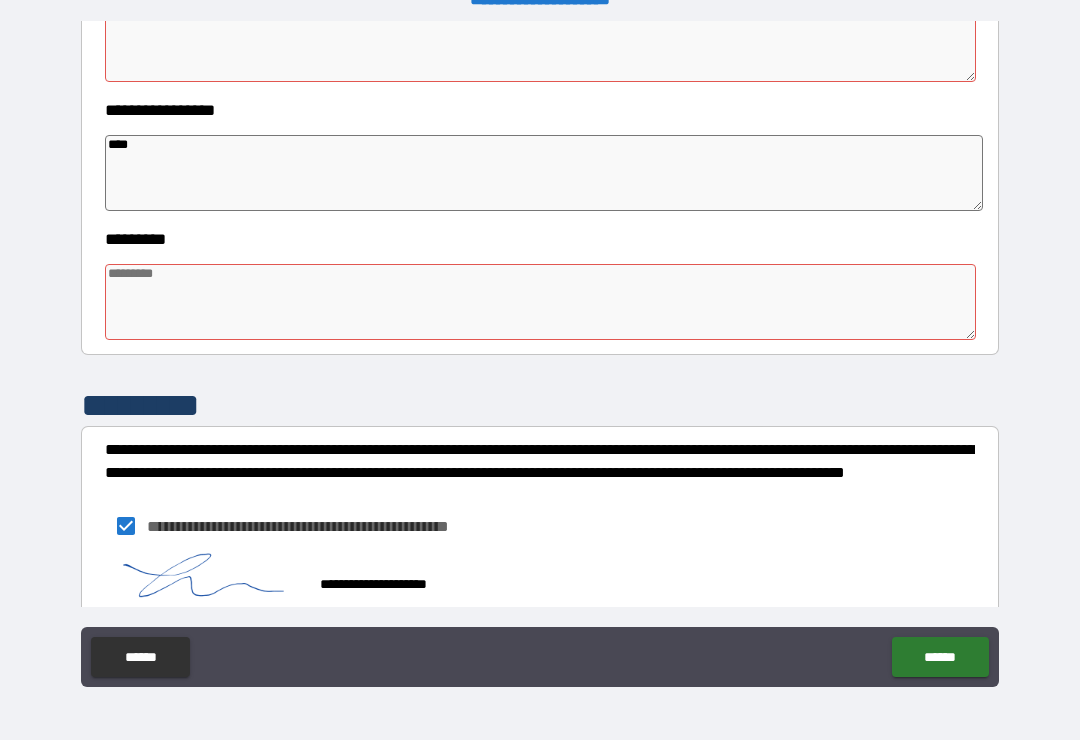 type on "*" 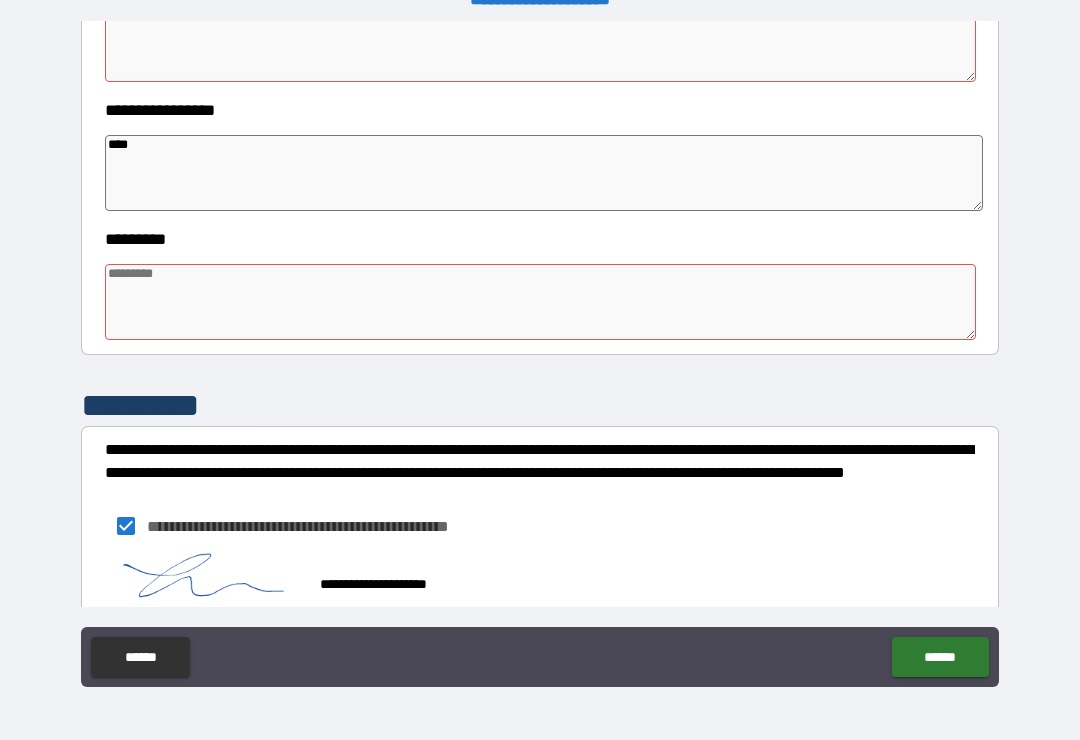 type on "*" 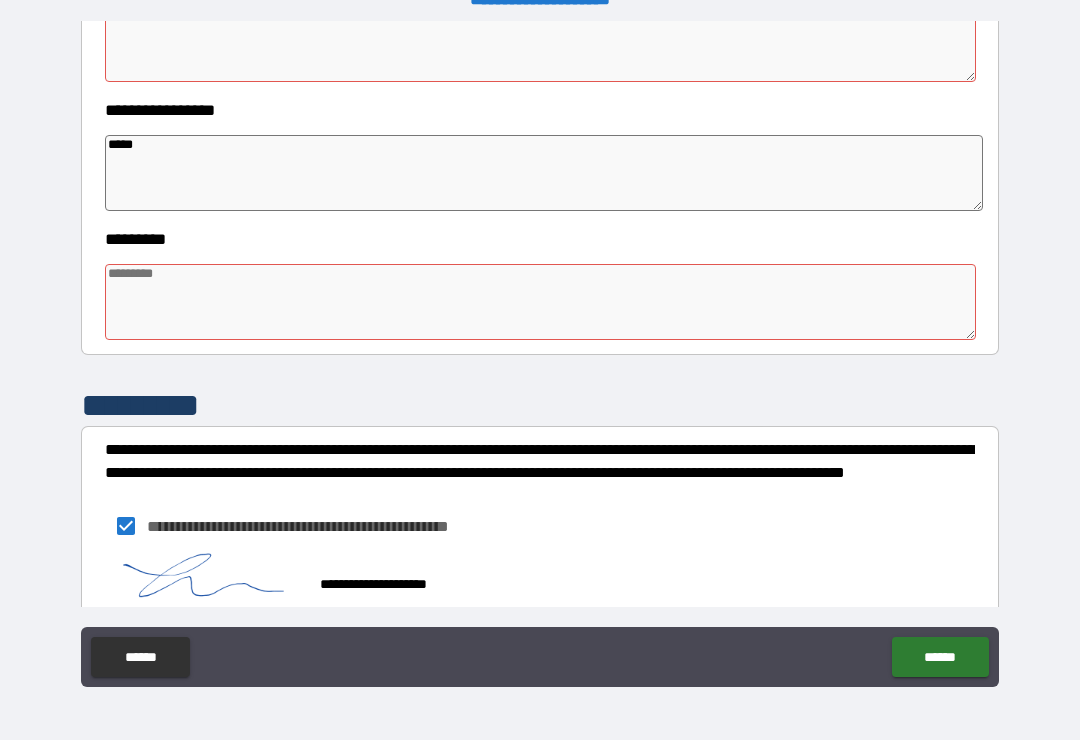 type on "*" 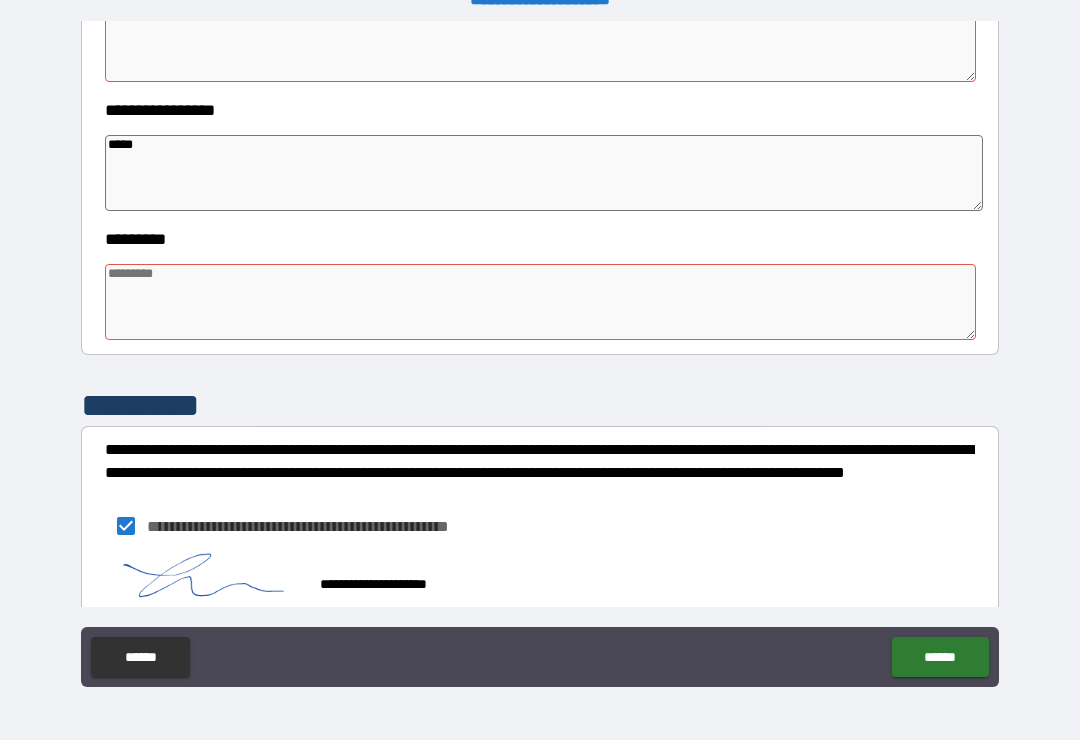 type on "*" 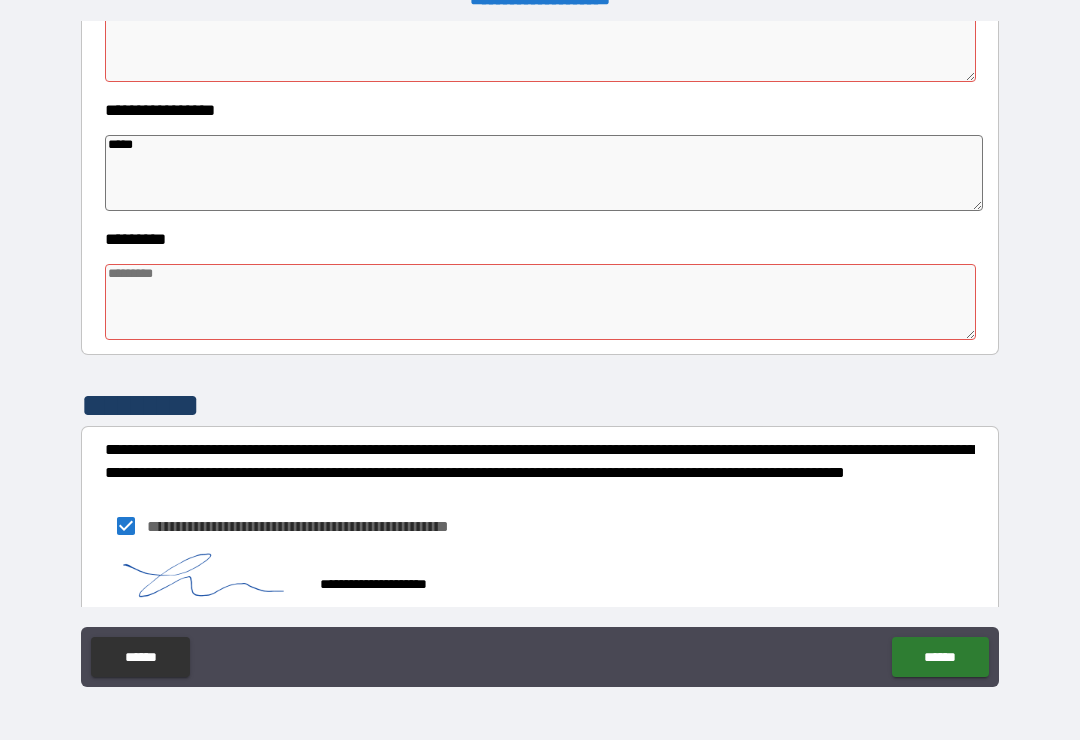 type on "*" 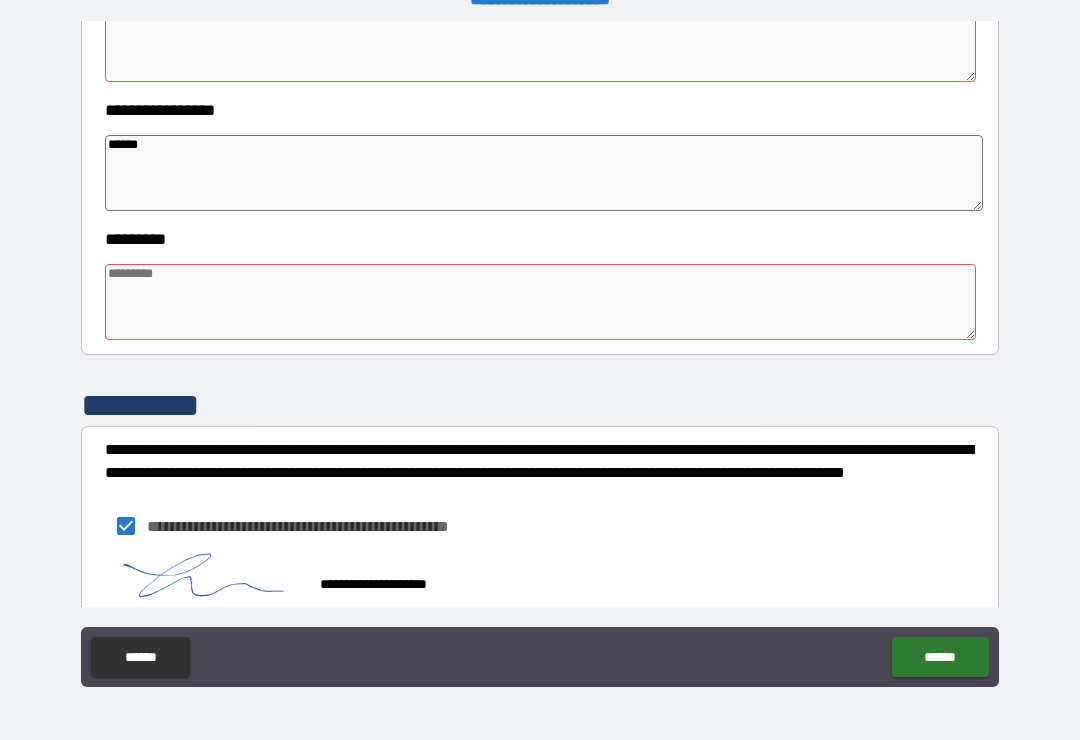 type on "*" 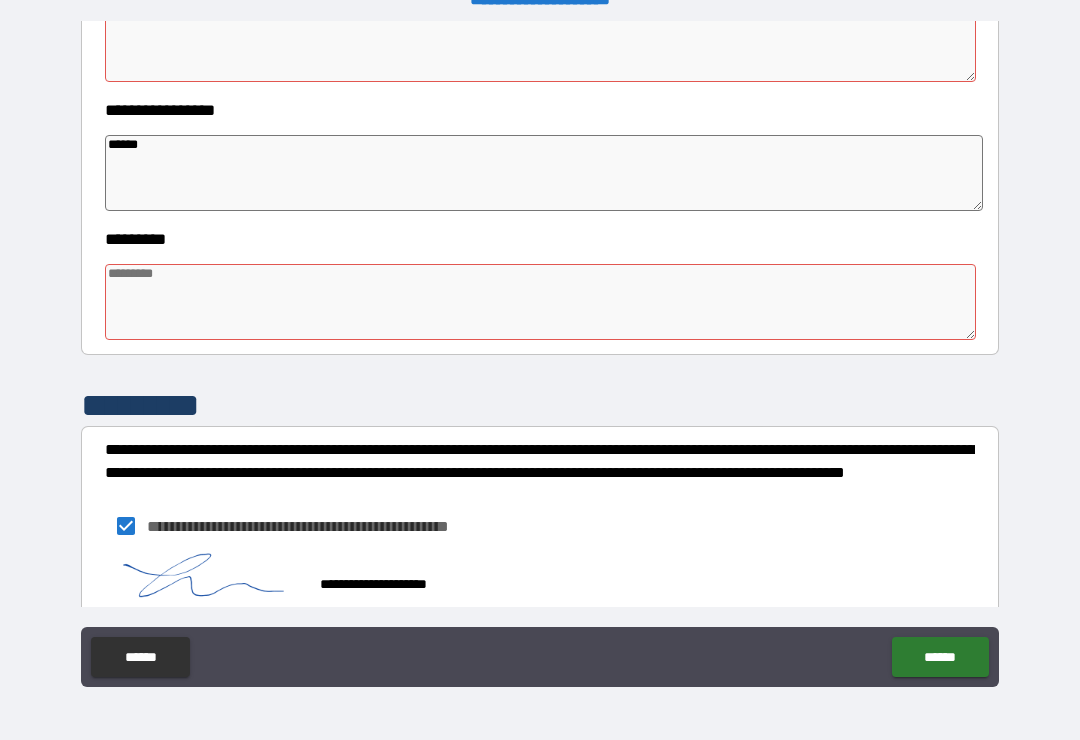 type on "*" 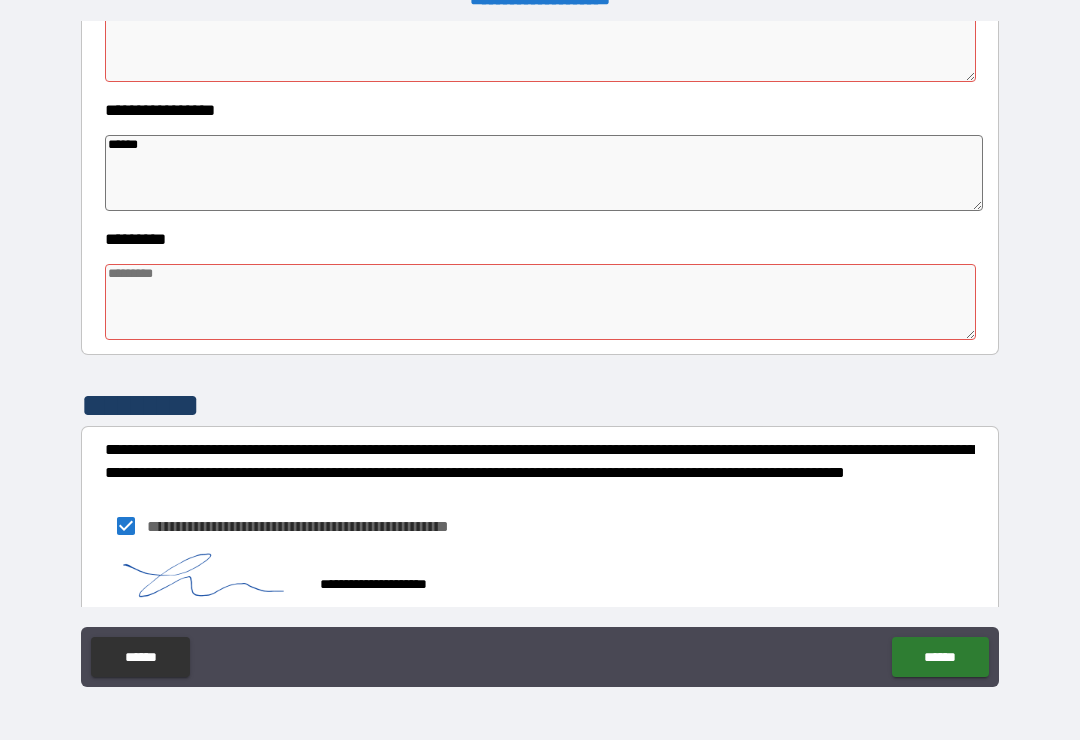 type on "*" 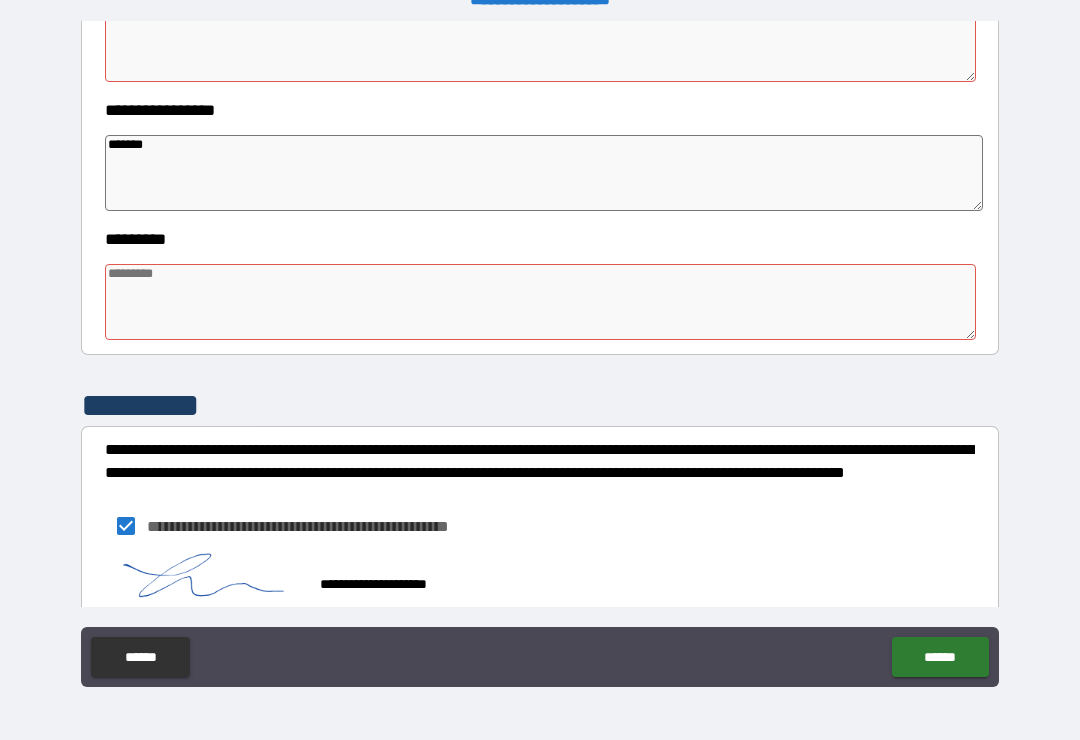 type on "********" 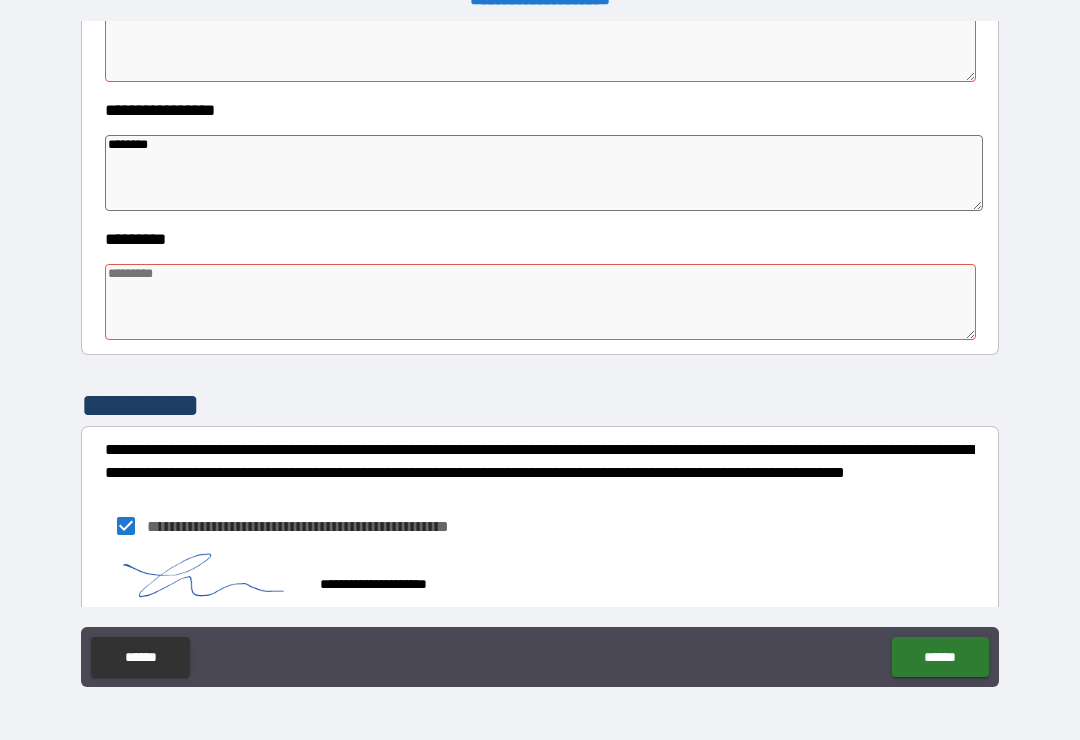 type on "*" 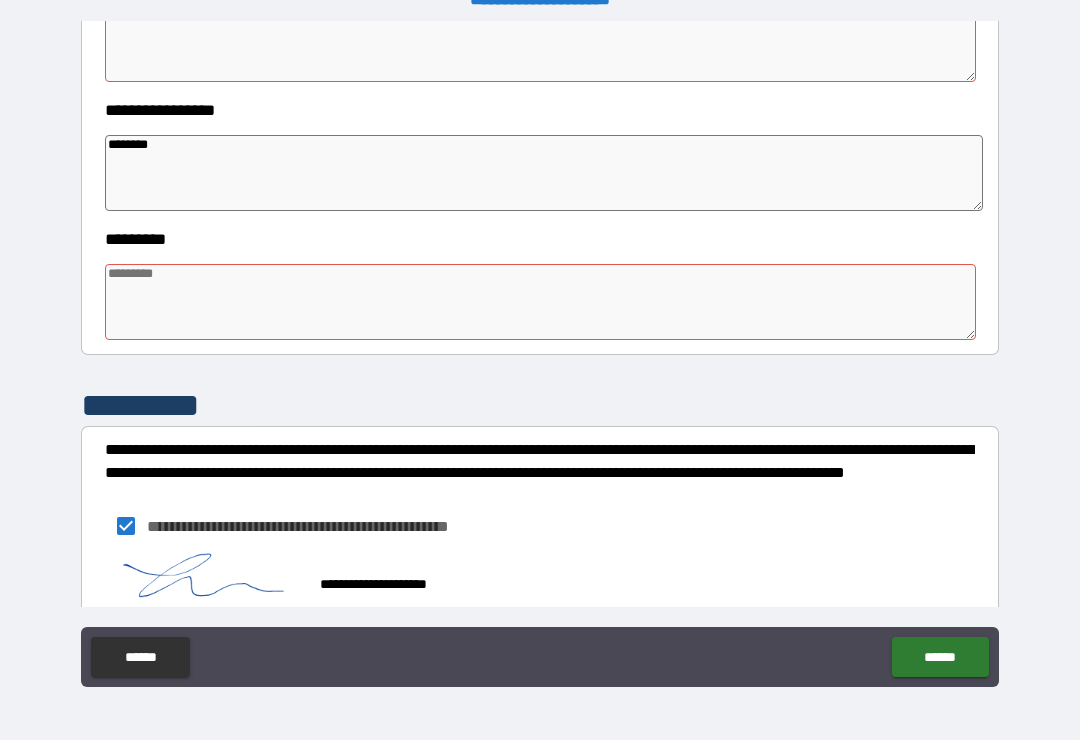 type on "*" 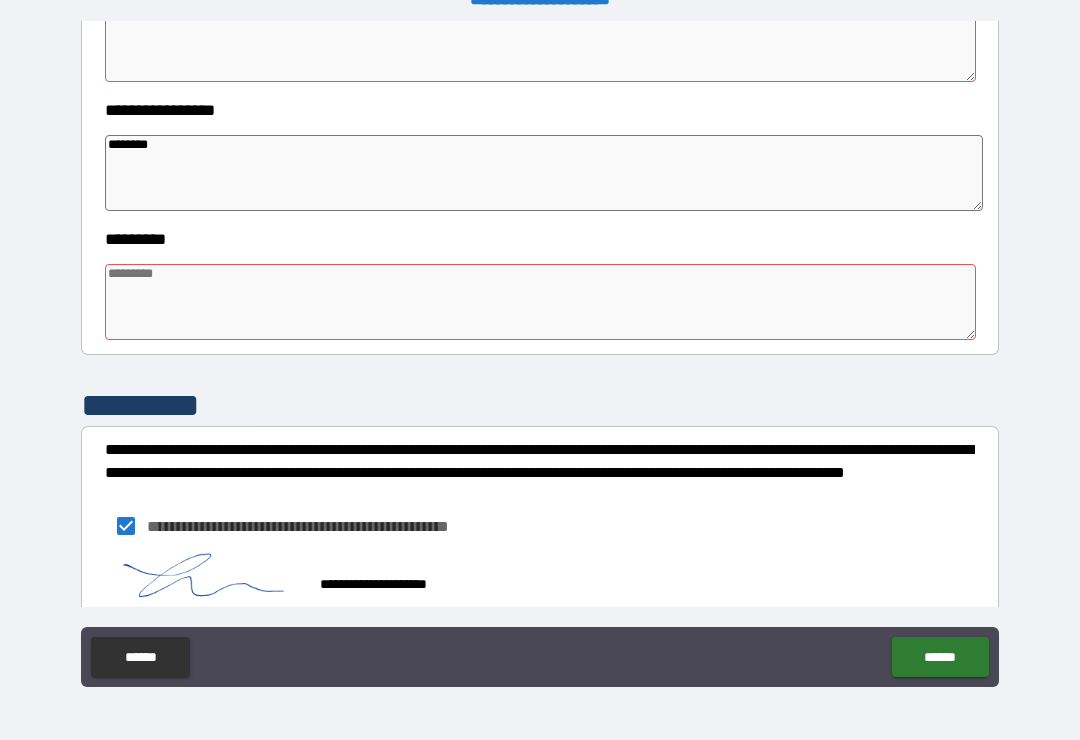 type on "*" 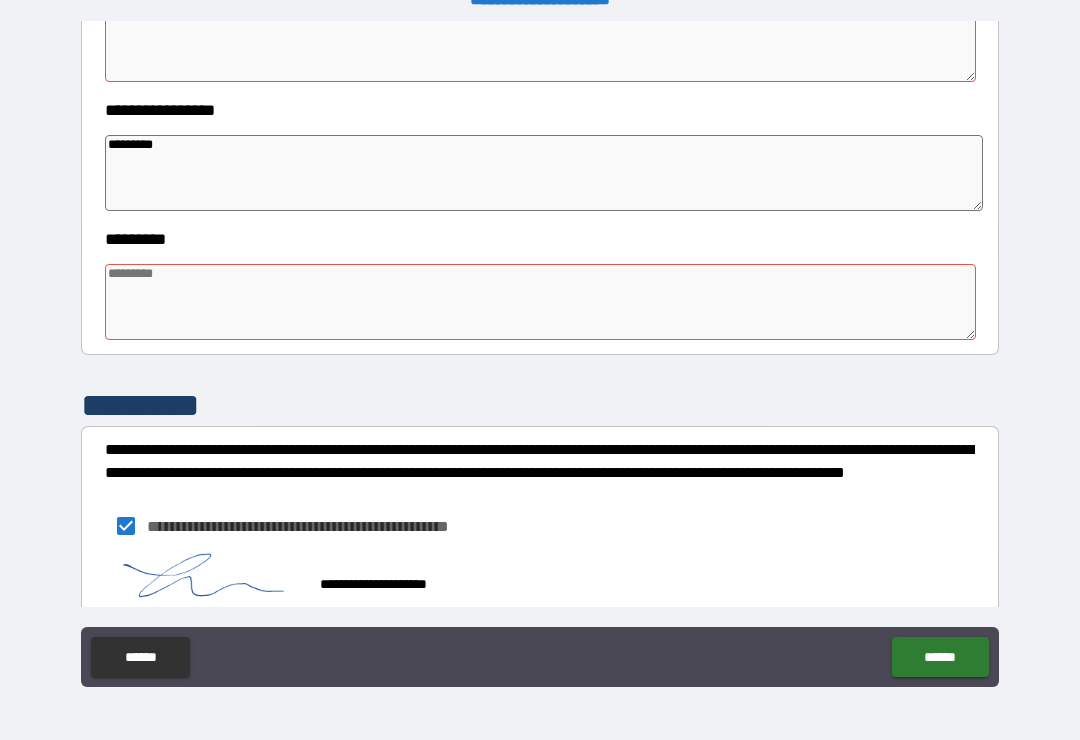 type on "*" 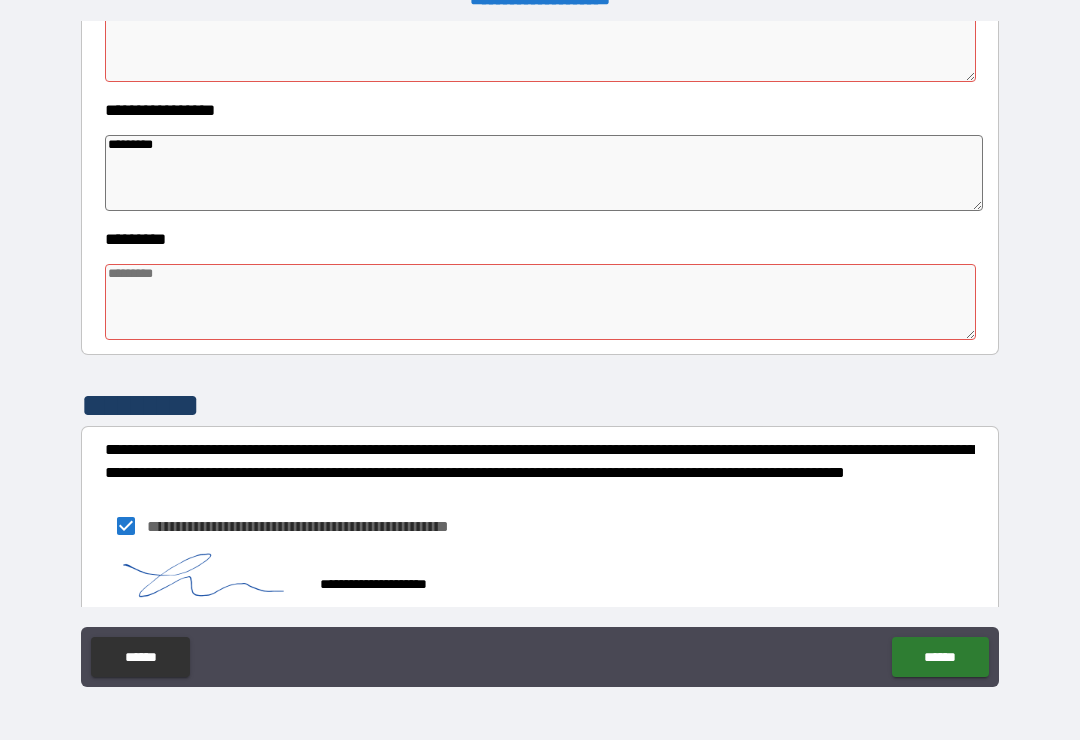 type on "*" 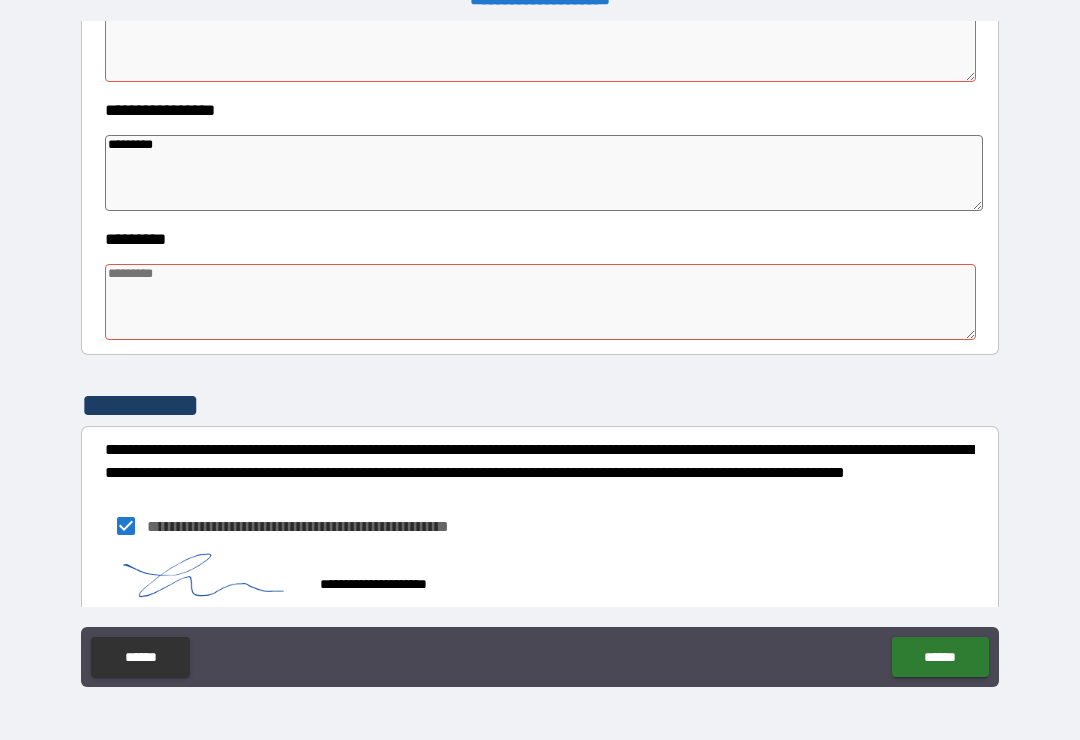 type on "*" 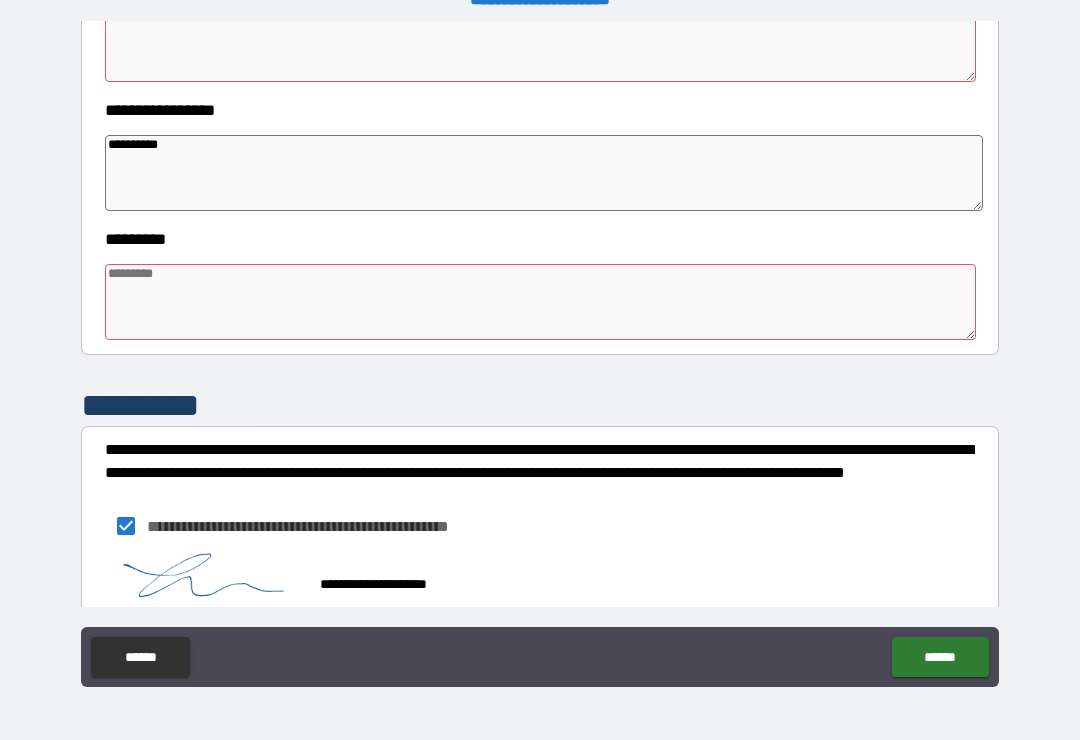 type on "*" 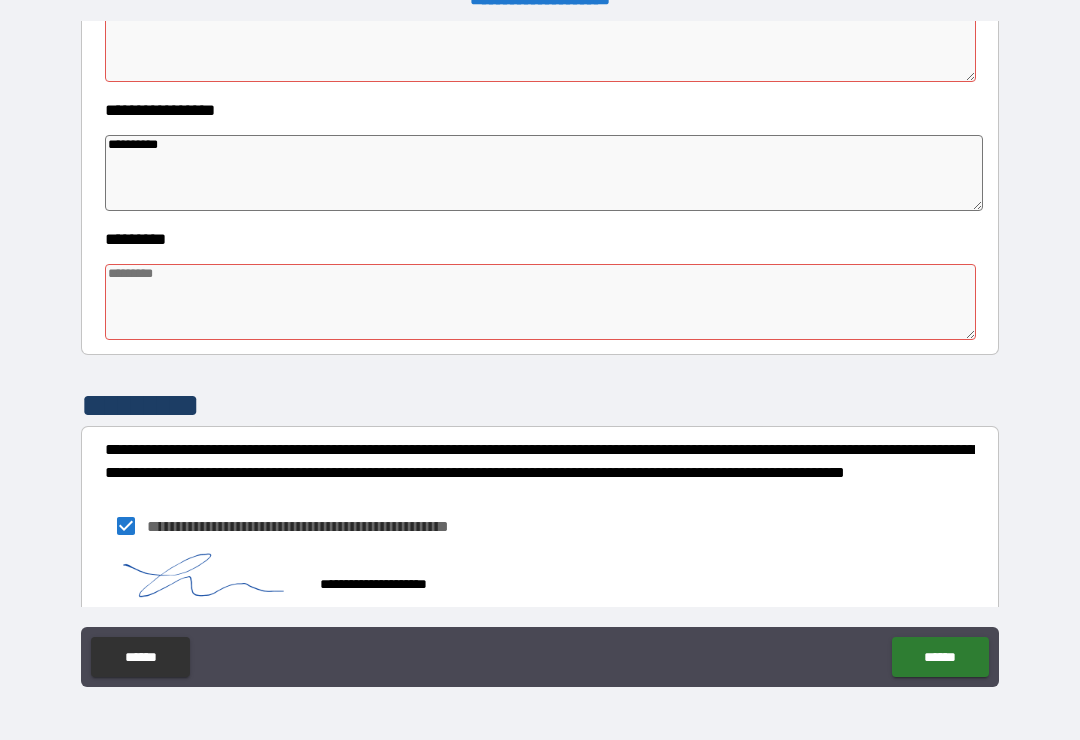 type on "*" 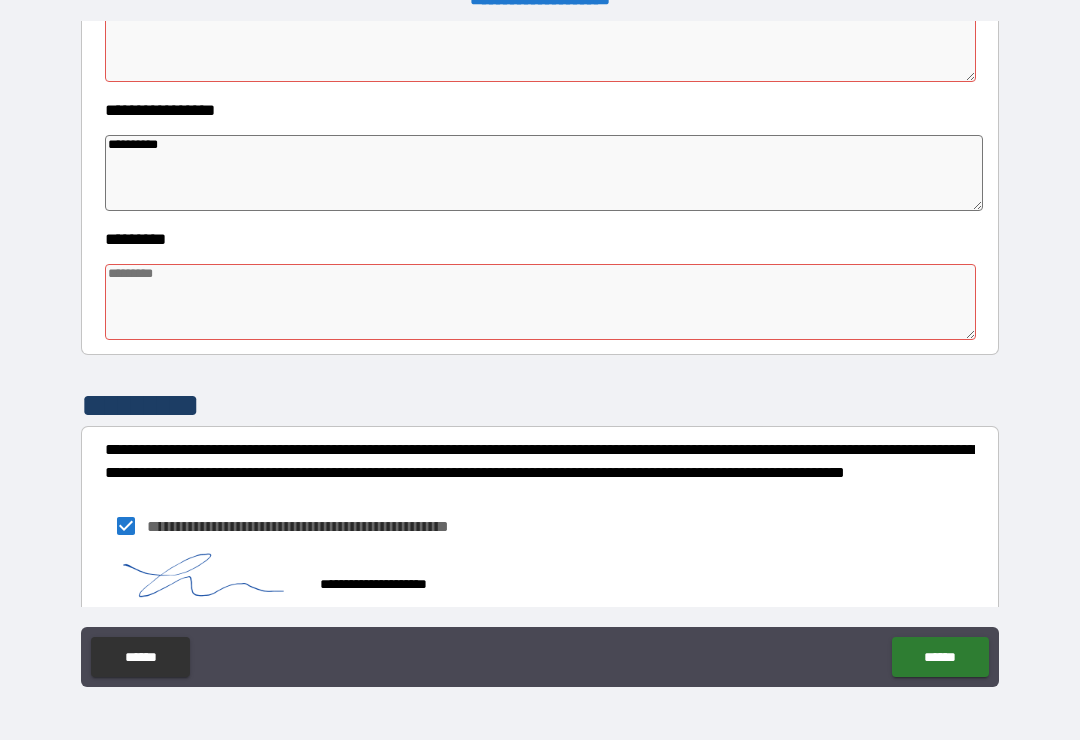 type on "*" 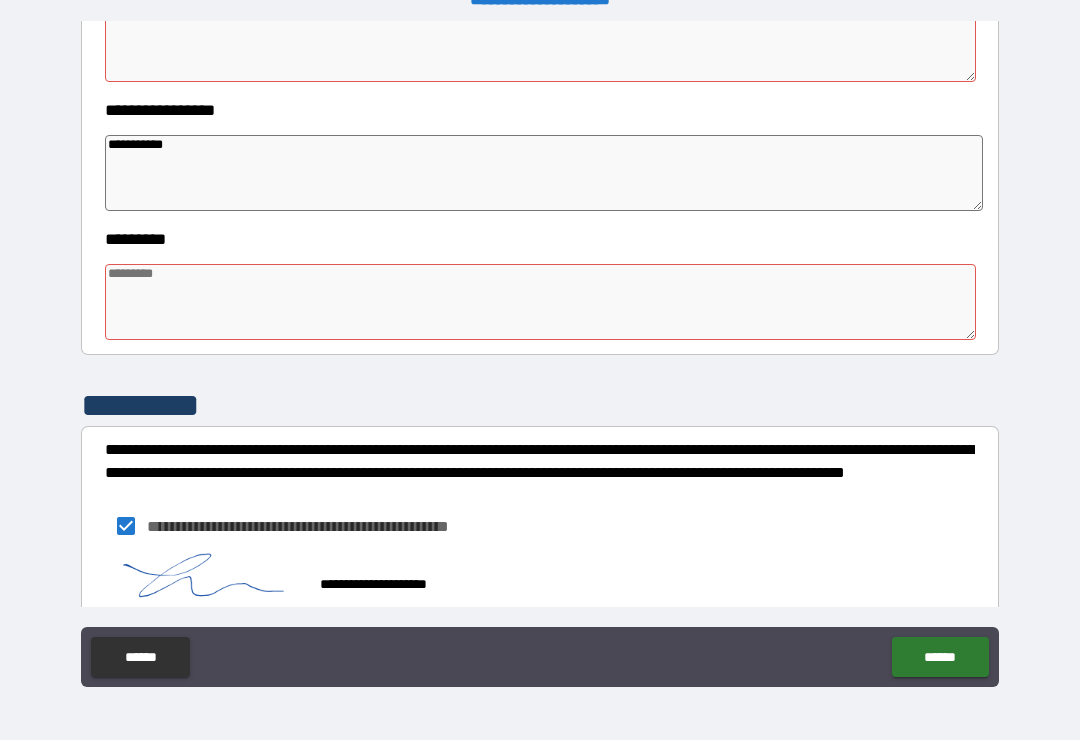 type on "*" 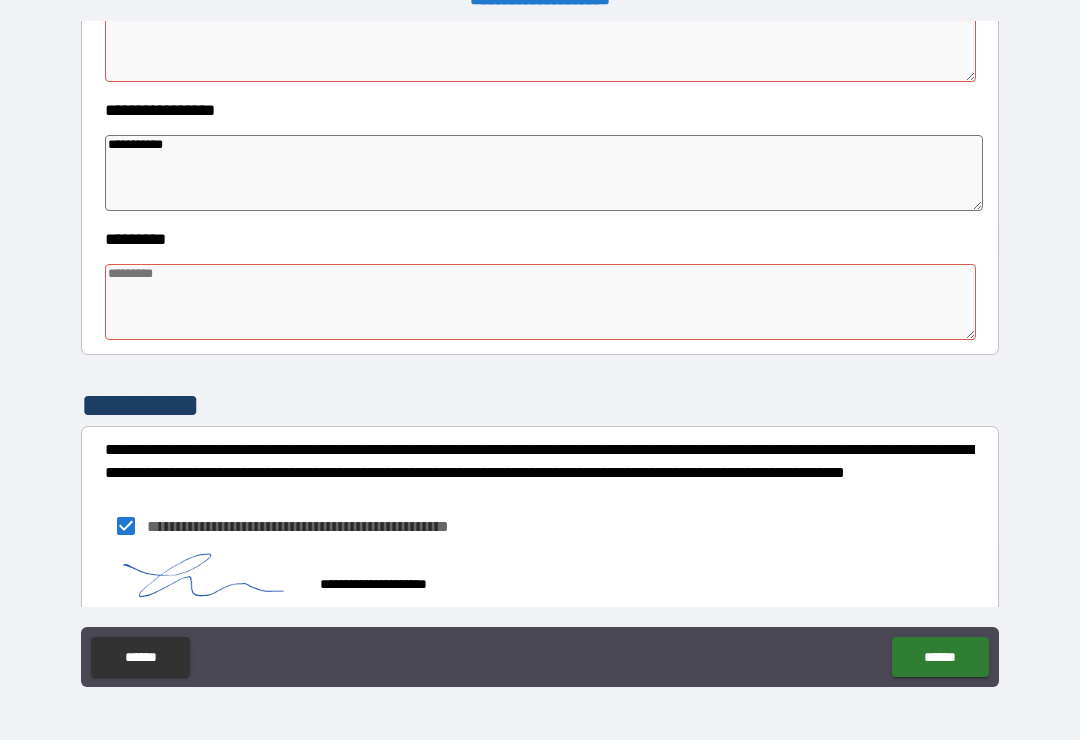 type on "*" 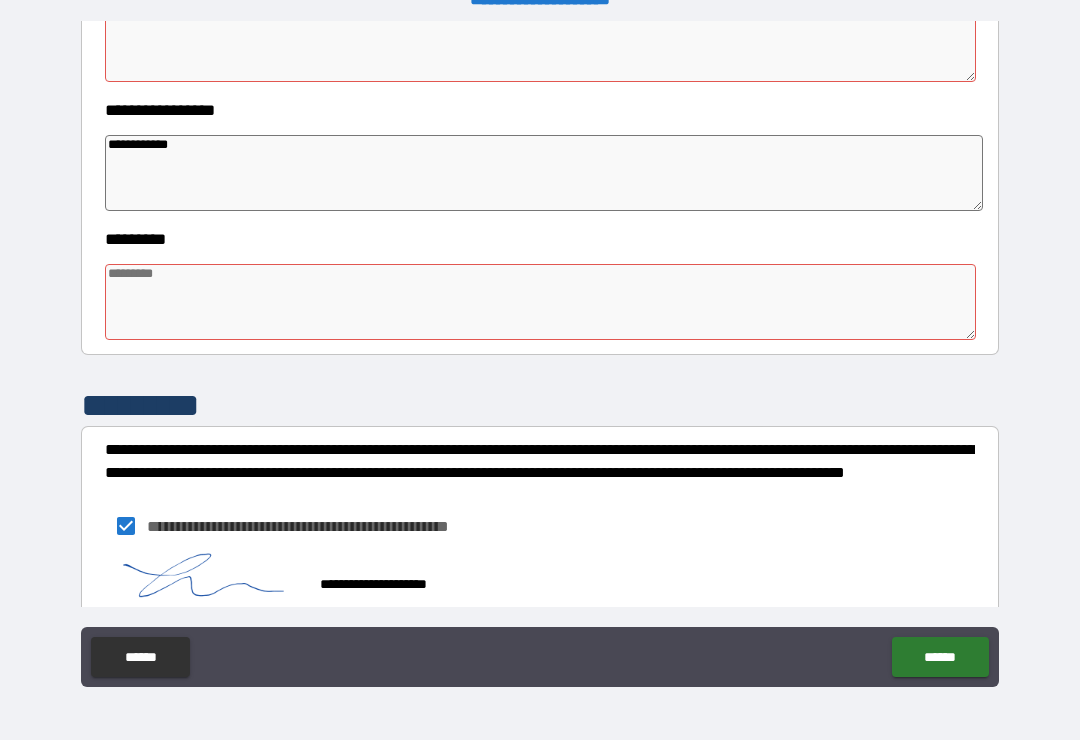 type on "*" 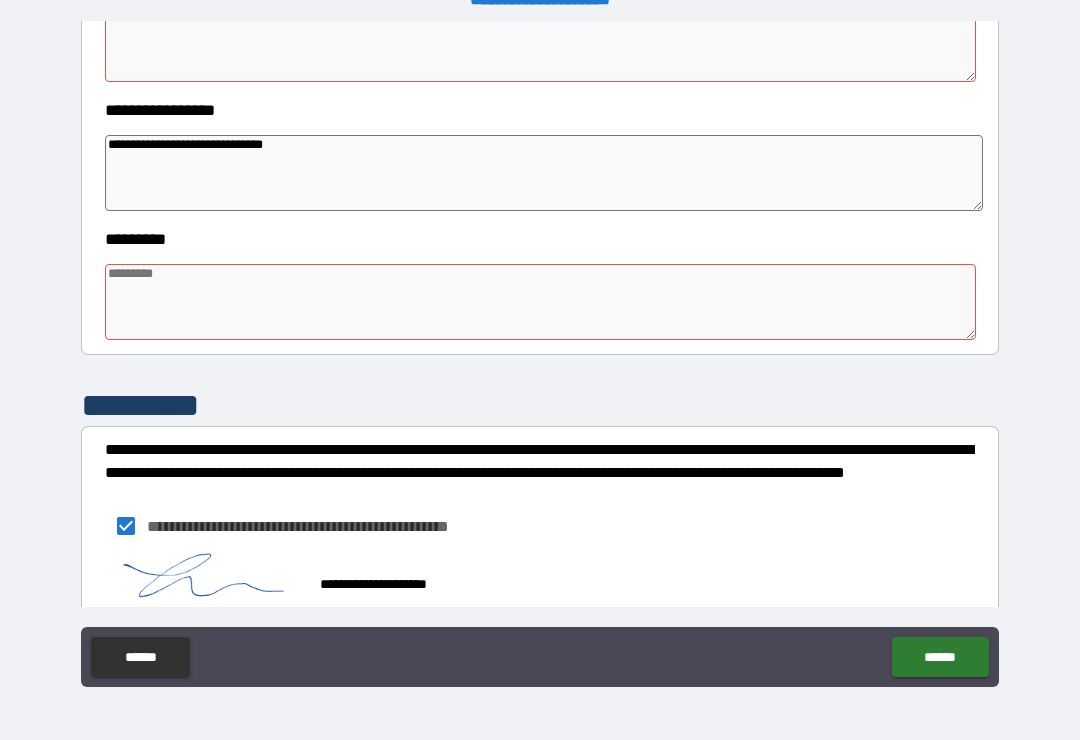 click at bounding box center [540, 302] 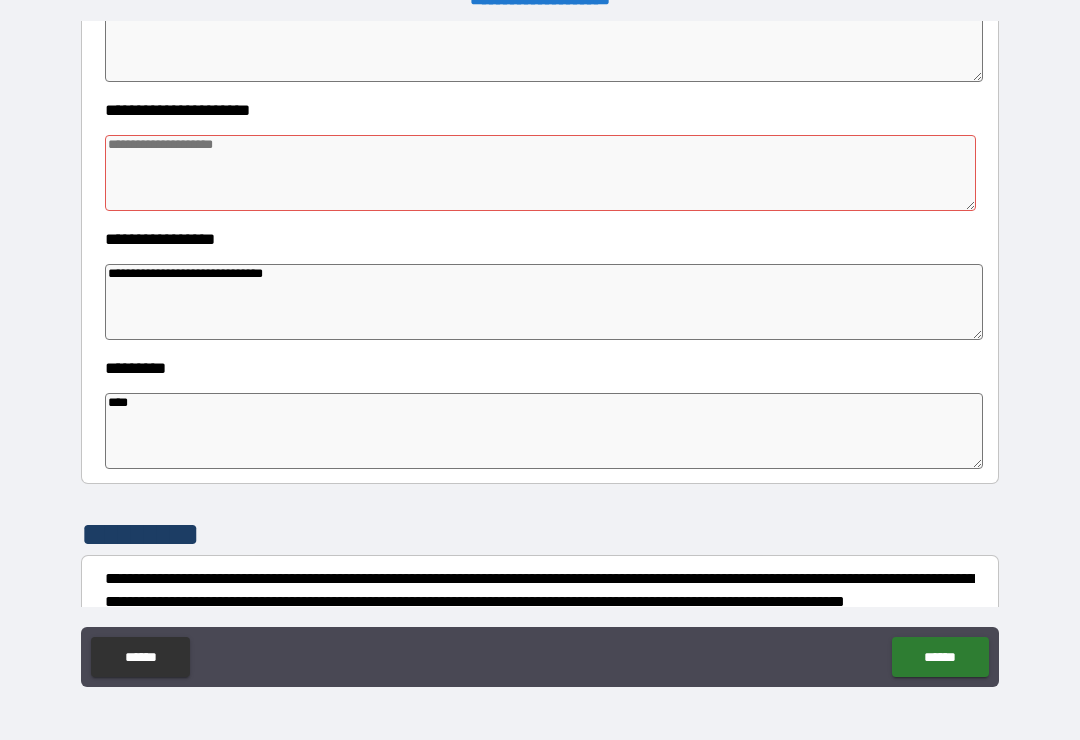 scroll, scrollTop: 373, scrollLeft: 0, axis: vertical 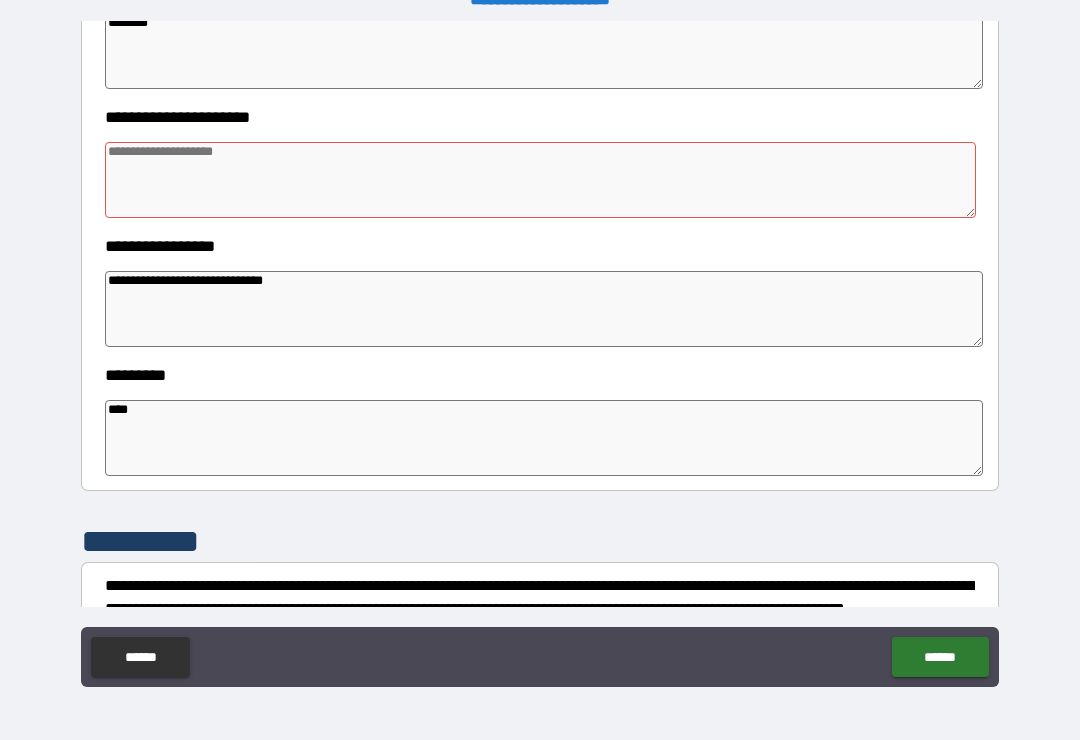 click at bounding box center (540, 180) 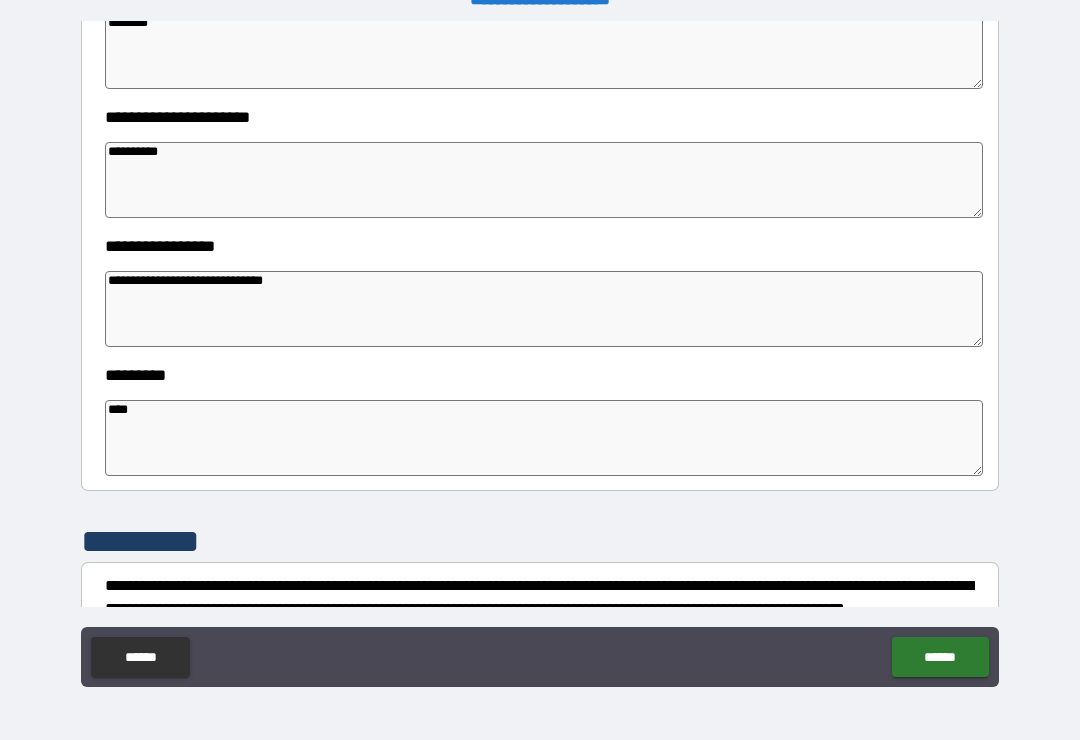 click on "**********" at bounding box center [540, 357] 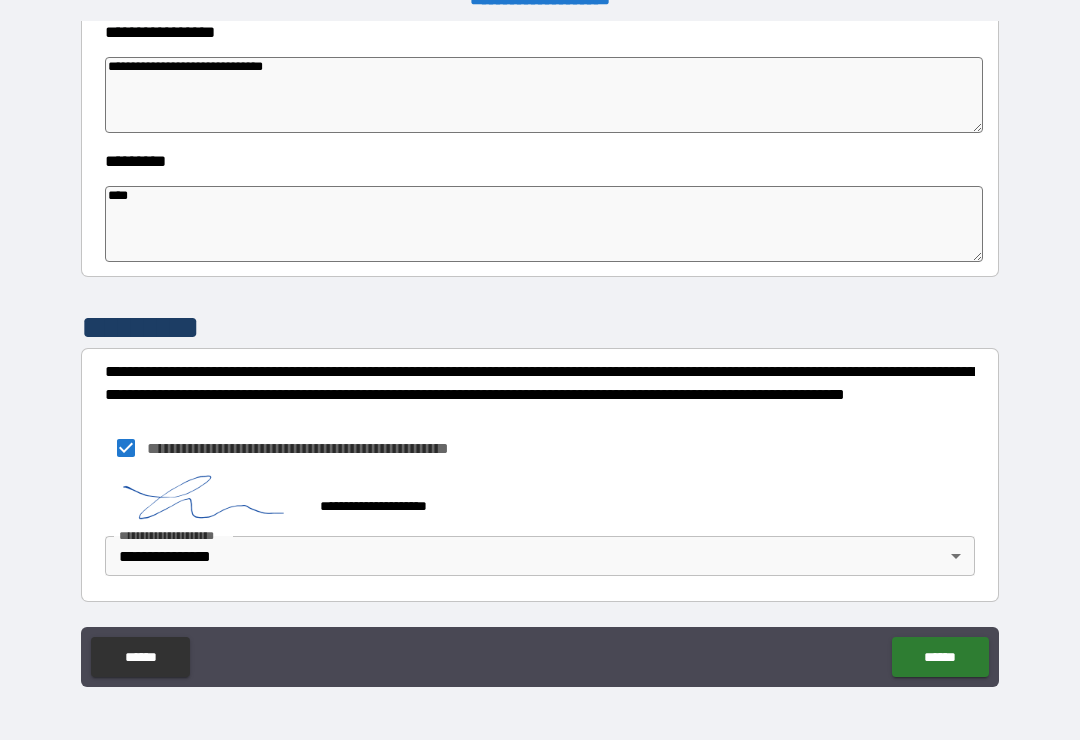 scroll, scrollTop: 587, scrollLeft: 0, axis: vertical 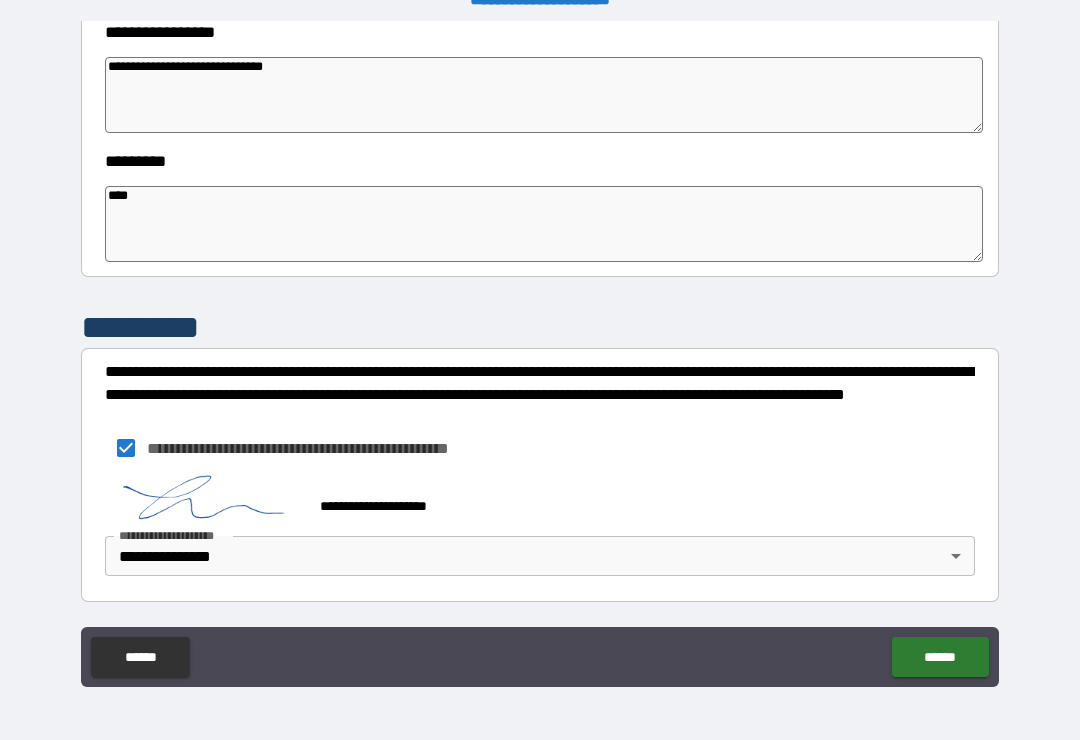 click on "******" at bounding box center (940, 657) 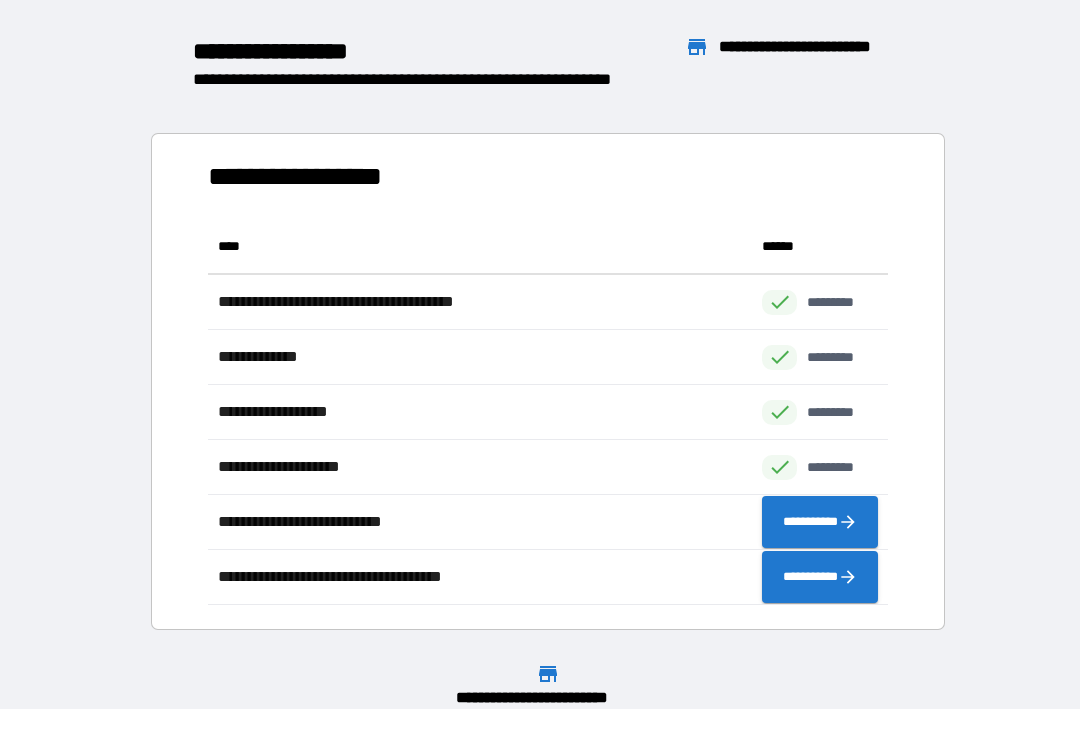 scroll, scrollTop: 1, scrollLeft: 1, axis: both 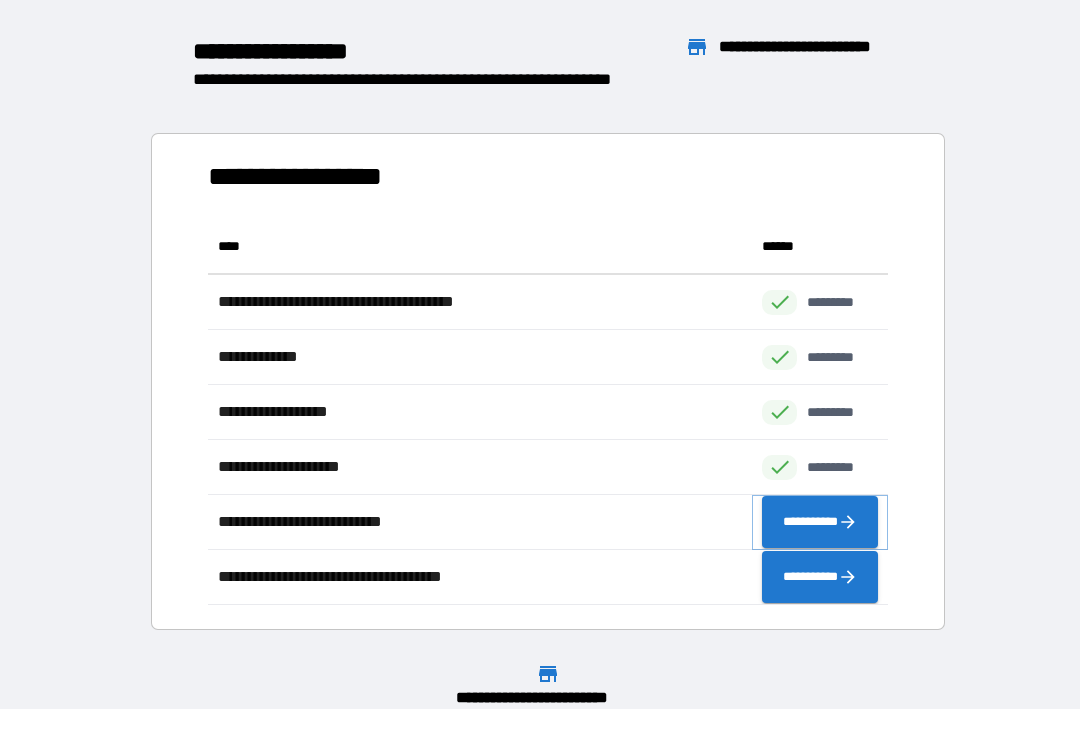 click 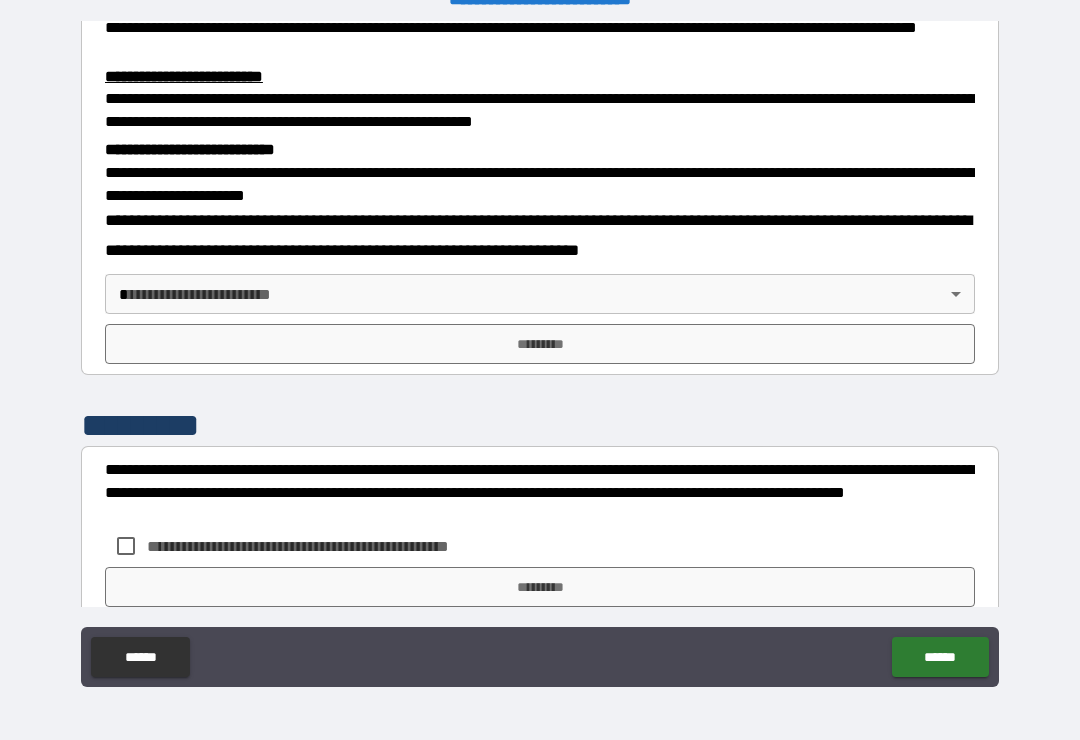 scroll, scrollTop: 569, scrollLeft: 0, axis: vertical 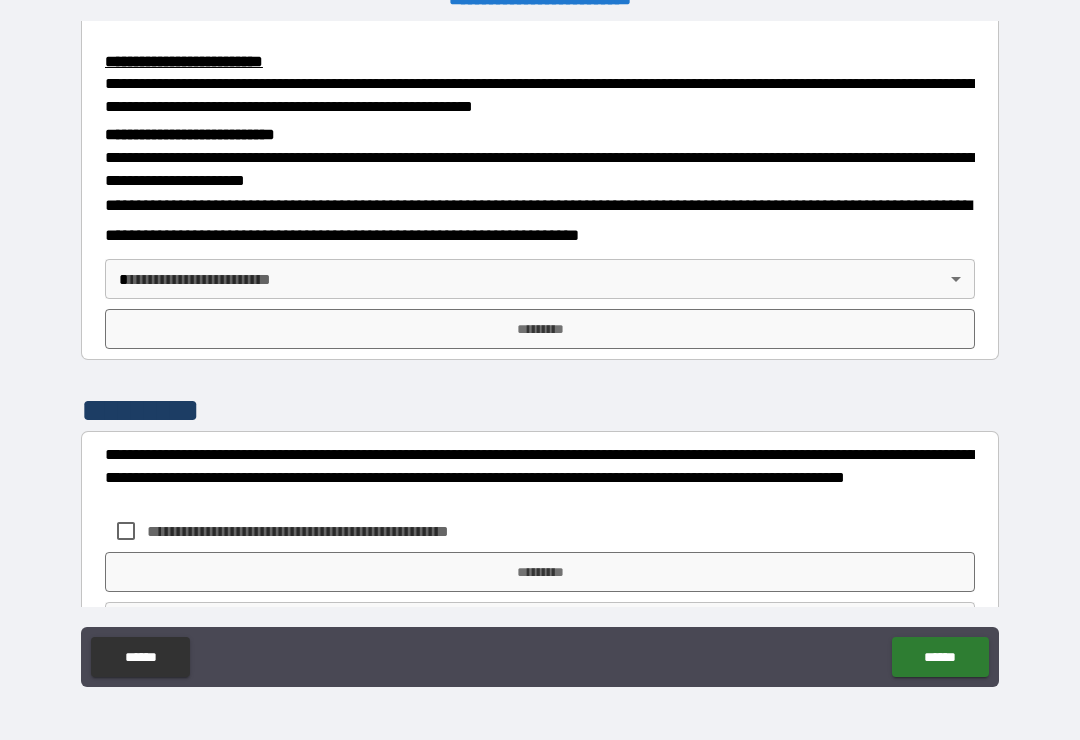 click on "**********" at bounding box center (540, 354) 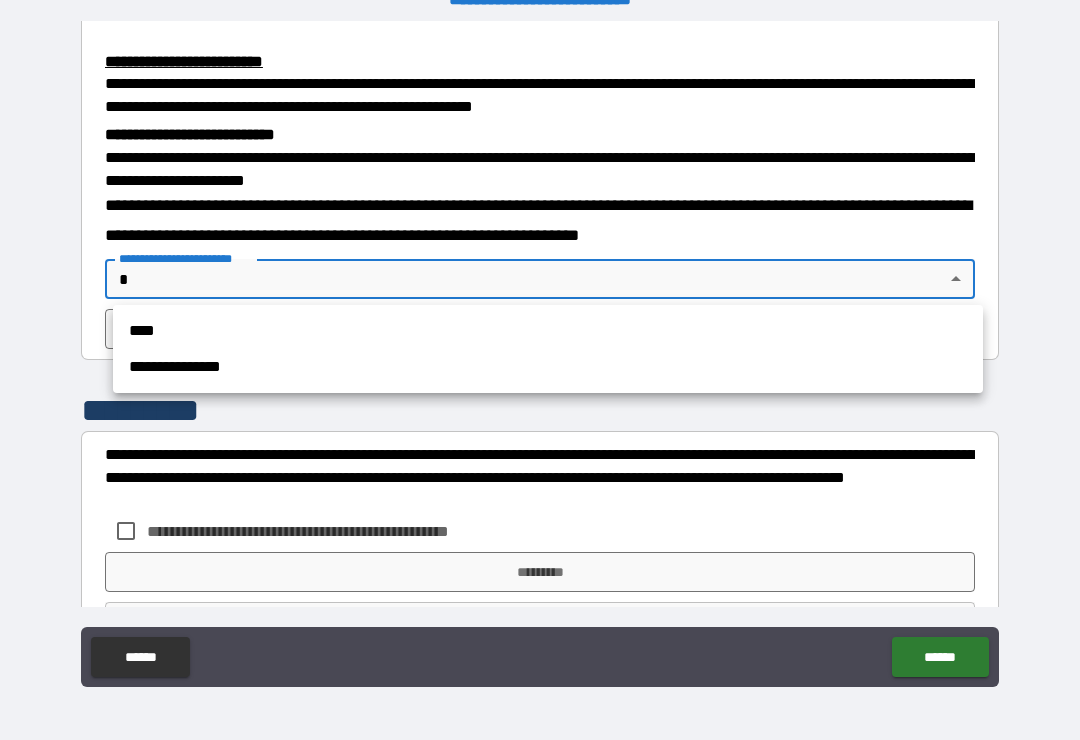 click on "**********" at bounding box center (548, 367) 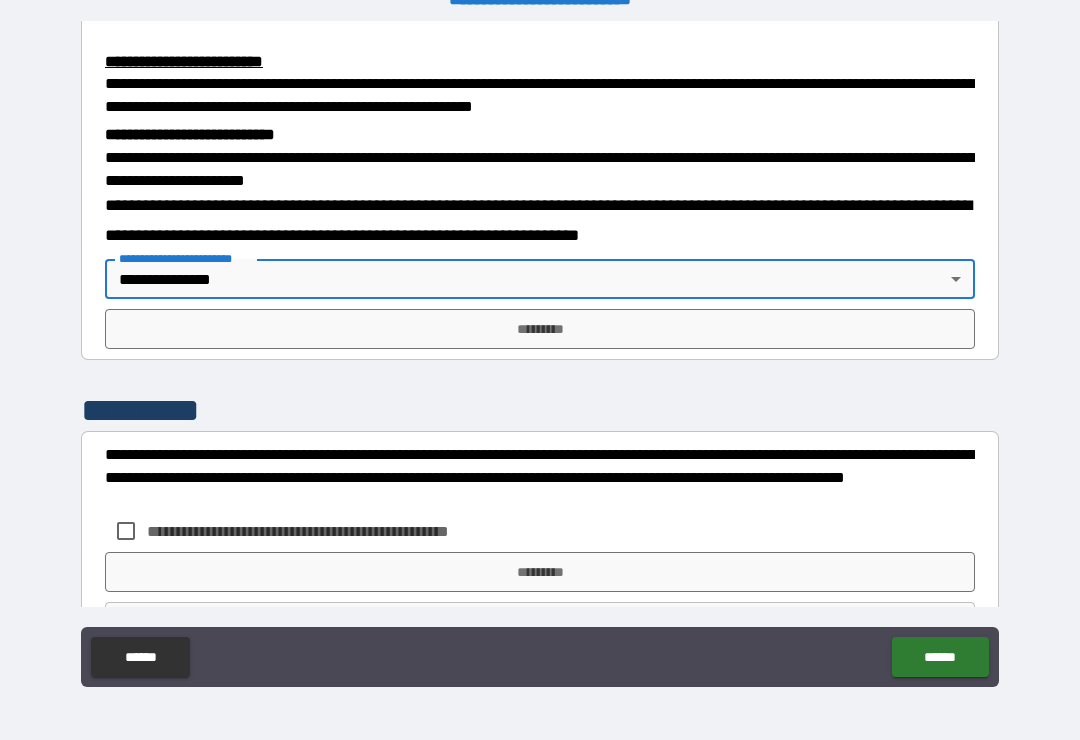 click on "*********" at bounding box center [540, 329] 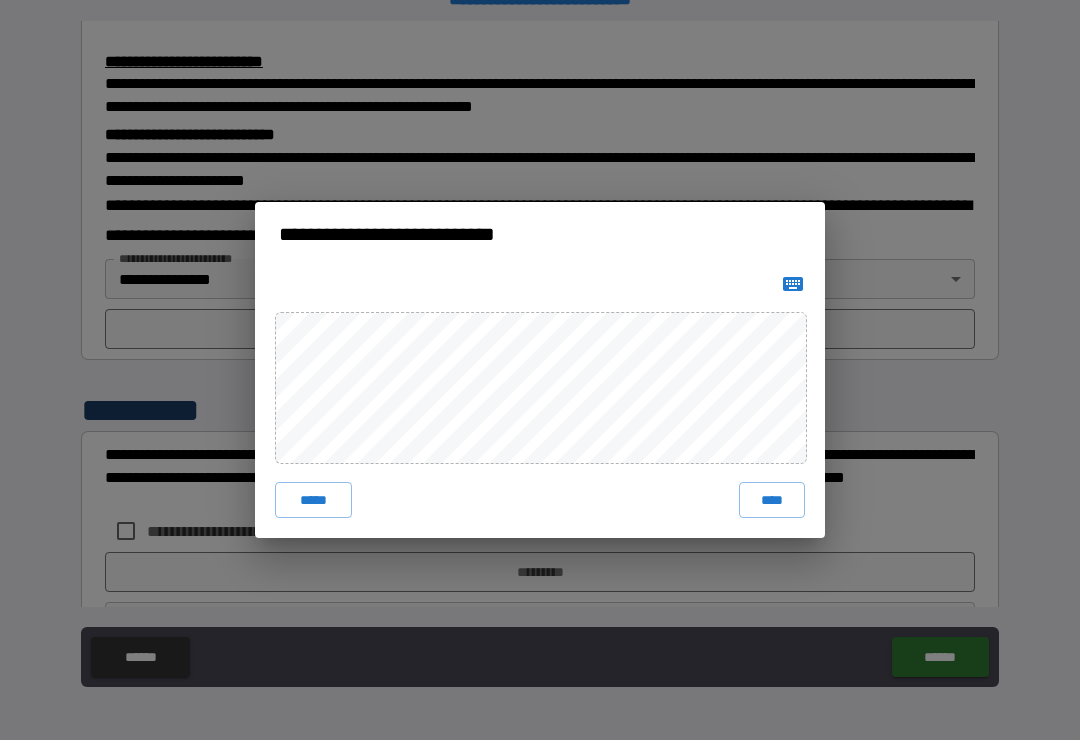 click on "****" at bounding box center [772, 500] 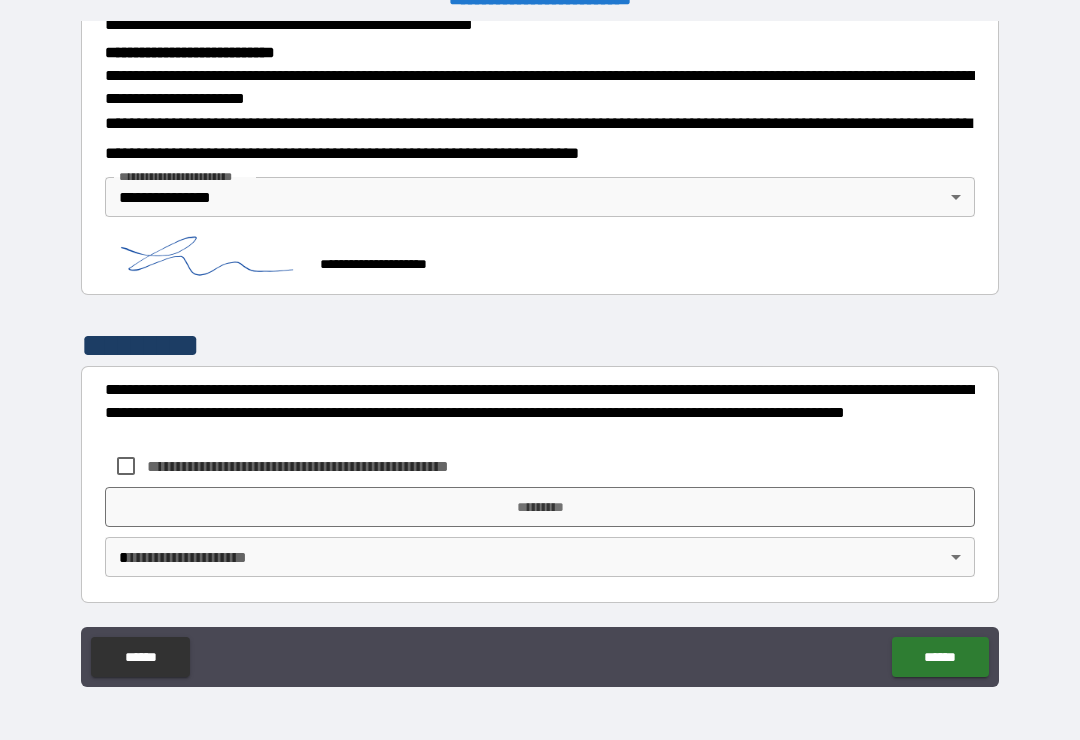 scroll, scrollTop: 650, scrollLeft: 0, axis: vertical 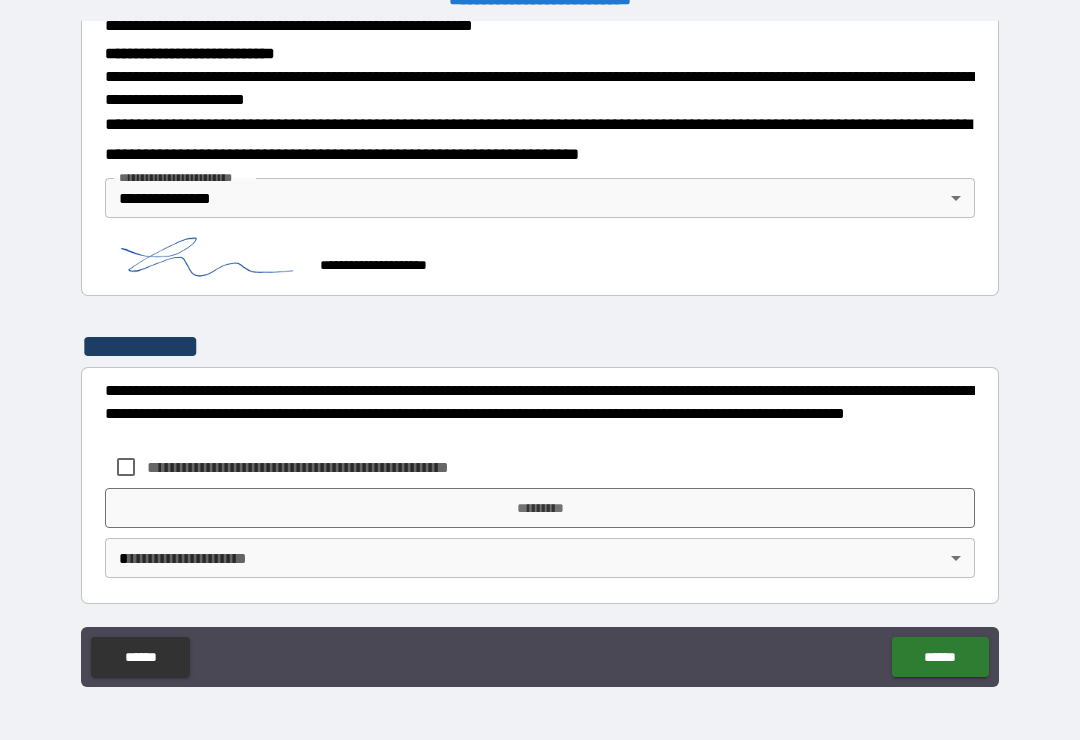 click on "**********" at bounding box center [540, 354] 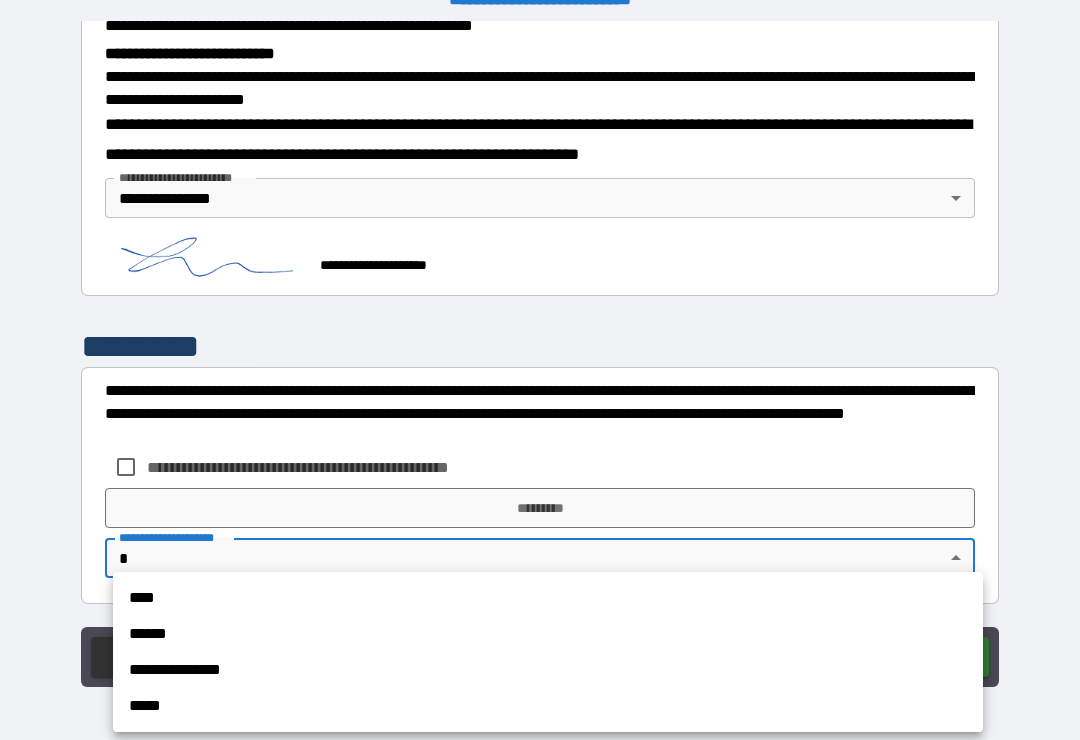 click on "**********" at bounding box center [548, 670] 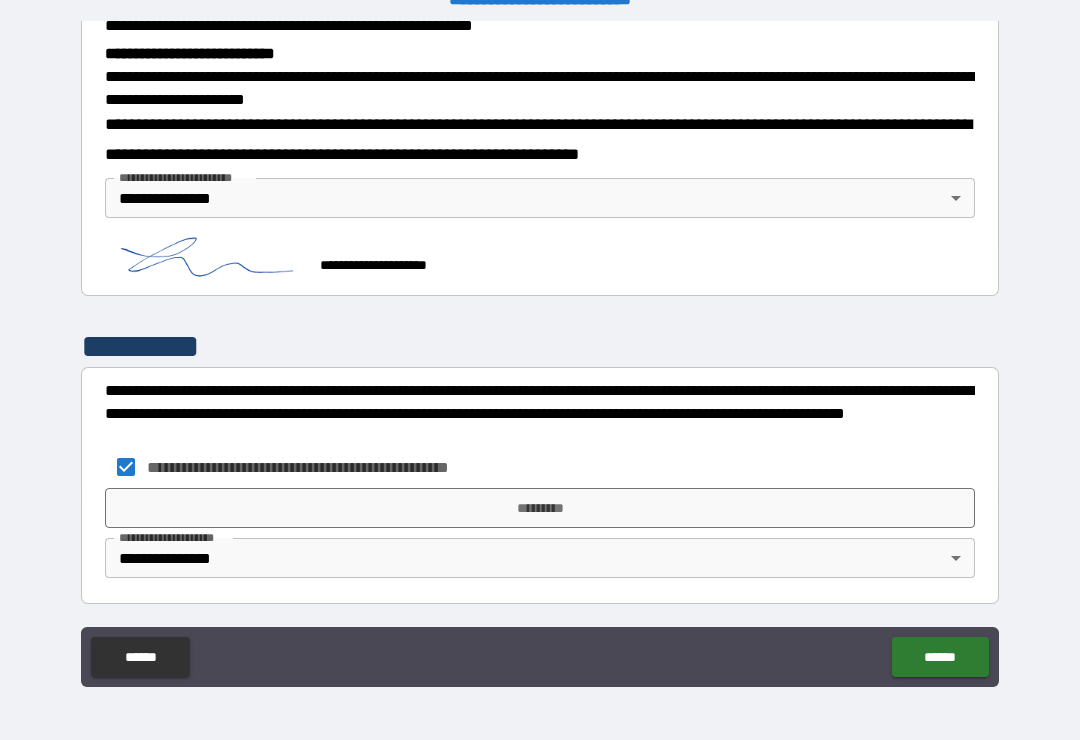 click on "*********" at bounding box center (540, 508) 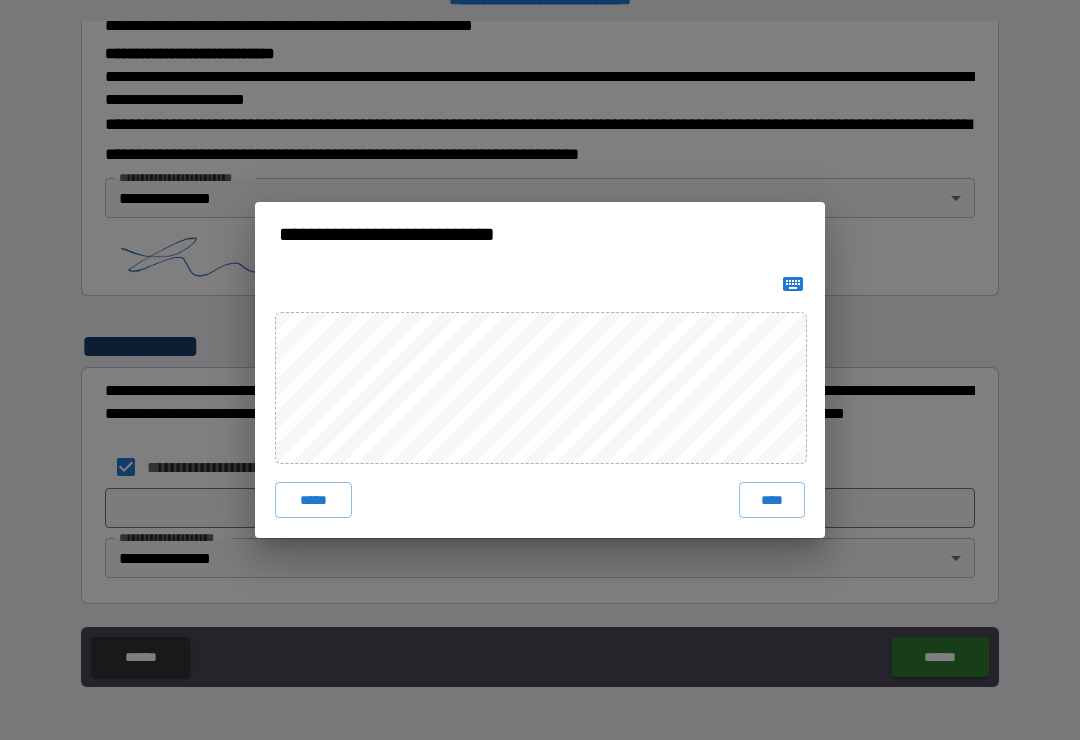 click on "****" at bounding box center [772, 500] 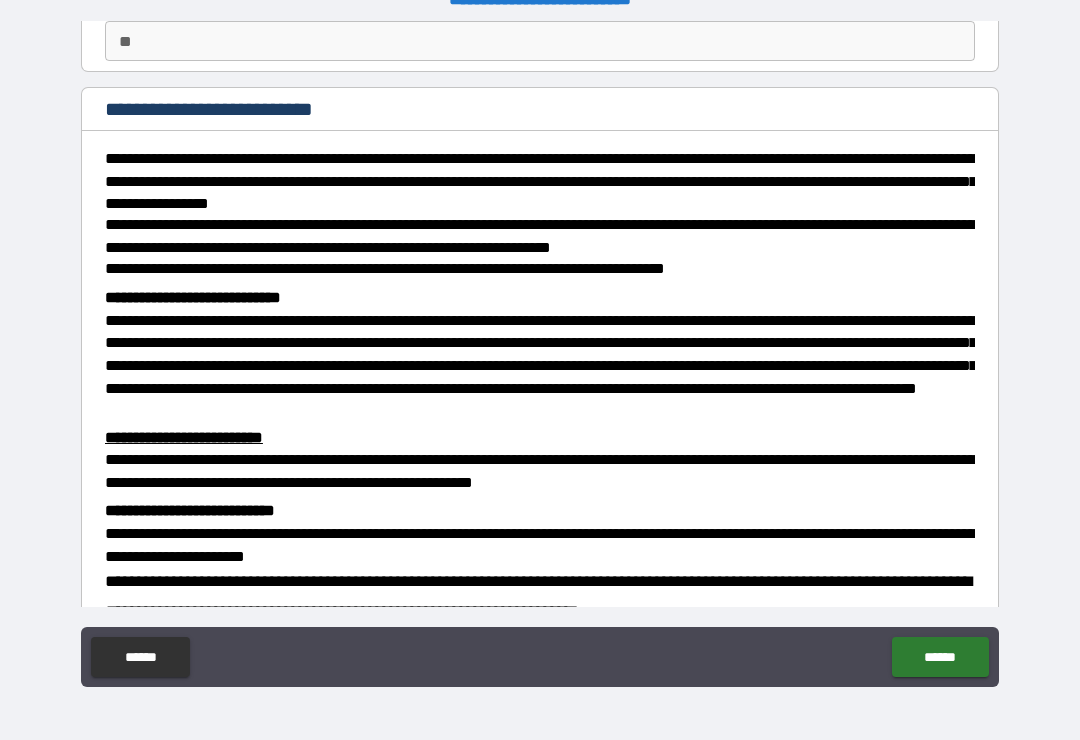 scroll, scrollTop: 192, scrollLeft: 0, axis: vertical 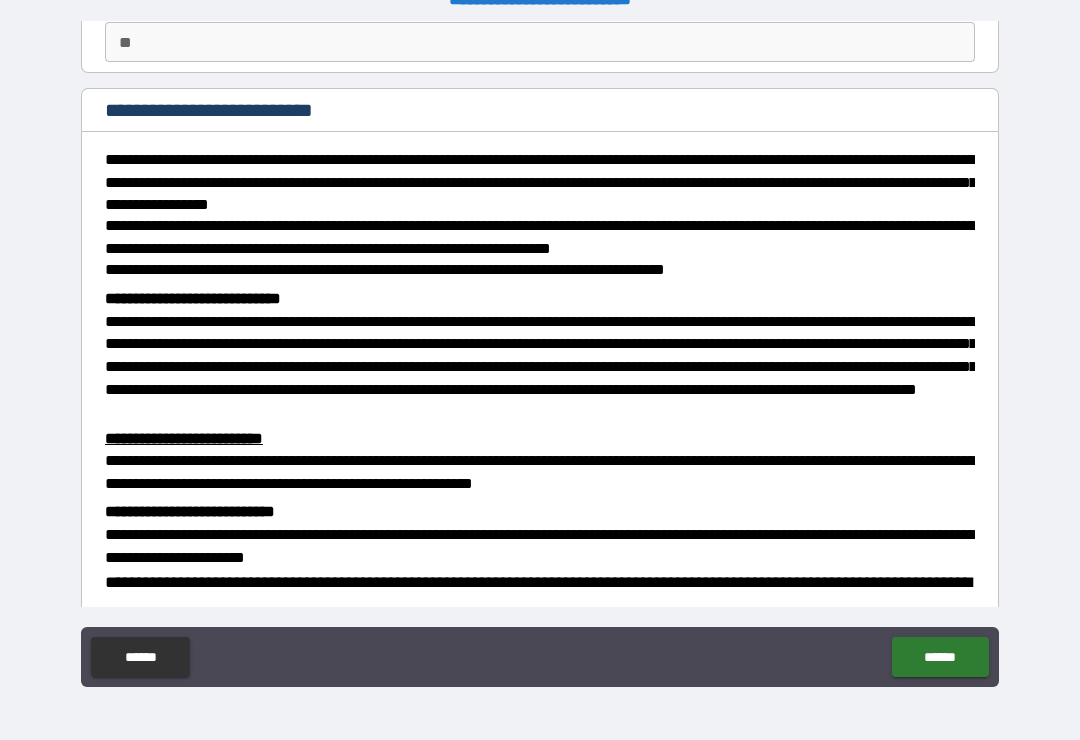 click on "******" at bounding box center [940, 657] 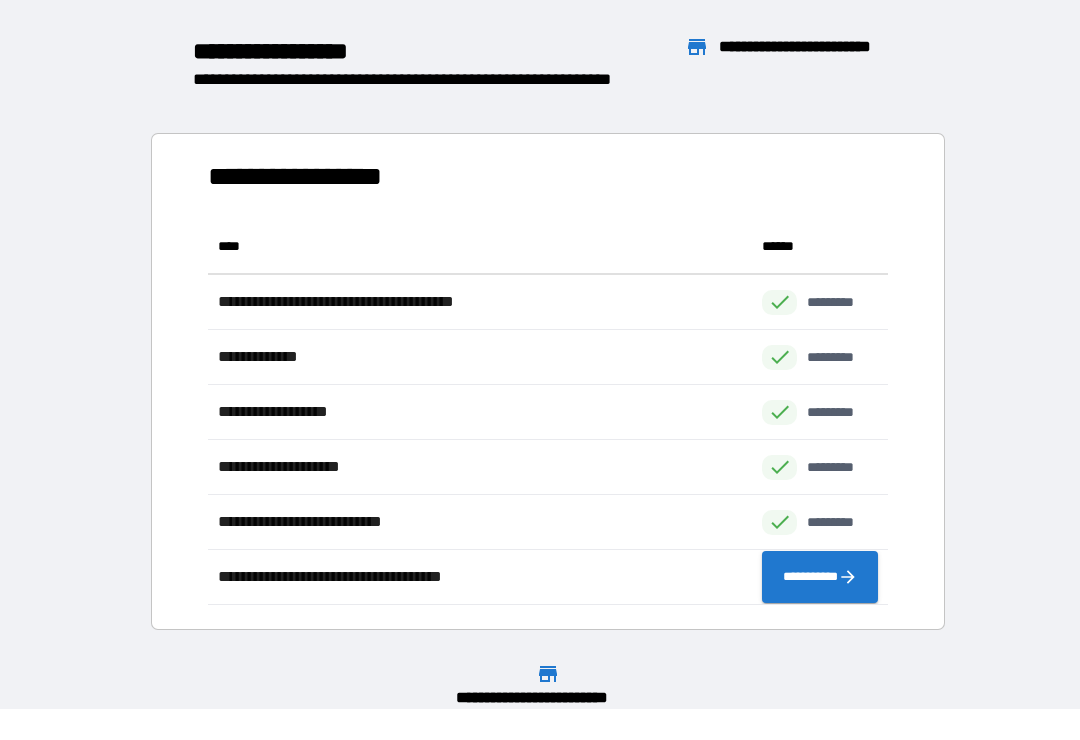 scroll, scrollTop: 1, scrollLeft: 1, axis: both 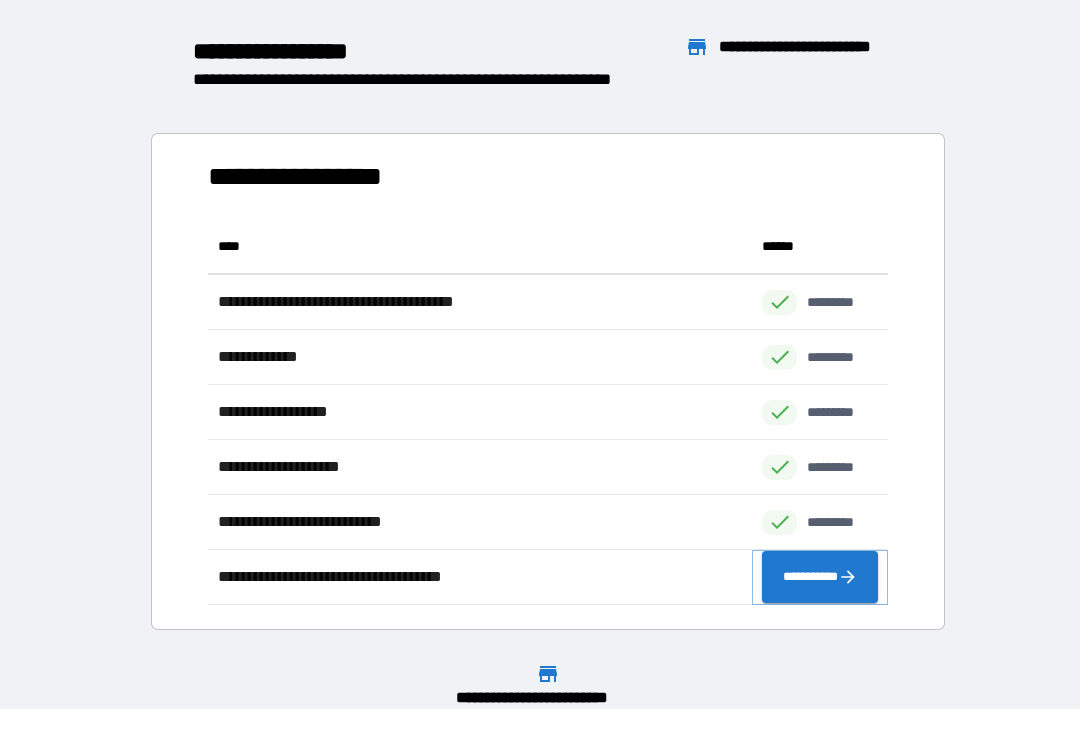 click on "**********" at bounding box center (820, 577) 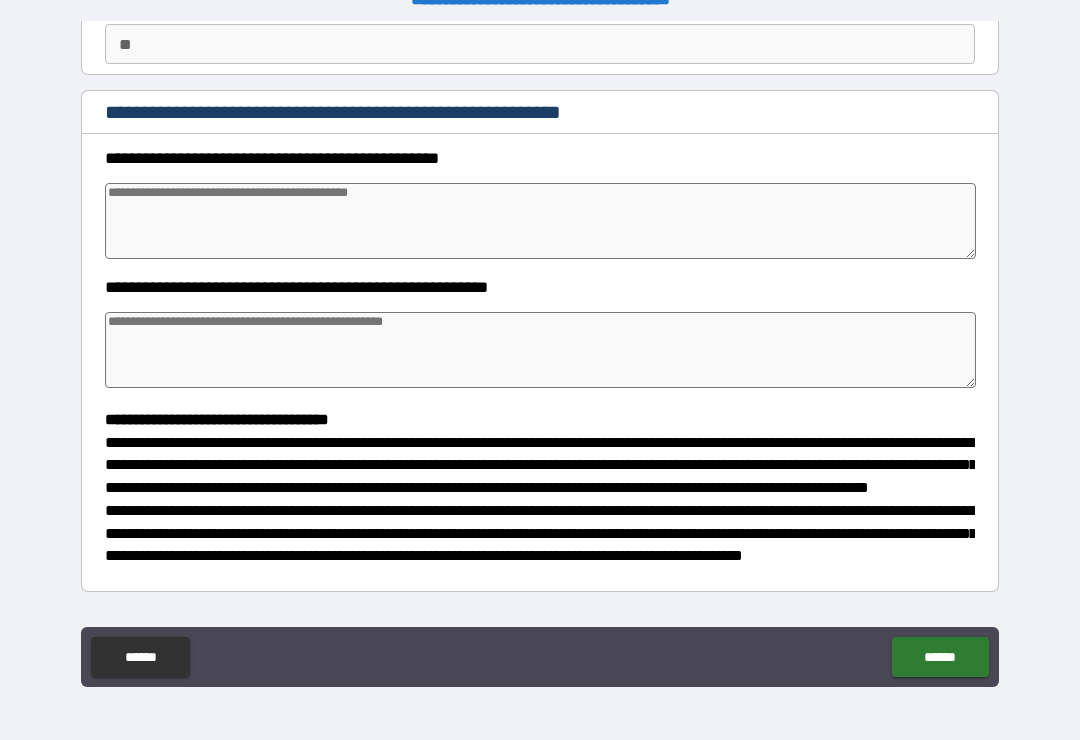 scroll, scrollTop: 215, scrollLeft: 0, axis: vertical 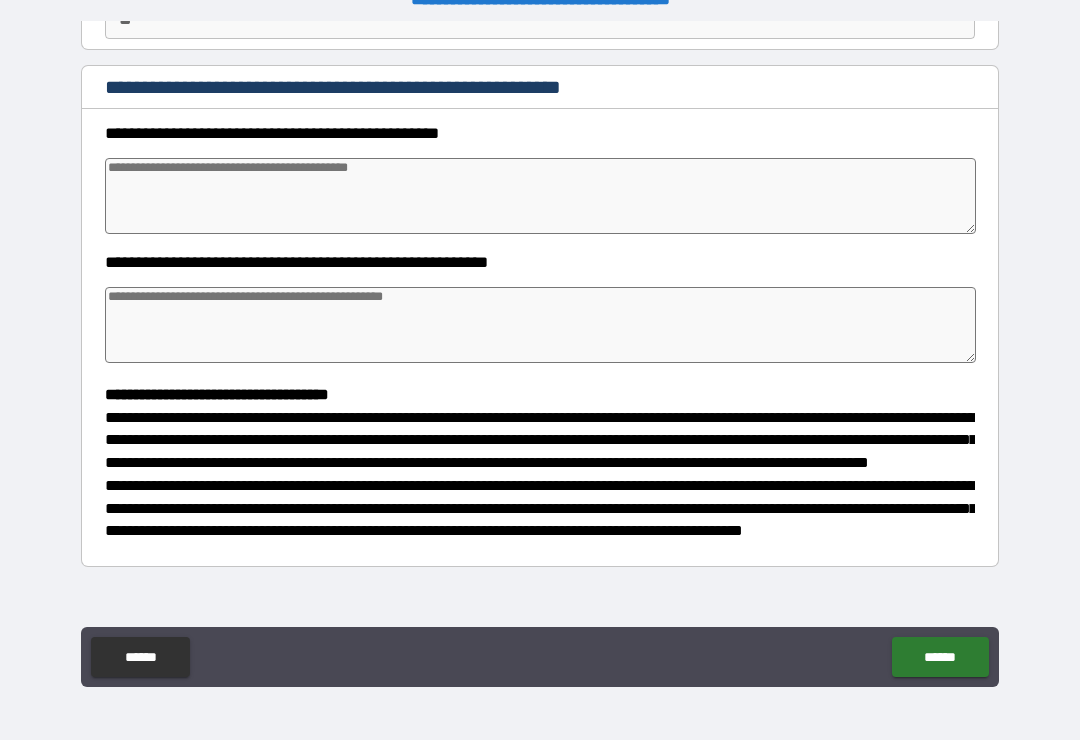 click at bounding box center (540, 196) 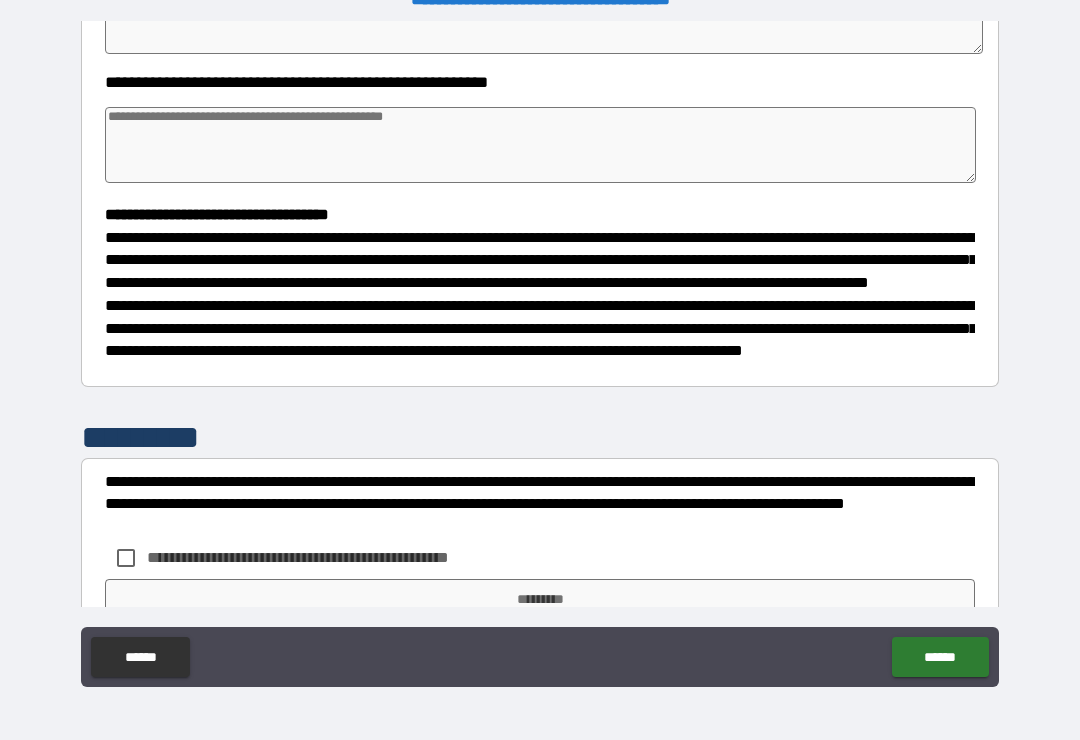 scroll, scrollTop: 396, scrollLeft: 0, axis: vertical 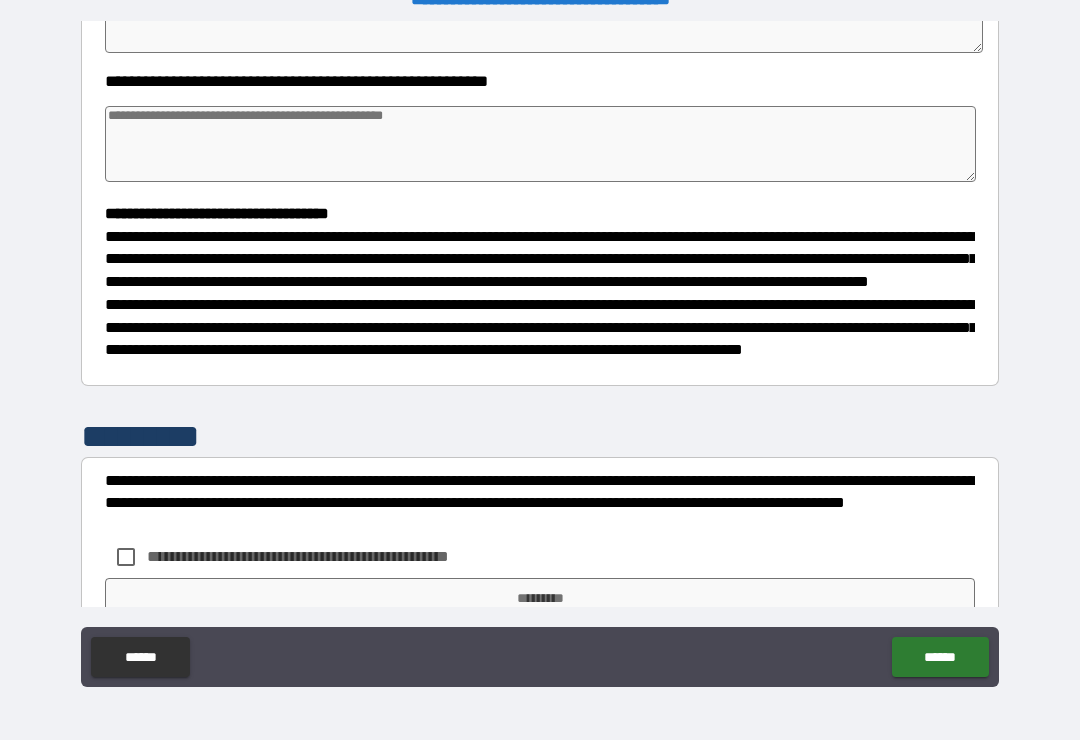 click at bounding box center [540, 144] 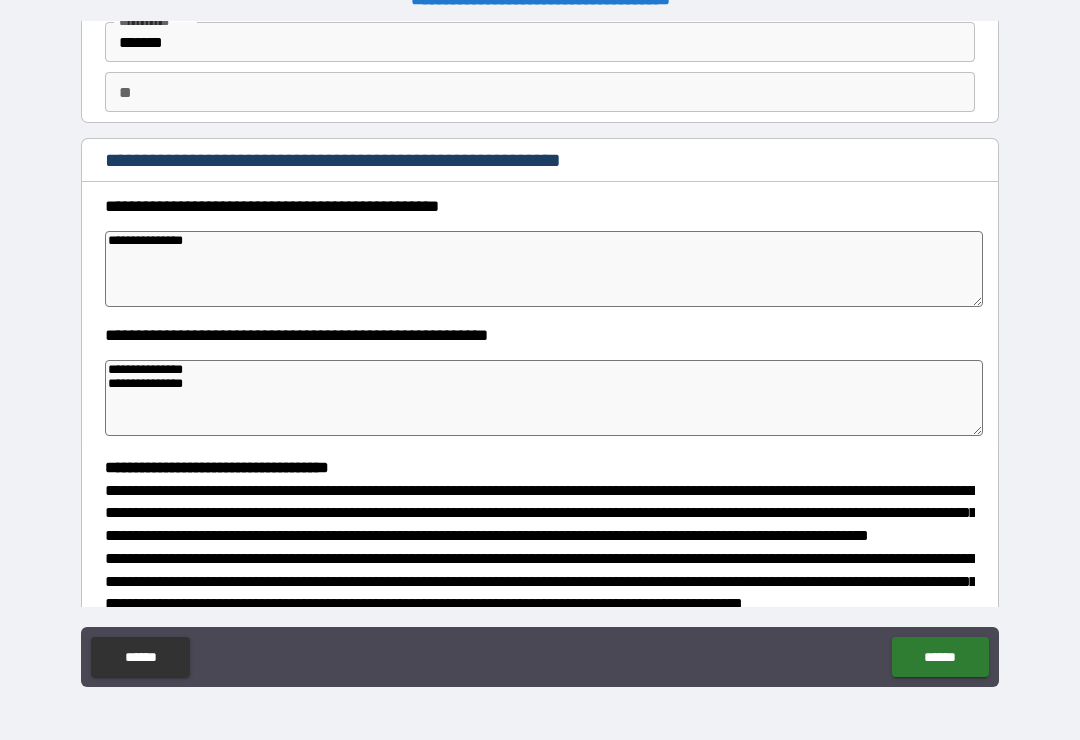 scroll, scrollTop: 143, scrollLeft: 0, axis: vertical 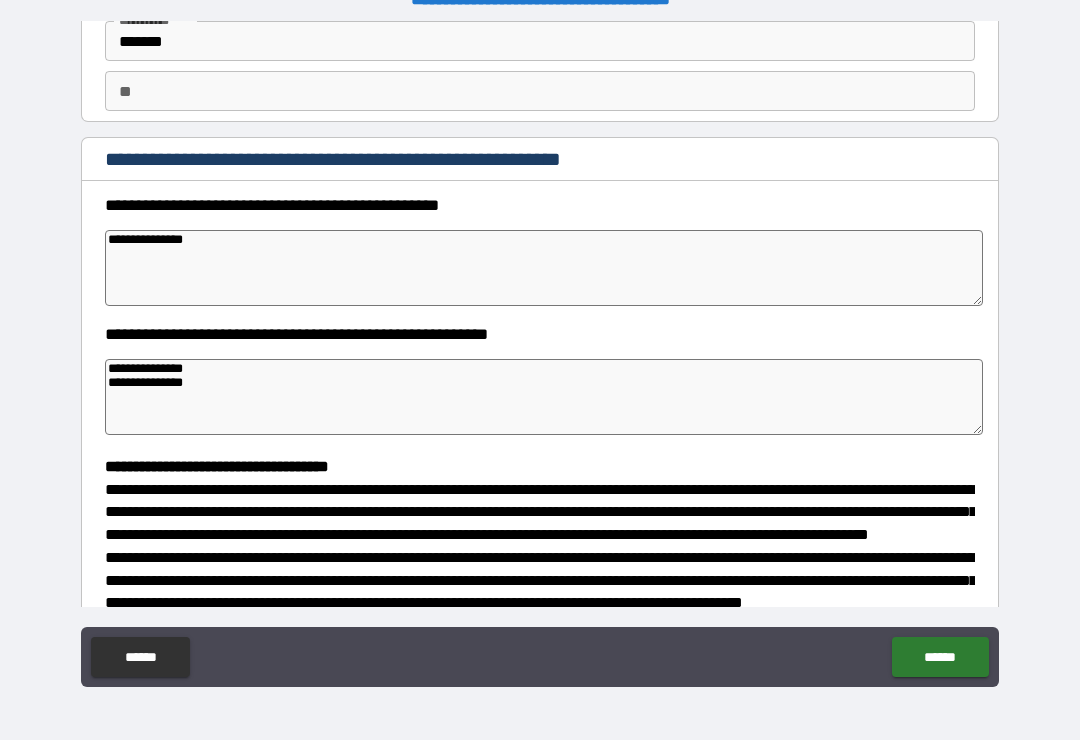click on "**********" at bounding box center [544, 268] 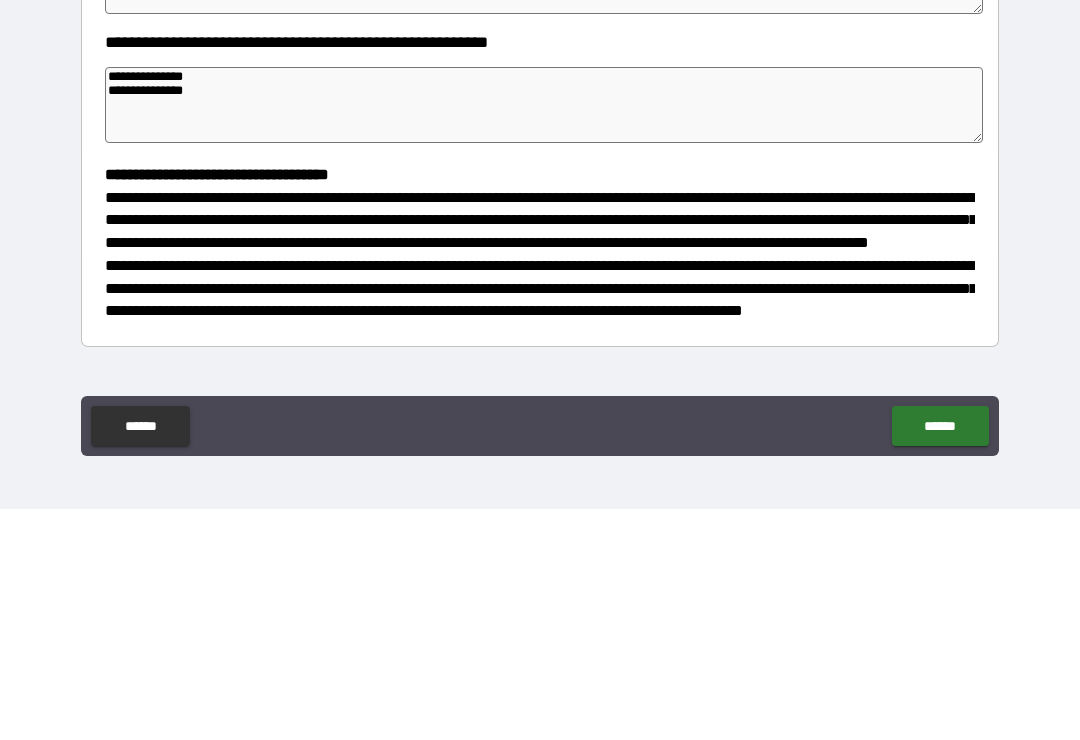 scroll, scrollTop: 170, scrollLeft: 0, axis: vertical 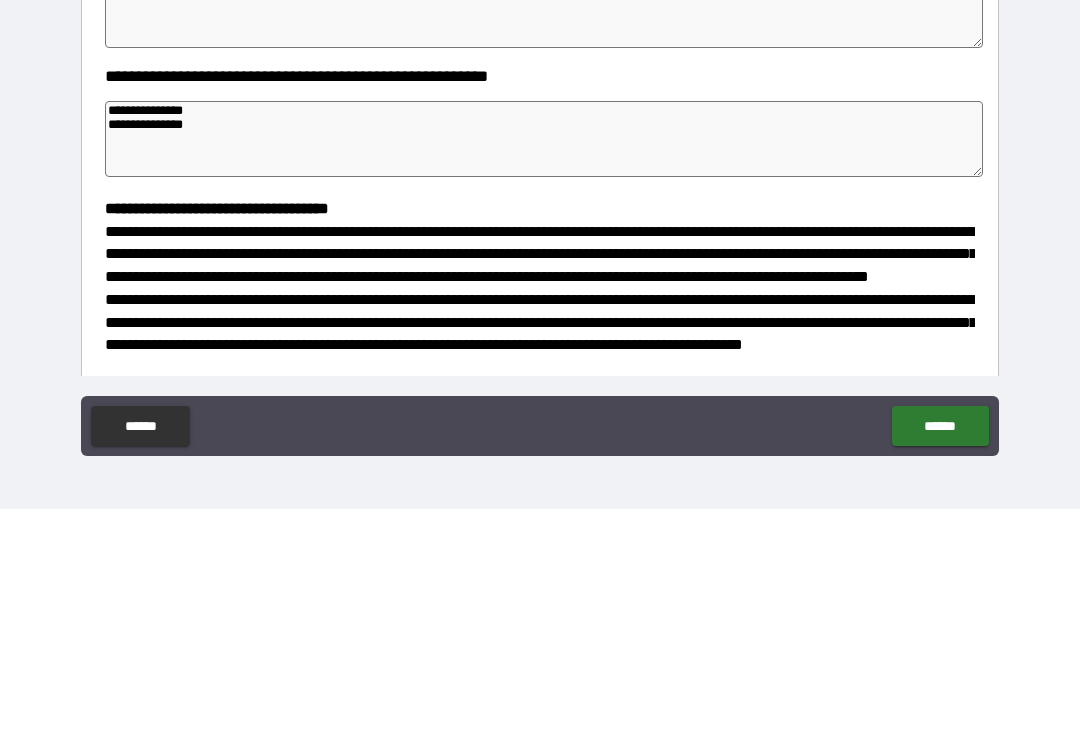 click on "**********" at bounding box center (544, 370) 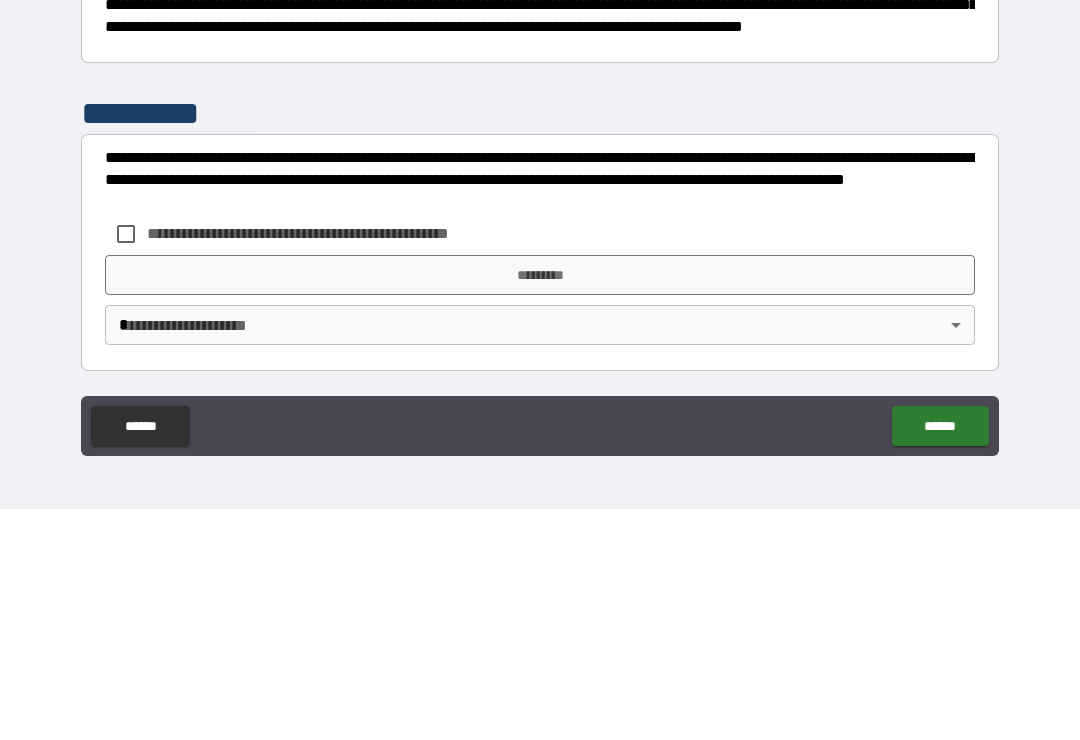 scroll, scrollTop: 526, scrollLeft: 0, axis: vertical 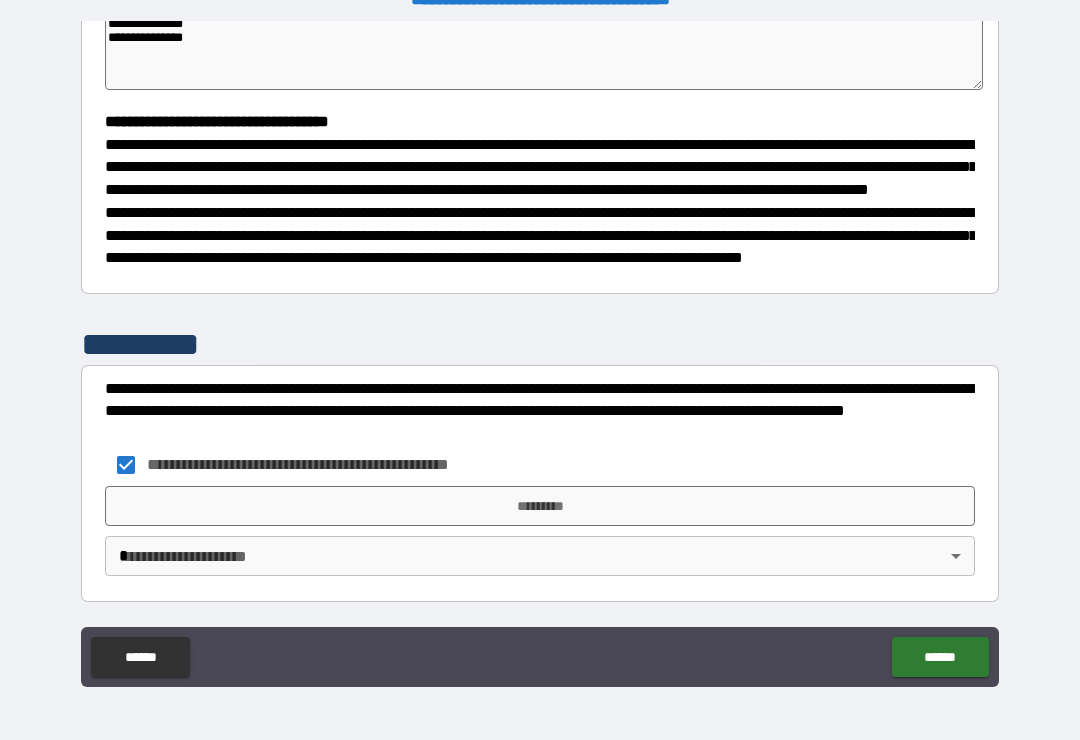 click on "*********" at bounding box center (540, 506) 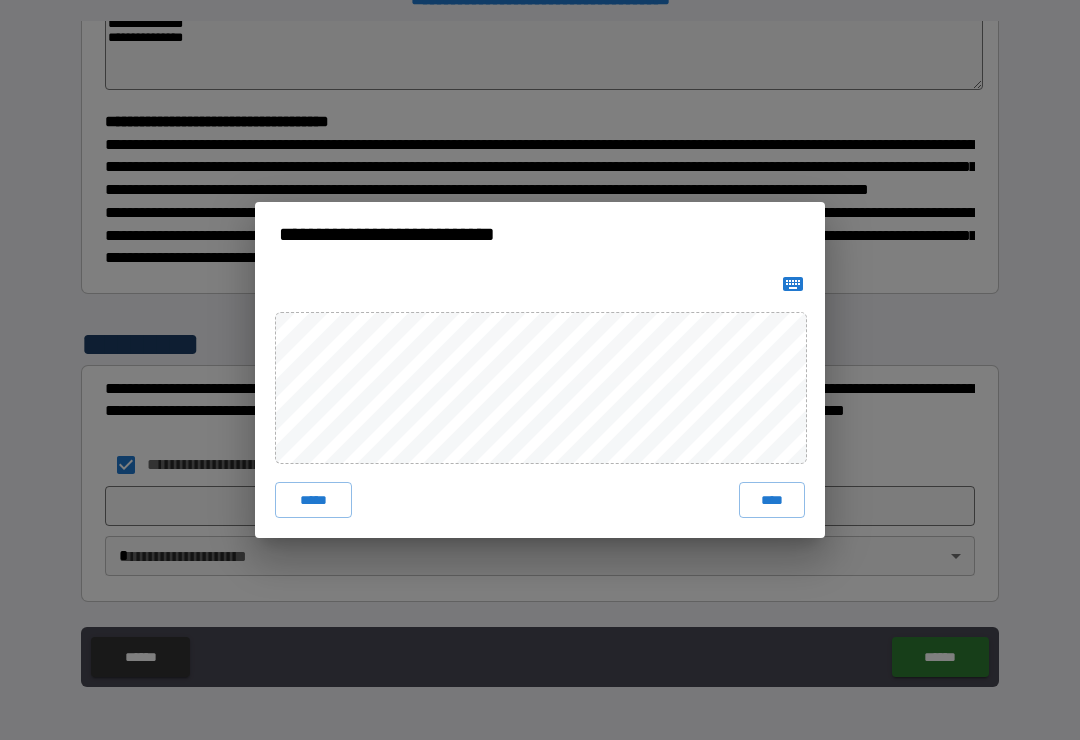 click on "****" at bounding box center (772, 500) 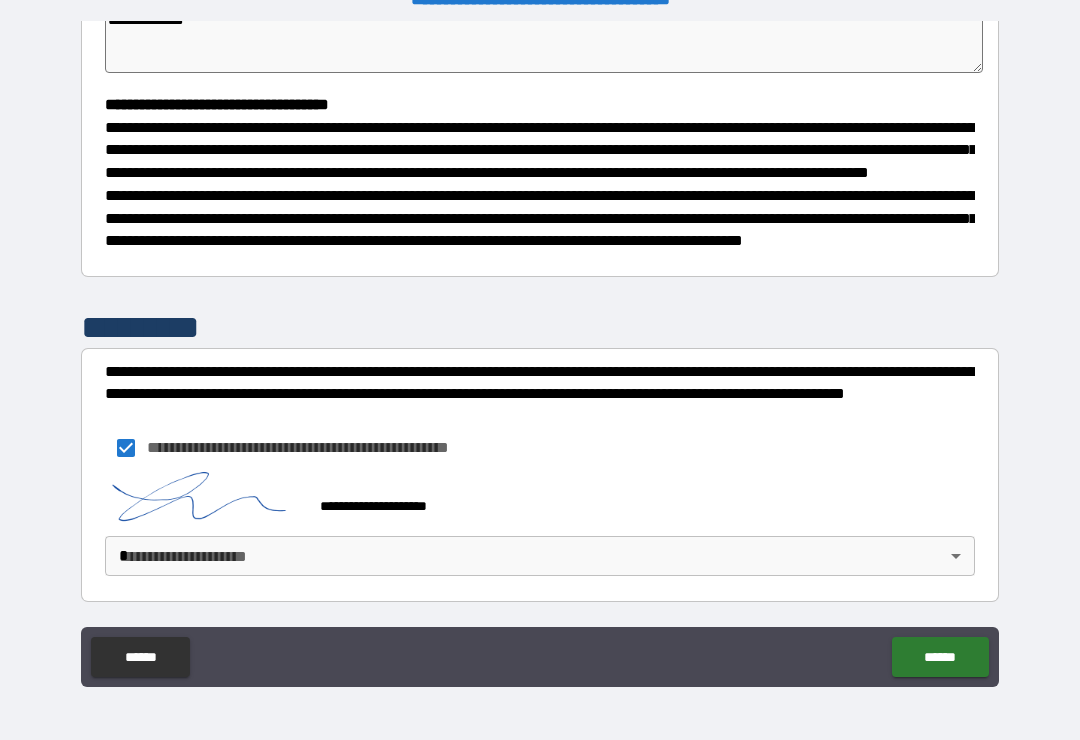 click on "**********" at bounding box center (540, 354) 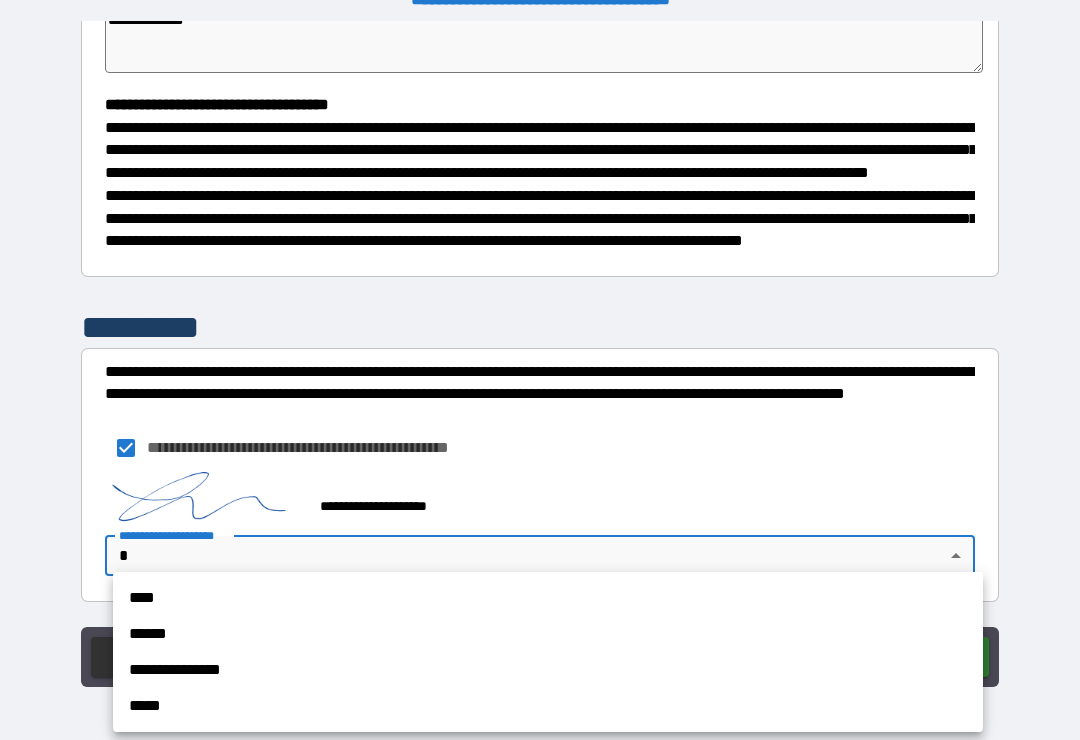 click on "**********" at bounding box center (548, 670) 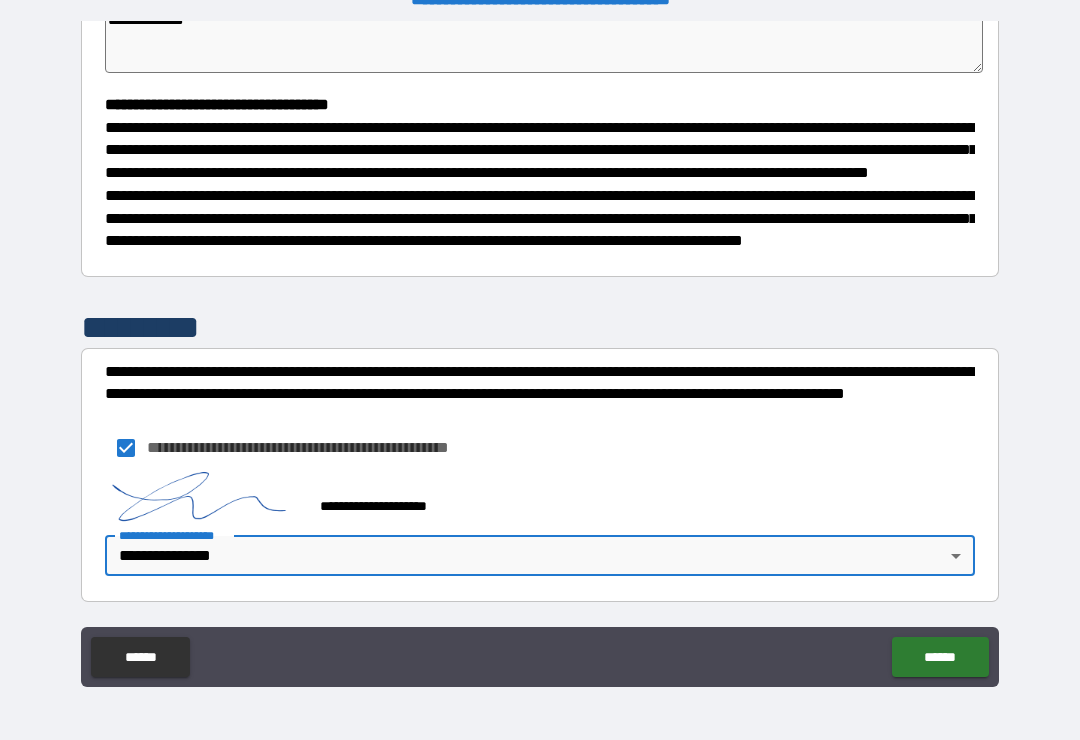 click on "******" at bounding box center [940, 657] 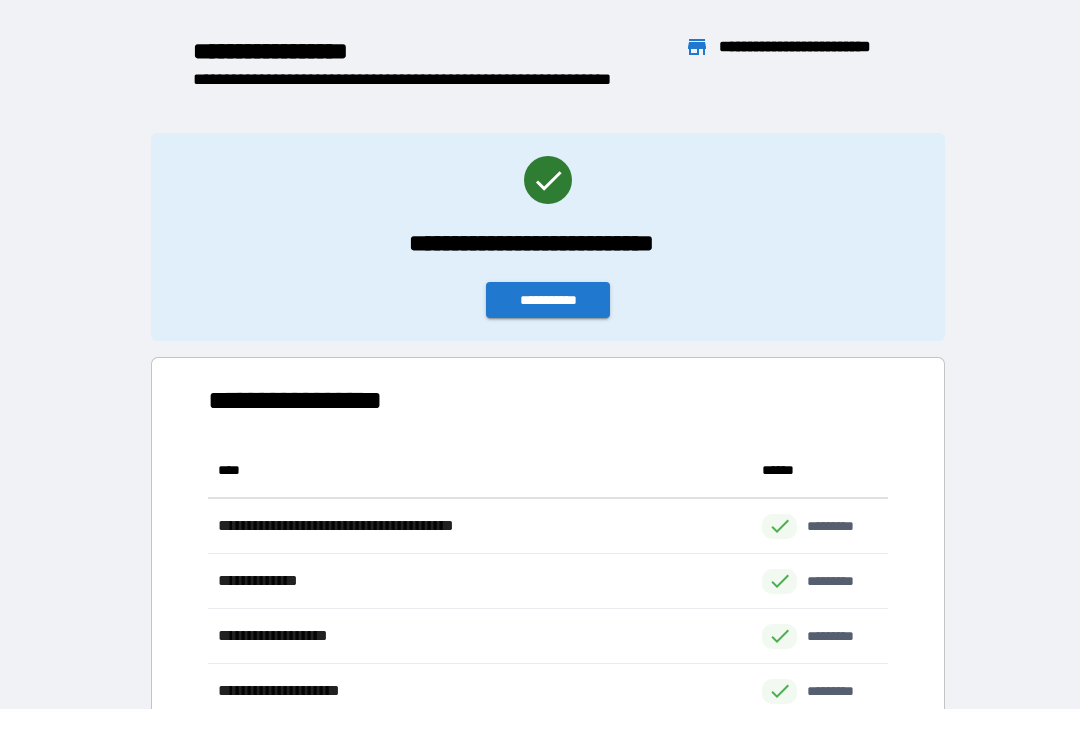 scroll, scrollTop: 386, scrollLeft: 680, axis: both 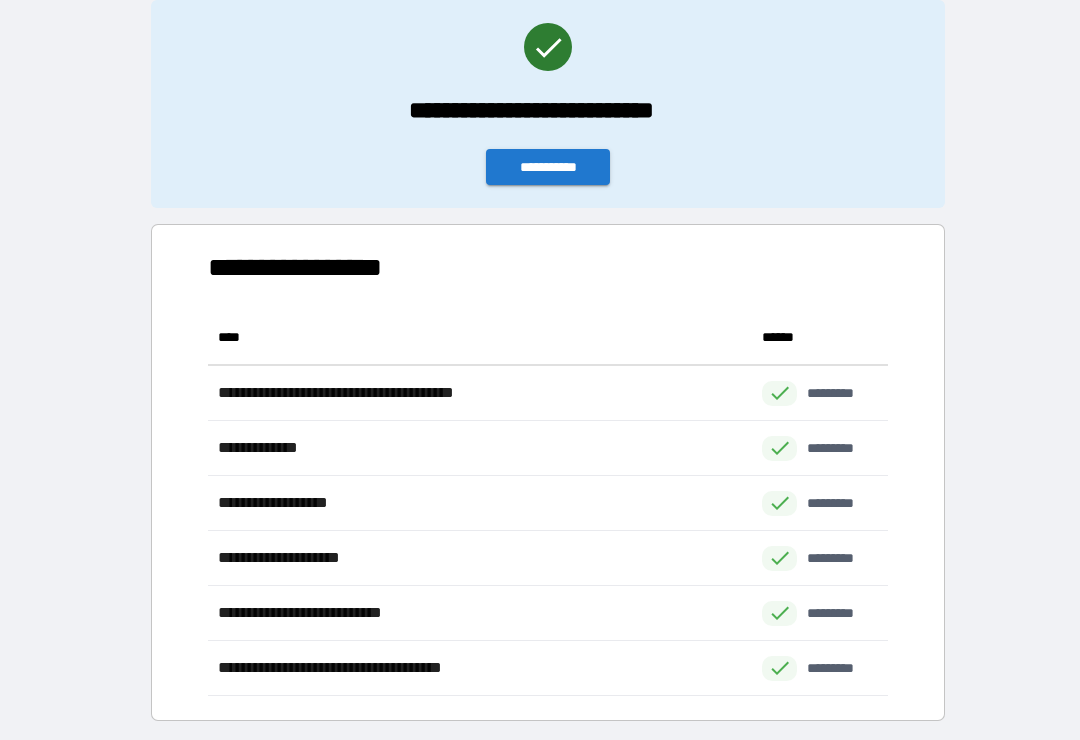 click on "**********" at bounding box center [548, 167] 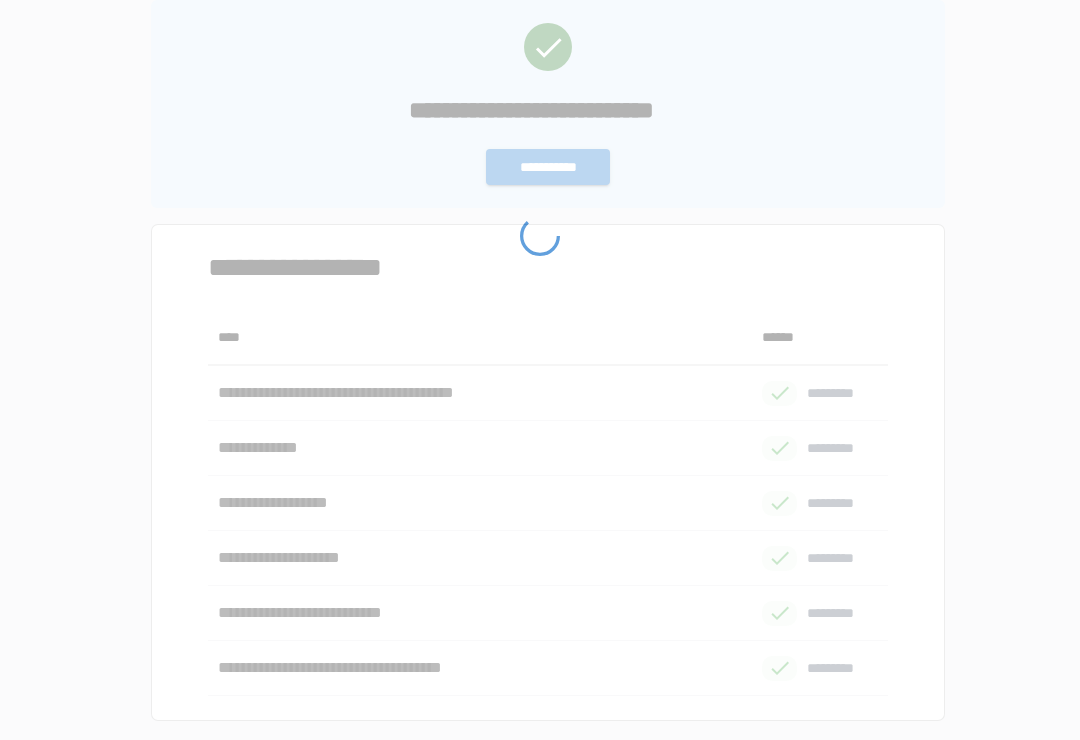 scroll, scrollTop: 0, scrollLeft: 0, axis: both 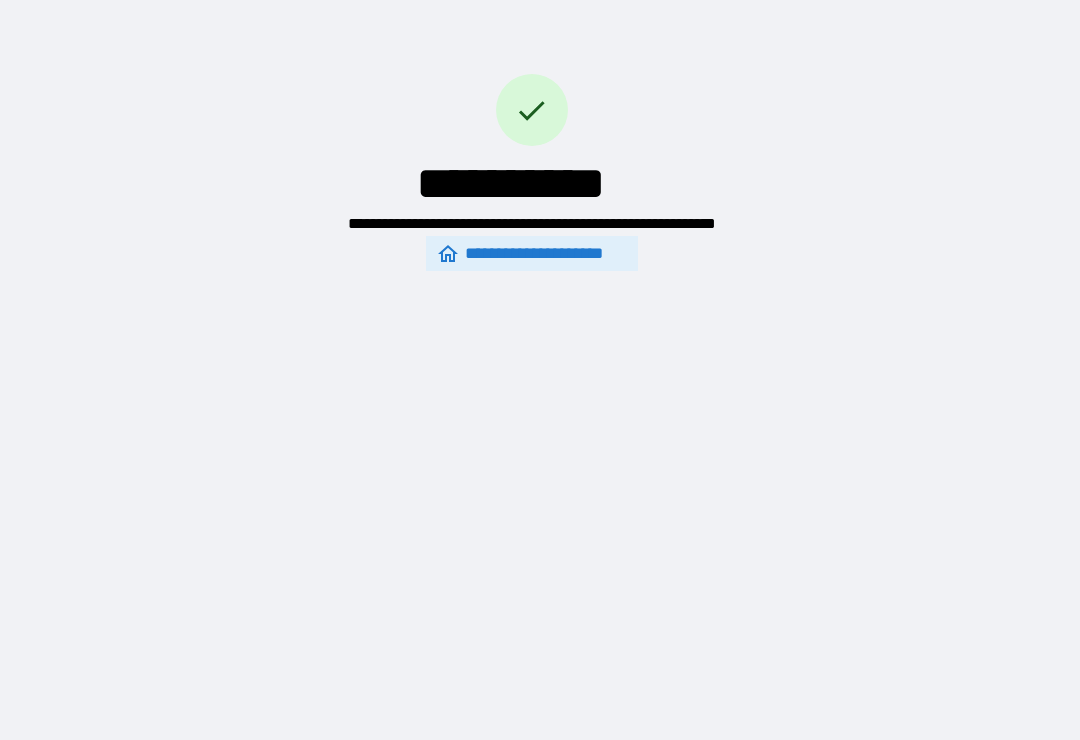 click on "**********" at bounding box center (540, 354) 